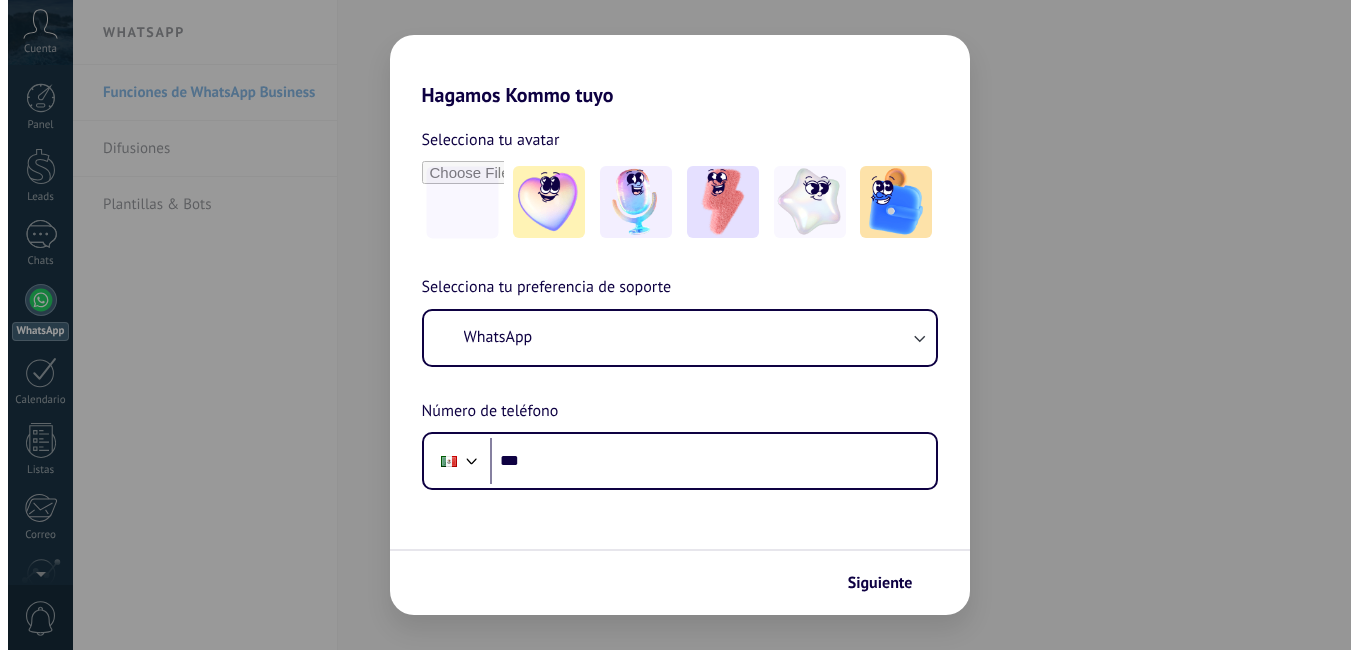 scroll, scrollTop: 0, scrollLeft: 0, axis: both 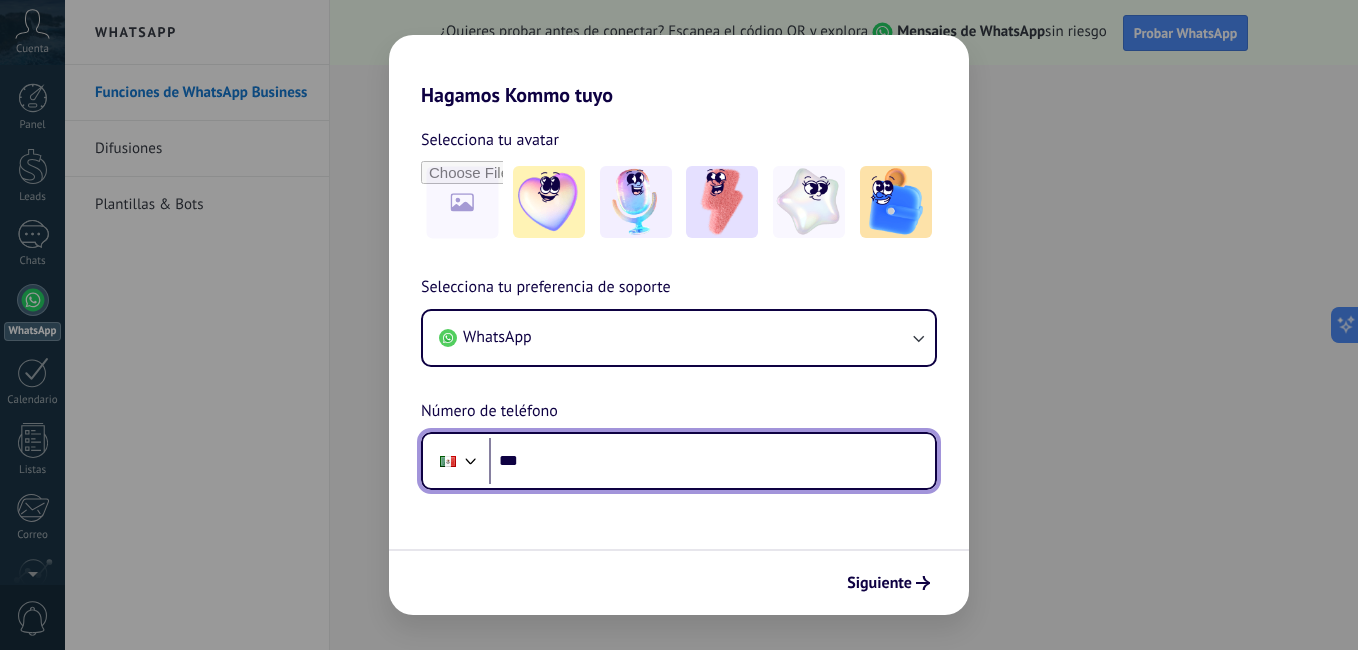click on "***" at bounding box center [712, 461] 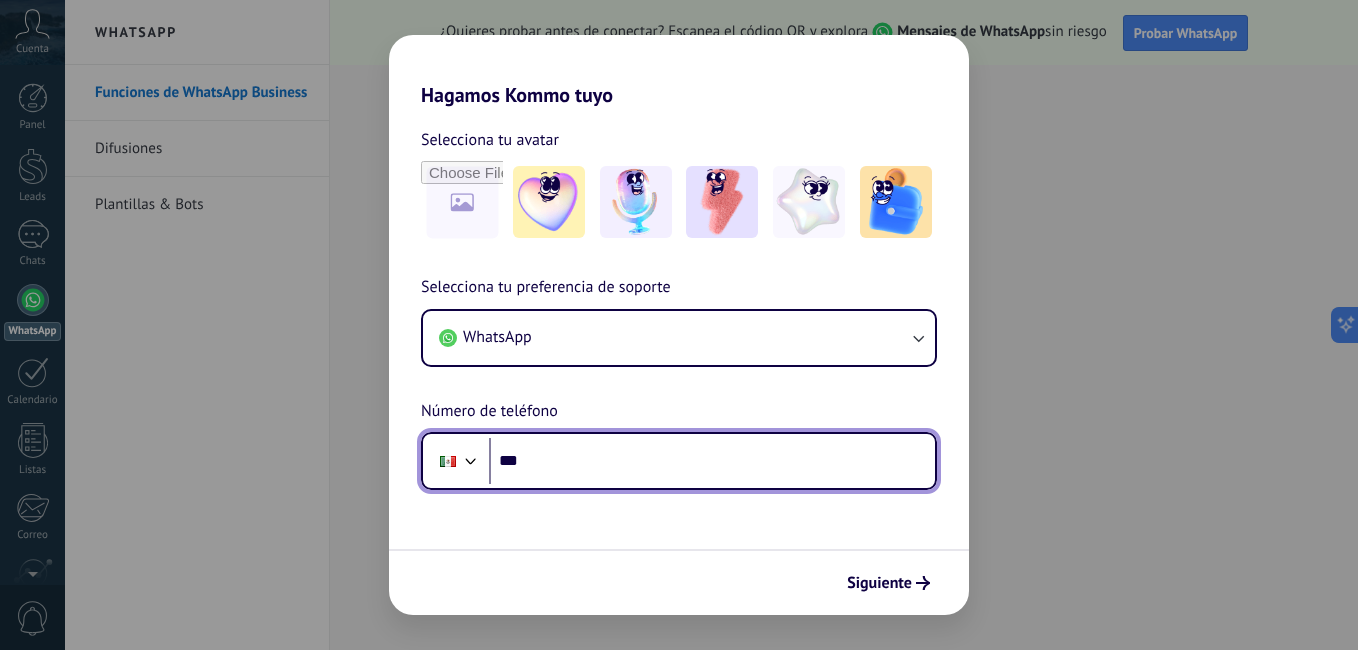 click on "***" at bounding box center (712, 461) 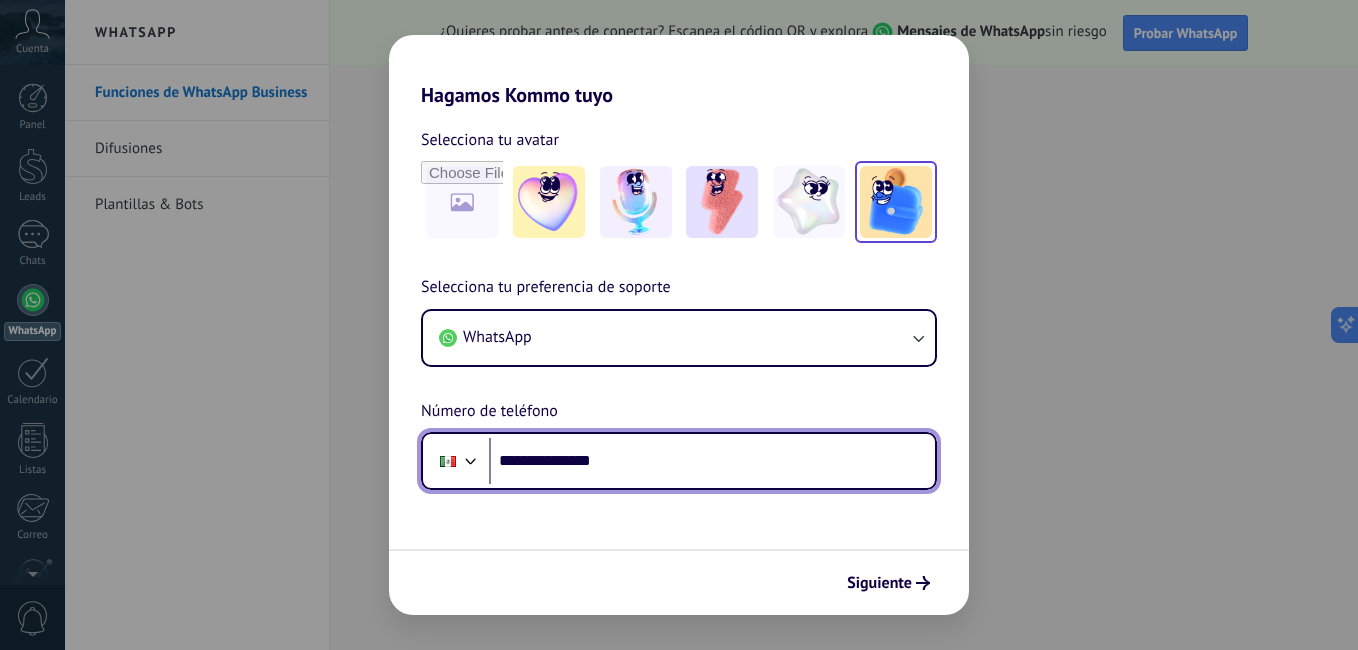 type on "**********" 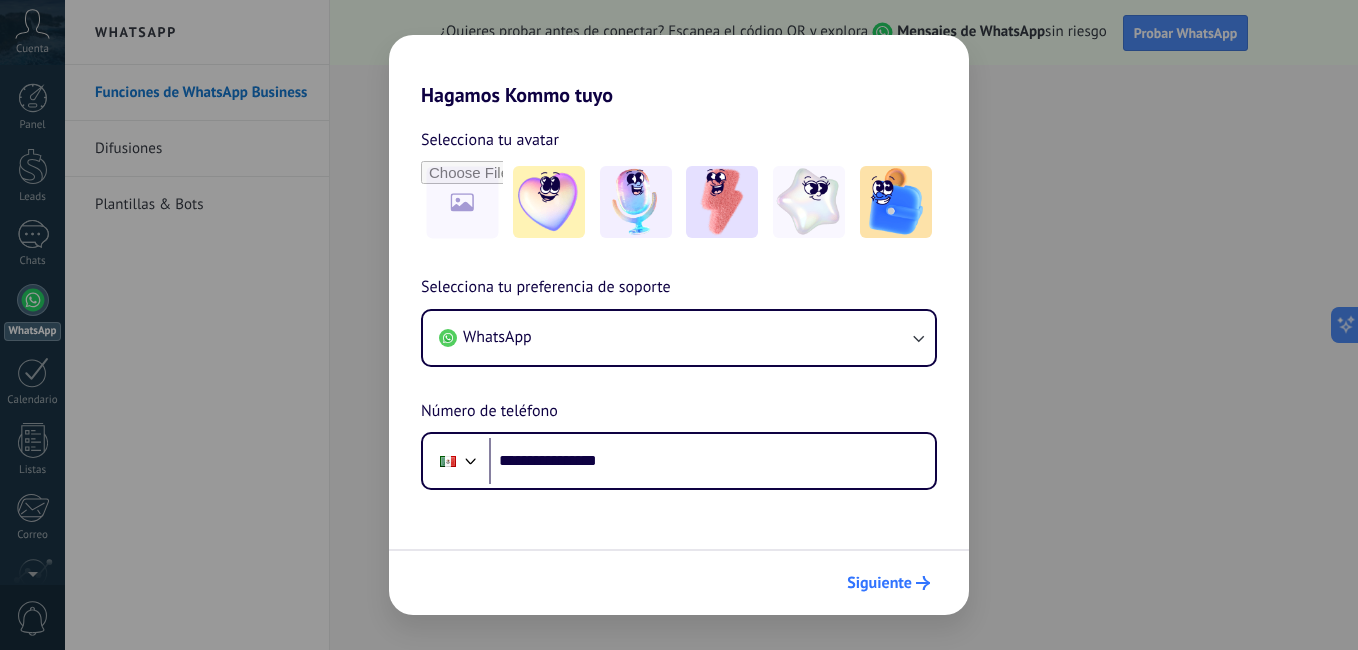 click on "Siguiente" at bounding box center [879, 583] 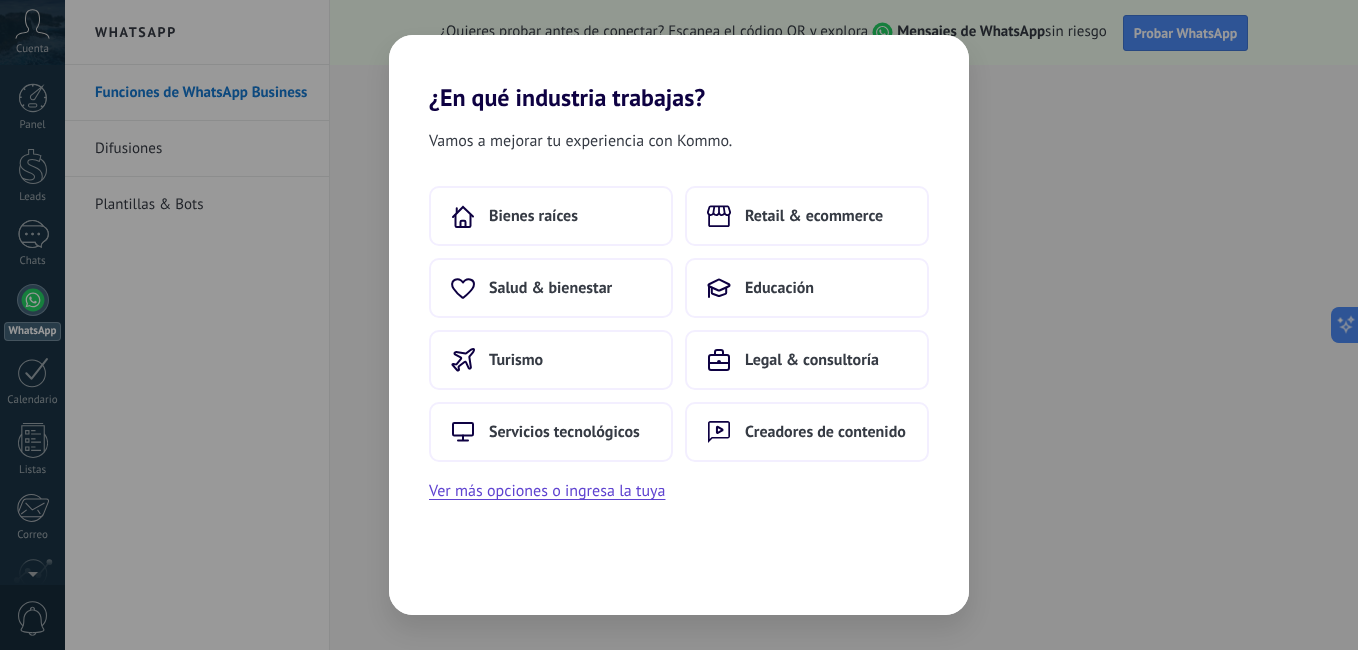 scroll, scrollTop: 0, scrollLeft: 0, axis: both 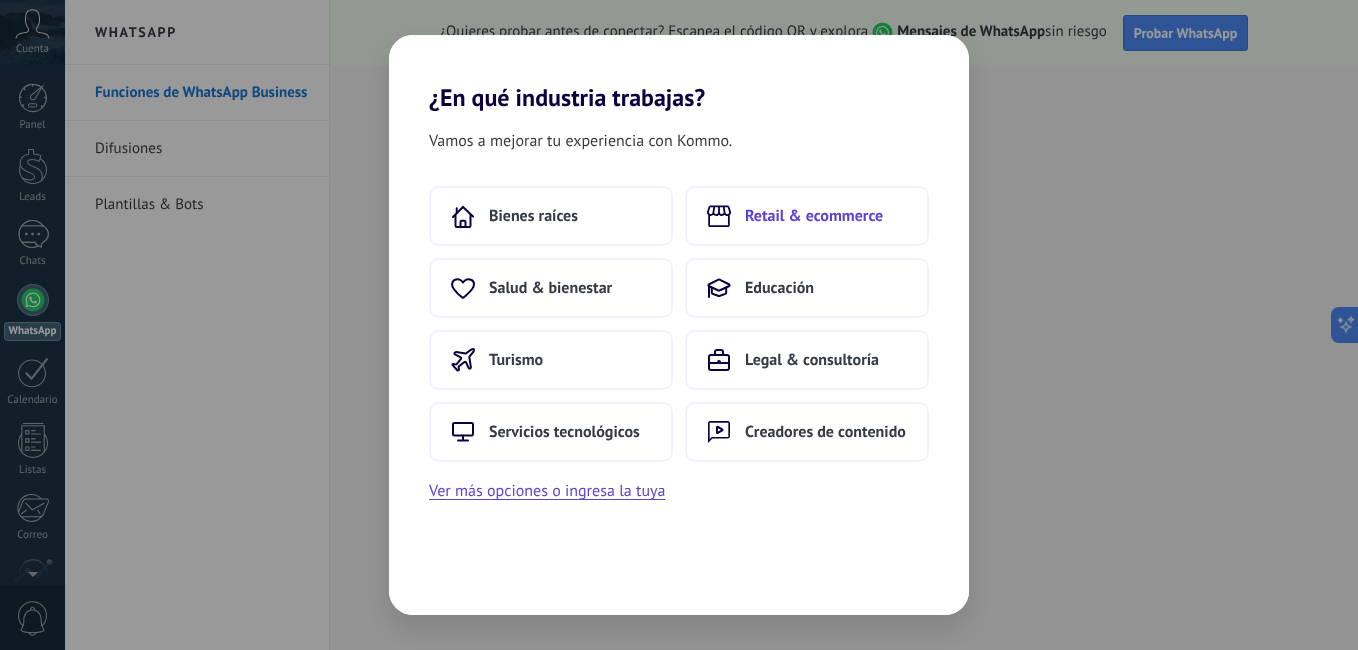 click on "Retail & ecommerce" at bounding box center [807, 216] 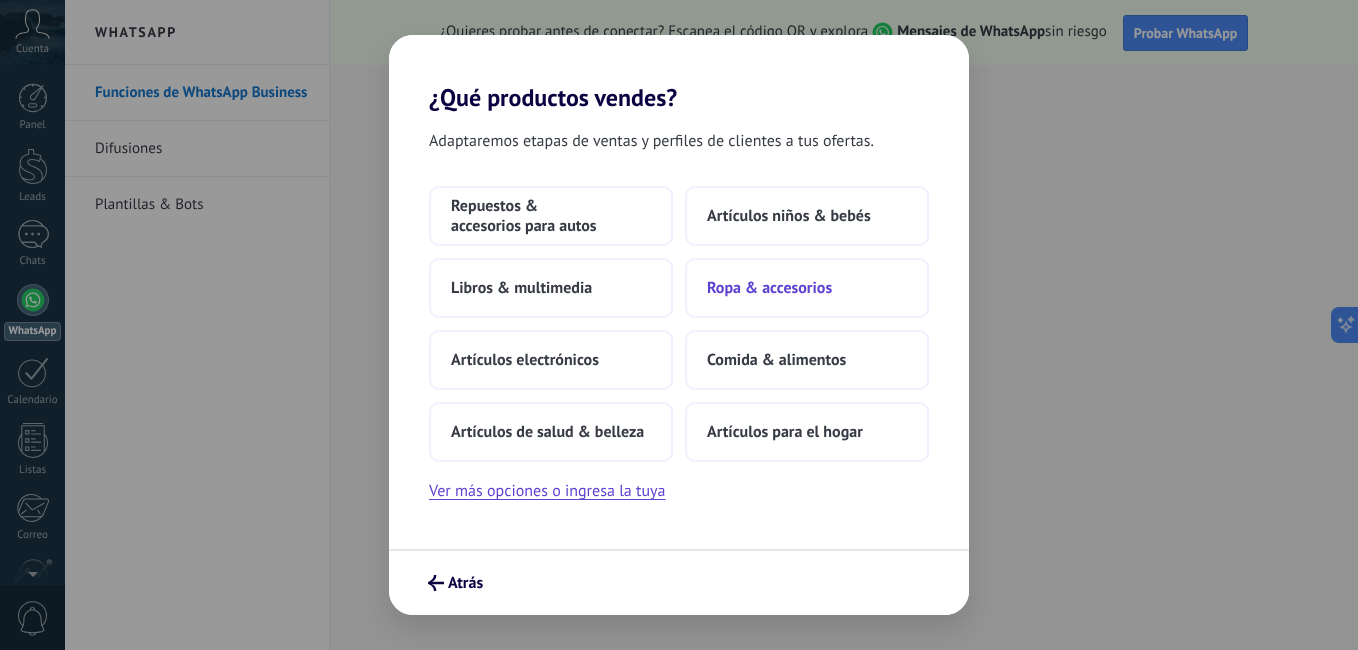 click on "Ropa & accesorios" at bounding box center [769, 288] 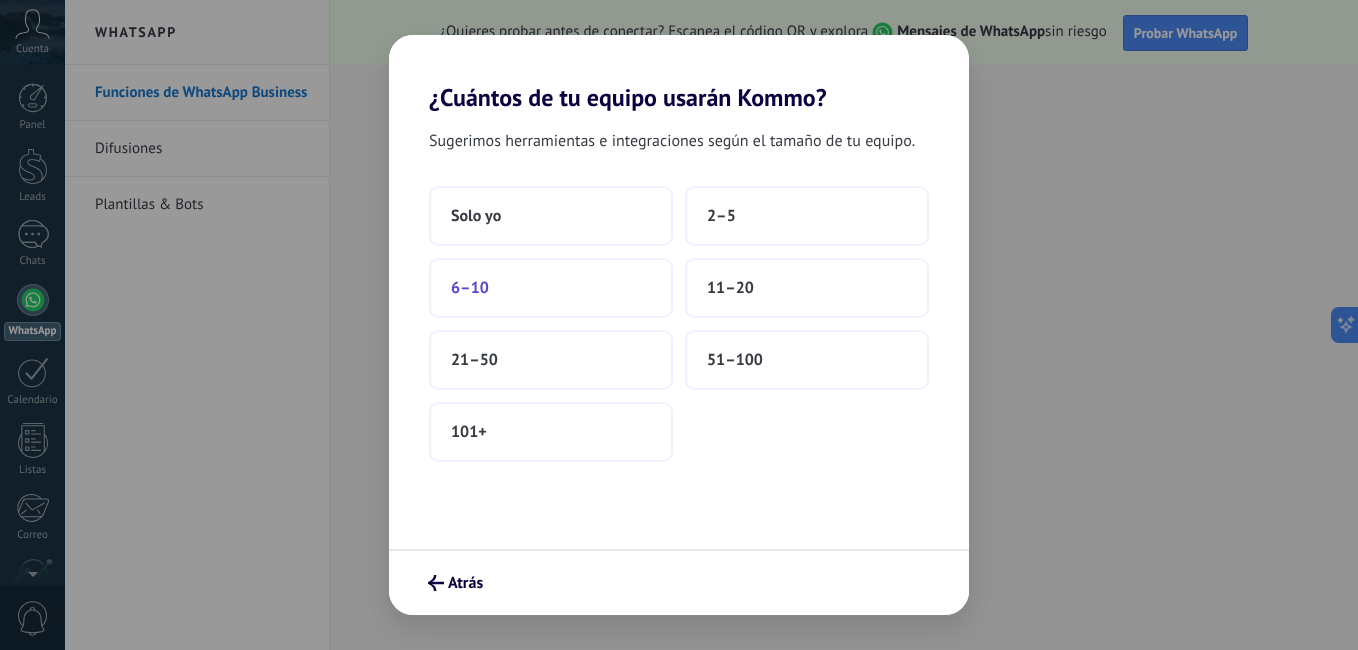 click on "6–10" at bounding box center [551, 288] 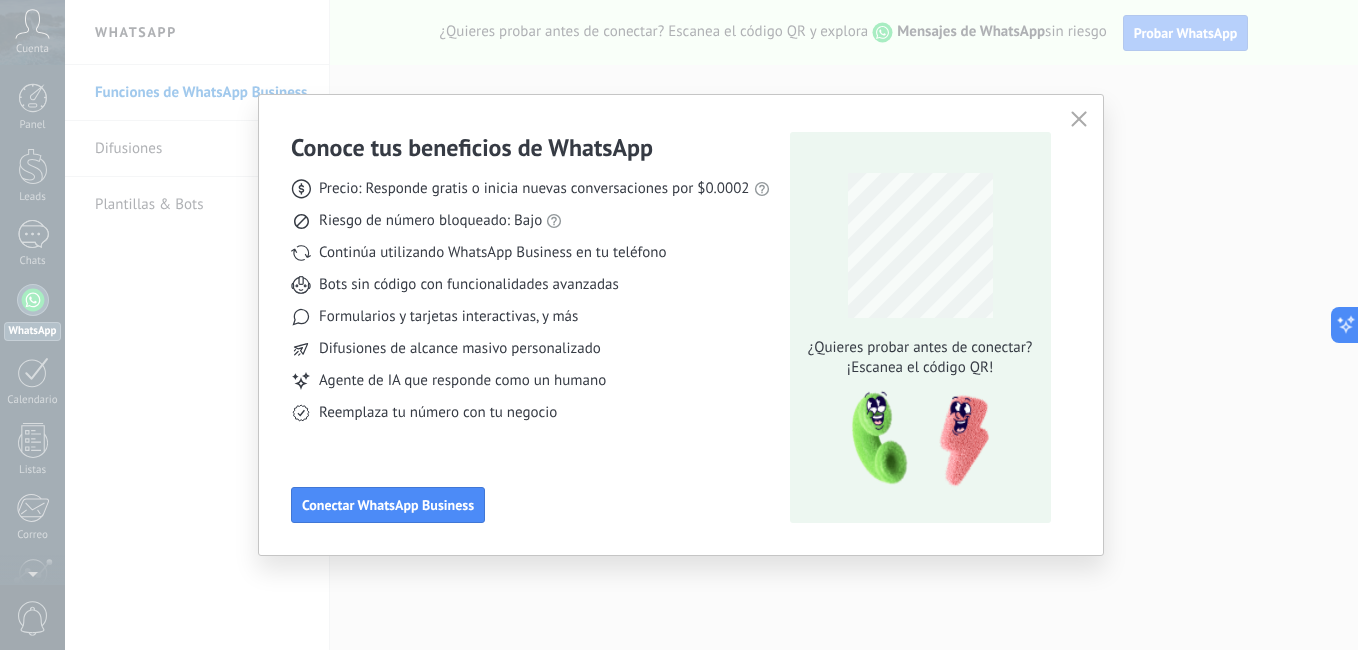 click at bounding box center [1079, 120] 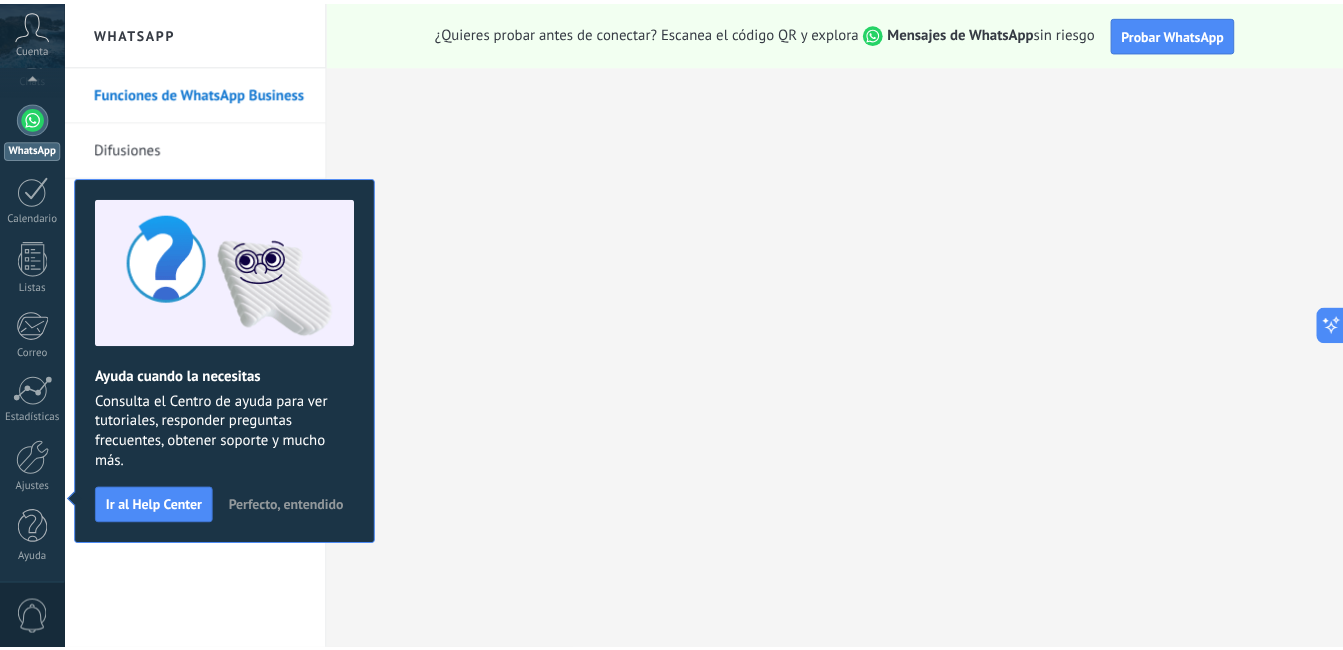 scroll, scrollTop: 0, scrollLeft: 0, axis: both 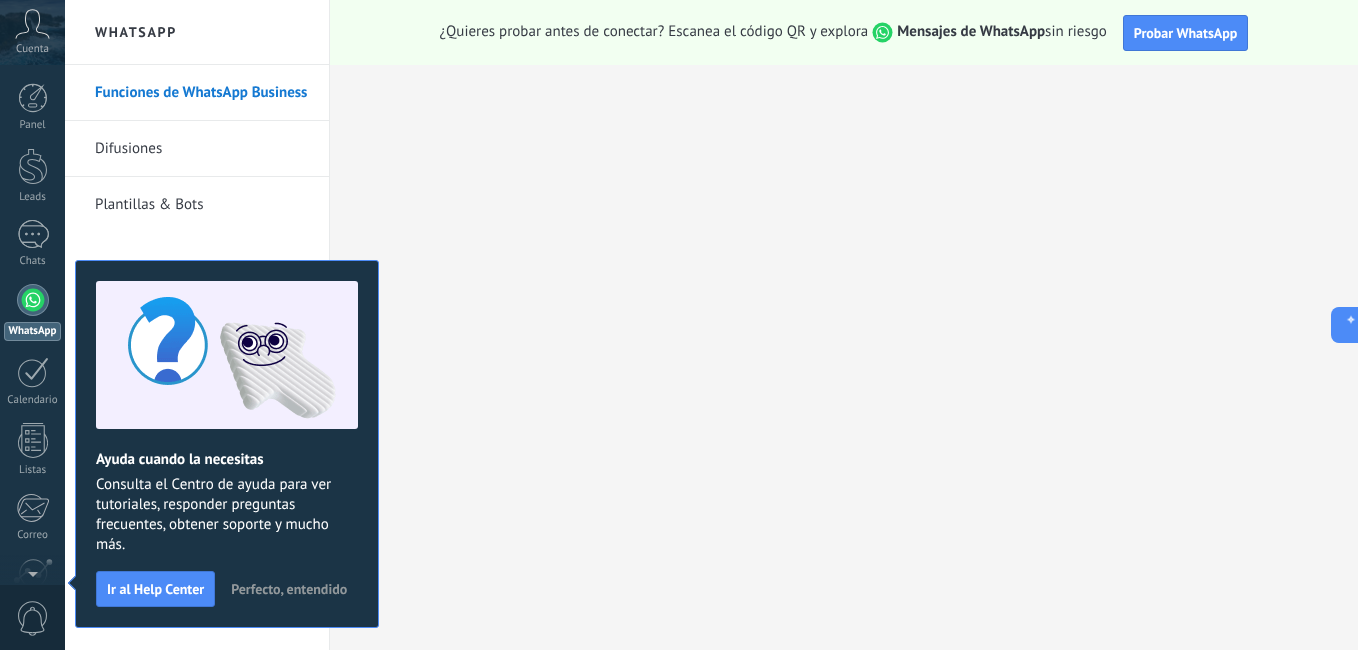 click on "Perfecto, entendido" at bounding box center (289, 589) 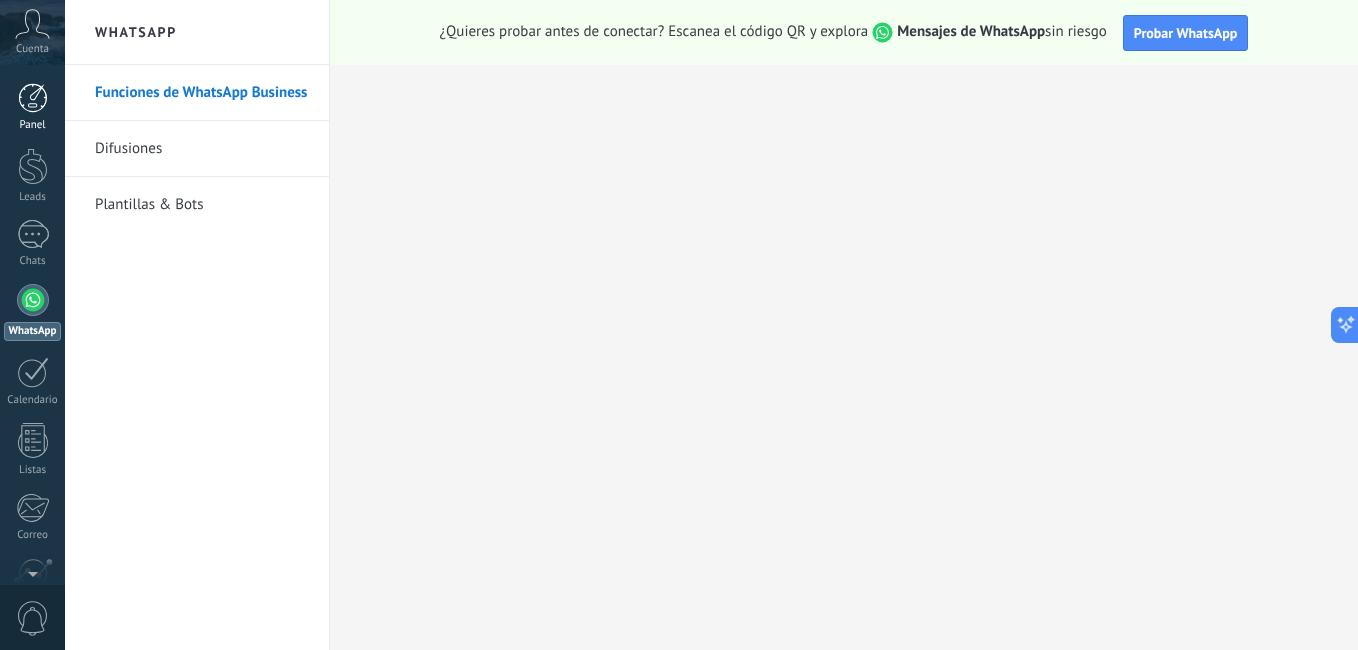 click at bounding box center (33, 98) 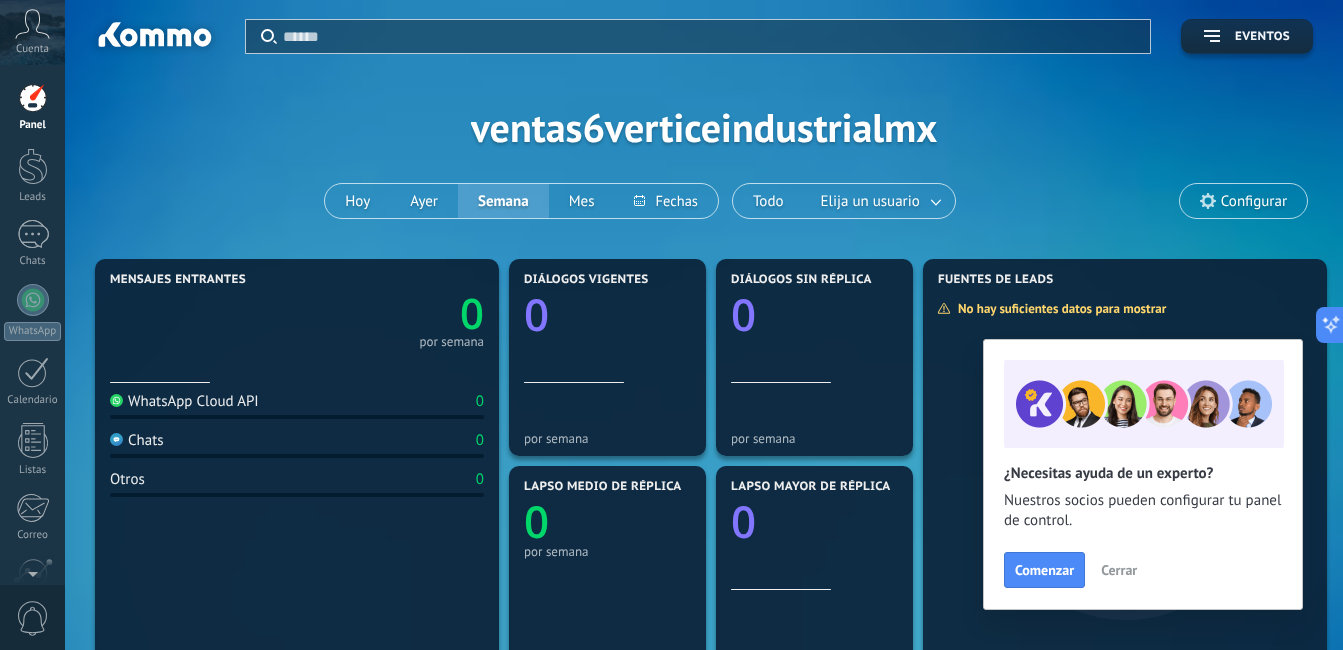 click on "Cerrar" at bounding box center [1119, 570] 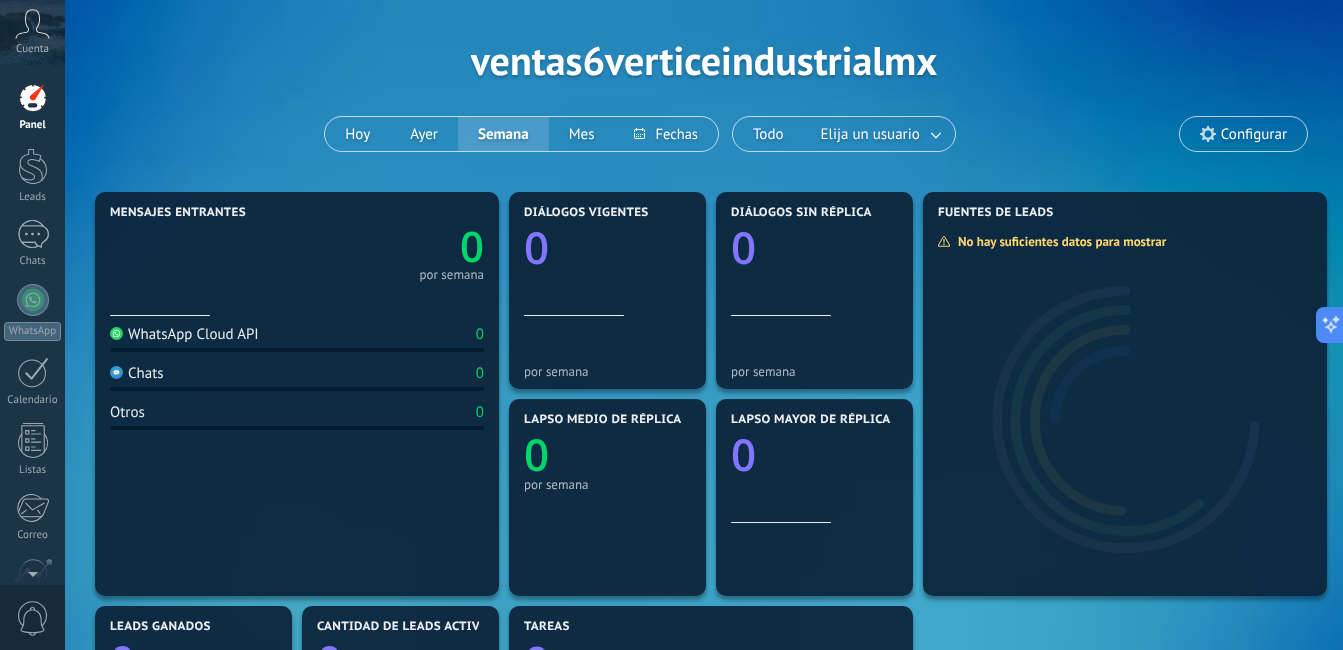 scroll, scrollTop: 63, scrollLeft: 0, axis: vertical 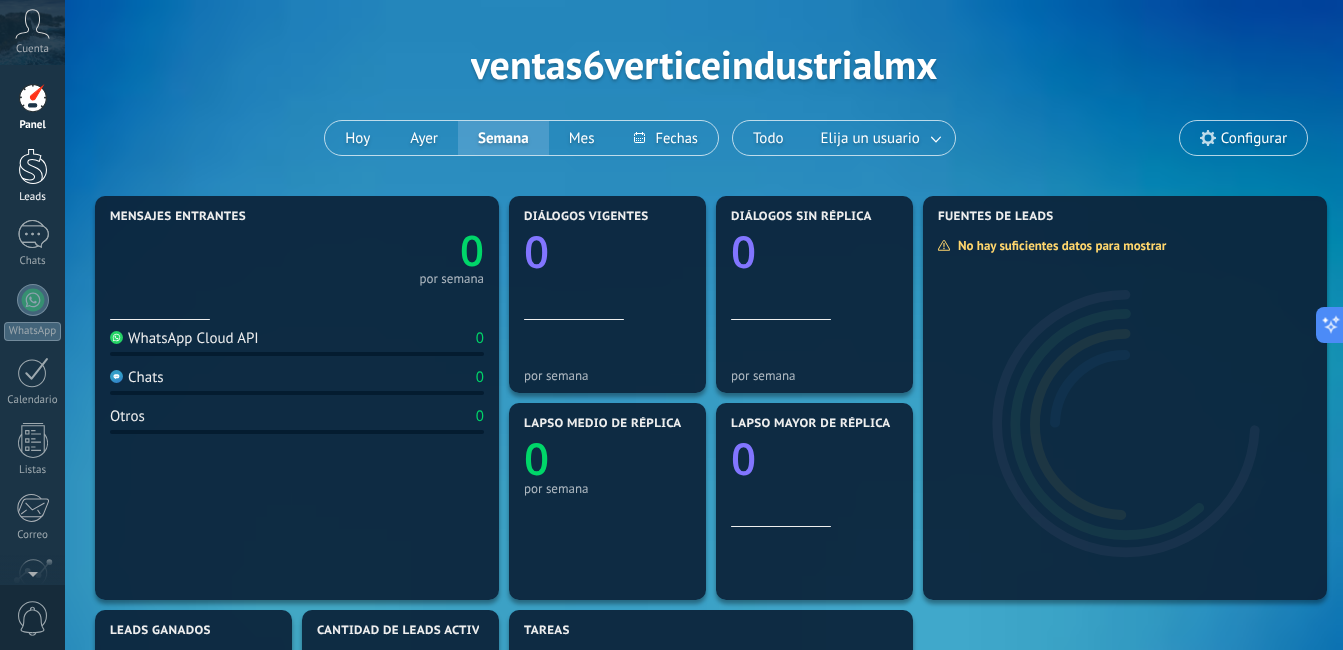 click at bounding box center [33, 166] 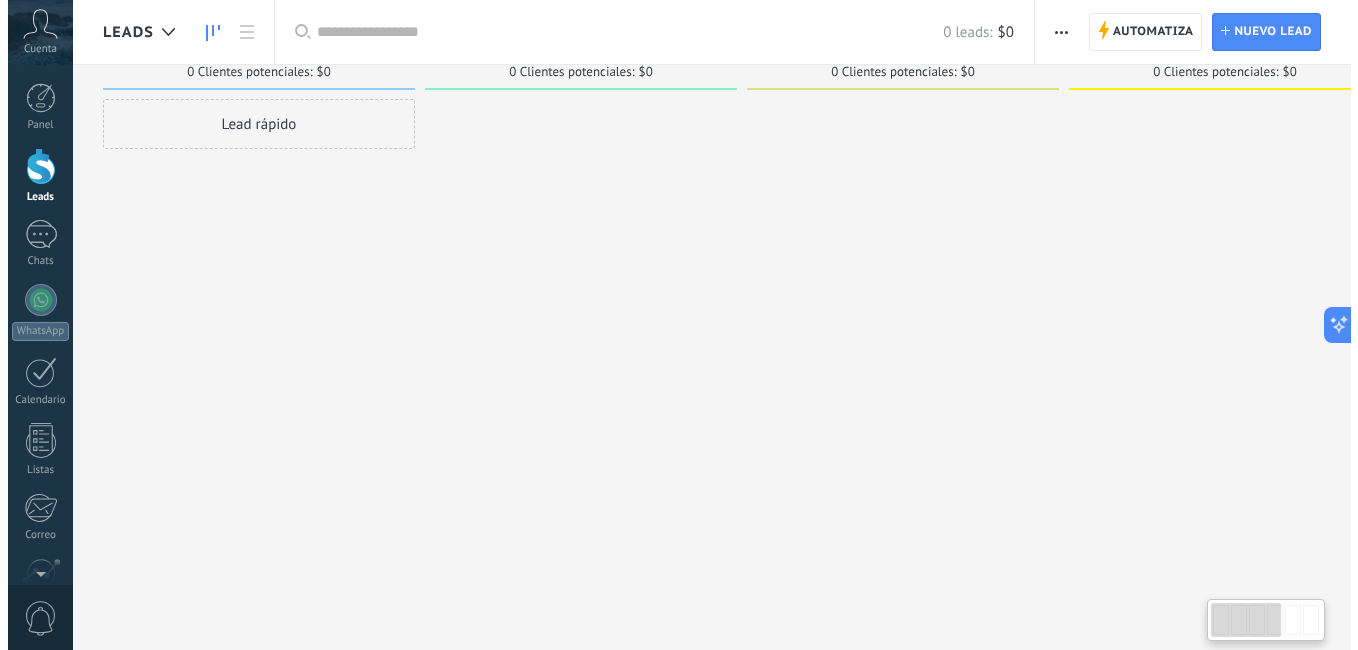 scroll, scrollTop: 0, scrollLeft: 0, axis: both 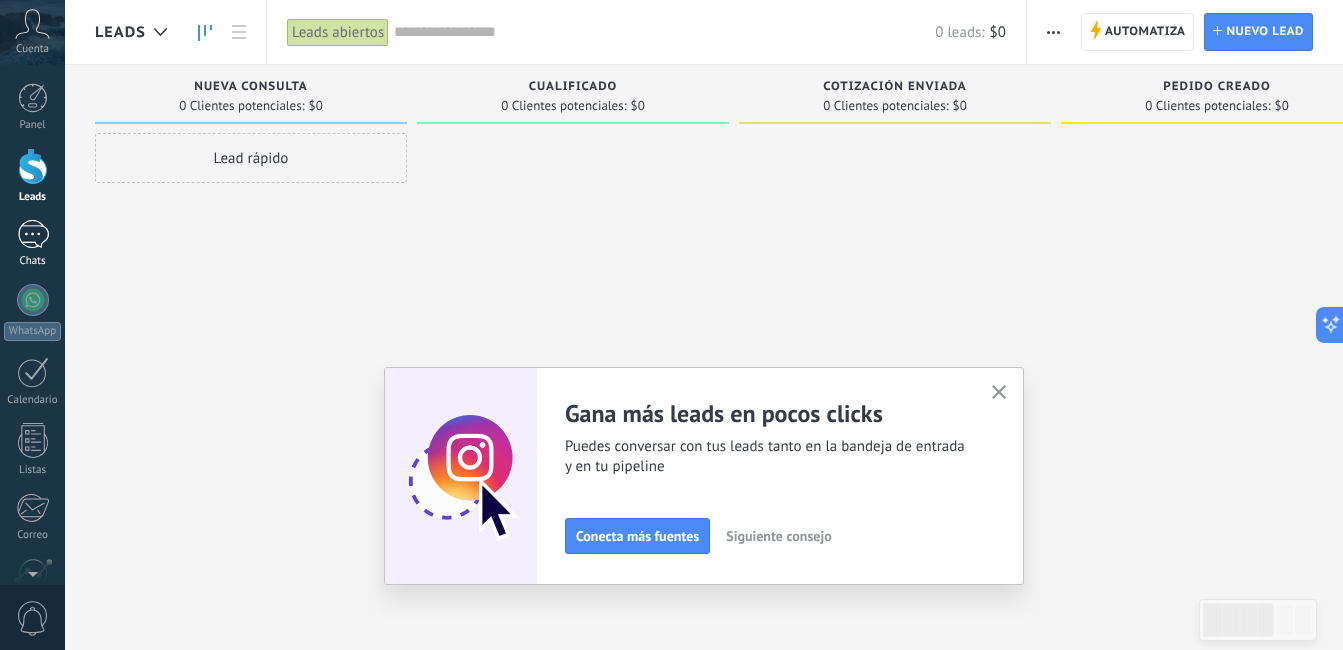 click on "Chats" at bounding box center [33, 261] 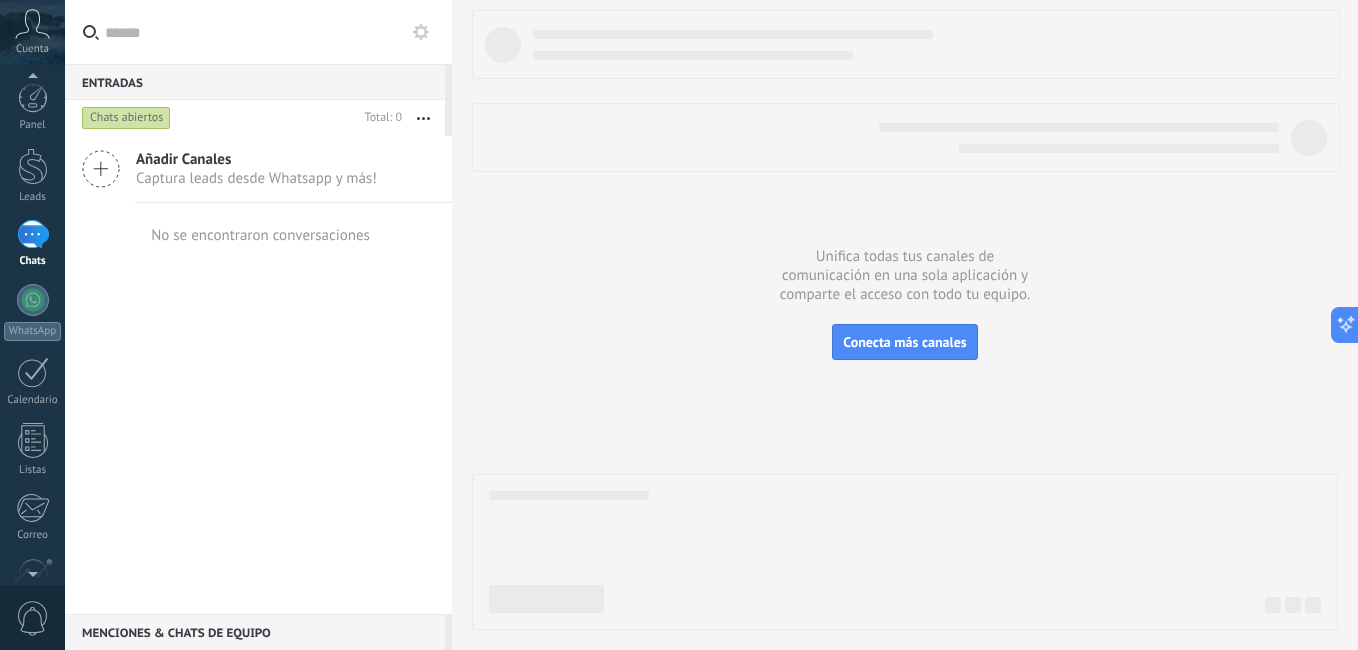 scroll, scrollTop: 0, scrollLeft: 0, axis: both 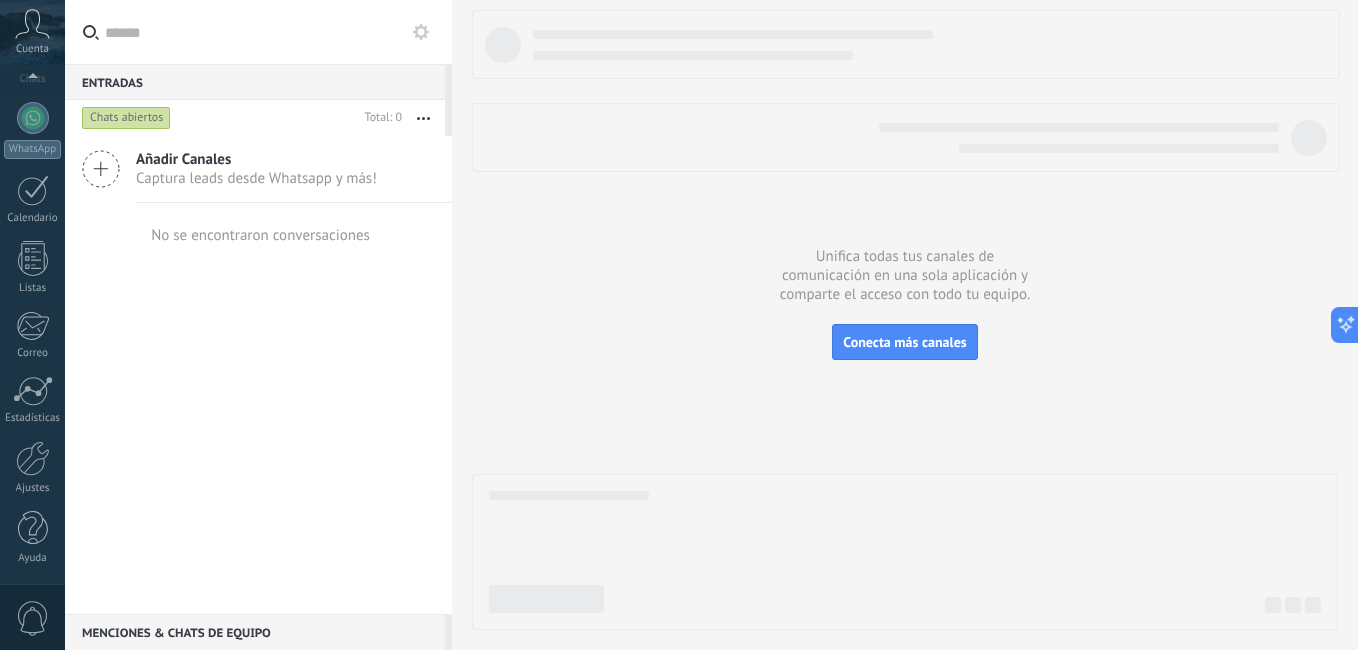 click on "©  2025  derechos reservados |  Términos de uso
Soporte técnico
Cuenta
Vértice Industrial
ID de cuenta
34820203
perfil
salir" at bounding box center (32, 325) 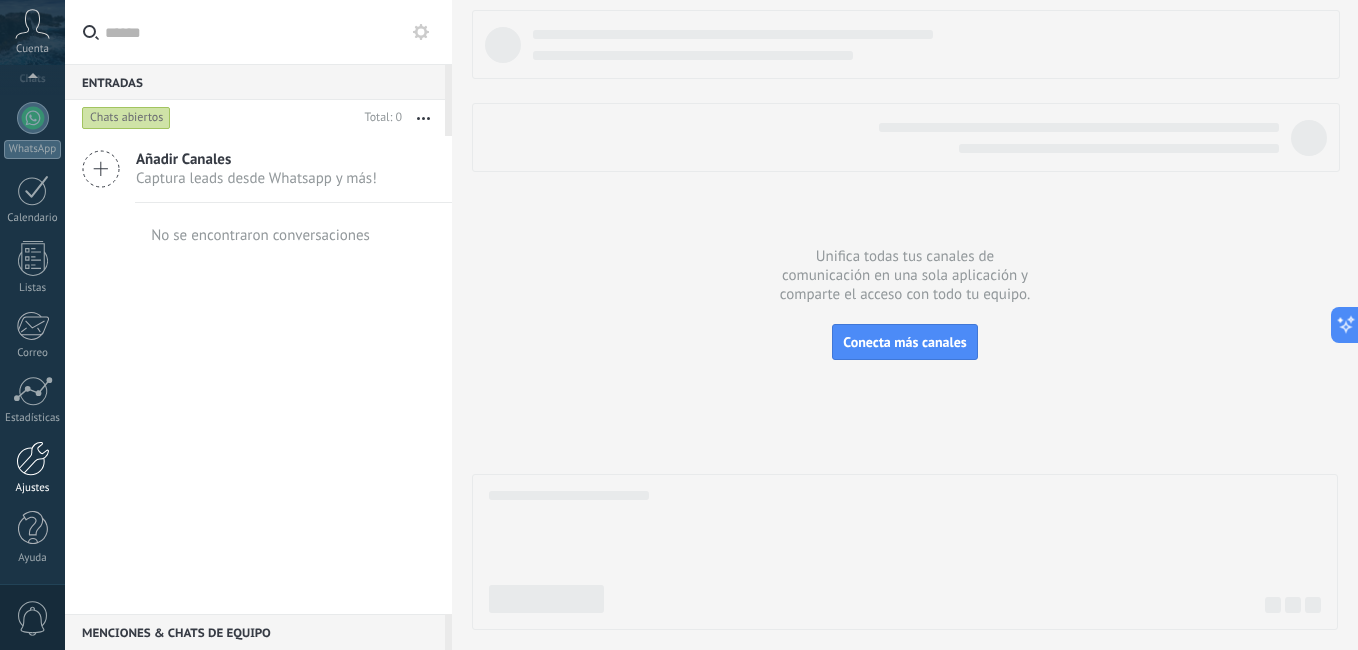 click at bounding box center [33, 458] 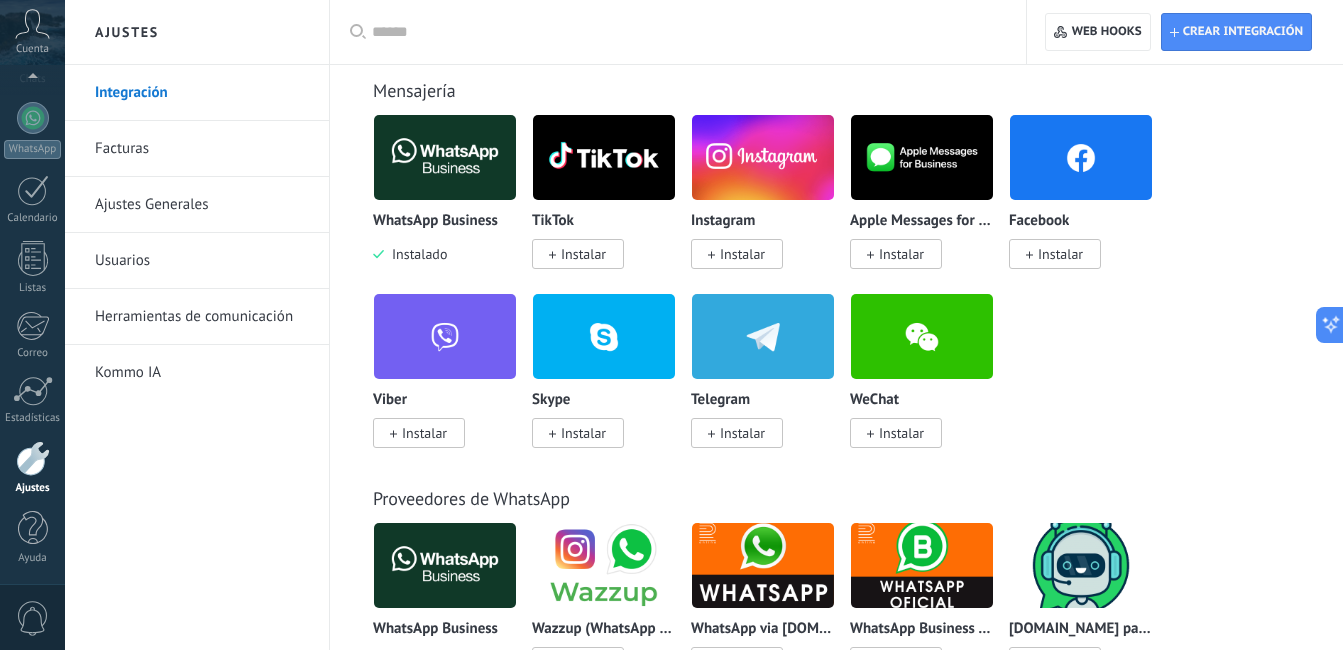 scroll, scrollTop: 299, scrollLeft: 0, axis: vertical 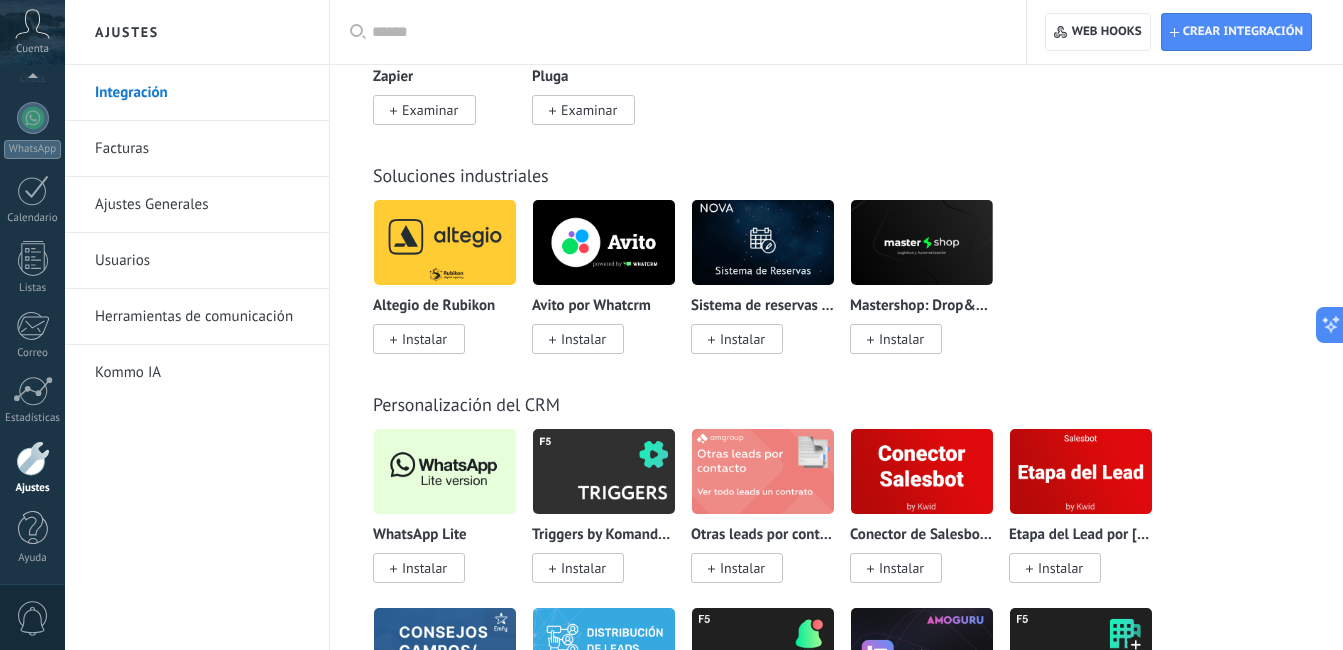 click at bounding box center [445, 471] 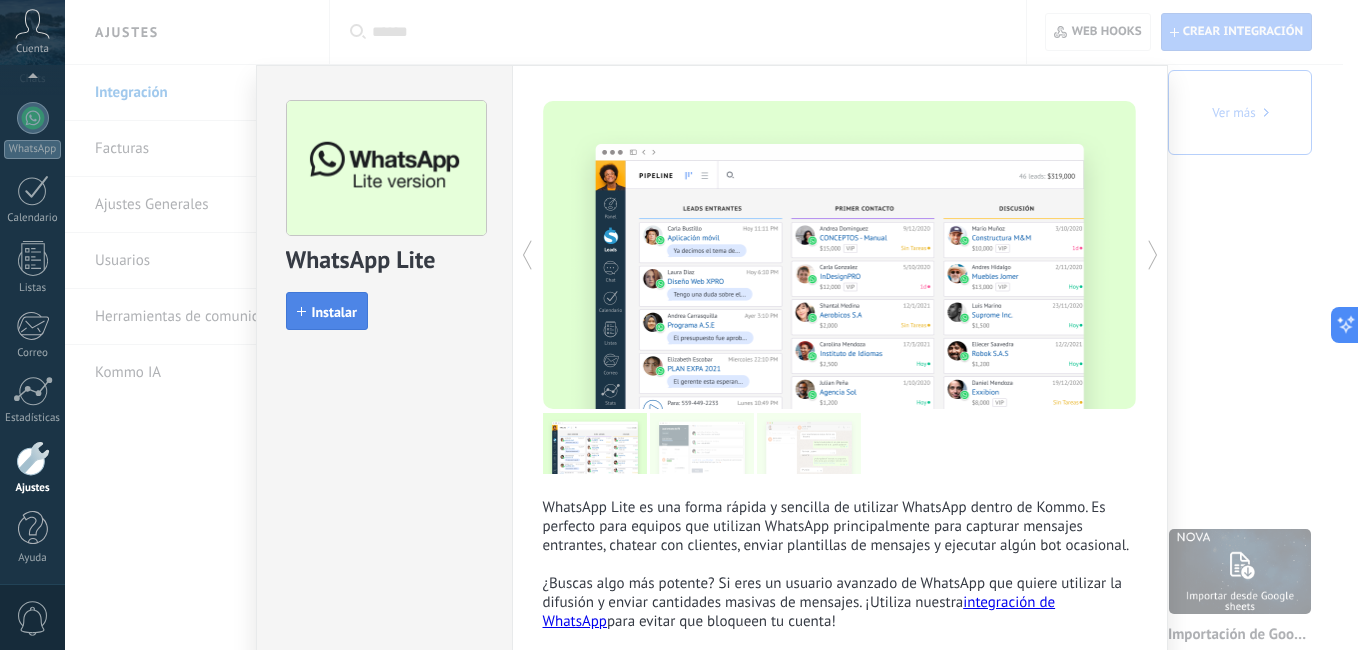 click on "Instalar" at bounding box center (327, 311) 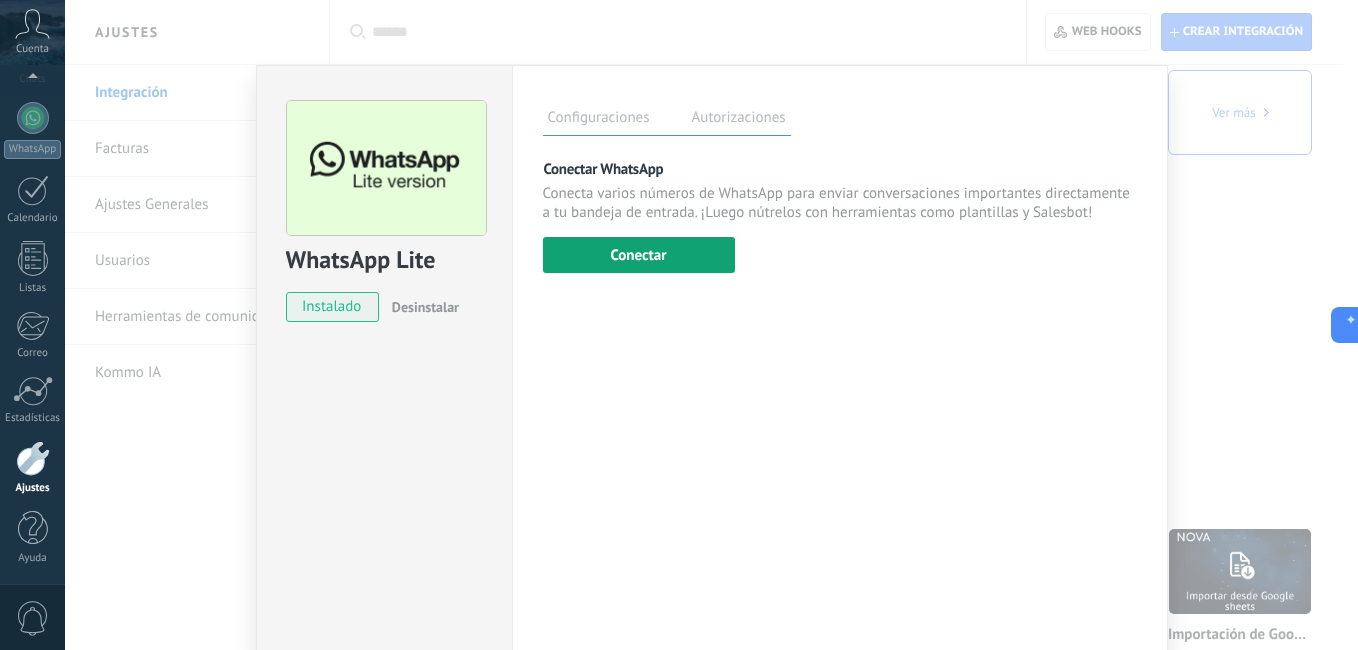 click on "Conectar" at bounding box center (639, 255) 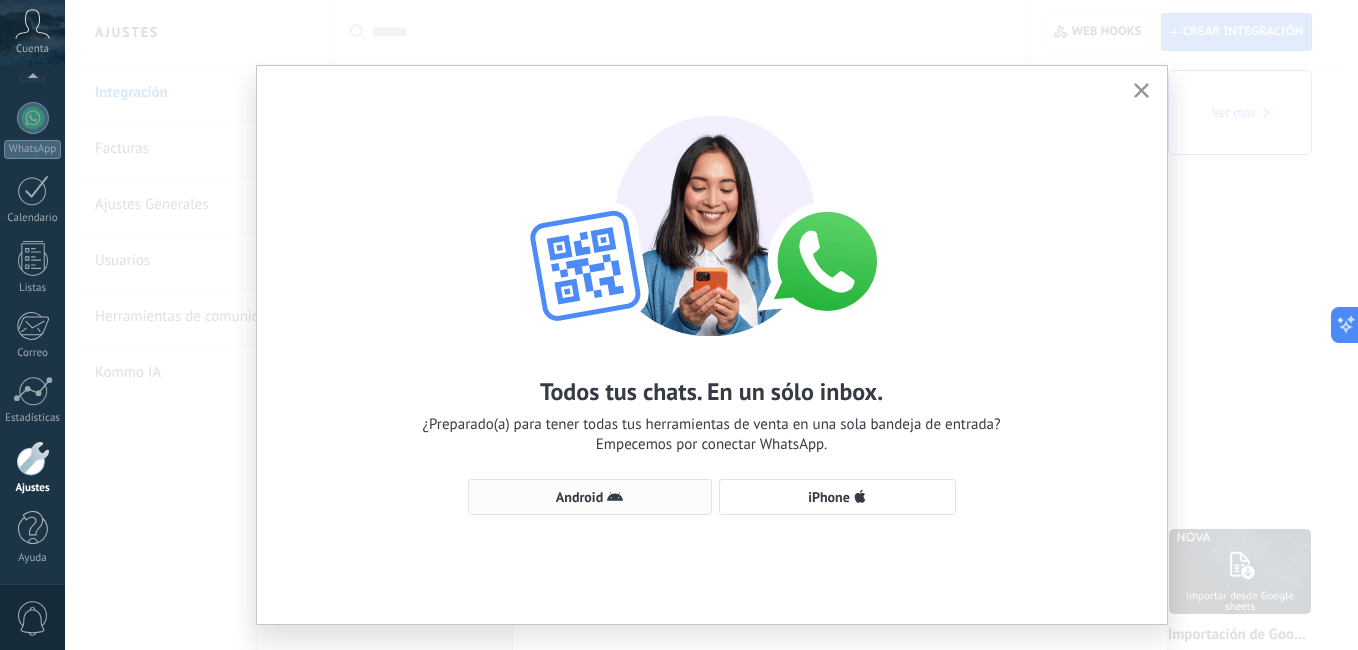 click on "Android" at bounding box center [579, 497] 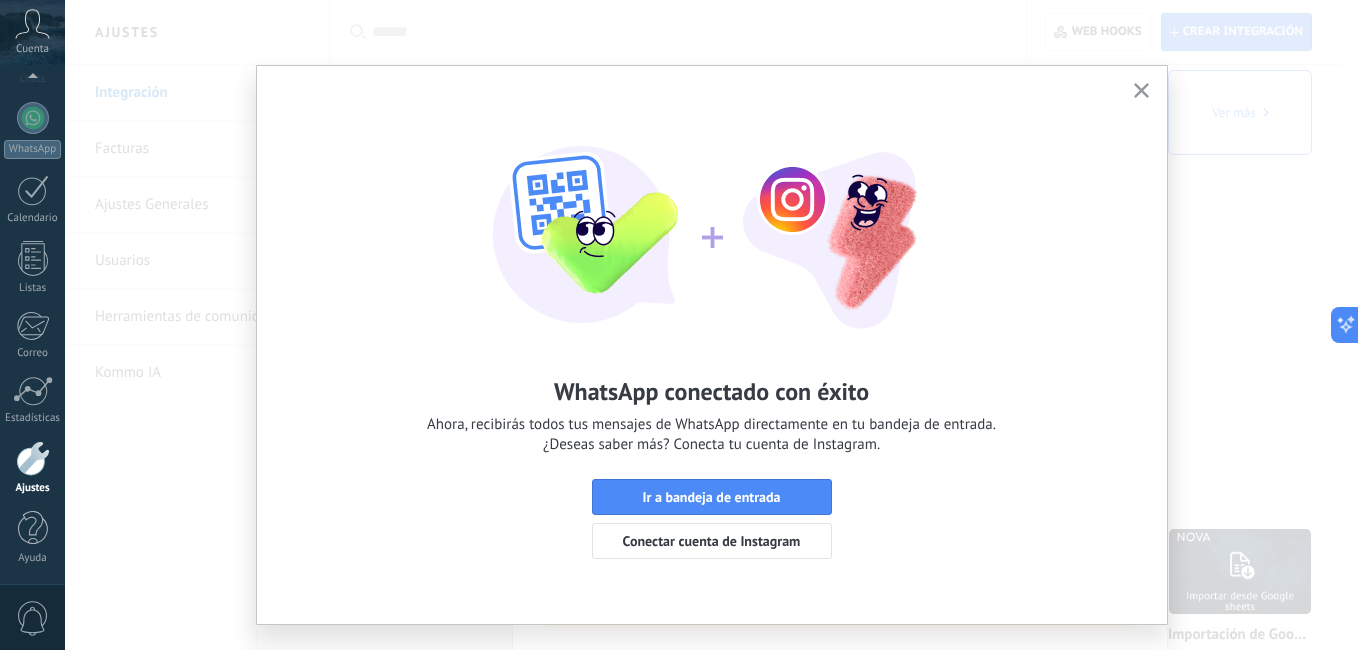 click 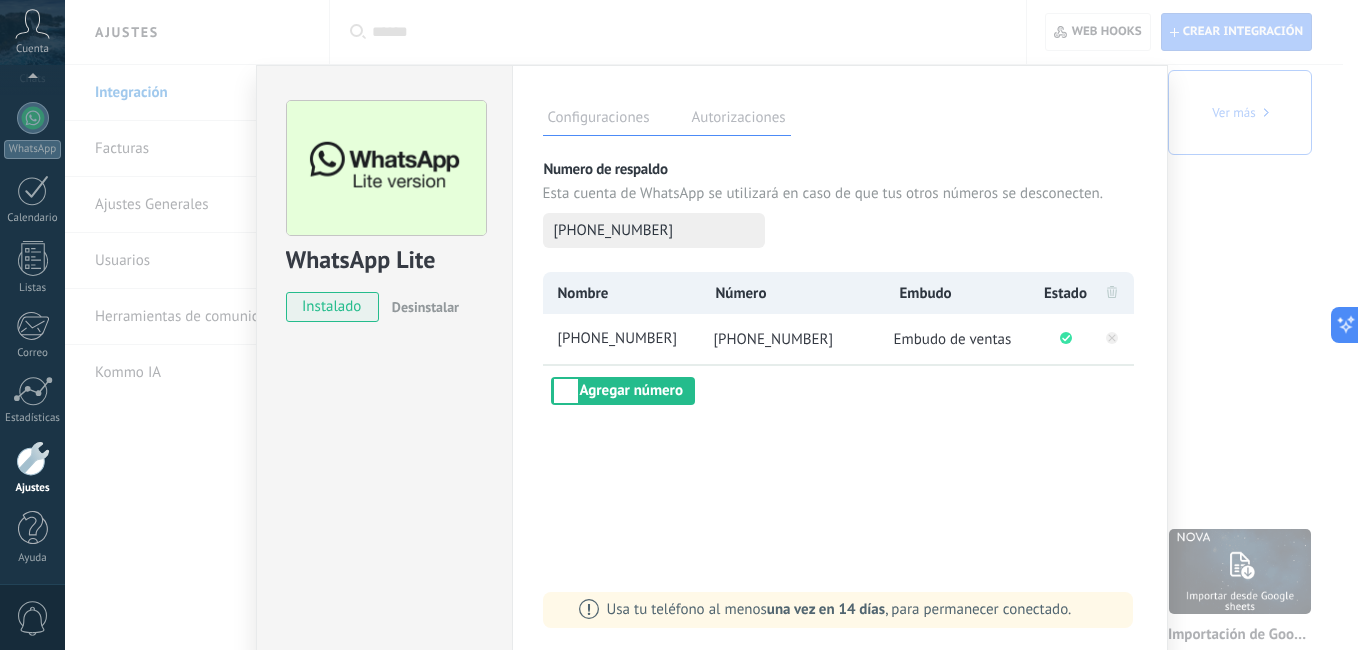 click on "WhatsApp Lite instalado Desinstalar Configuraciones Autorizaciones Esta pestaña registra a los usuarios que han concedido acceso a las integración a esta cuenta. Si deseas remover la posibilidad que un usuario pueda enviar solicitudes a la cuenta en nombre de esta integración, puedes revocar el acceso. Si el acceso a todos los usuarios es revocado, la integración dejará de funcionar. Esta aplicacion está instalada, pero nadie le ha dado acceso aun. Más de 2 mil millones de personas utilizan activamente WhatsApp para conectarse con amigos, familiares y empresas. Esta integración agrega el chat más popular a tu arsenal de comunicación: captura automáticamente leads desde los mensajes entrantes, comparte el acceso al chat con todo tu equipo y potencia todo con las herramientas integradas de Kommo, como el botón de compromiso y Salesbot. más _:  Guardar Numero de respaldo Esta cuenta de WhatsApp se utilizará en caso de que tus otros números se desconecten.   [PHONE_NUMBER] Nombre Número Embudo" at bounding box center [711, 325] 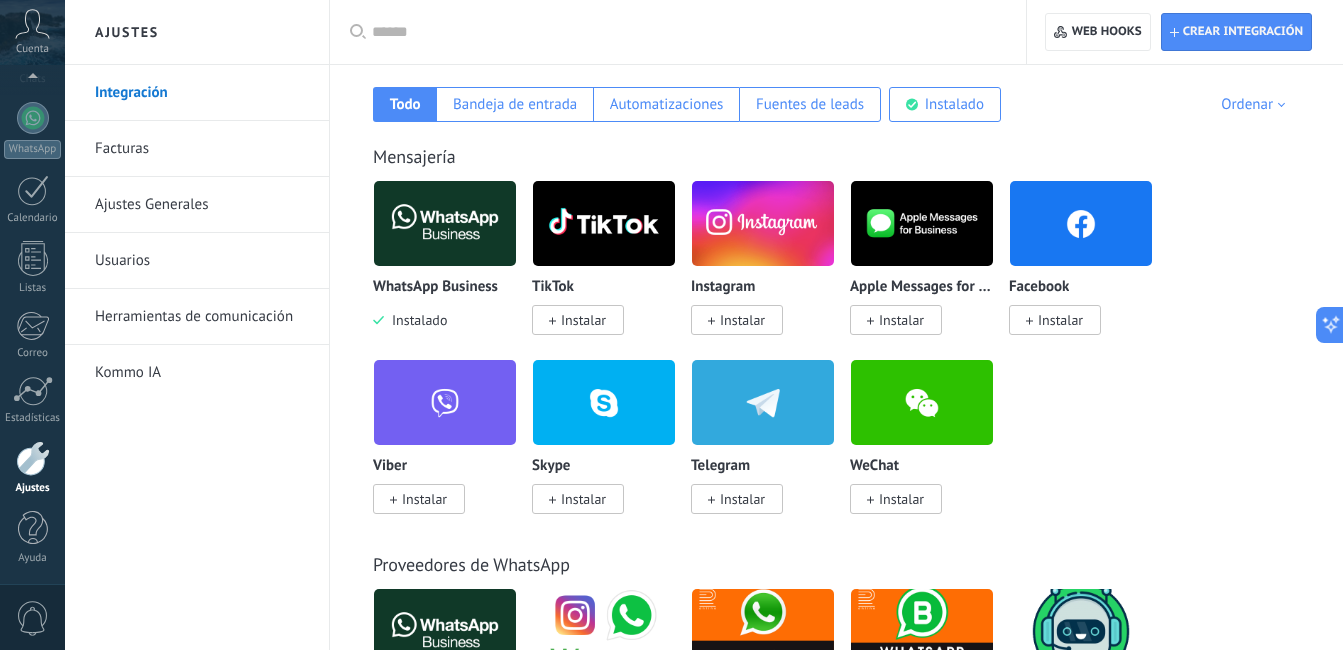 scroll, scrollTop: 282, scrollLeft: 0, axis: vertical 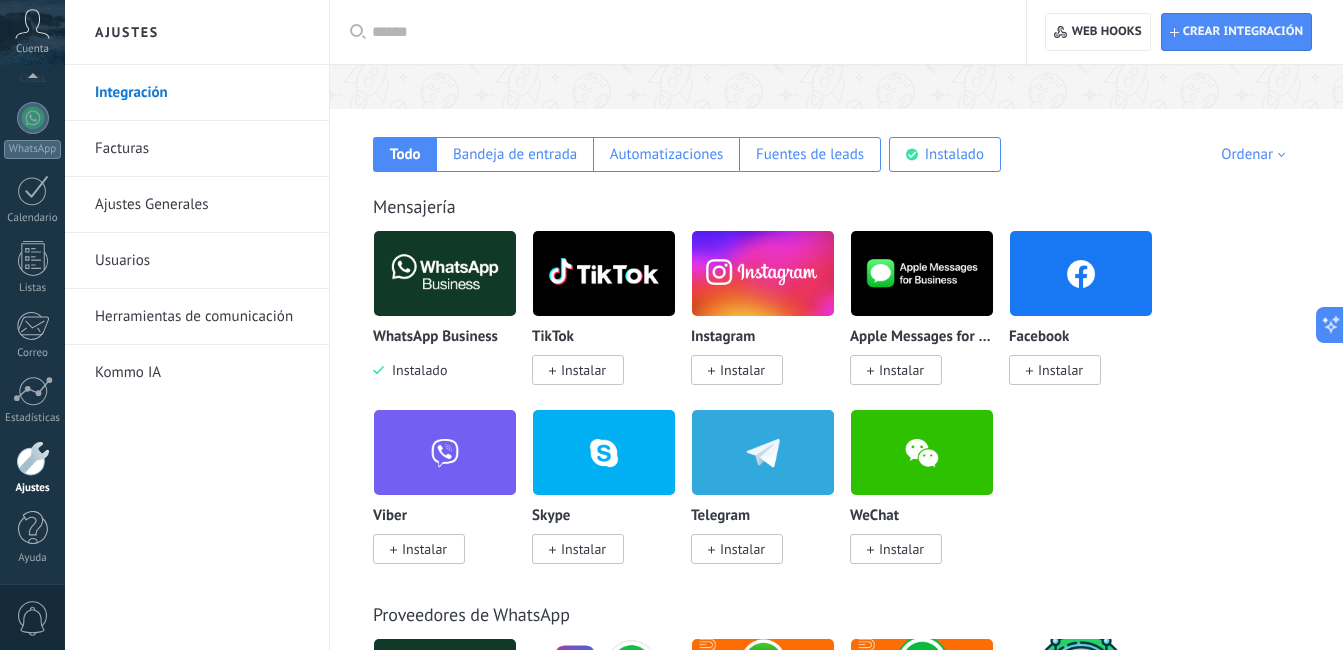 click at bounding box center [1081, 273] 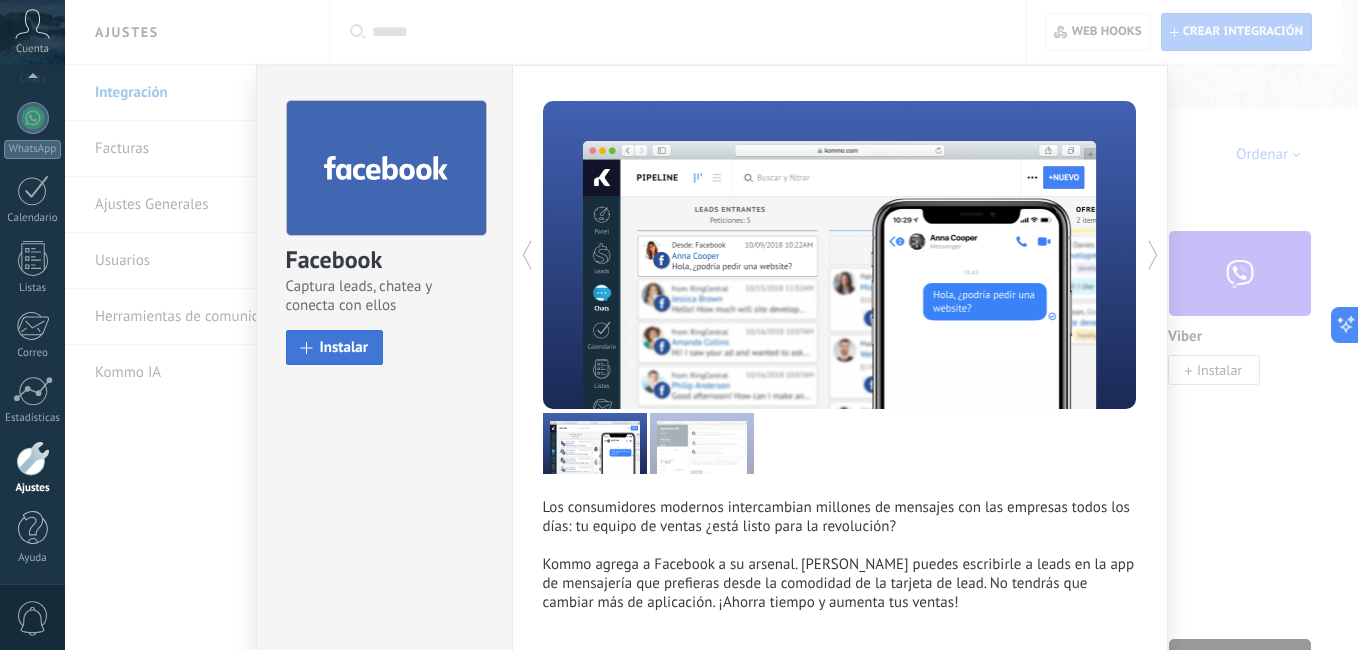 click on "Instalar" at bounding box center [344, 347] 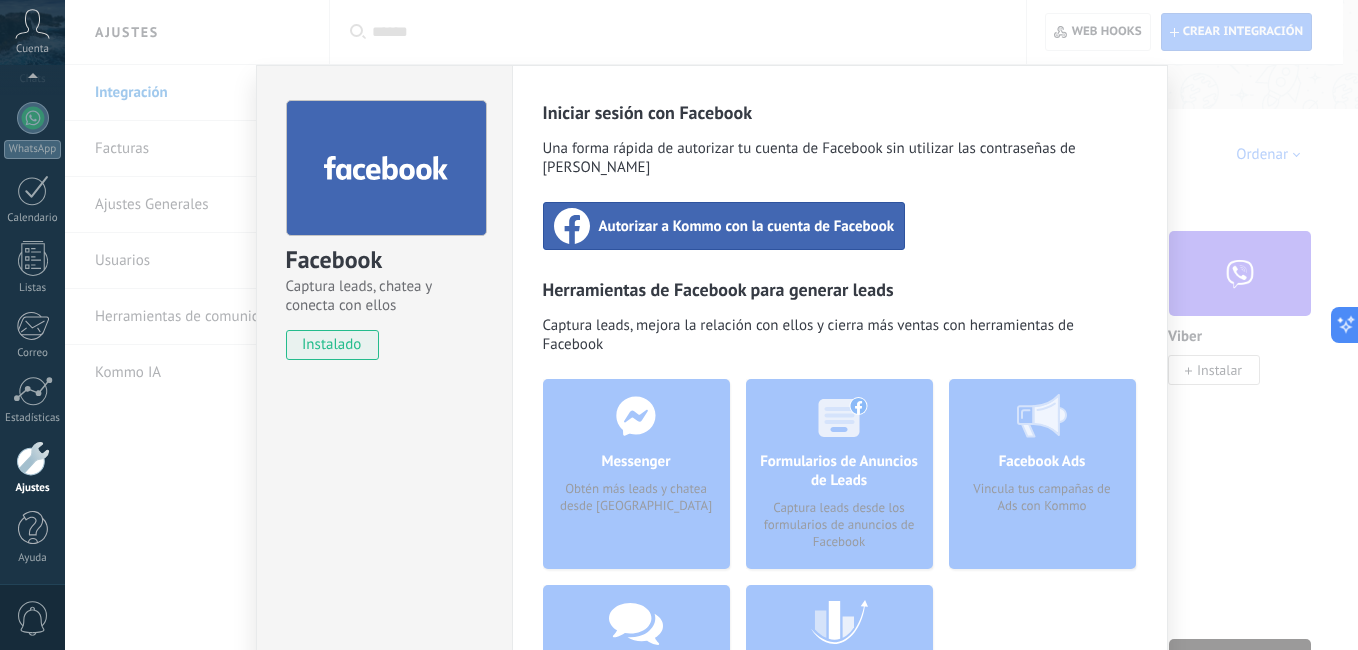 click on "Autorizar a Kommo con la cuenta de Facebook" at bounding box center (747, 226) 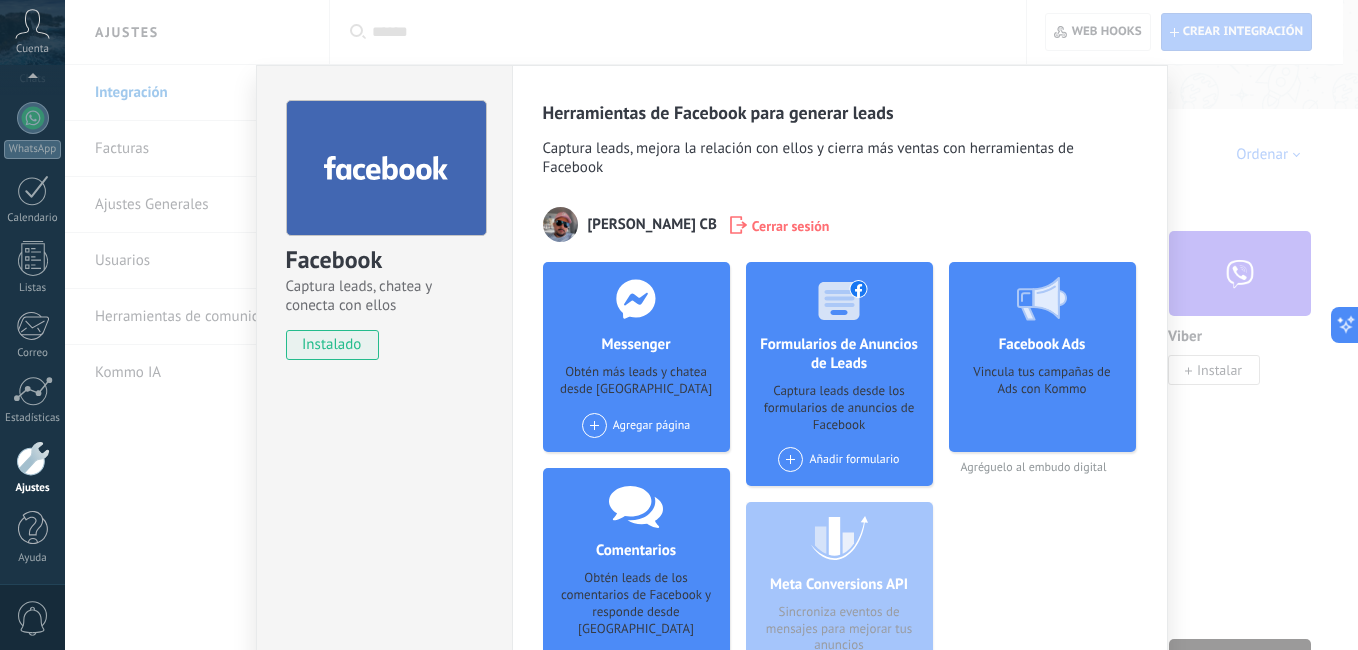 click at bounding box center (594, 425) 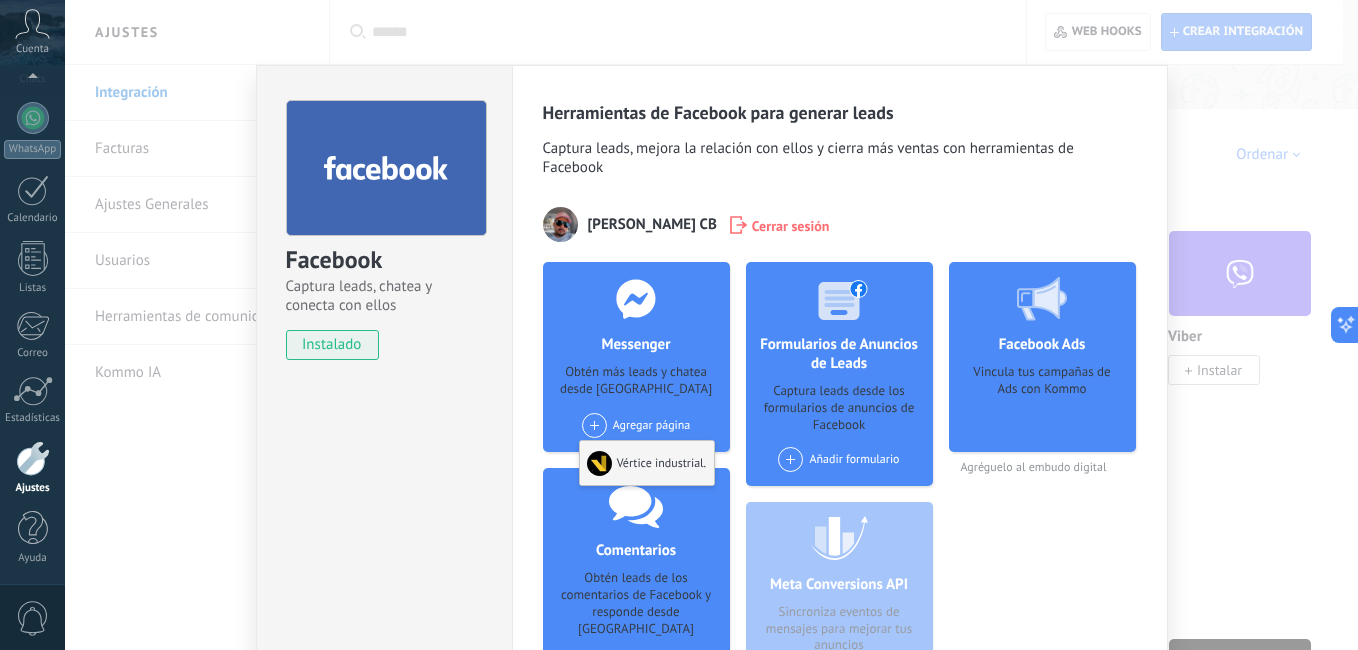click at bounding box center [602, 463] 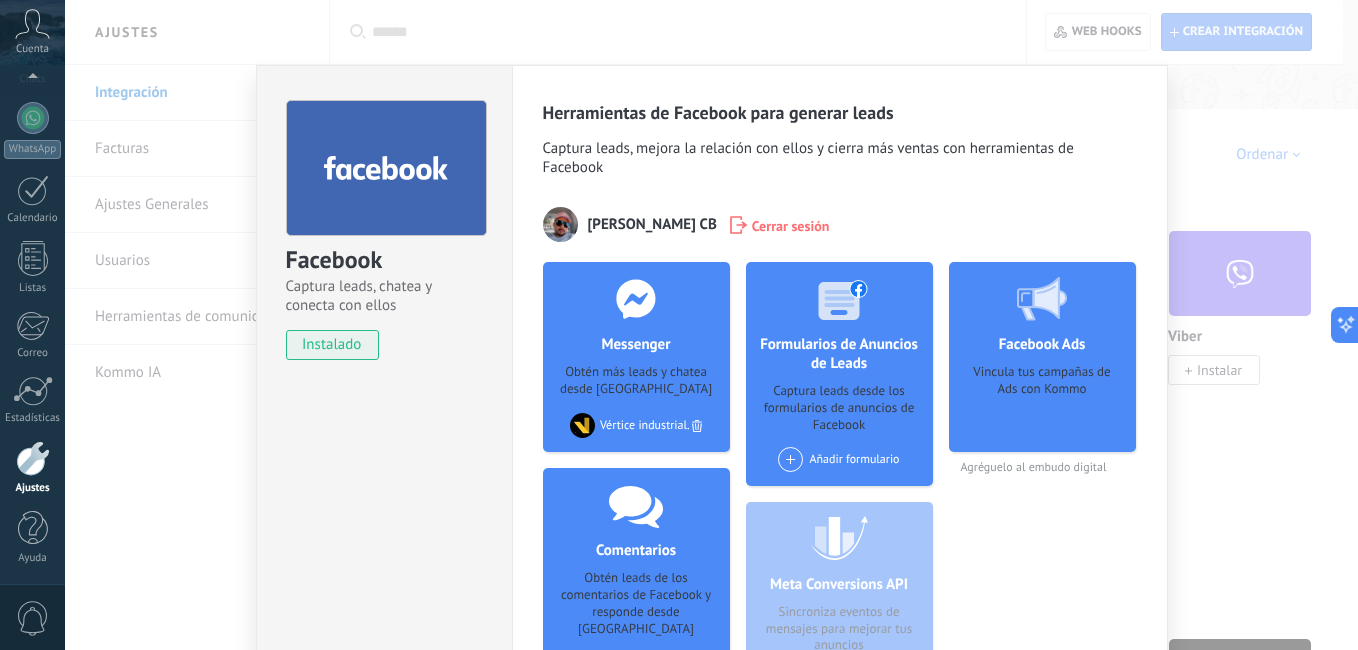 click 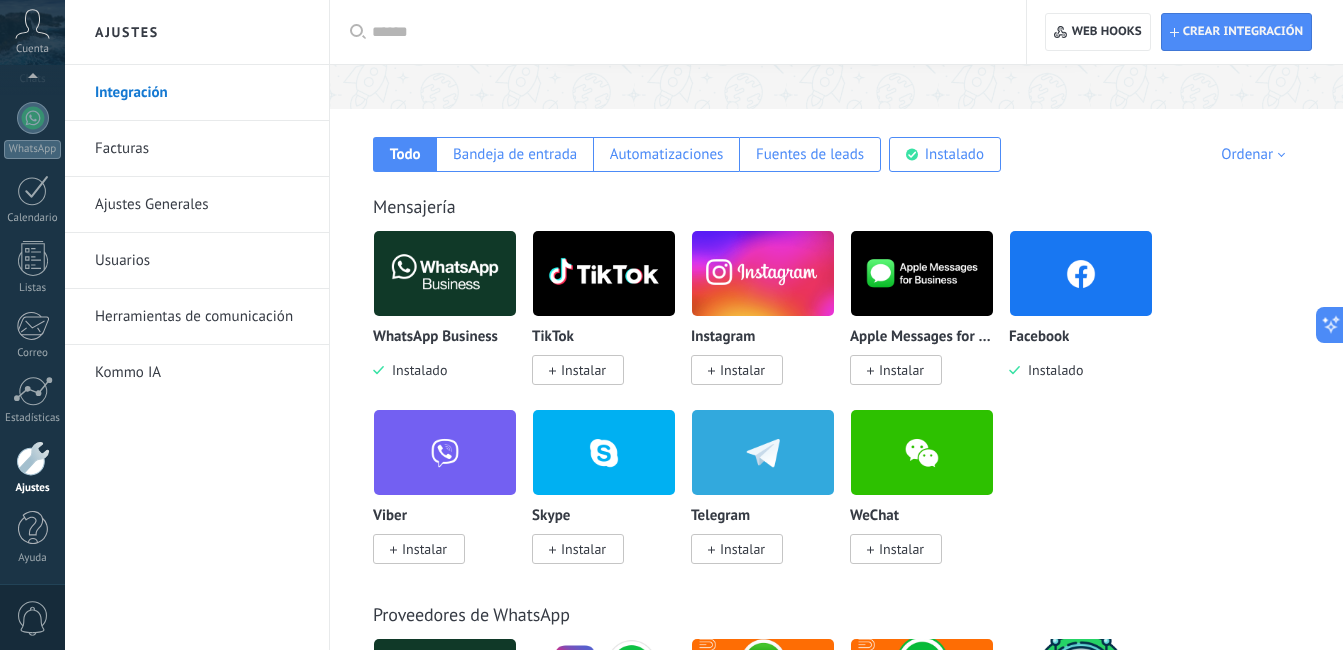 click on "Instalar" at bounding box center (742, 370) 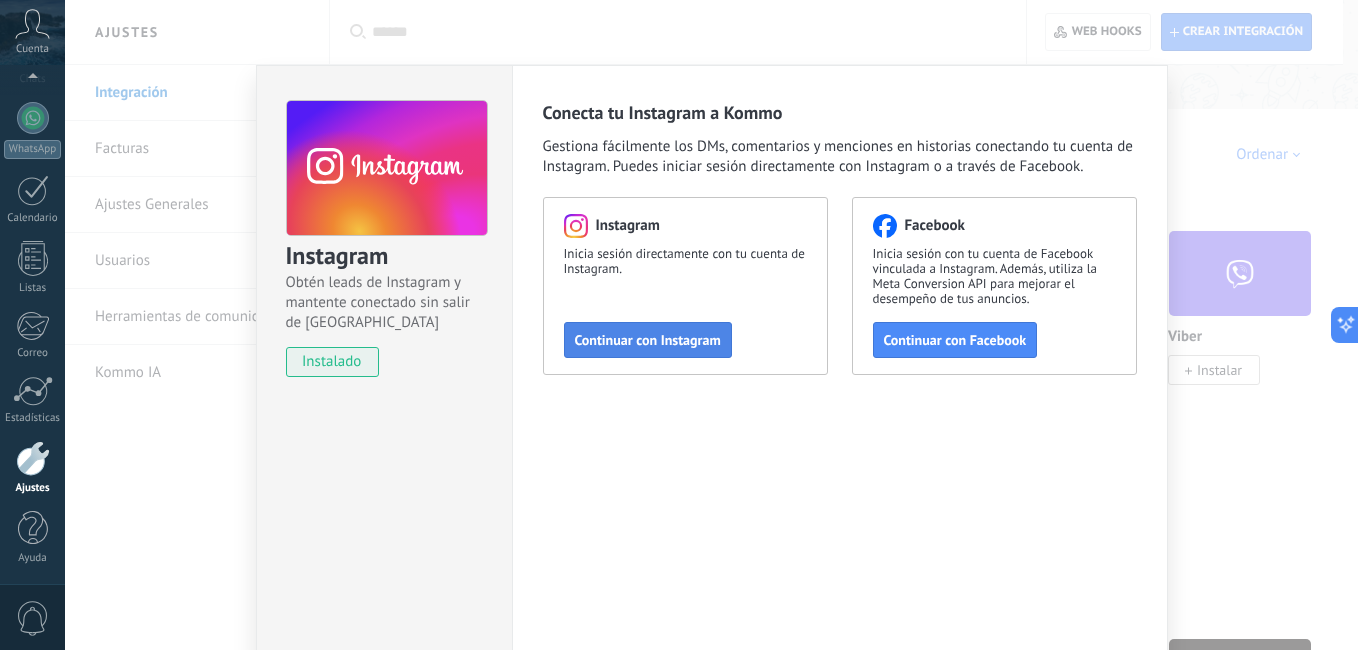 click on "Continuar con Instagram" at bounding box center [648, 340] 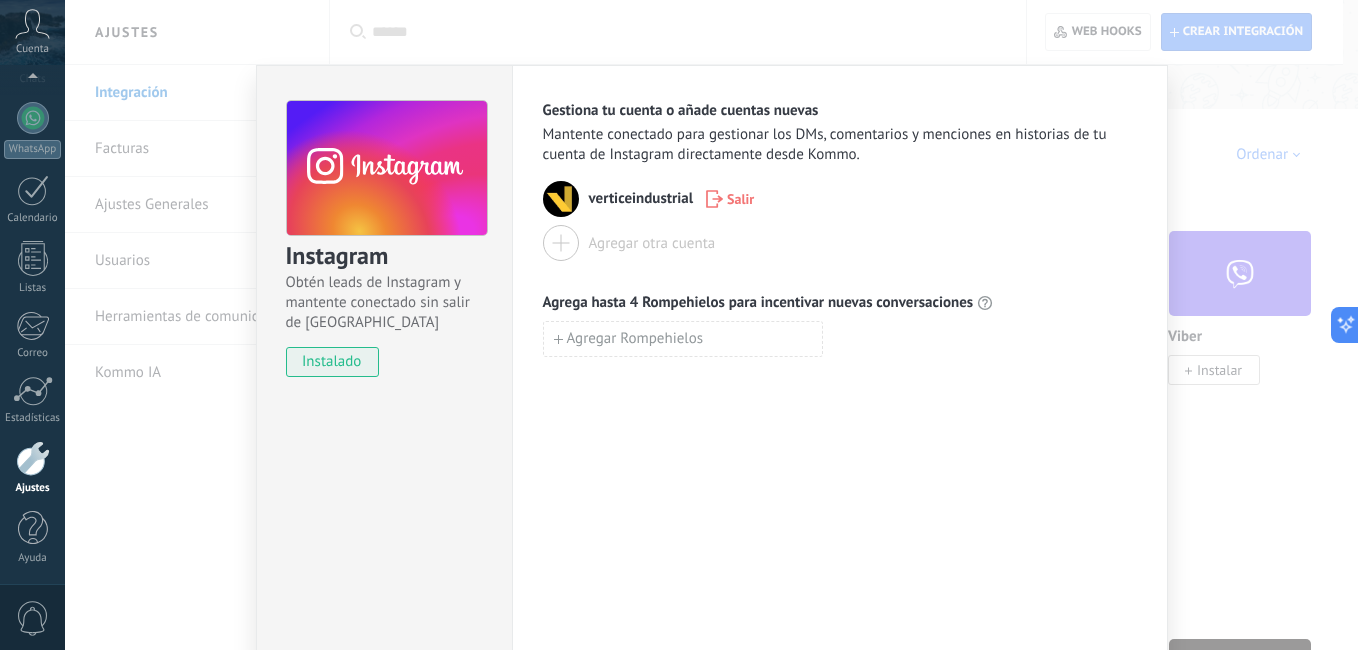 click on "Instagram Obtén leads de Instagram y mantente conectado sin salir de Kommo instalado Gestiona tu cuenta o añade cuentas nuevas Mantente conectado para gestionar los DMs, comentarios y menciones en historias de tu cuenta de Instagram directamente desde Kommo. verticeindustrial Salir Agregar otra cuenta Agrega hasta 4 Rompehielos para incentivar nuevas conversaciones Agregar Rompehielos" at bounding box center (711, 325) 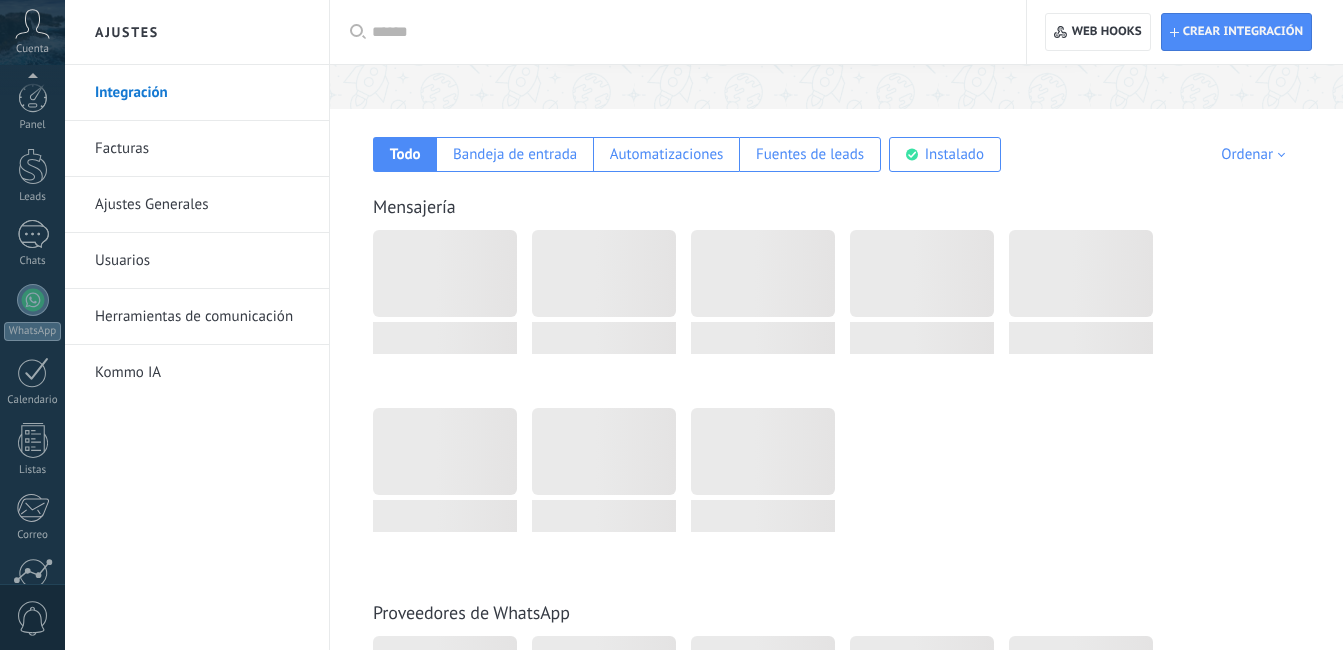 scroll, scrollTop: 282, scrollLeft: 0, axis: vertical 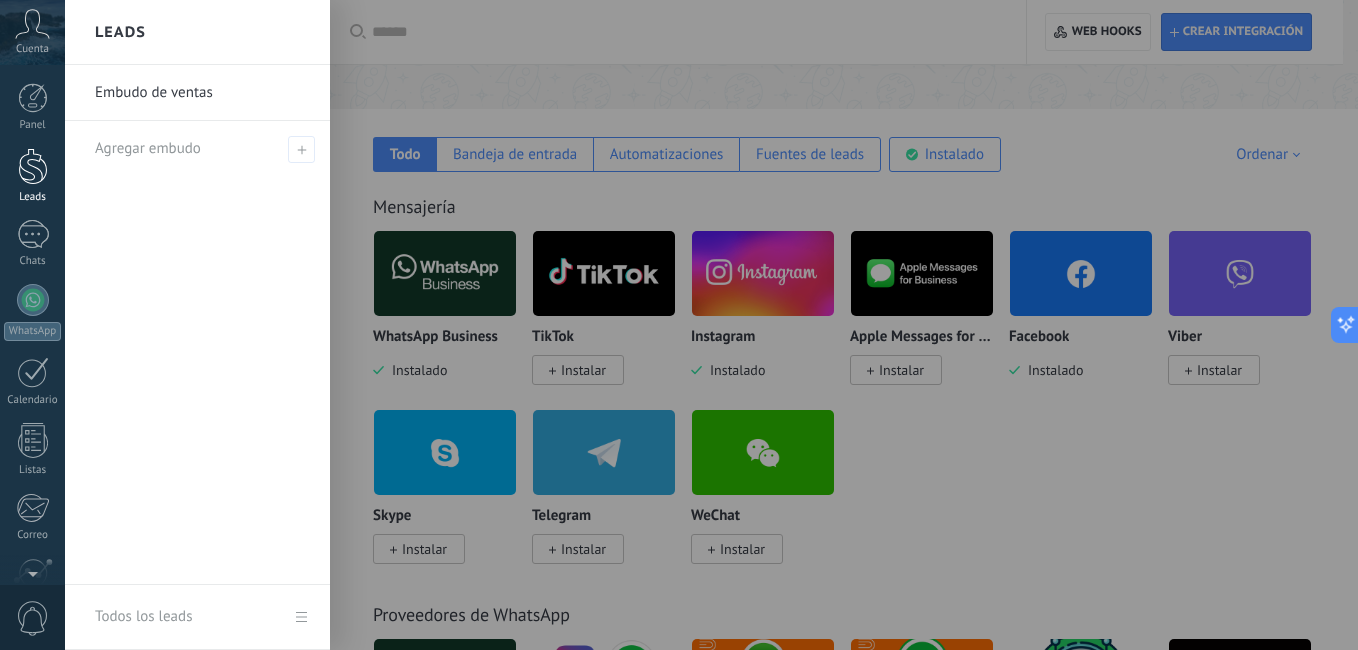 click at bounding box center (33, 166) 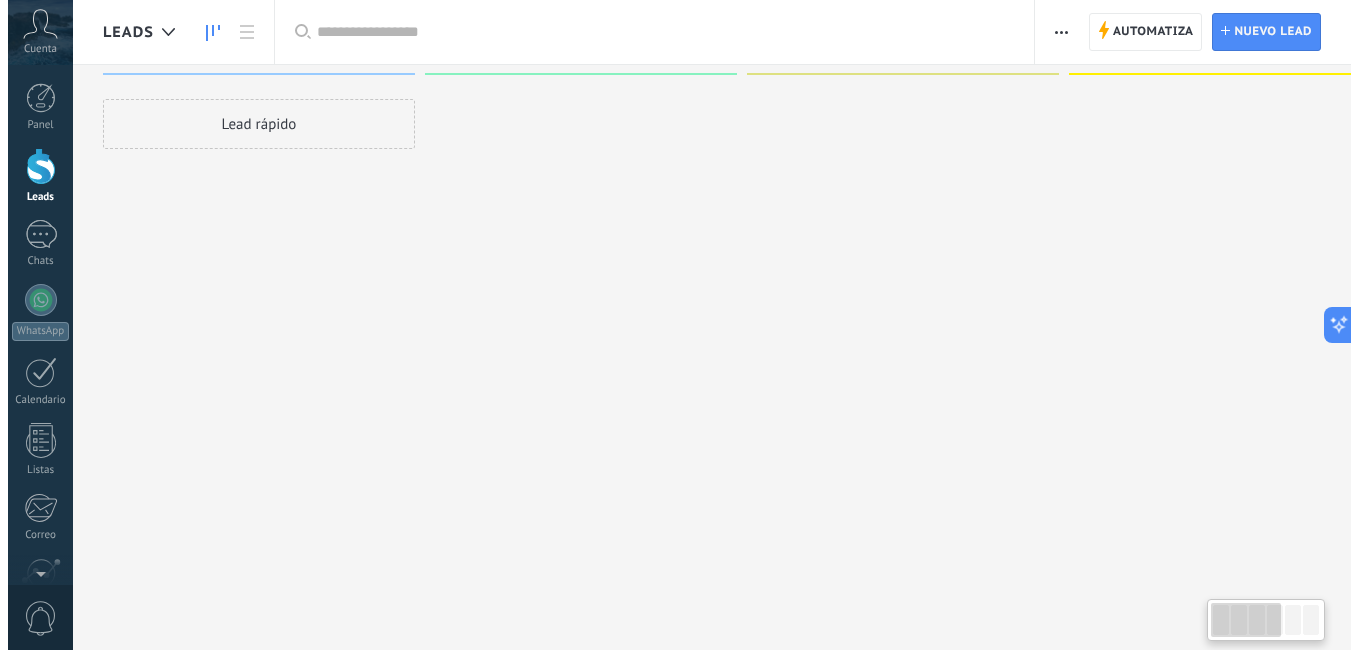 scroll, scrollTop: 0, scrollLeft: 0, axis: both 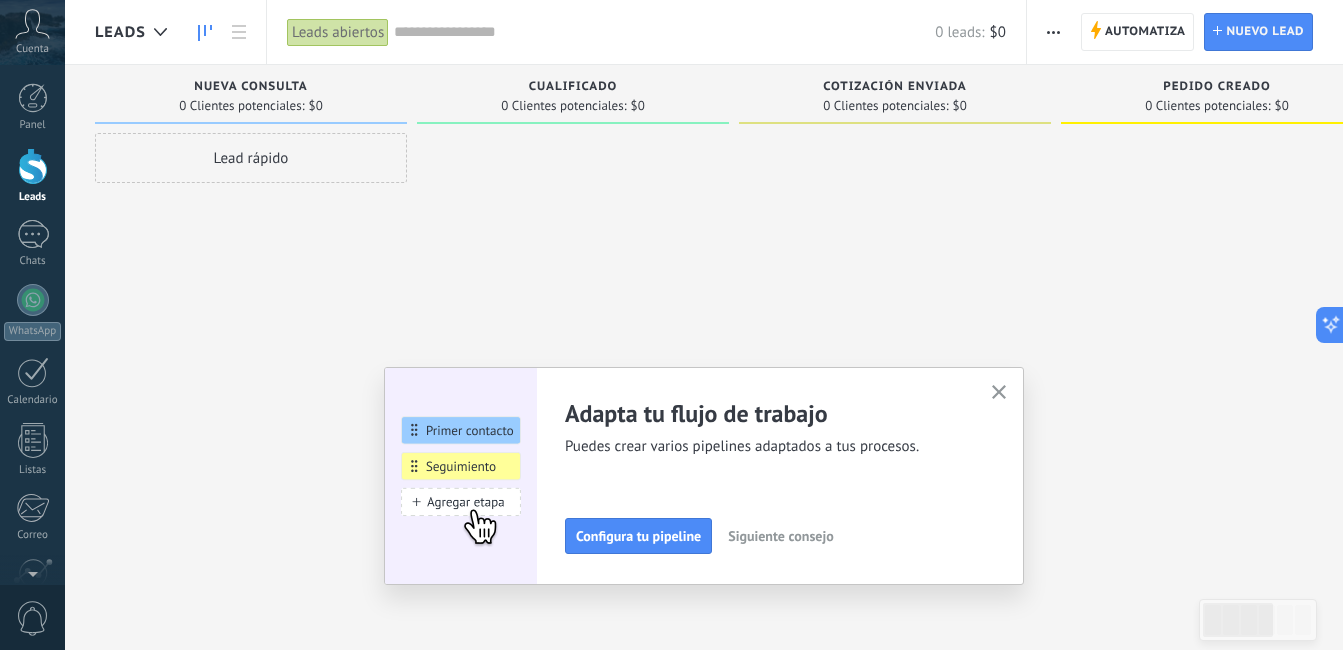 click 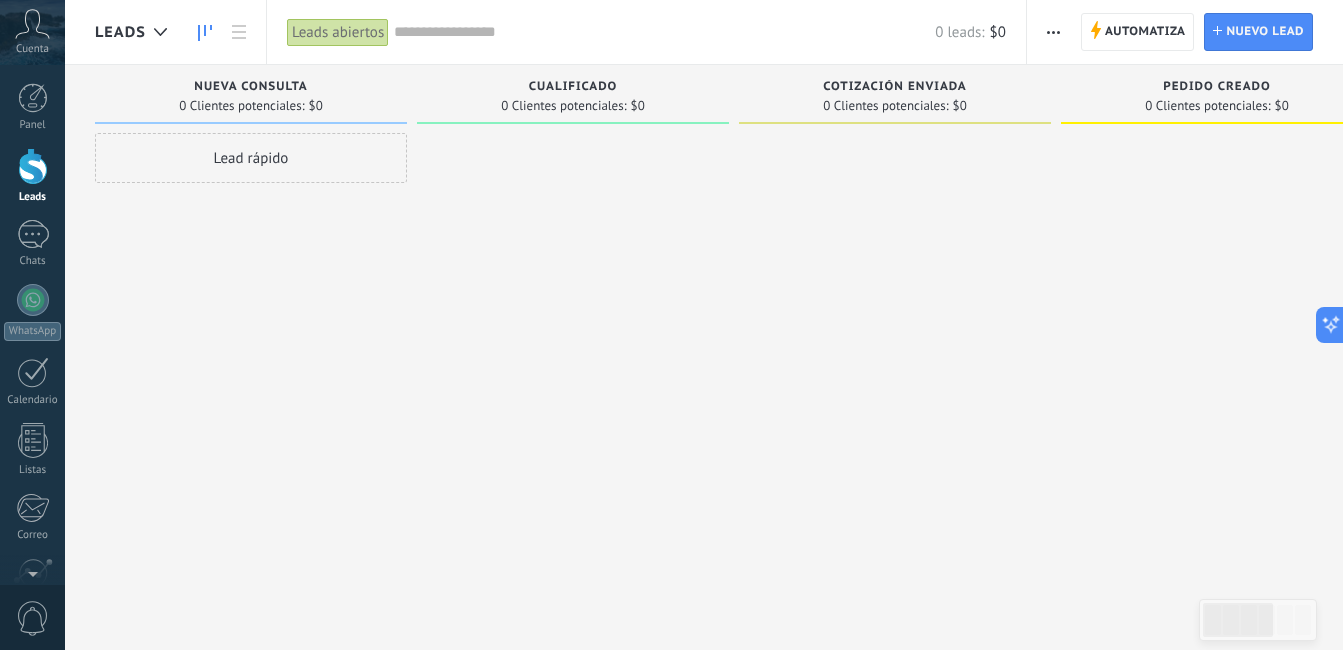 click at bounding box center [1053, 32] 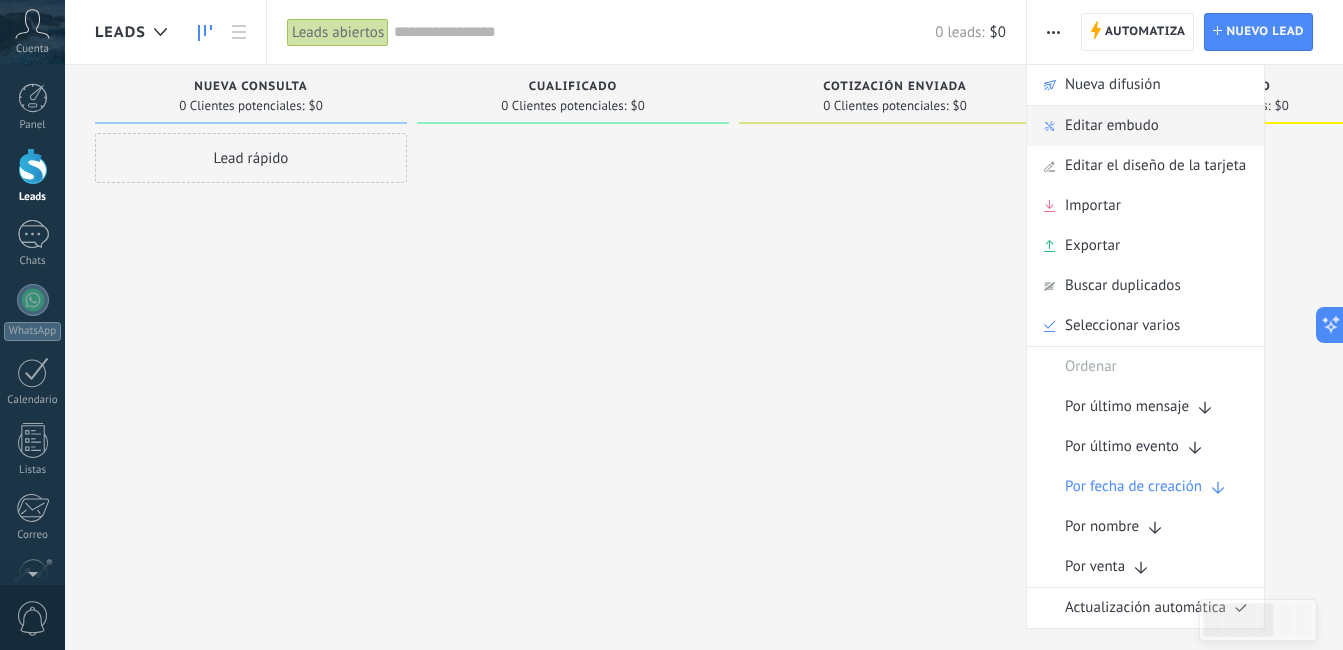 click on "Editar embudo" at bounding box center (1112, 126) 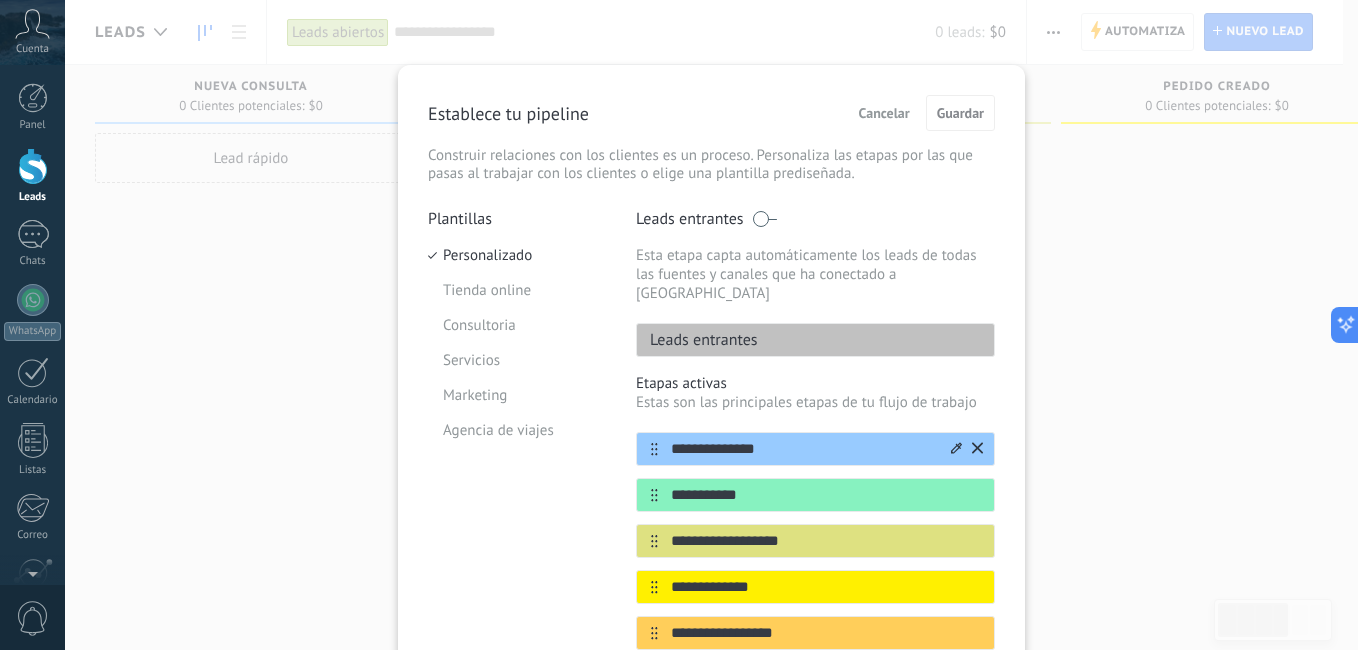 click on "**********" at bounding box center (803, 449) 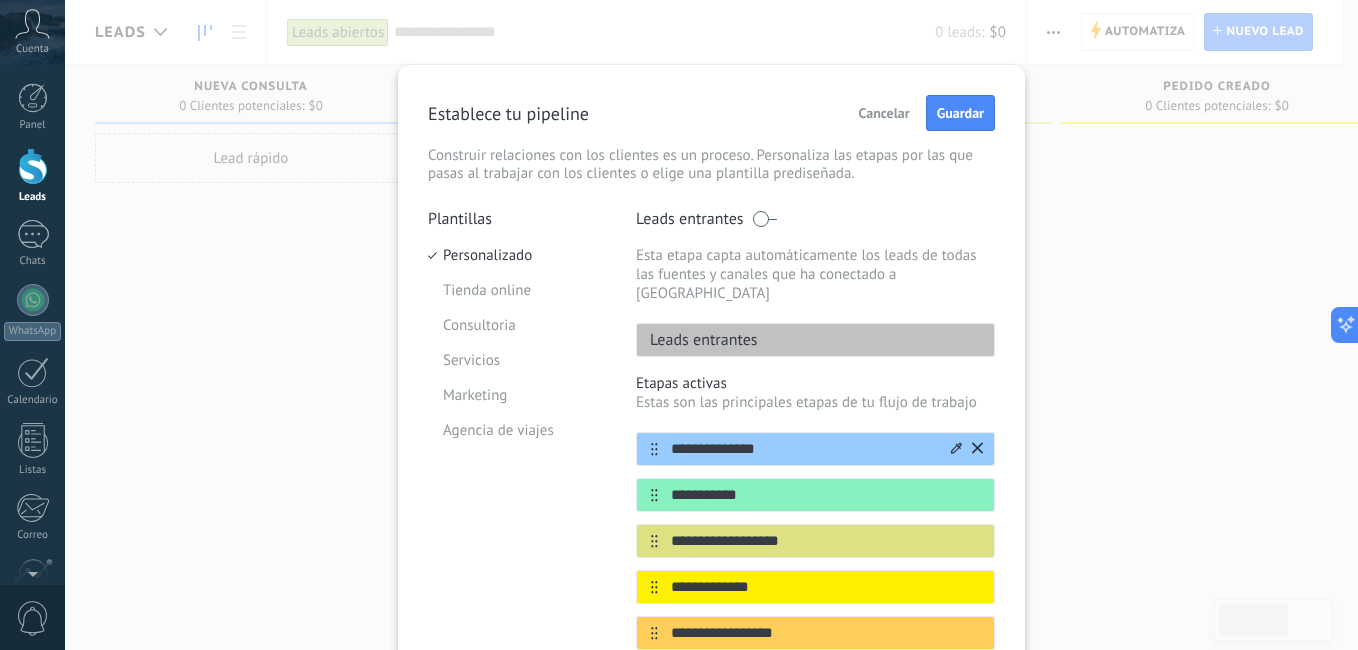 click on "**********" at bounding box center (803, 449) 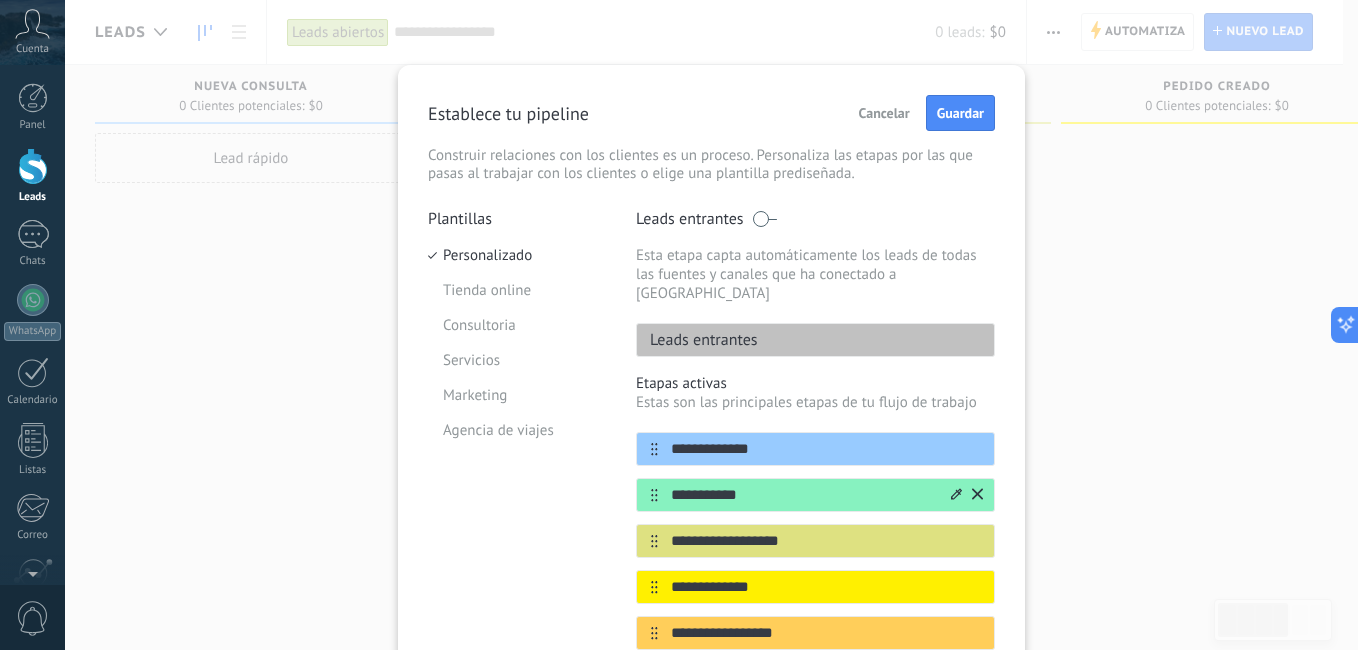 type on "**********" 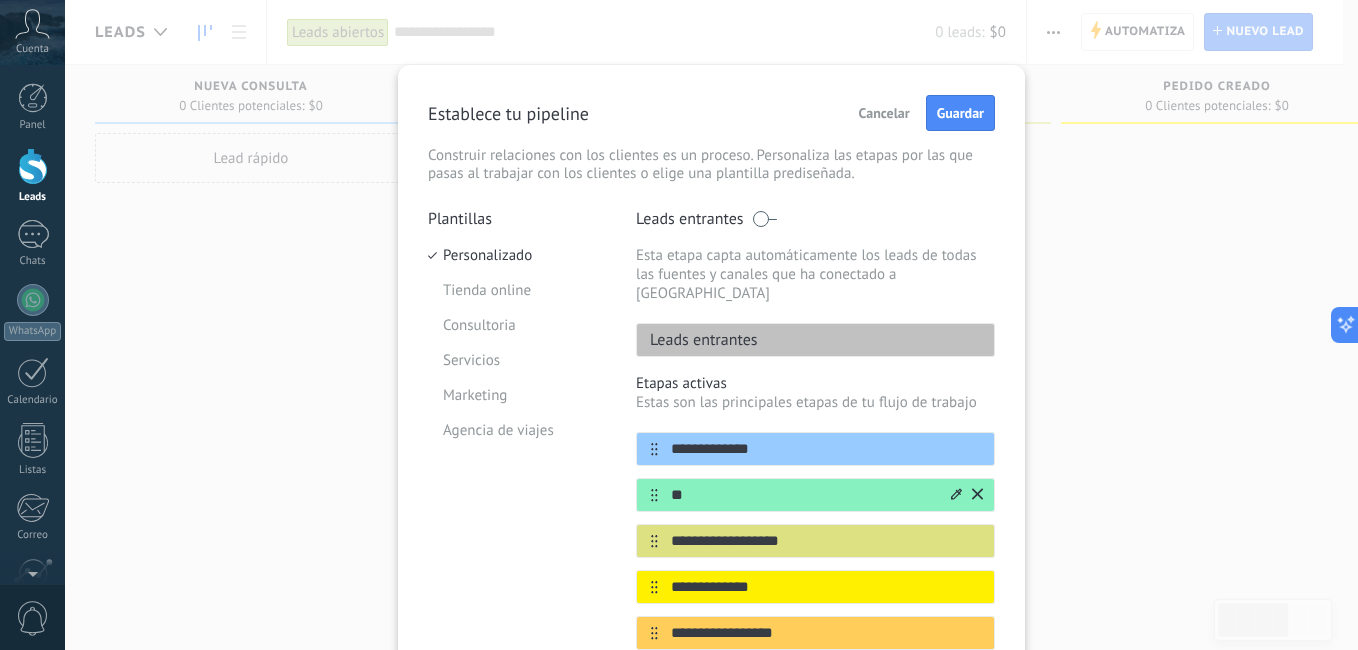type on "*" 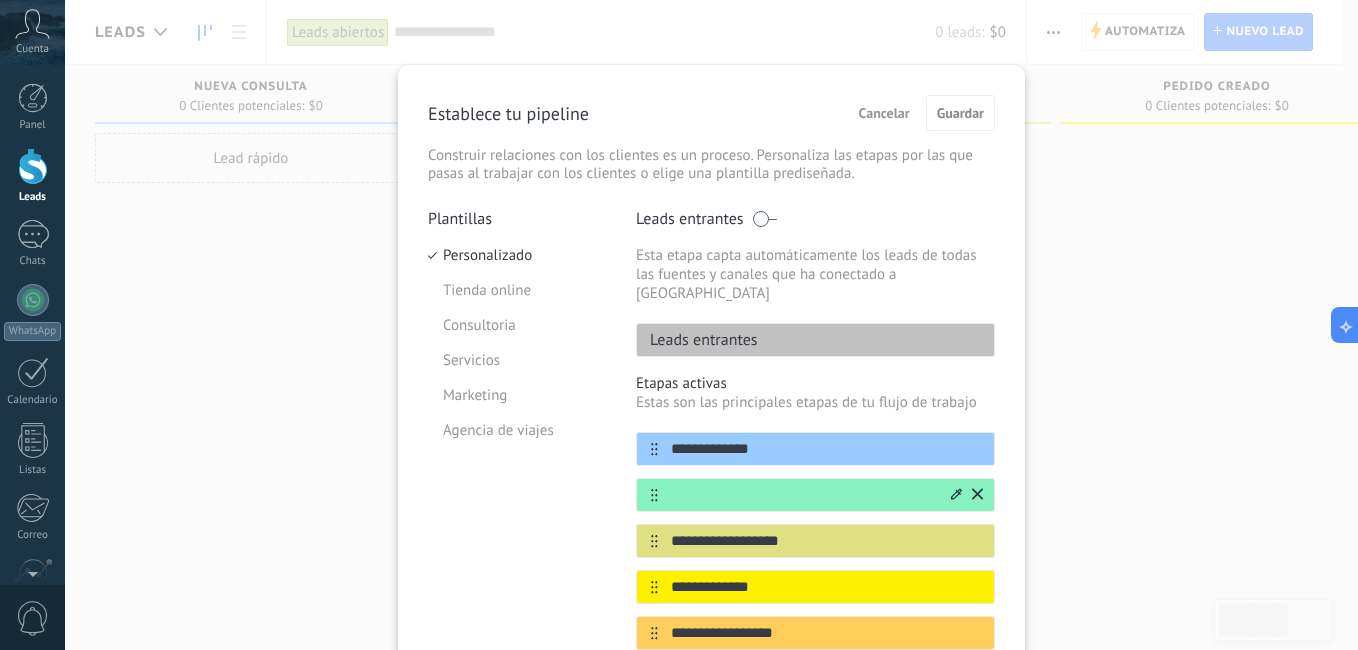 type on "*" 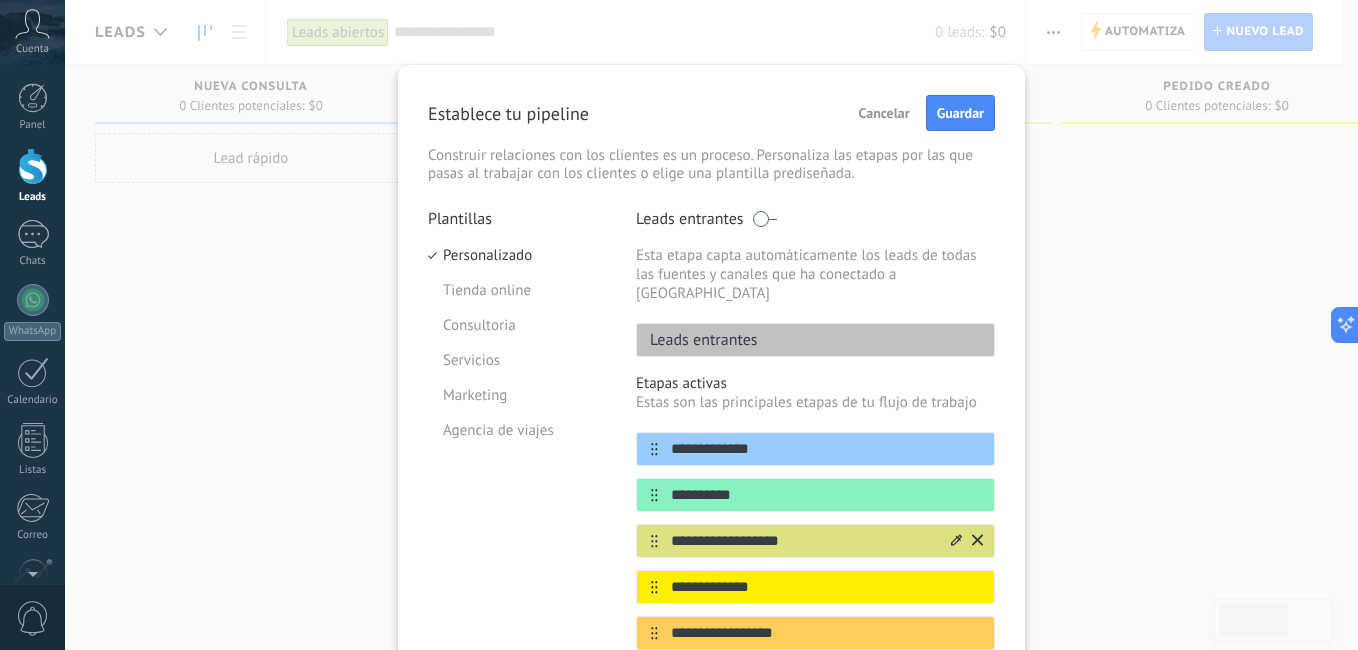 type on "**********" 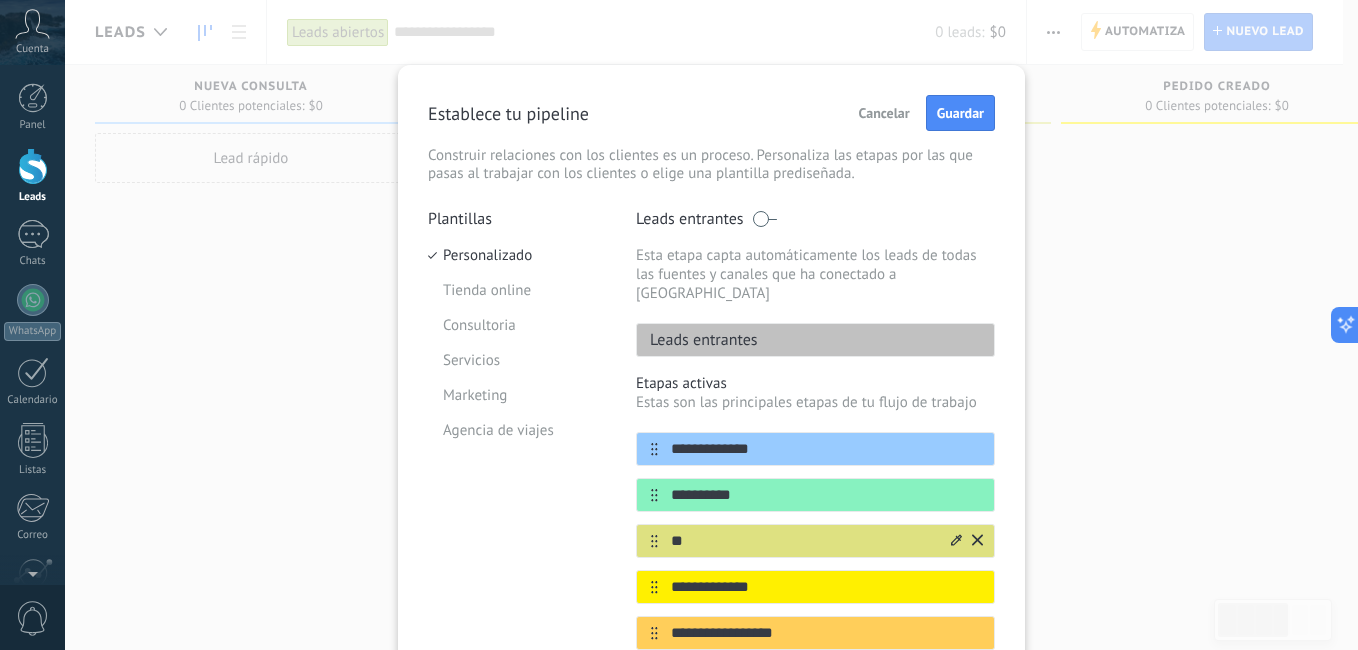 type on "*" 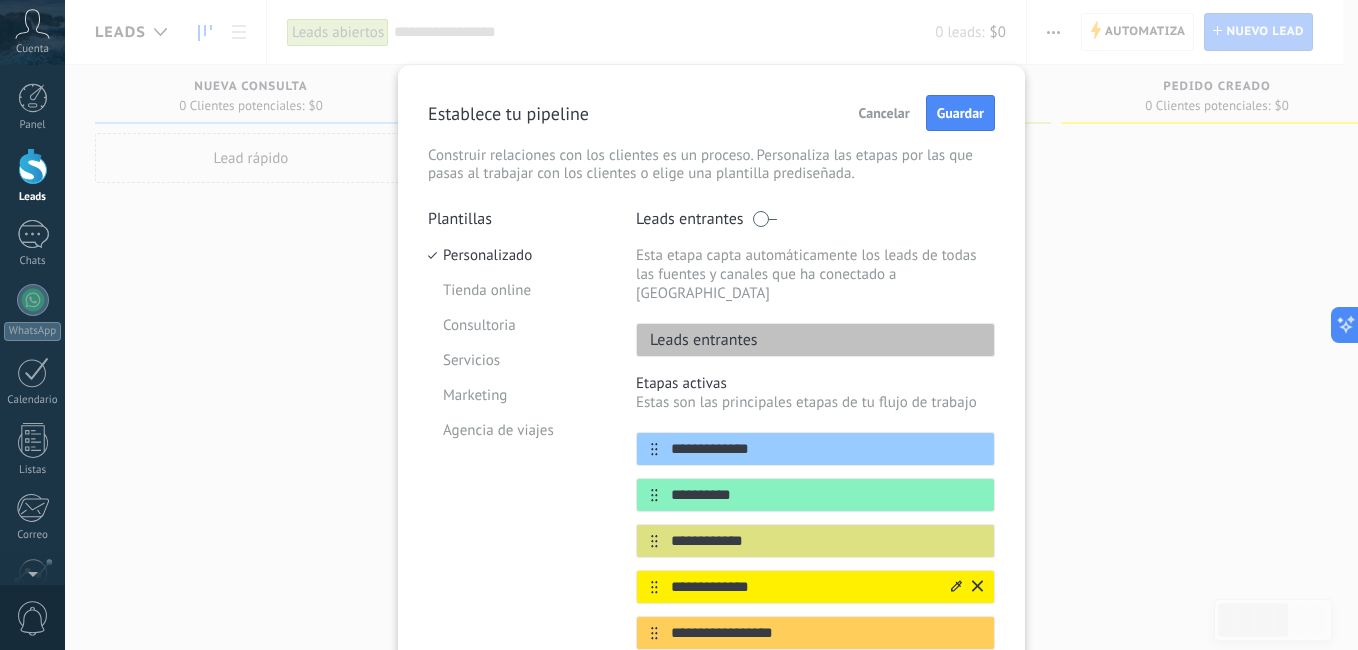 type on "**********" 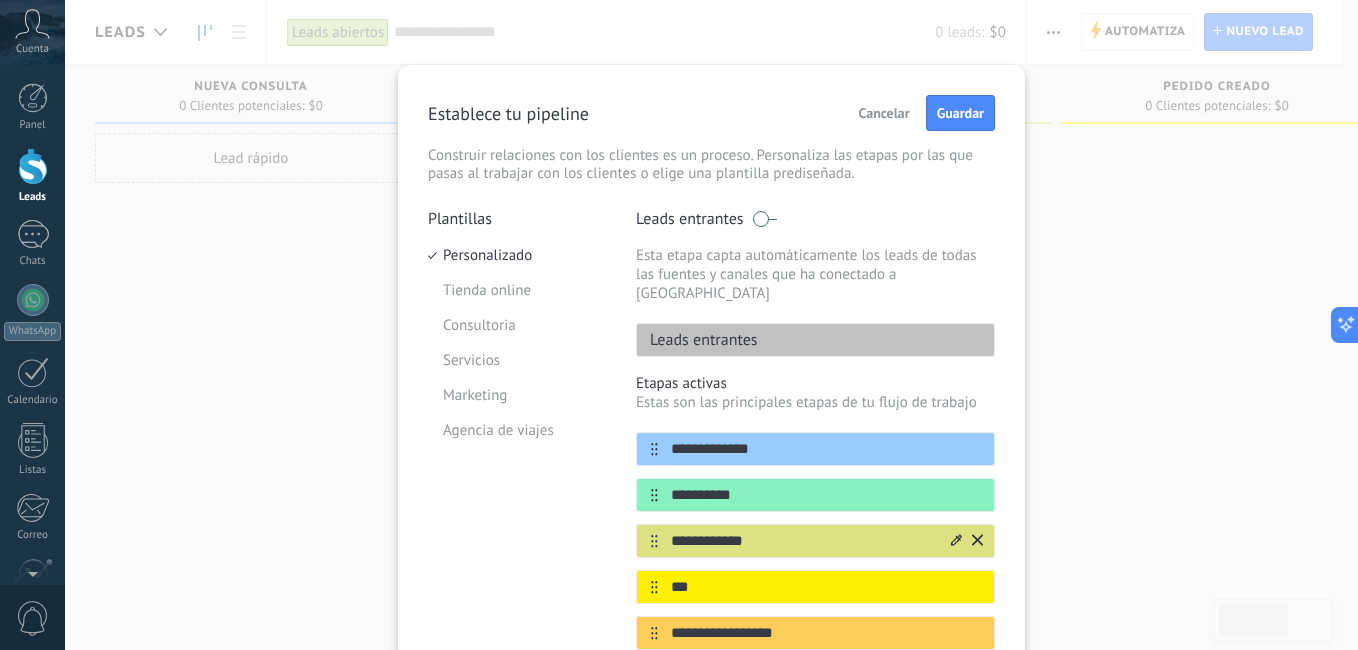 type on "***" 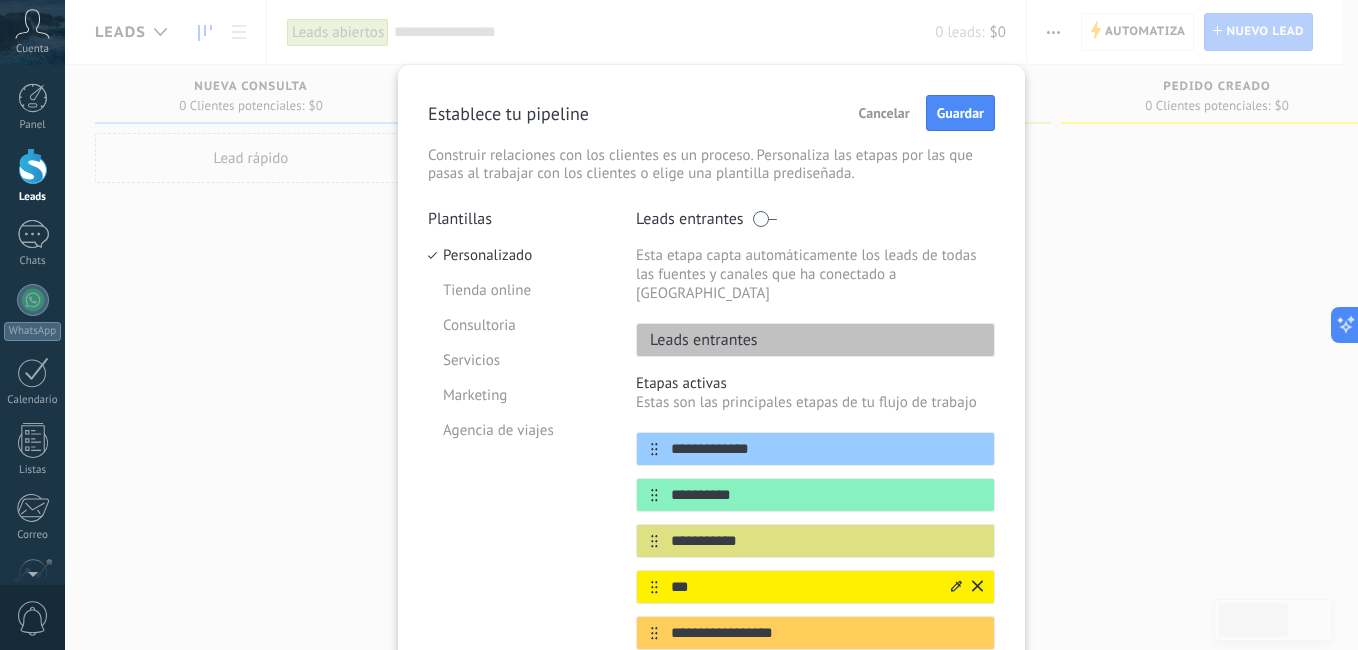 type on "**********" 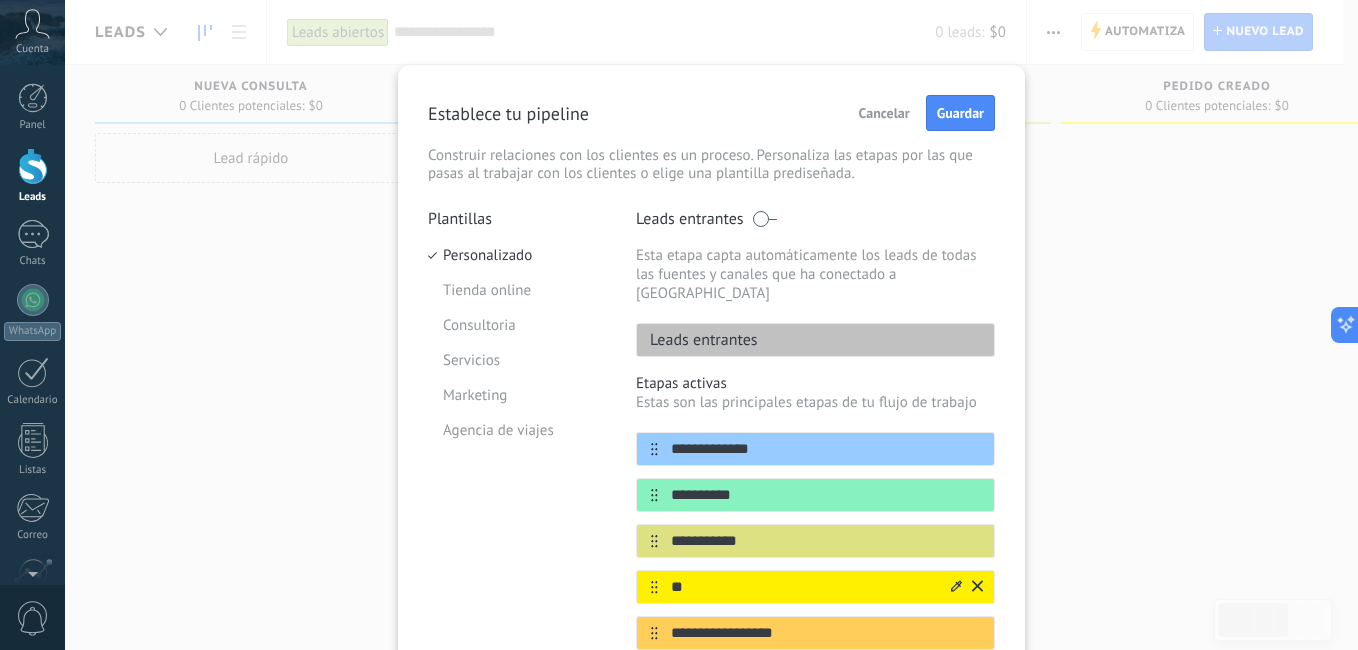 type on "*" 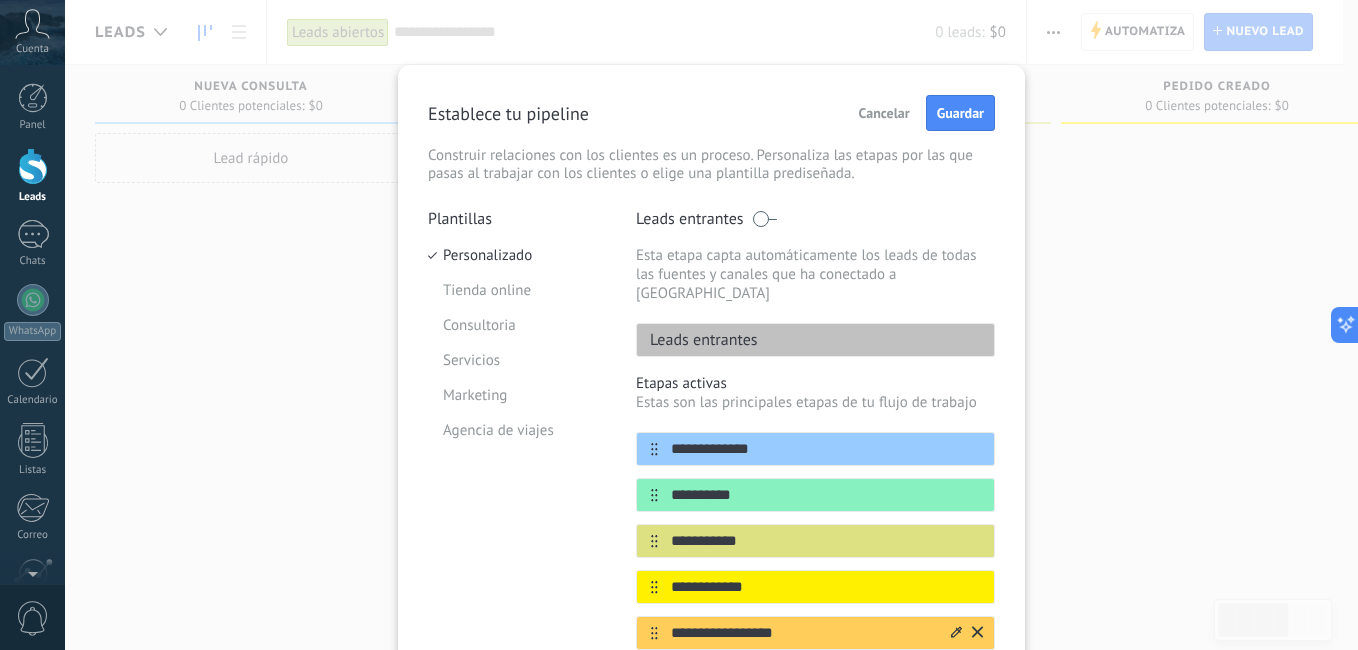 type on "**********" 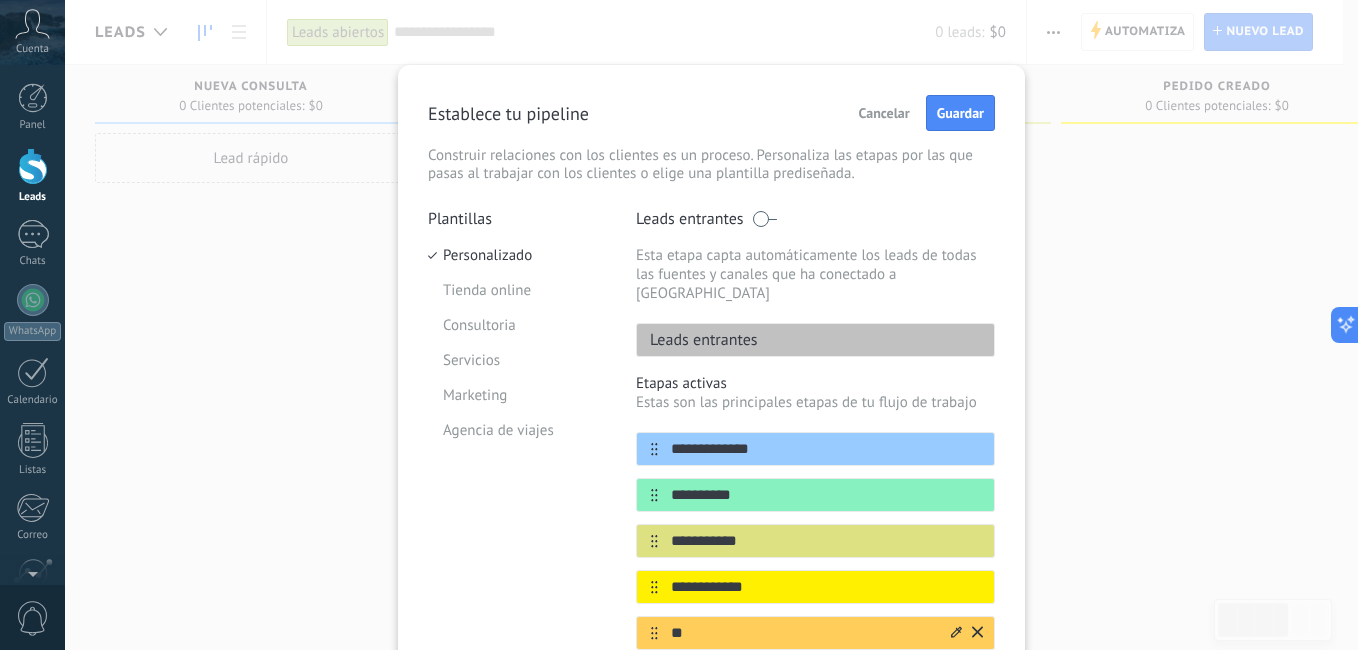 type on "*" 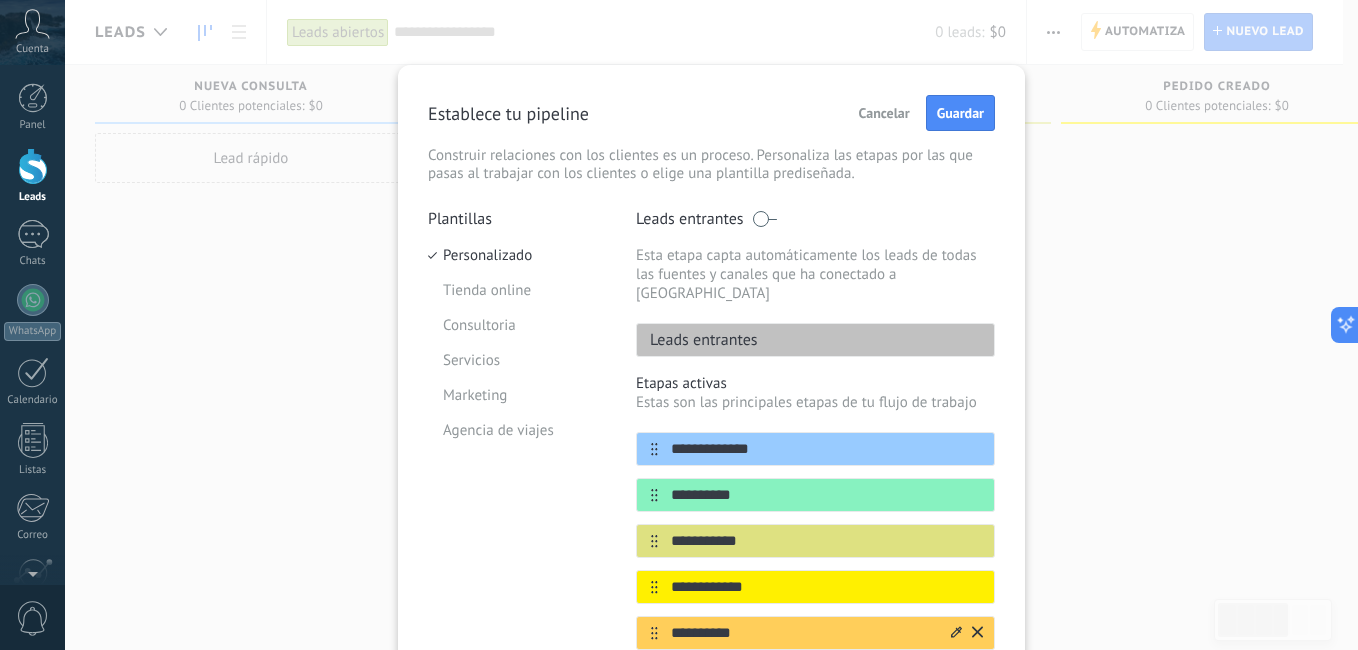 type on "**********" 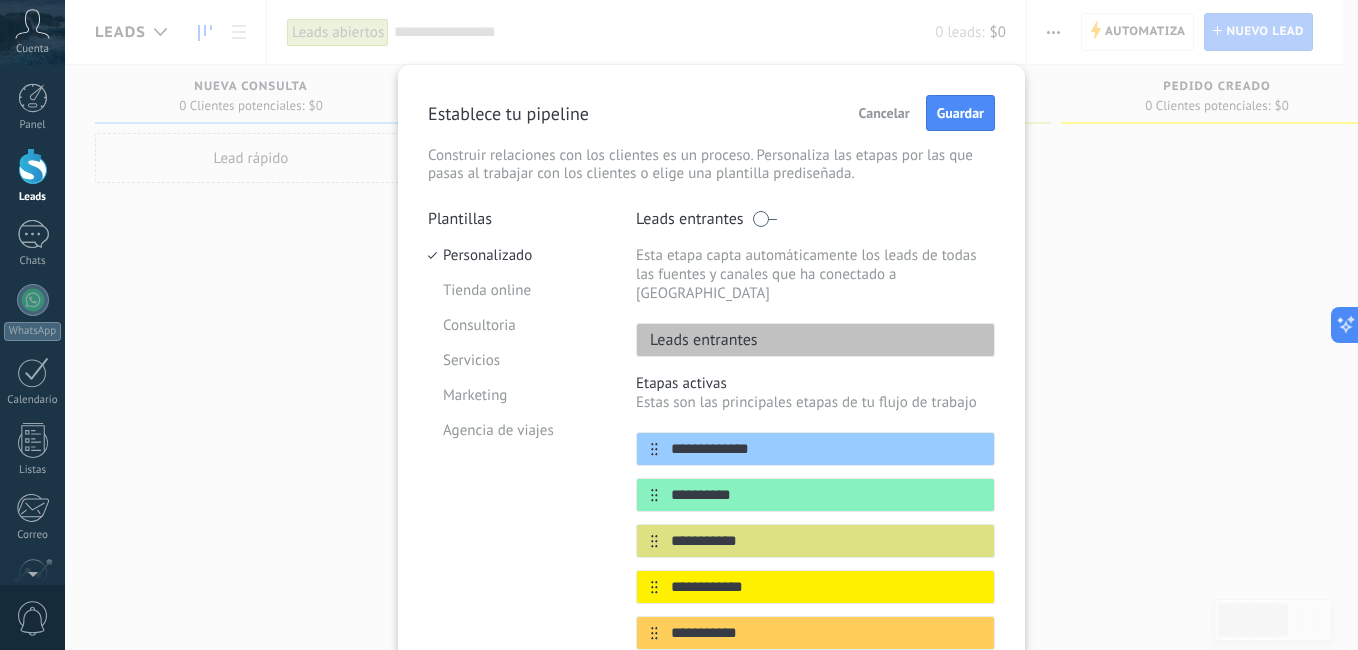 click on "**********" at bounding box center [711, 325] 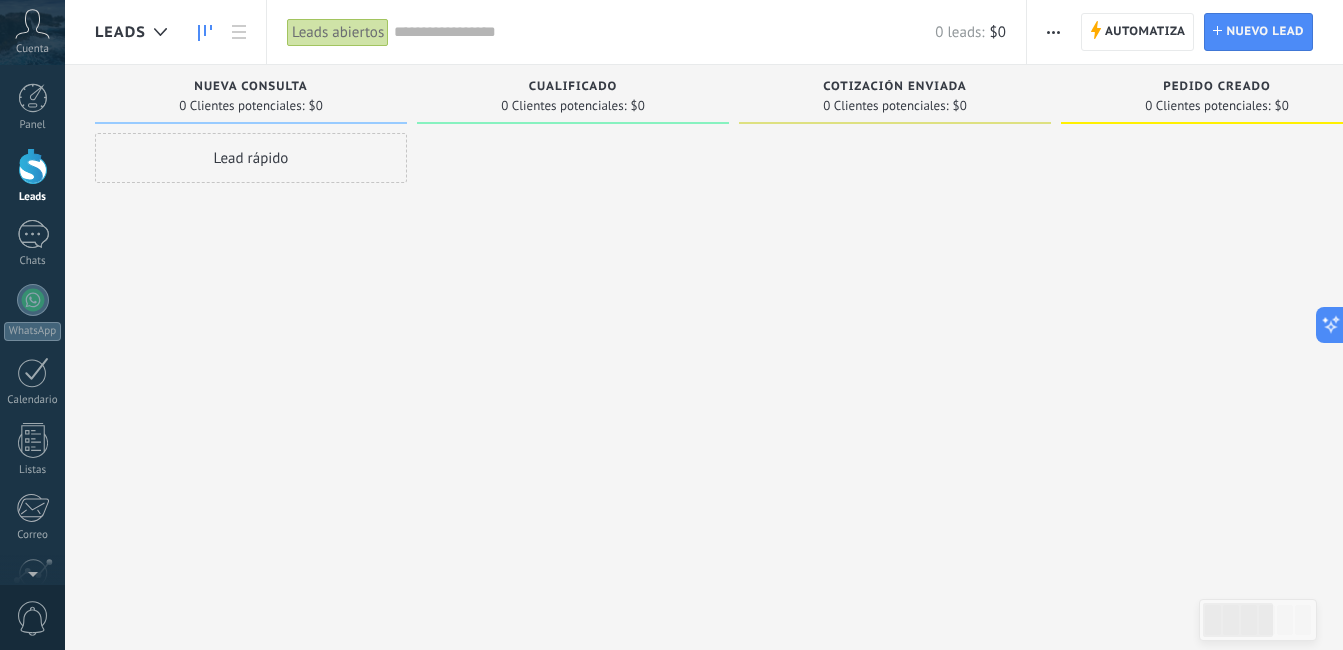 click 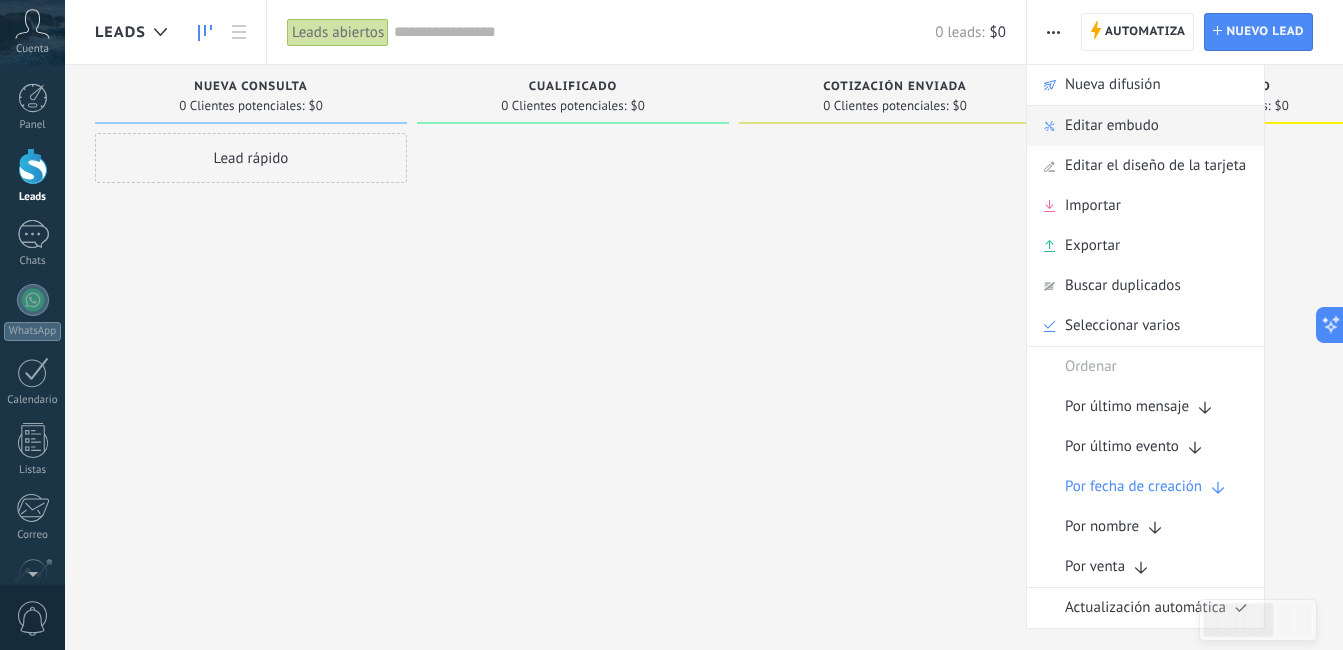 click on "Editar embudo" at bounding box center (1112, 126) 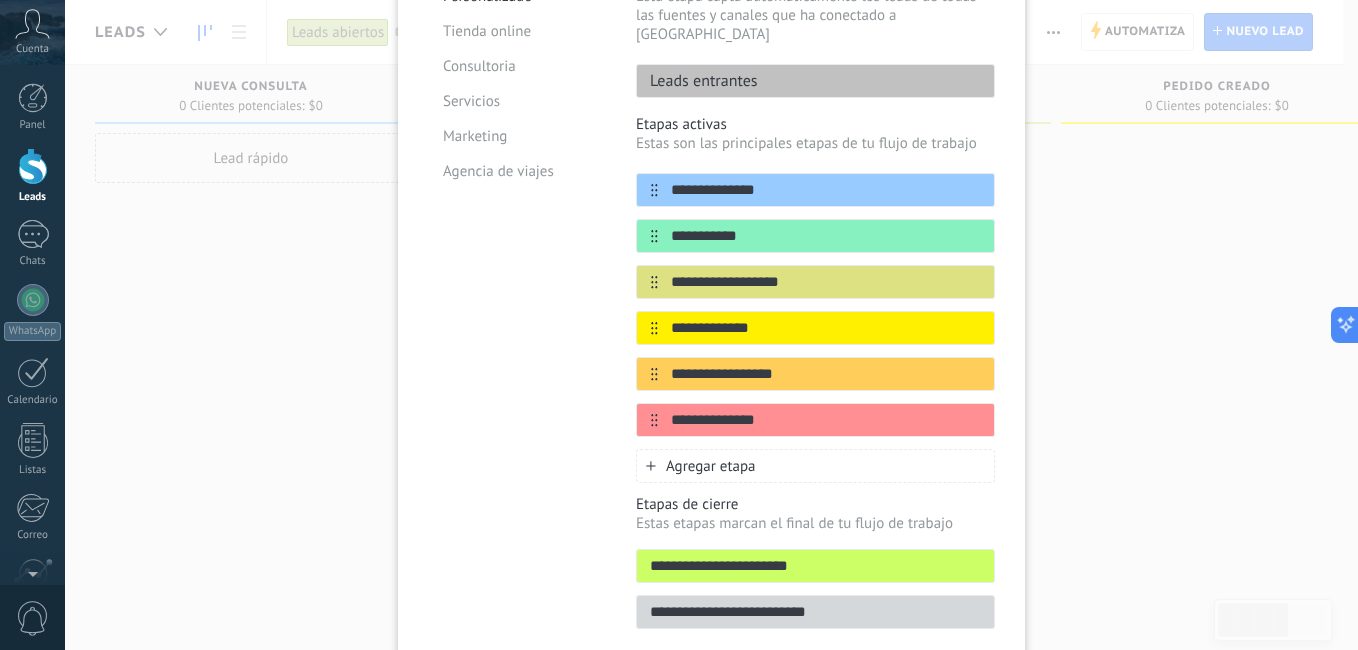 scroll, scrollTop: 264, scrollLeft: 0, axis: vertical 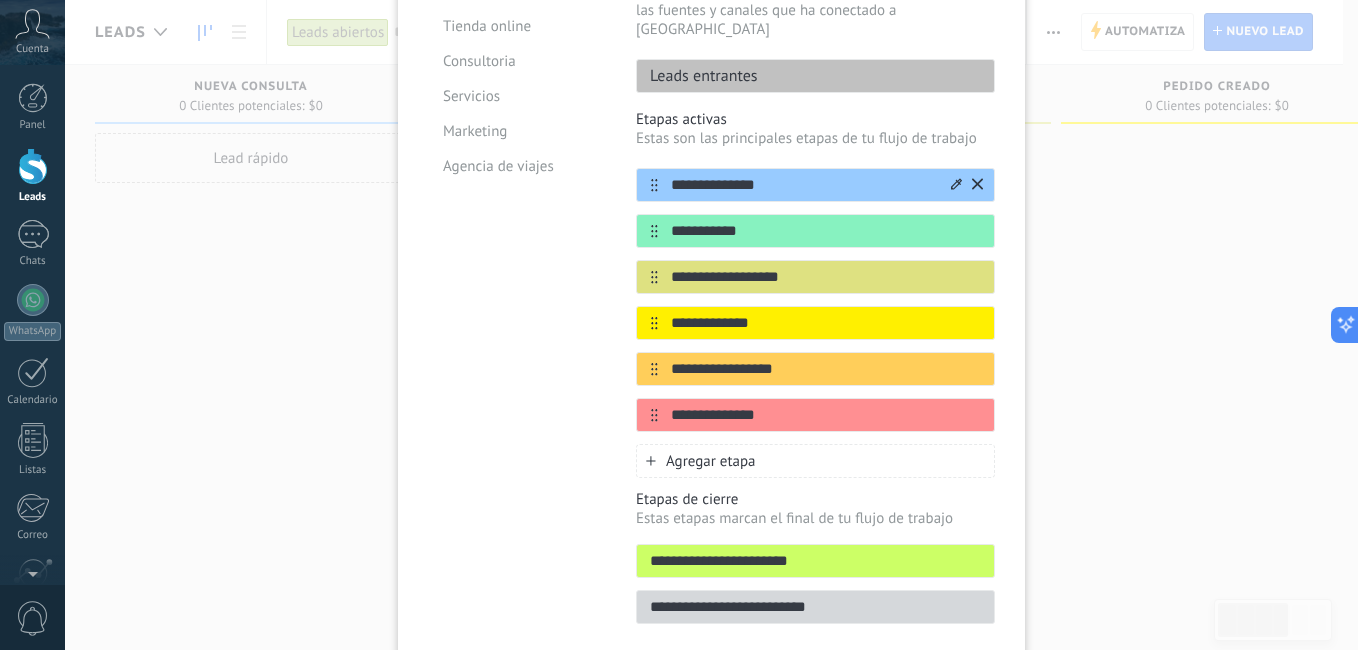 click on "**********" at bounding box center [803, 185] 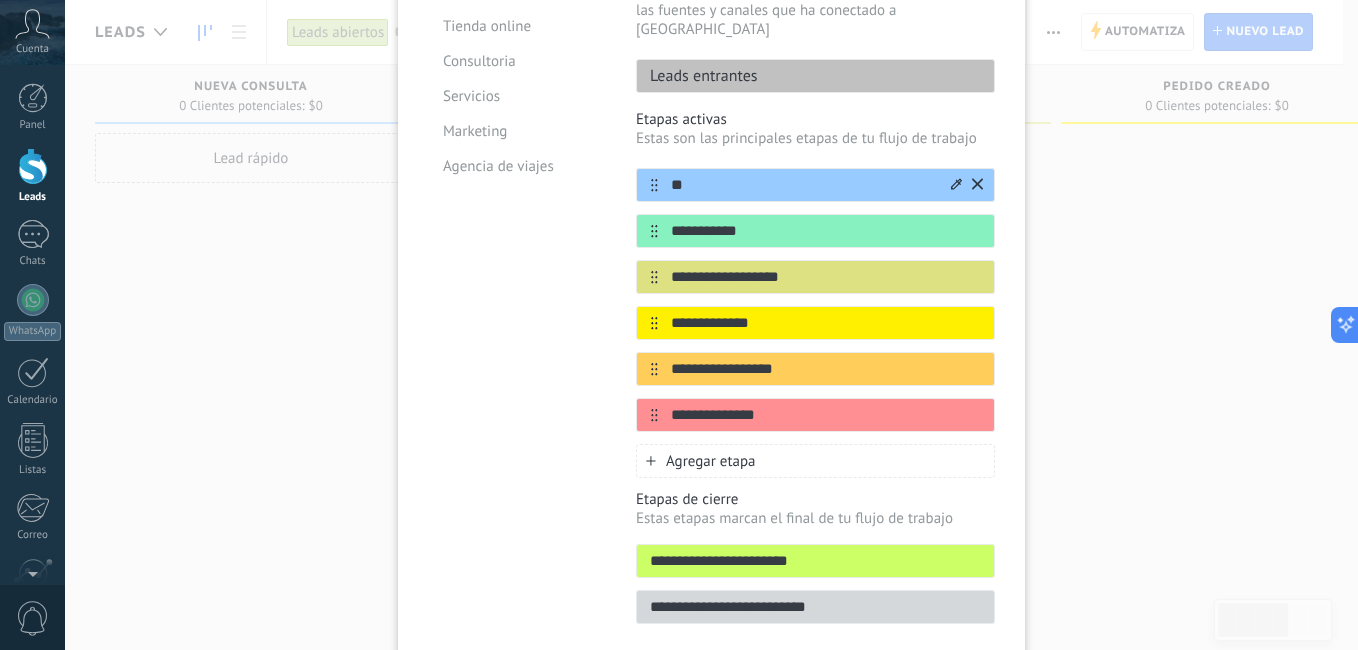 type on "*" 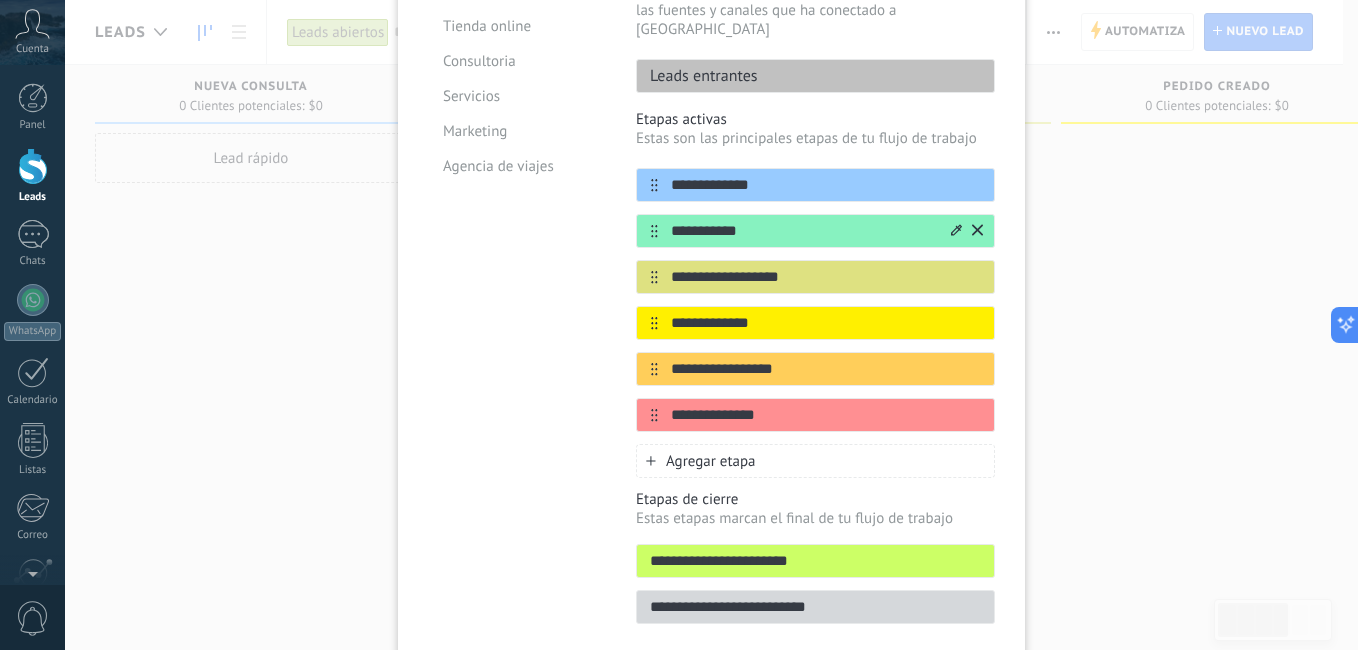 type on "**********" 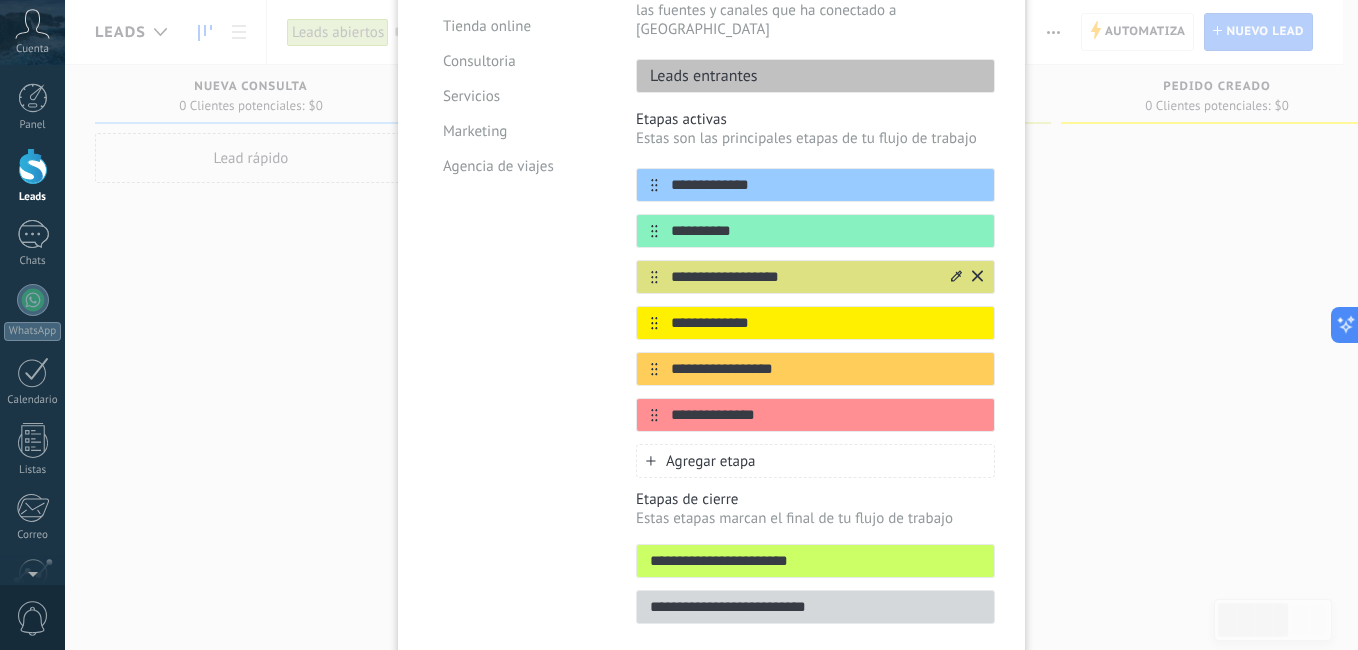 type on "**********" 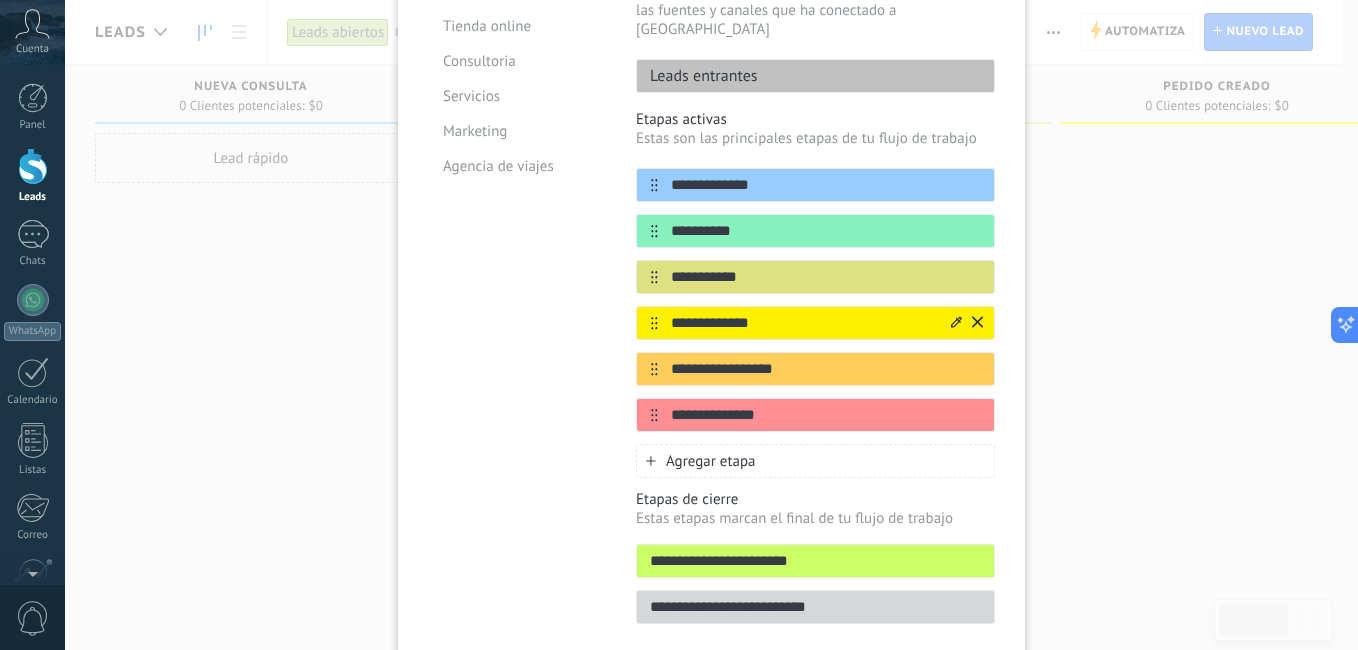 type on "**********" 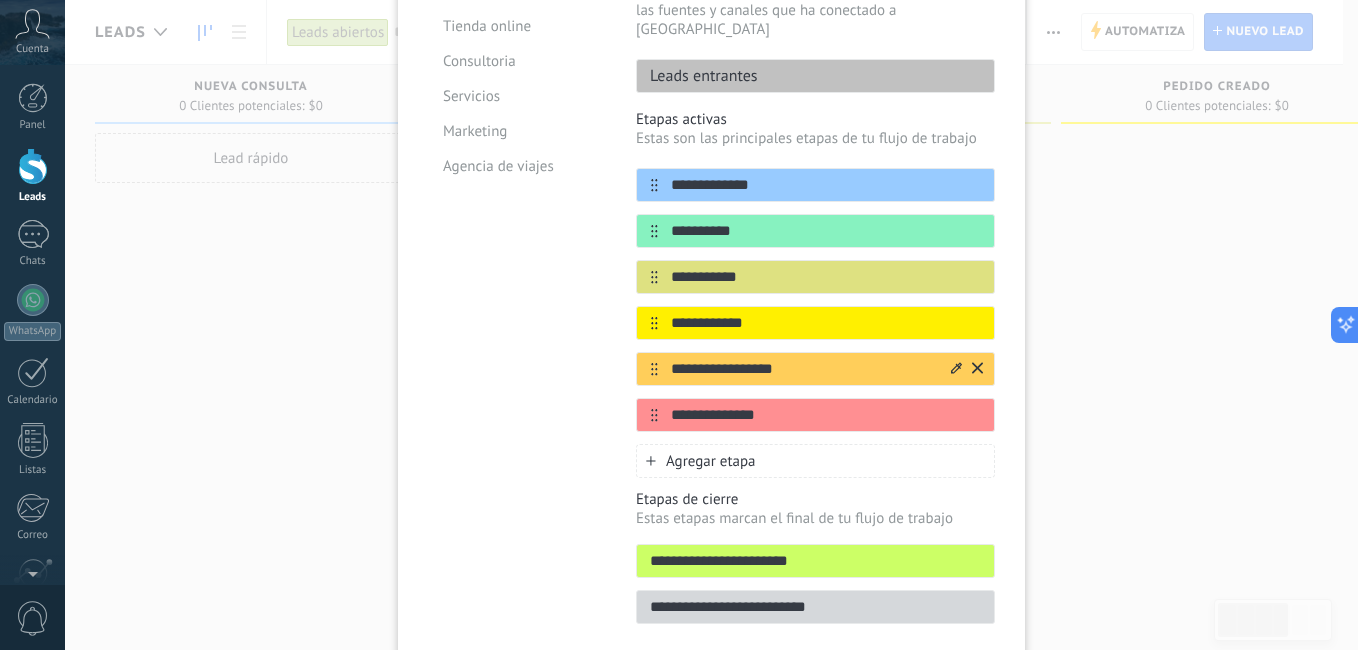 type on "**********" 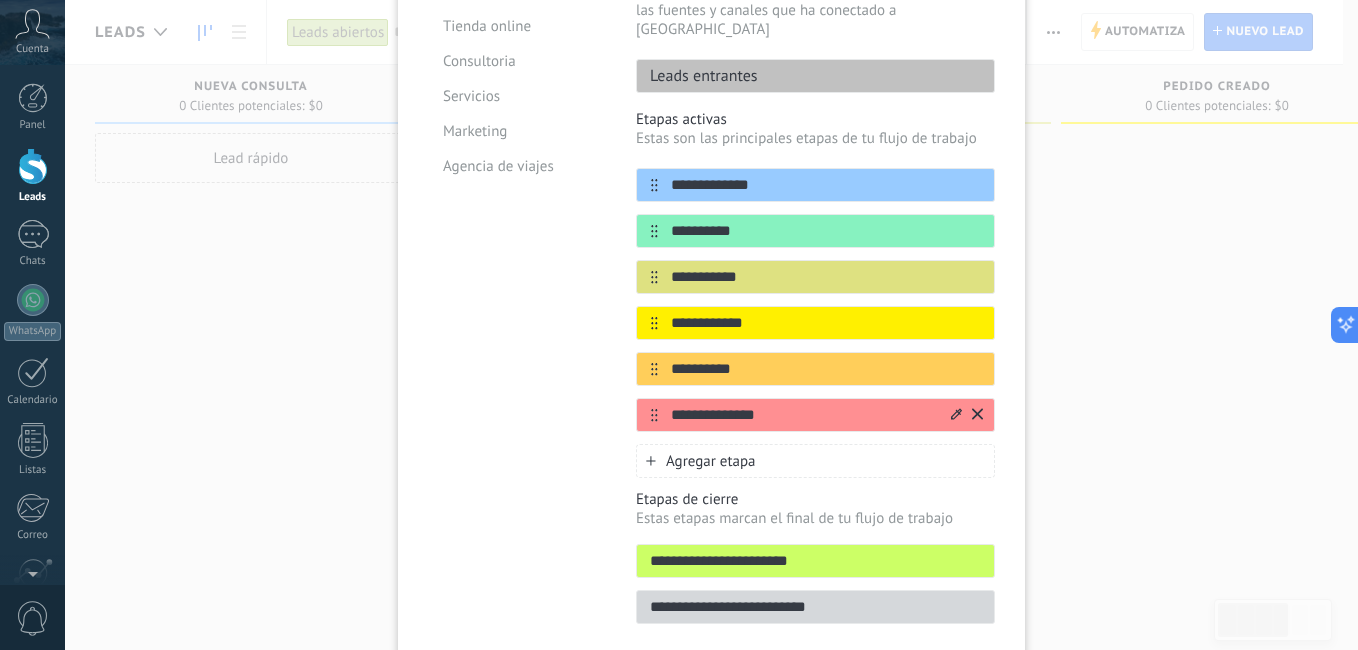 type on "**********" 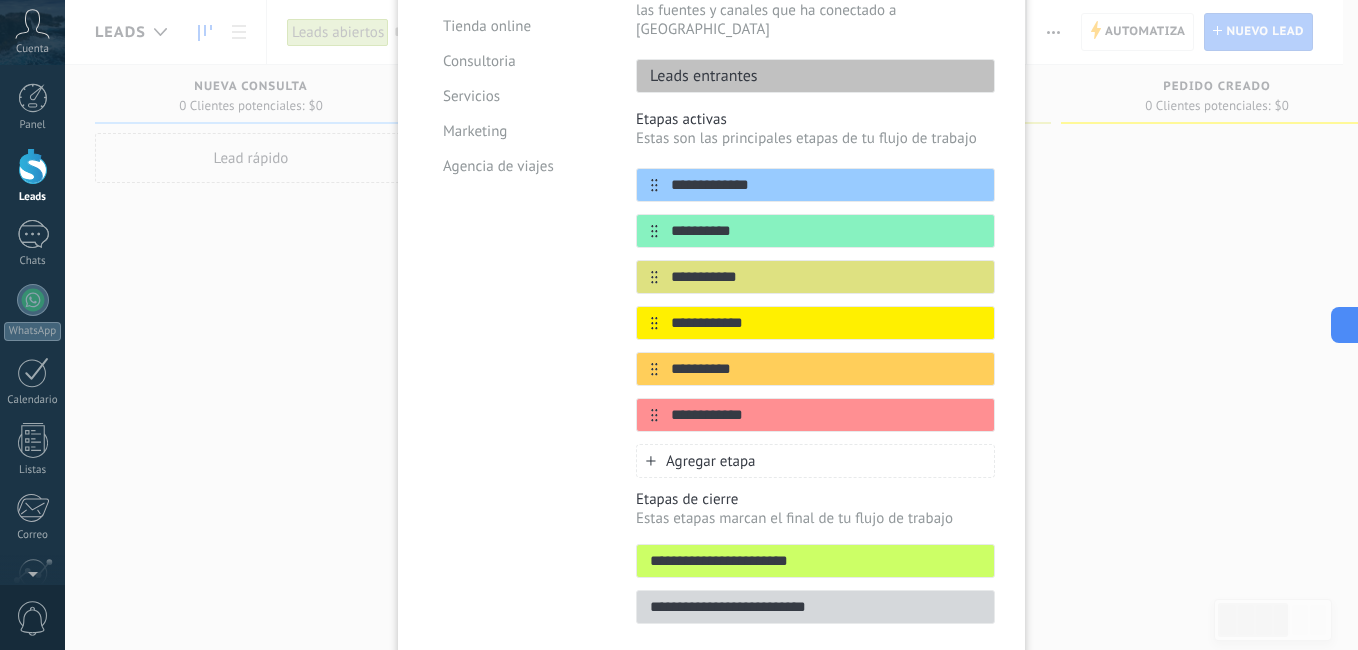 type on "**********" 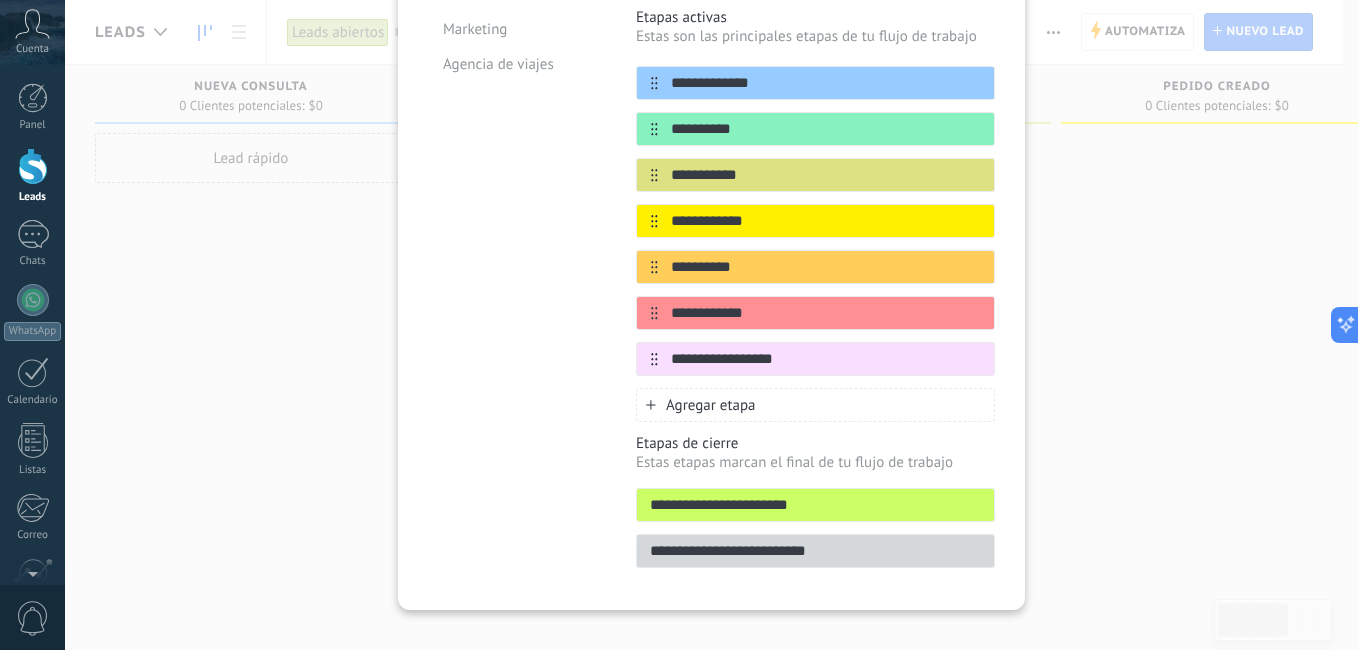 scroll, scrollTop: 372, scrollLeft: 0, axis: vertical 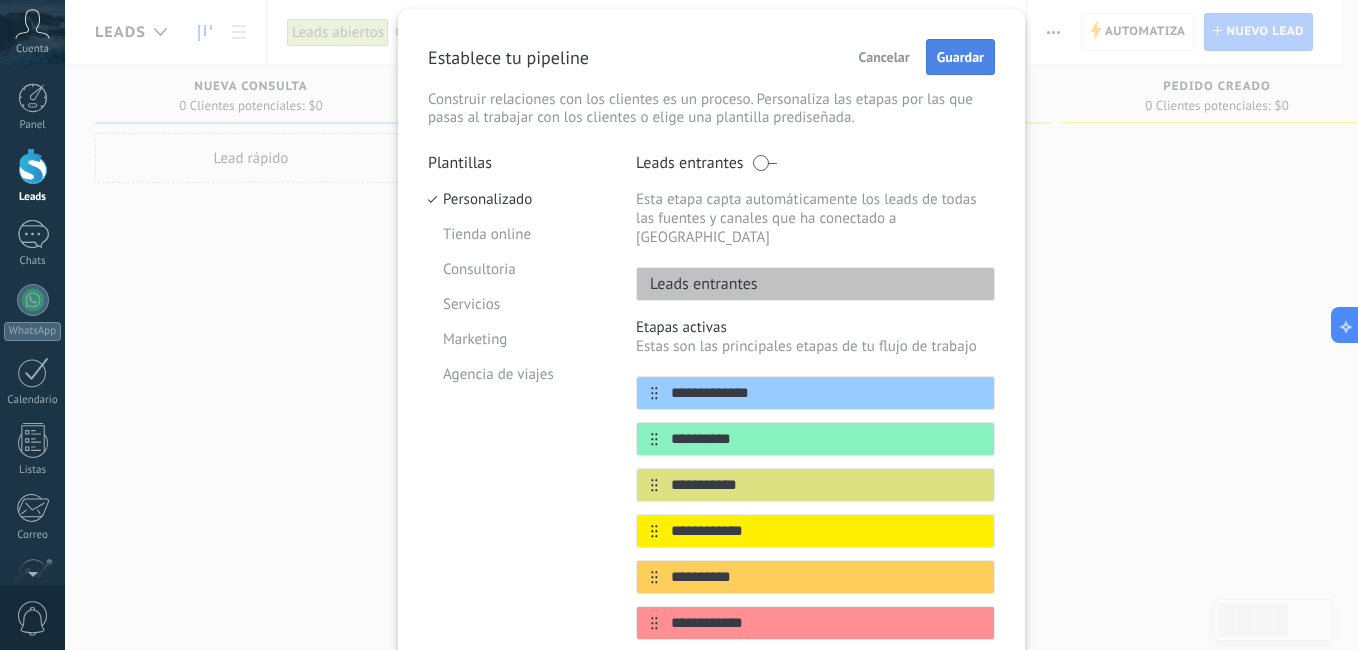 type on "**********" 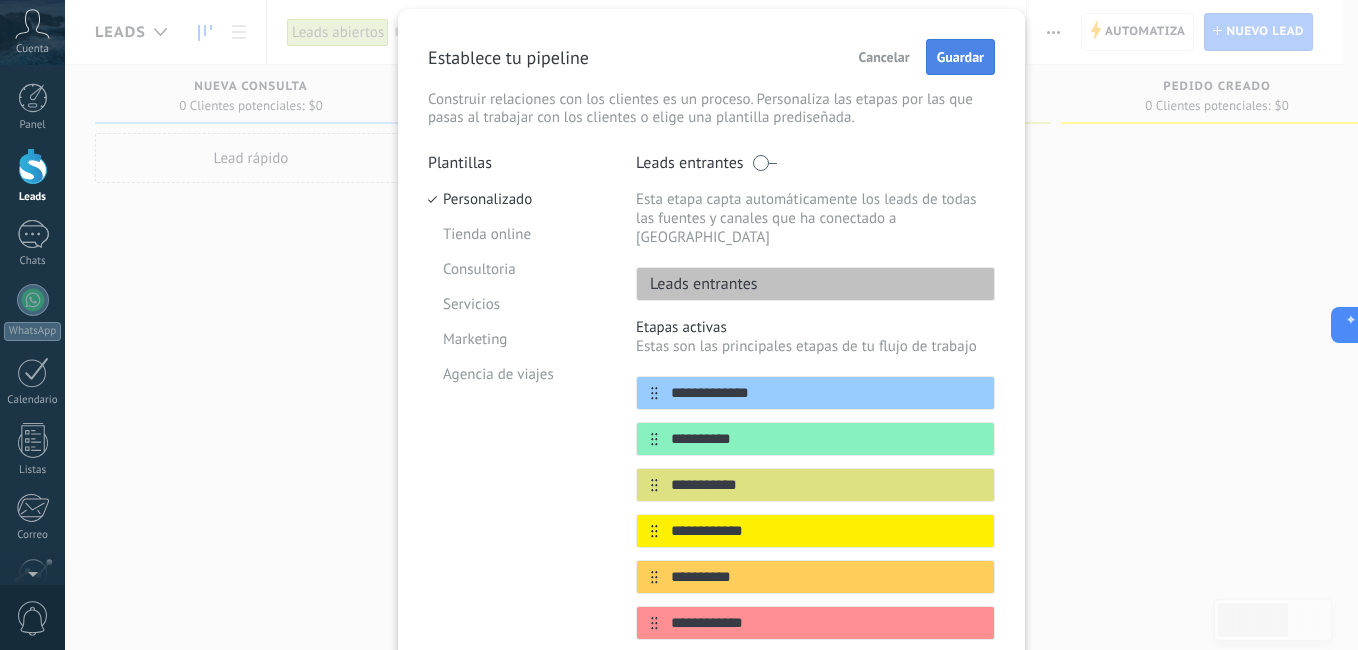 click on "Guardar" at bounding box center (960, 57) 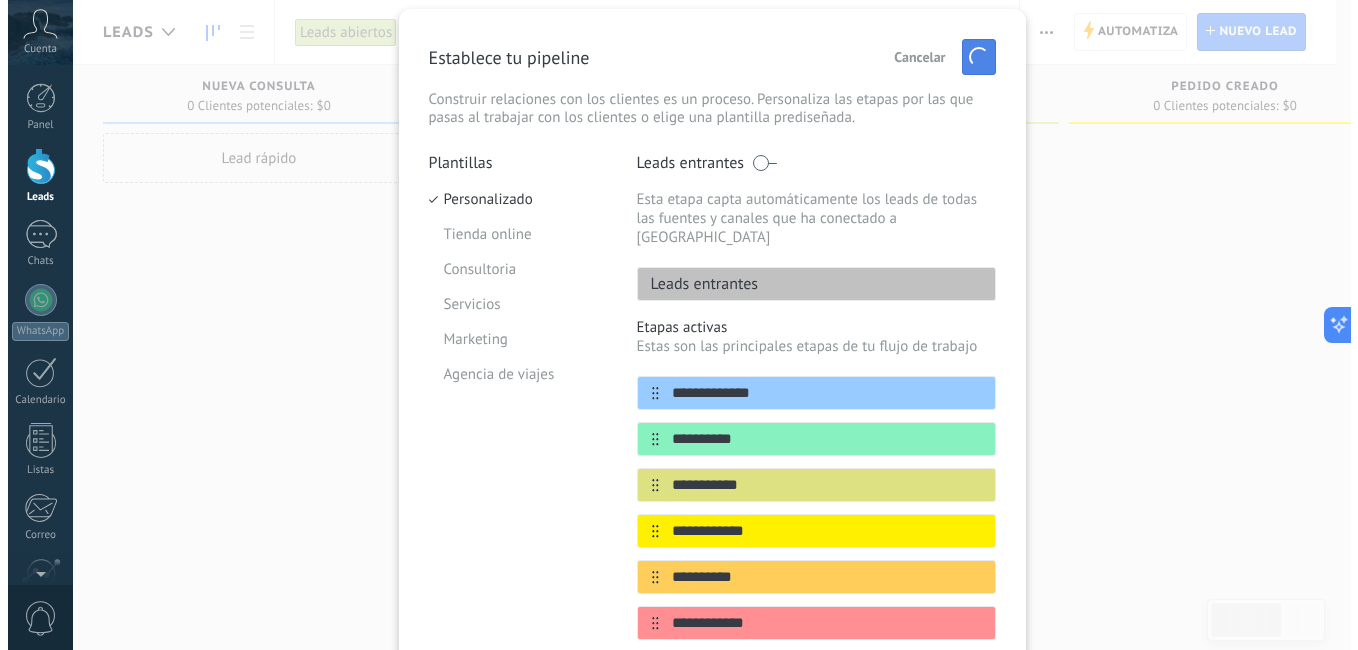 scroll, scrollTop: 0, scrollLeft: 0, axis: both 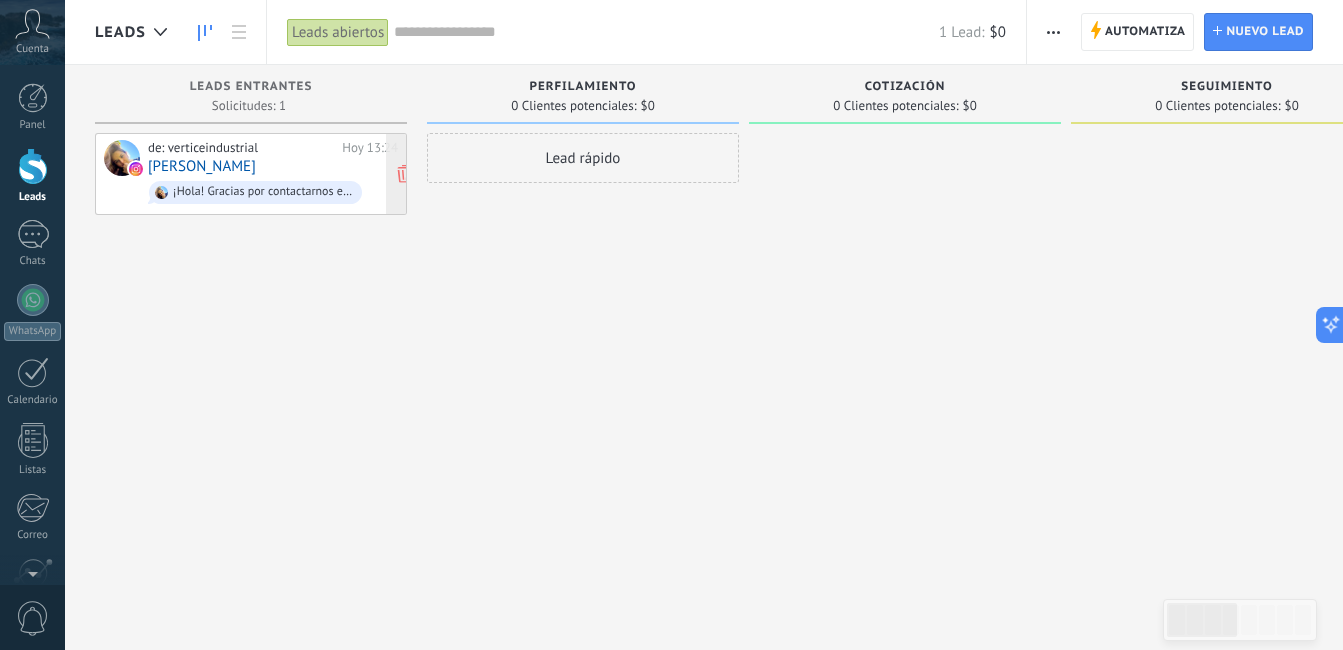 click on "¡Hola! Gracias por contactarnos en Vértice Industrial.
Somos especialistas en seguridad industrial, y ofrecemos servicios de impresiones y bordados personalizados para tu empresa. ¿Cómo podemos ayudarte hoy?
Responde con una de las opciones a continuación o escribe tu consulta:
1.	Más información..." at bounding box center [273, 192] 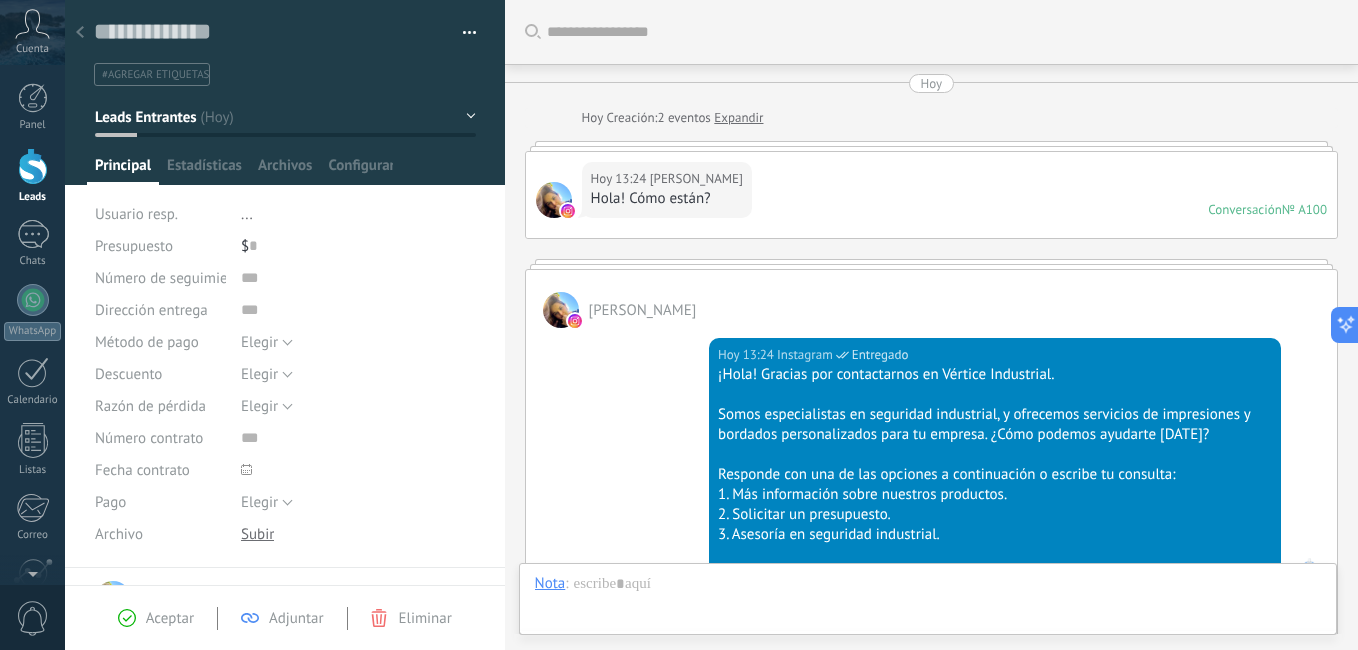scroll, scrollTop: 351, scrollLeft: 0, axis: vertical 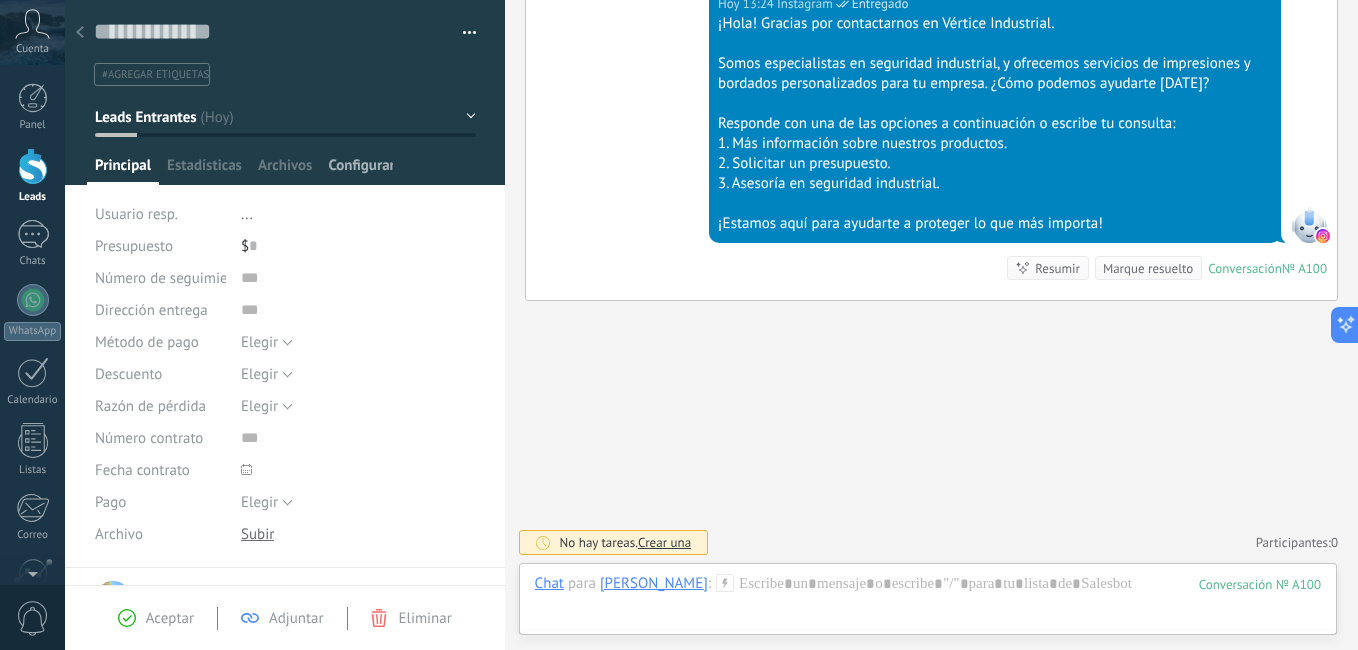click on "Configurar" at bounding box center [360, 170] 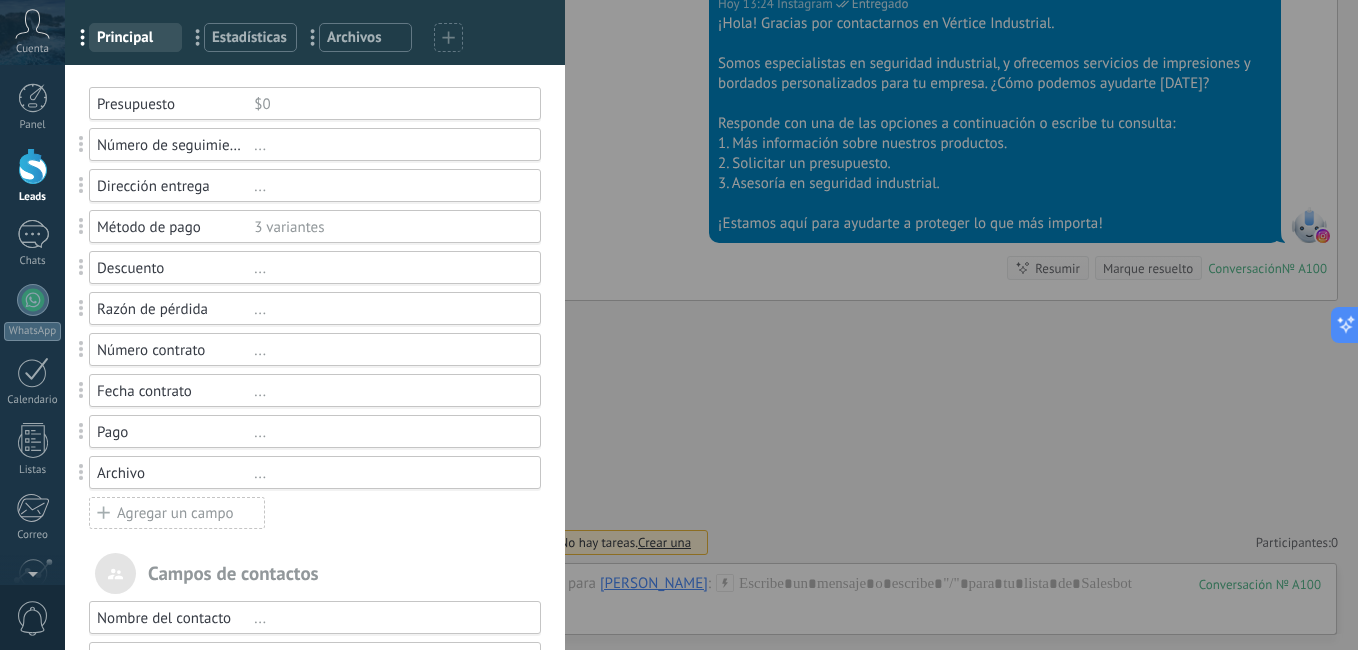 scroll, scrollTop: 141, scrollLeft: 0, axis: vertical 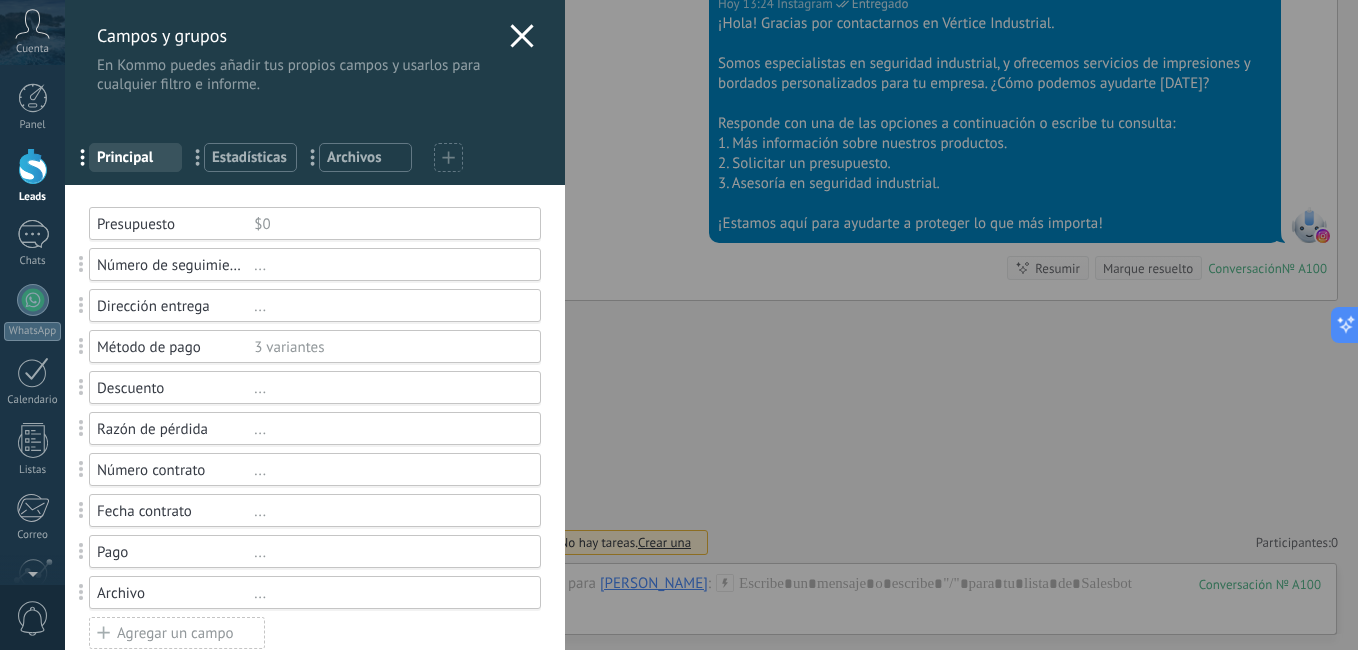 click at bounding box center [81, 264] 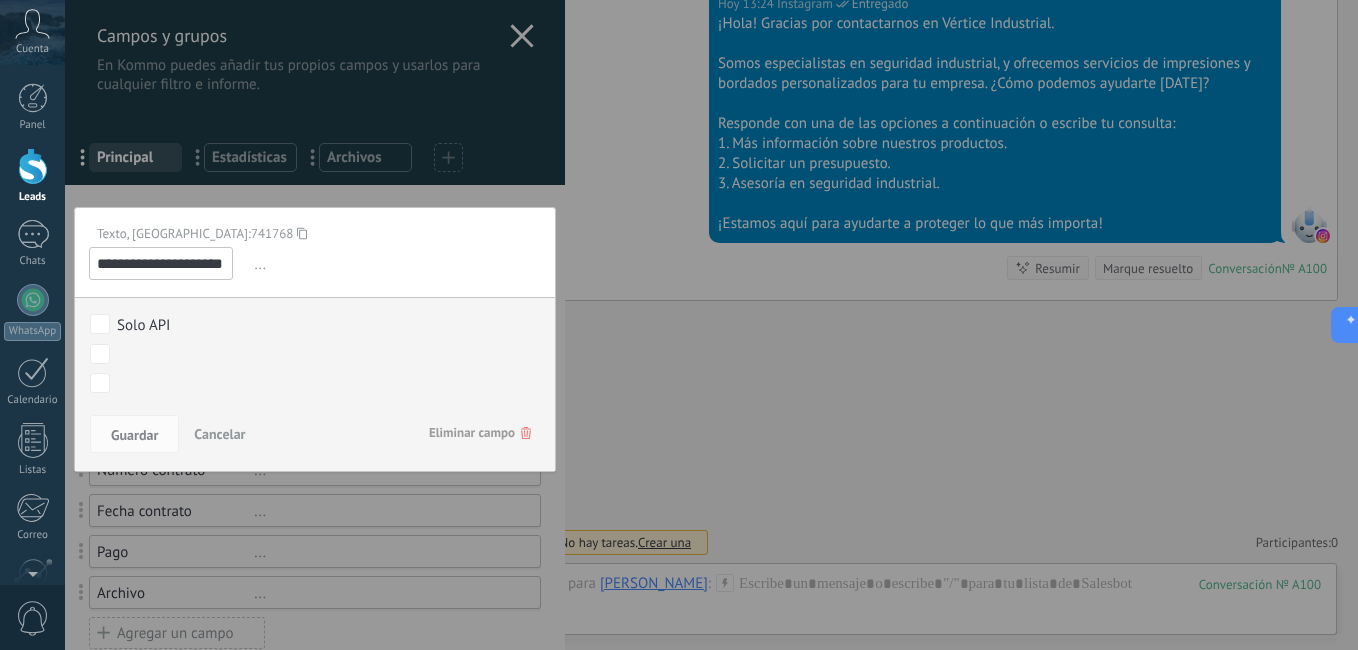 click on "Eliminar campo" at bounding box center [480, 433] 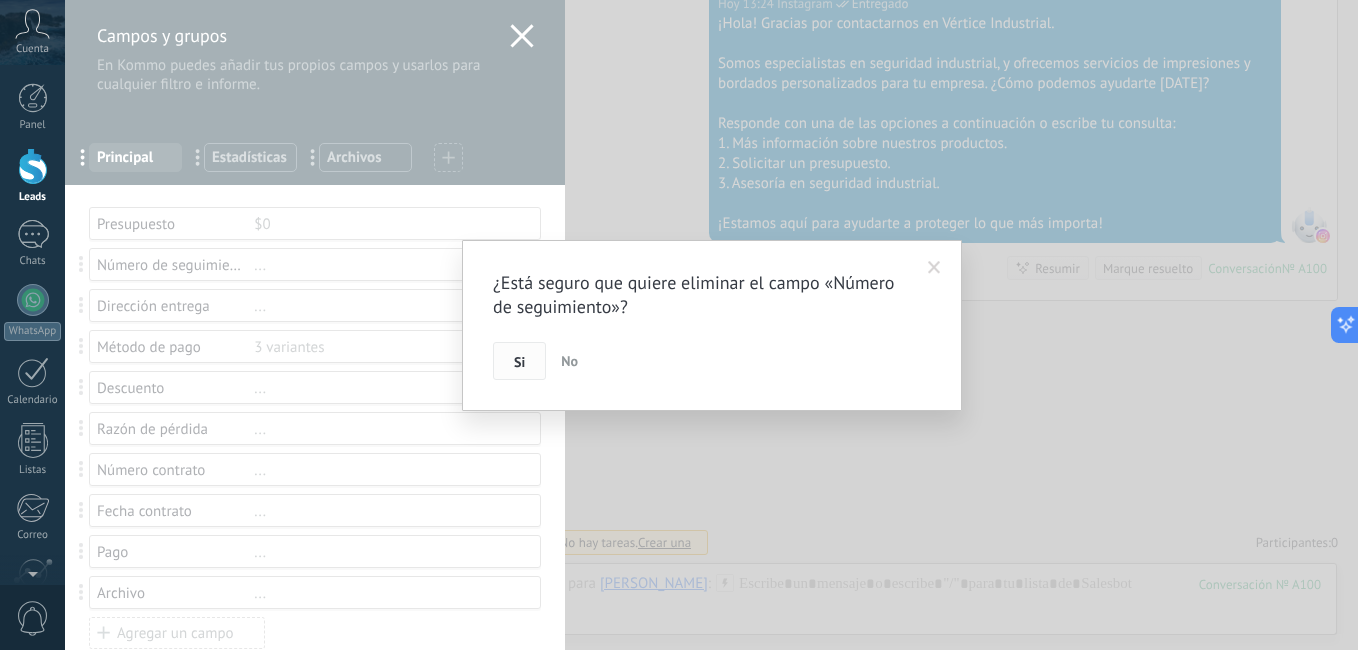 click on "Si" at bounding box center [519, 361] 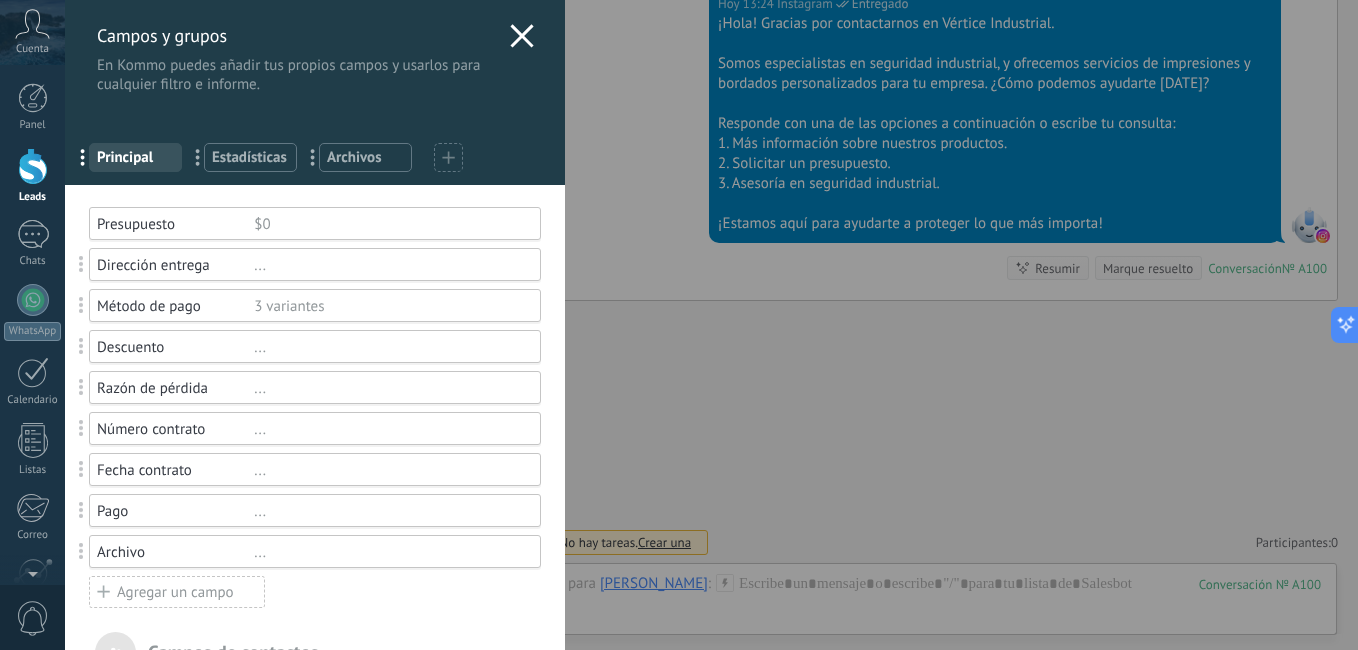 click on "Descuento" at bounding box center [175, 347] 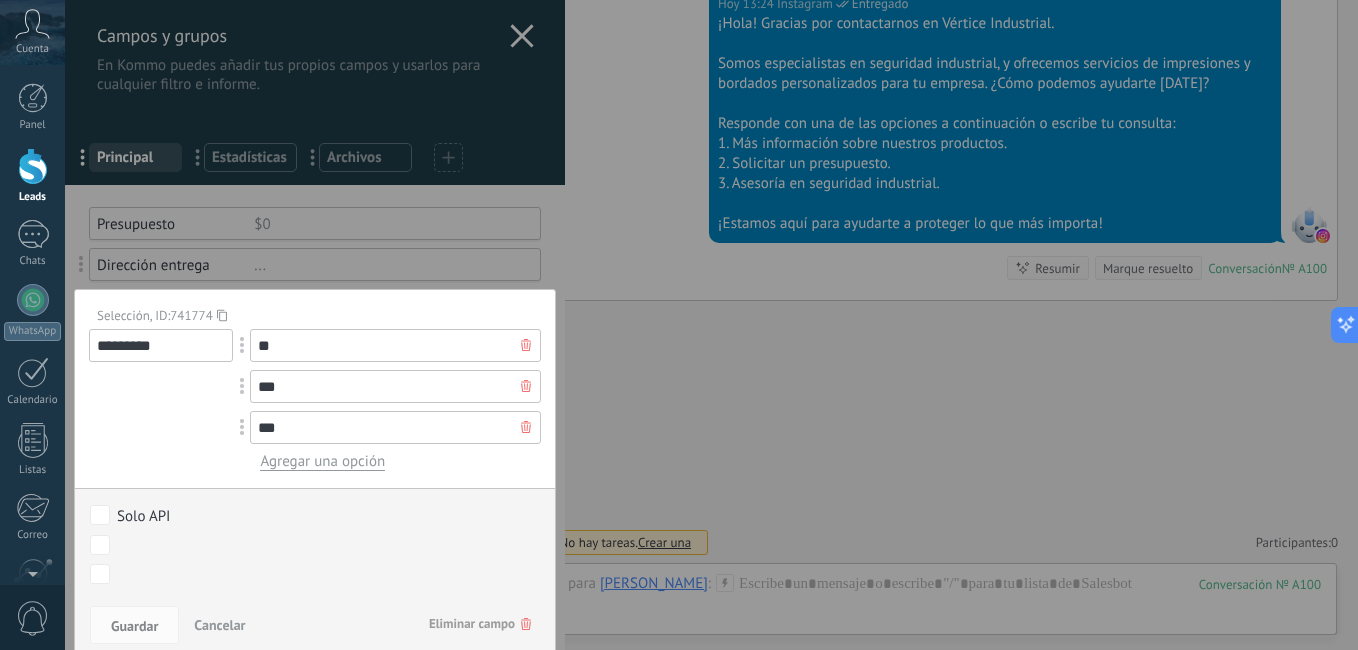 click at bounding box center (315, 611) 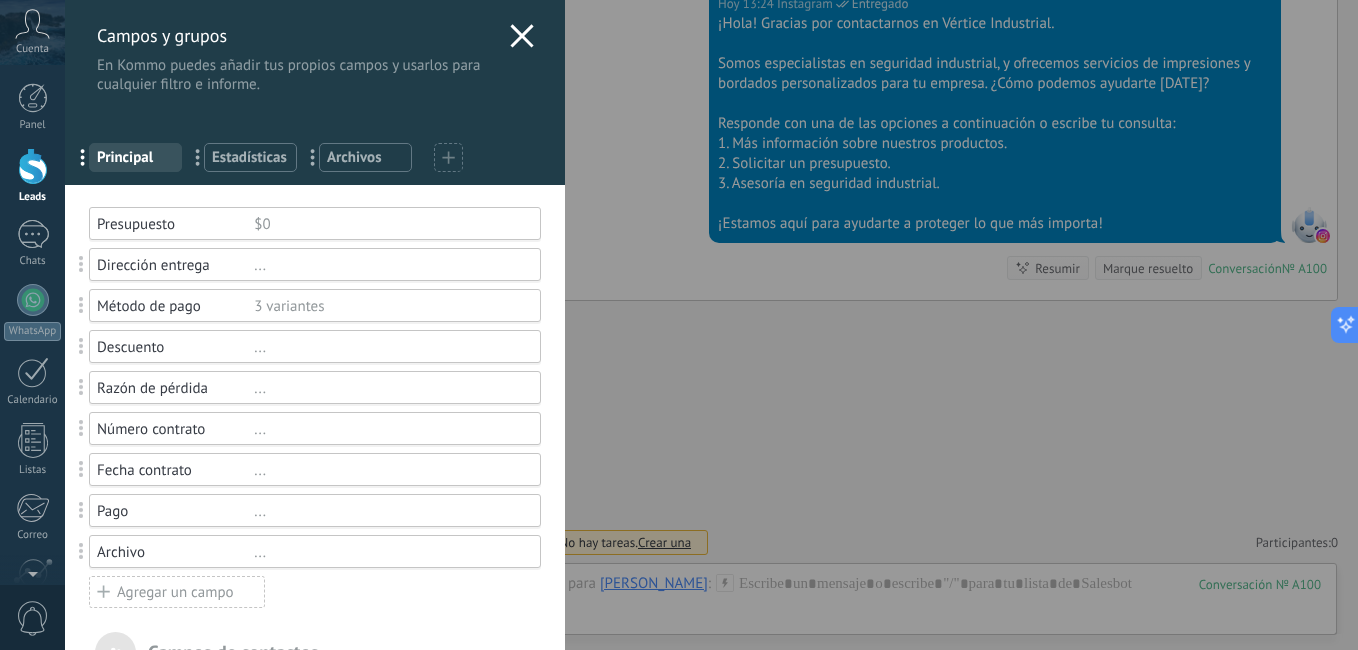 click on "Método de pago" at bounding box center (175, 306) 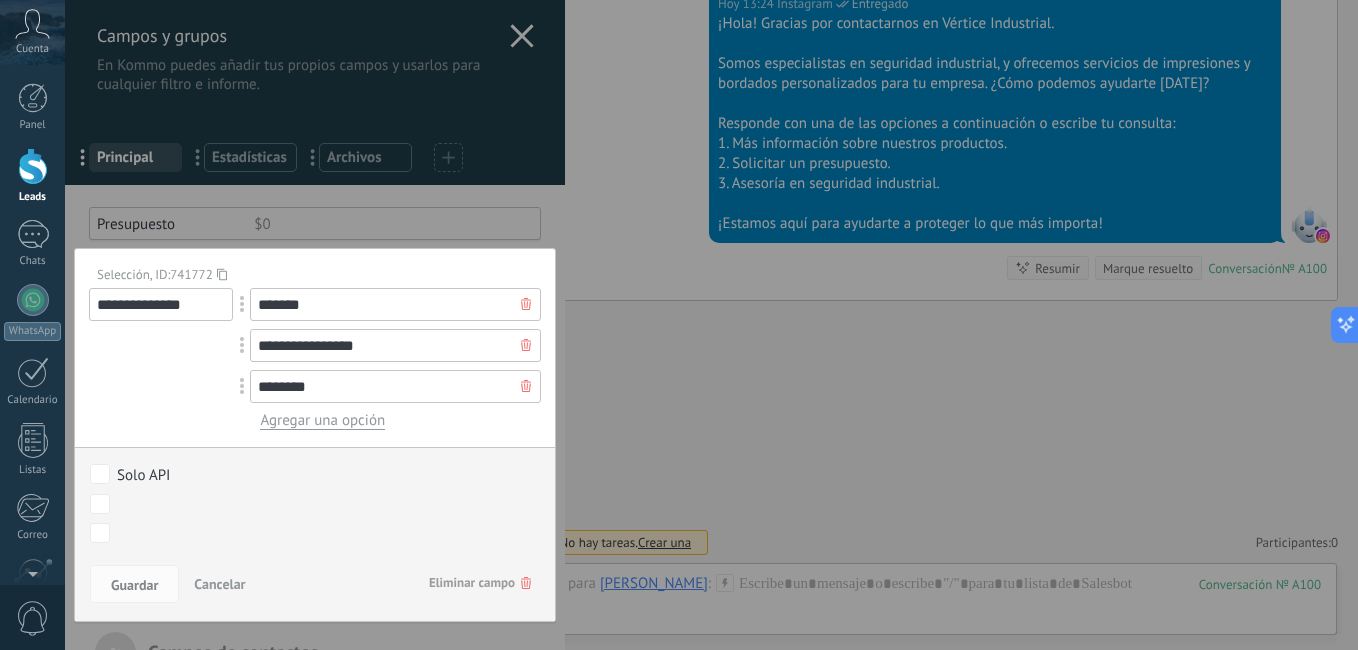 click on "*******" at bounding box center (395, 304) 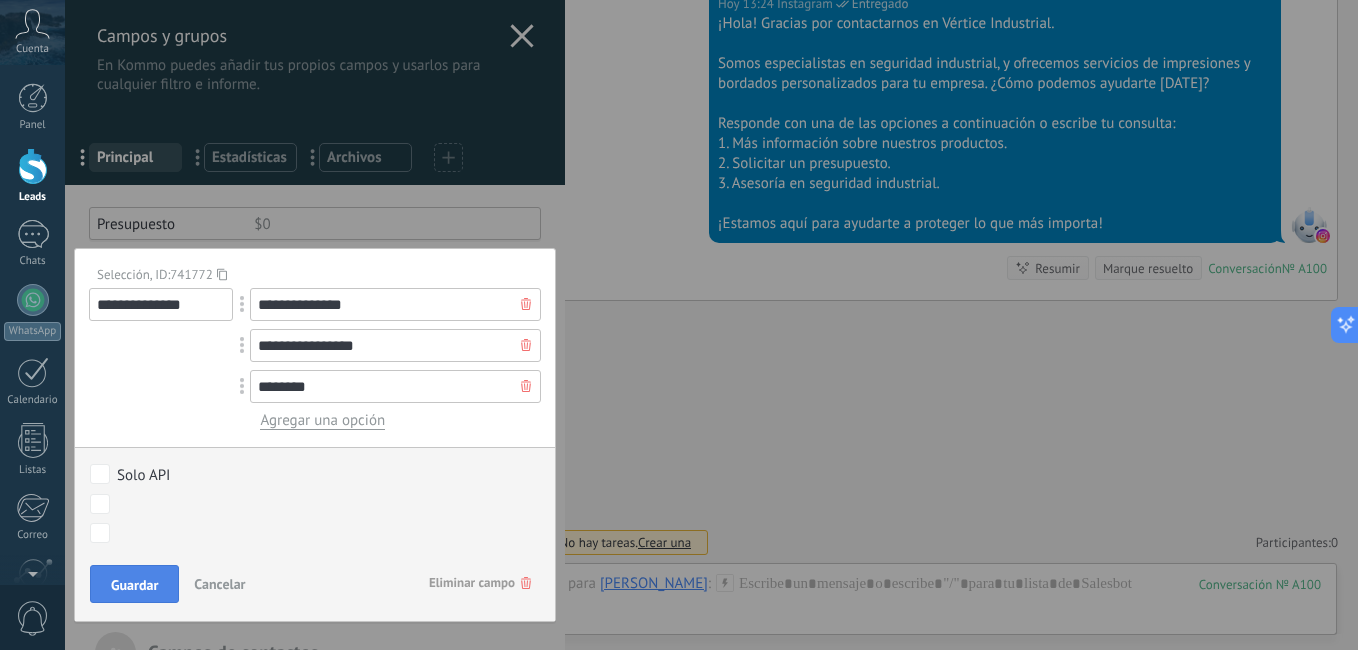 type on "**********" 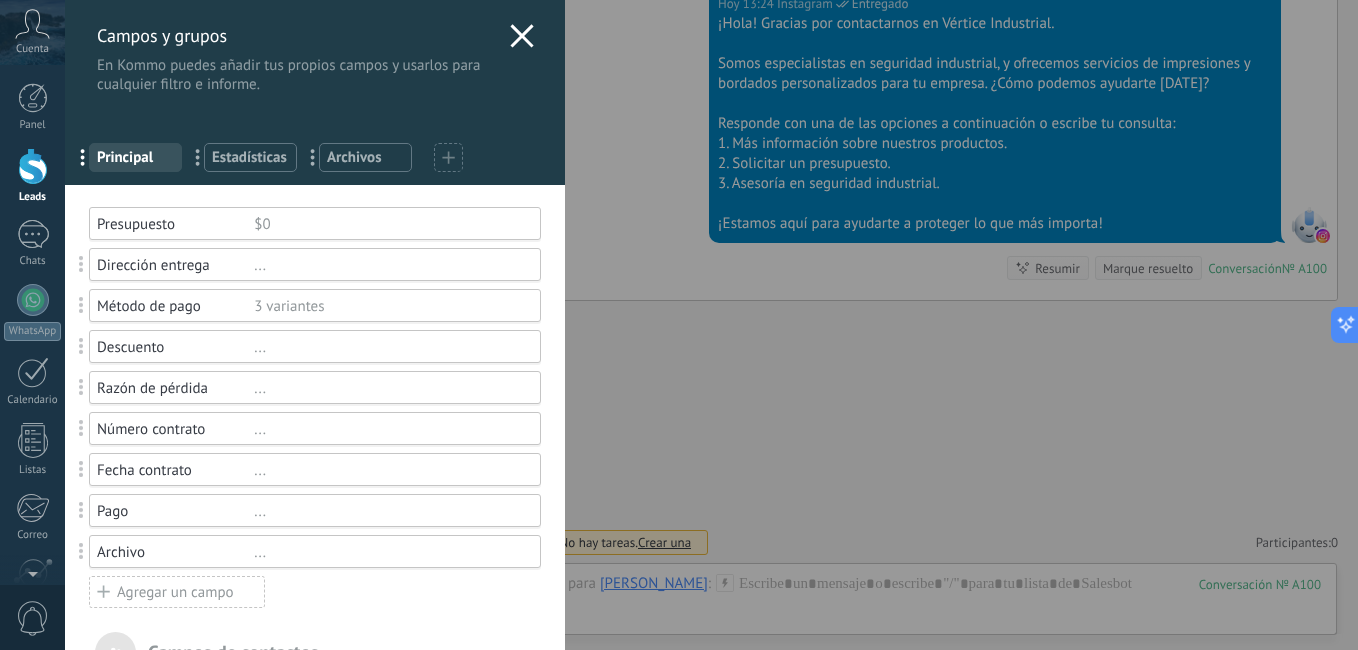click on "Descuento ..." at bounding box center [315, 346] 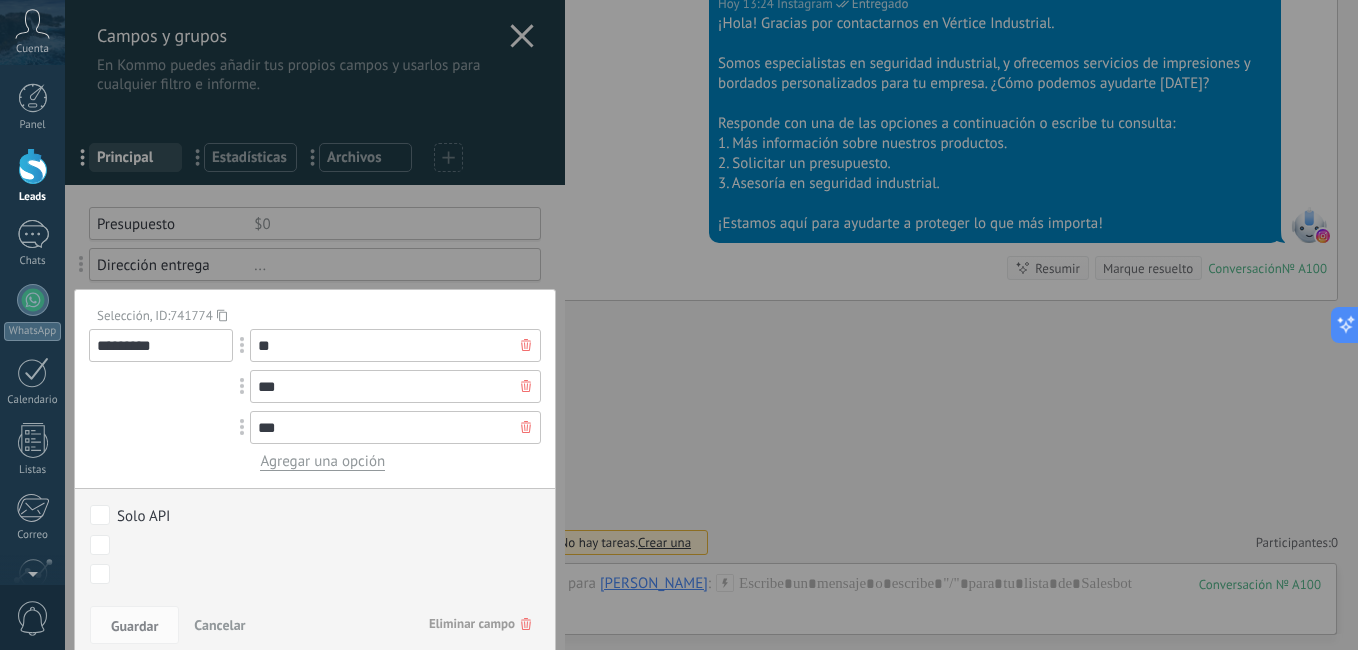 click on "Eliminar campo" at bounding box center (480, 624) 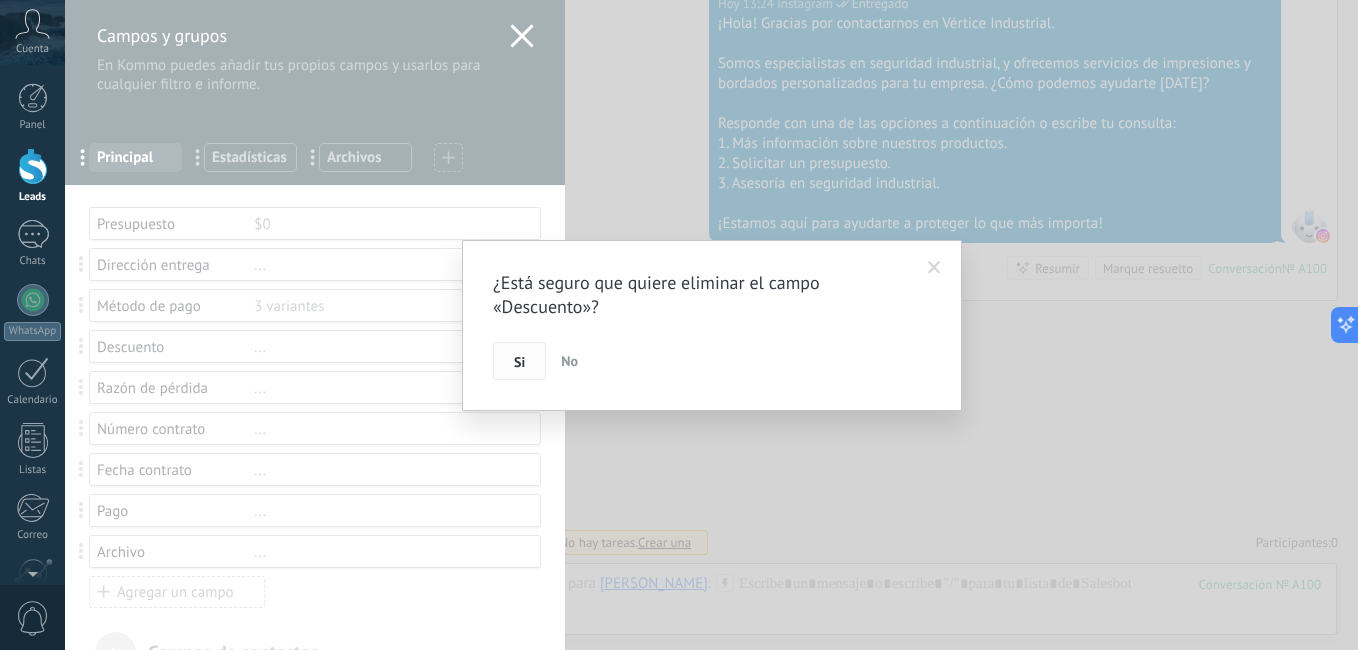 click on "Si" at bounding box center (519, 362) 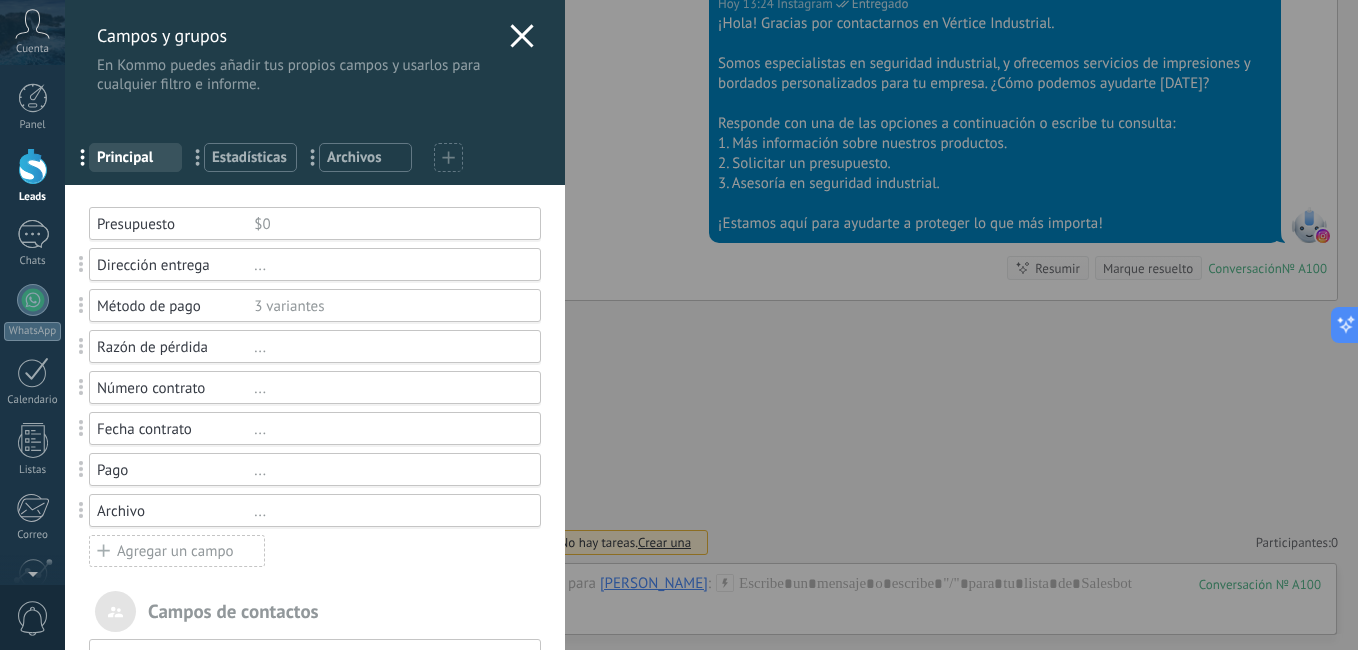 click on "..." at bounding box center [388, 347] 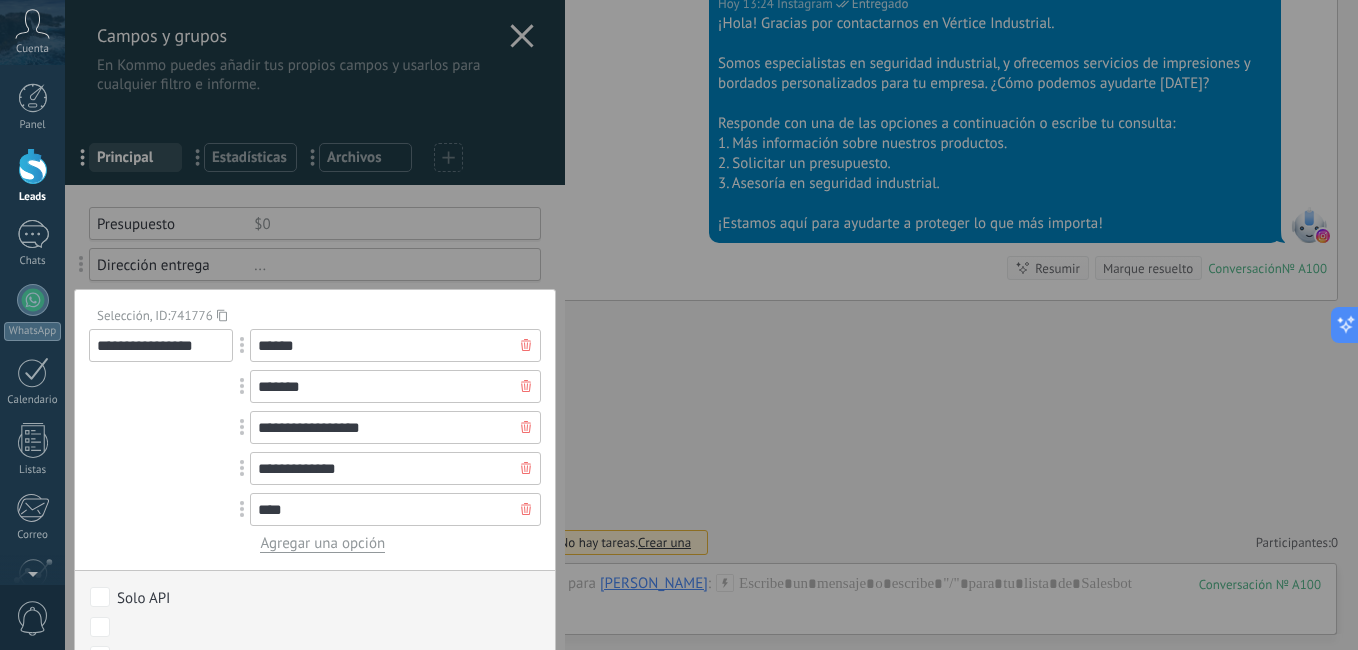 scroll, scrollTop: 390, scrollLeft: 0, axis: vertical 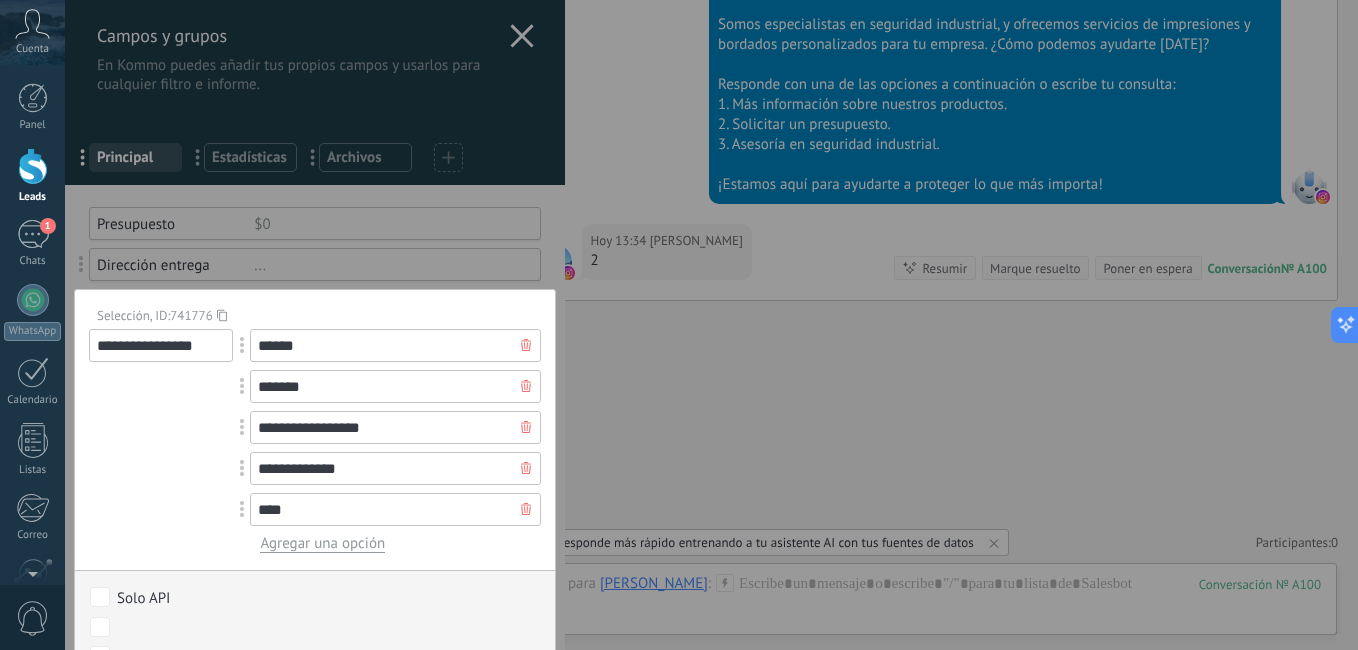 drag, startPoint x: 550, startPoint y: 448, endPoint x: 550, endPoint y: 461, distance: 13 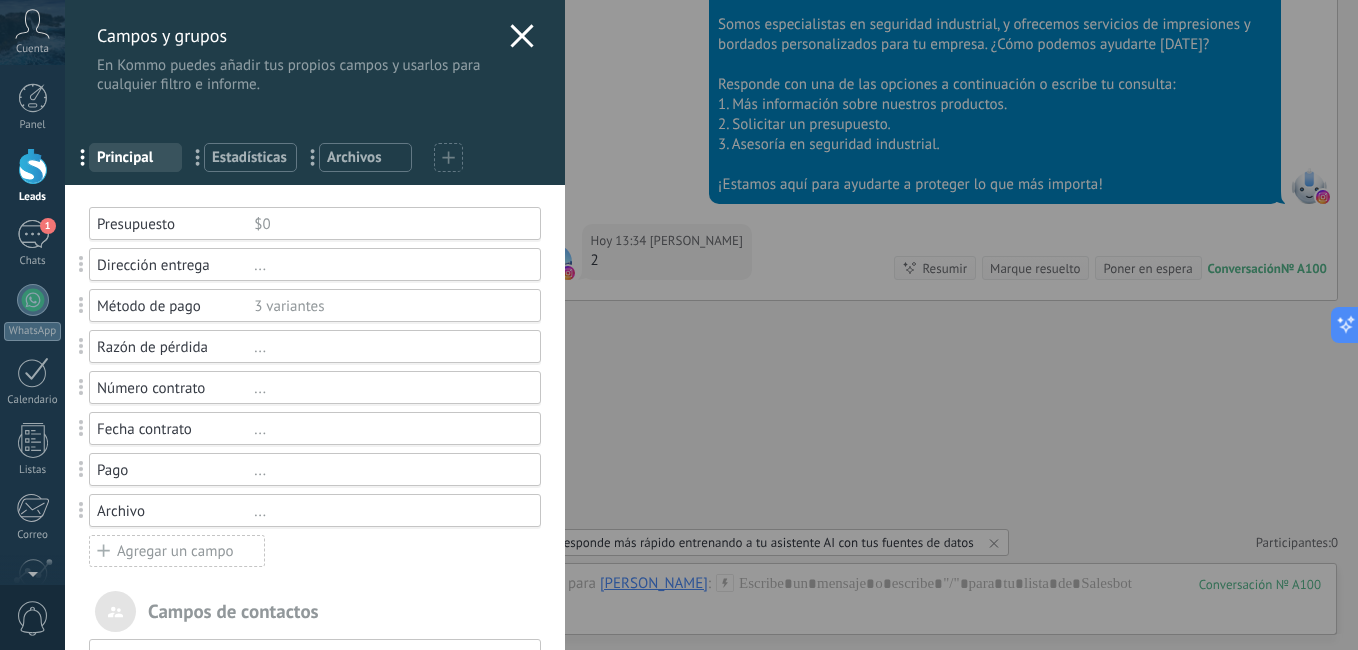 click on "Razón de pérdida" at bounding box center [175, 347] 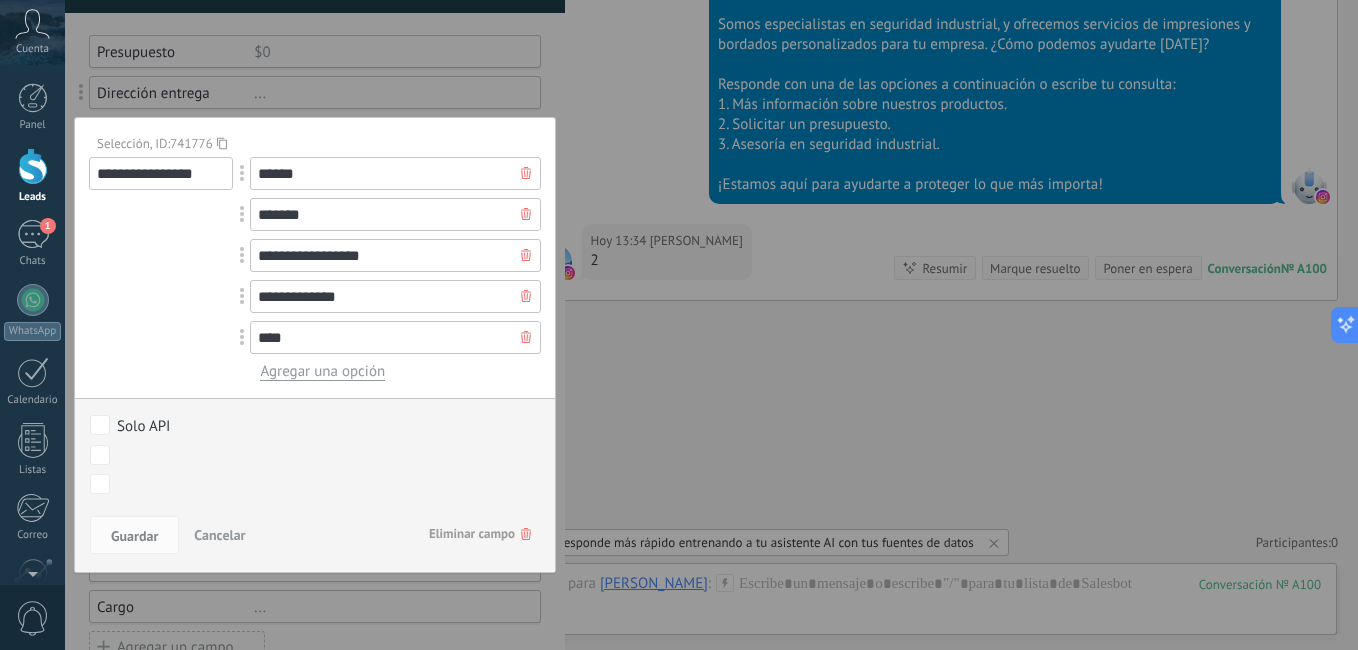 scroll, scrollTop: 169, scrollLeft: 0, axis: vertical 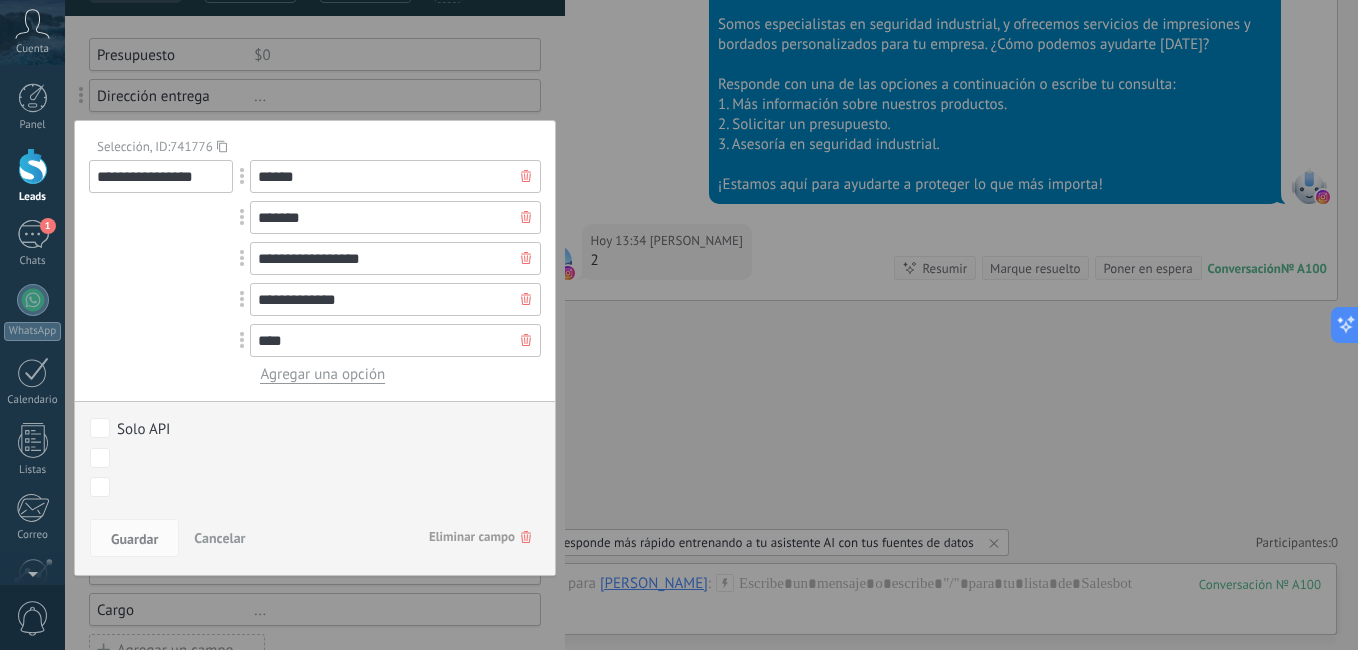 click at bounding box center (315, 421) 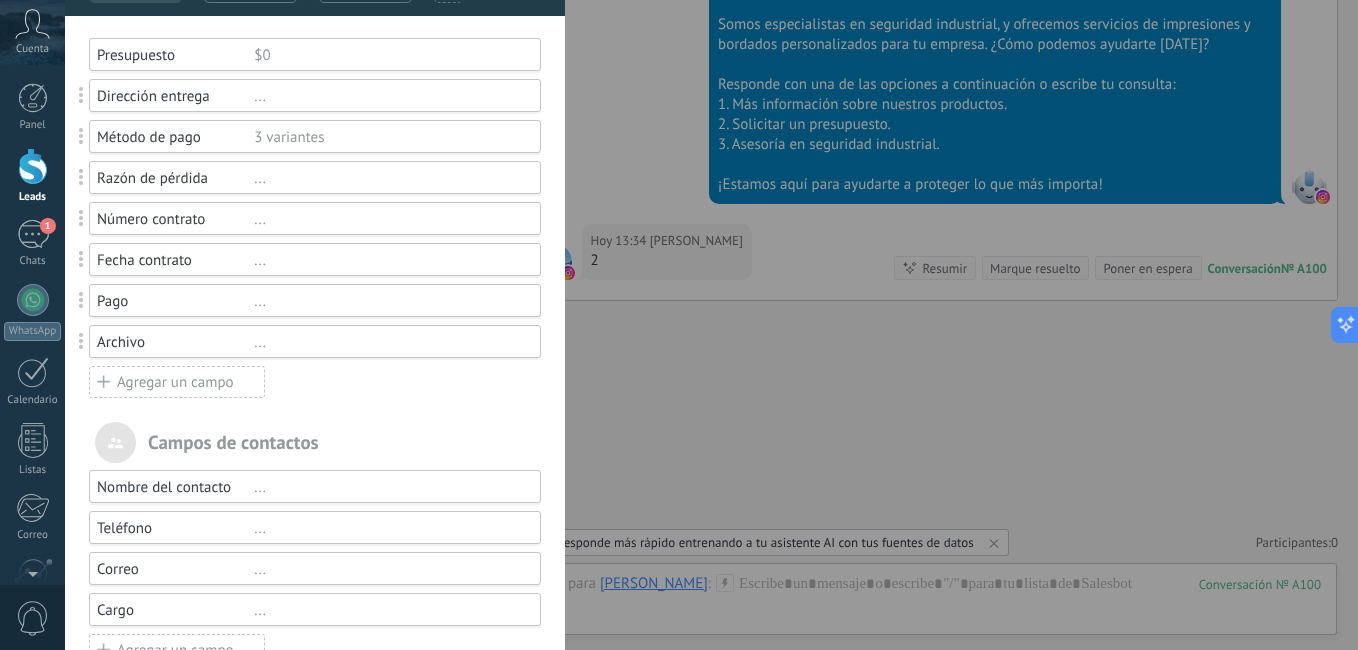 click on "..." at bounding box center (388, 178) 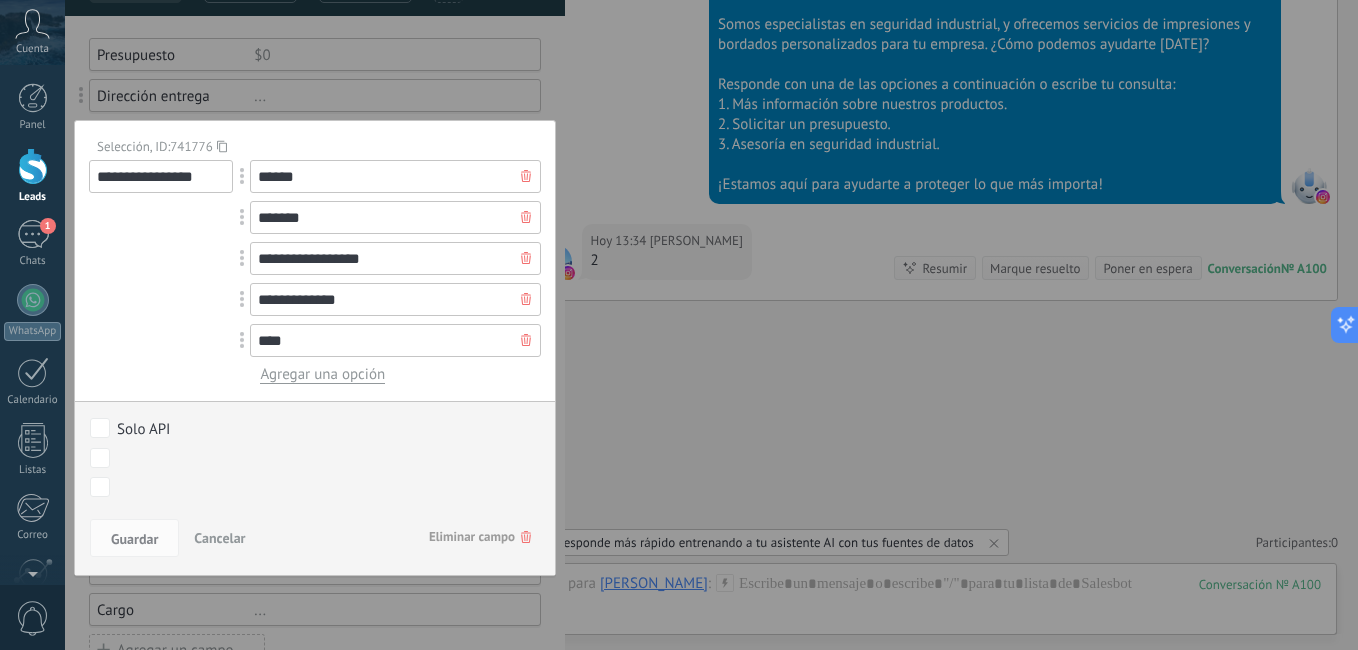 click on "Eliminar campo" at bounding box center [480, 537] 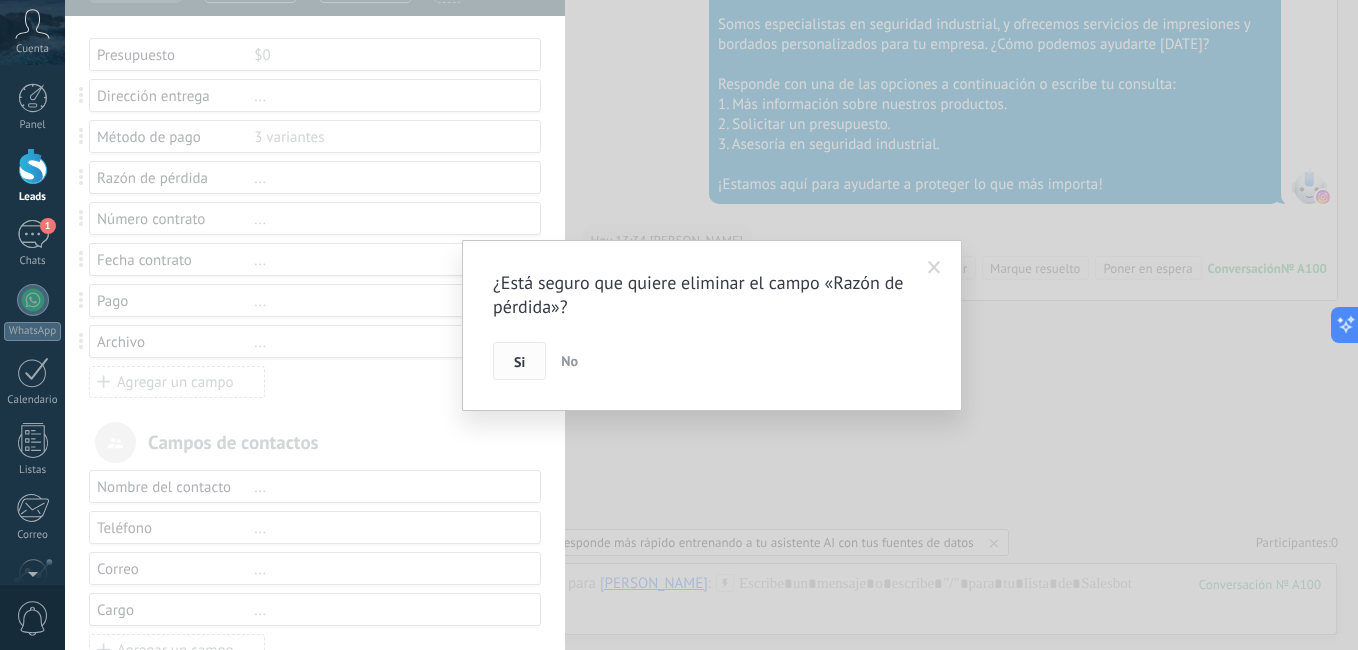 click on "Si" at bounding box center [519, 362] 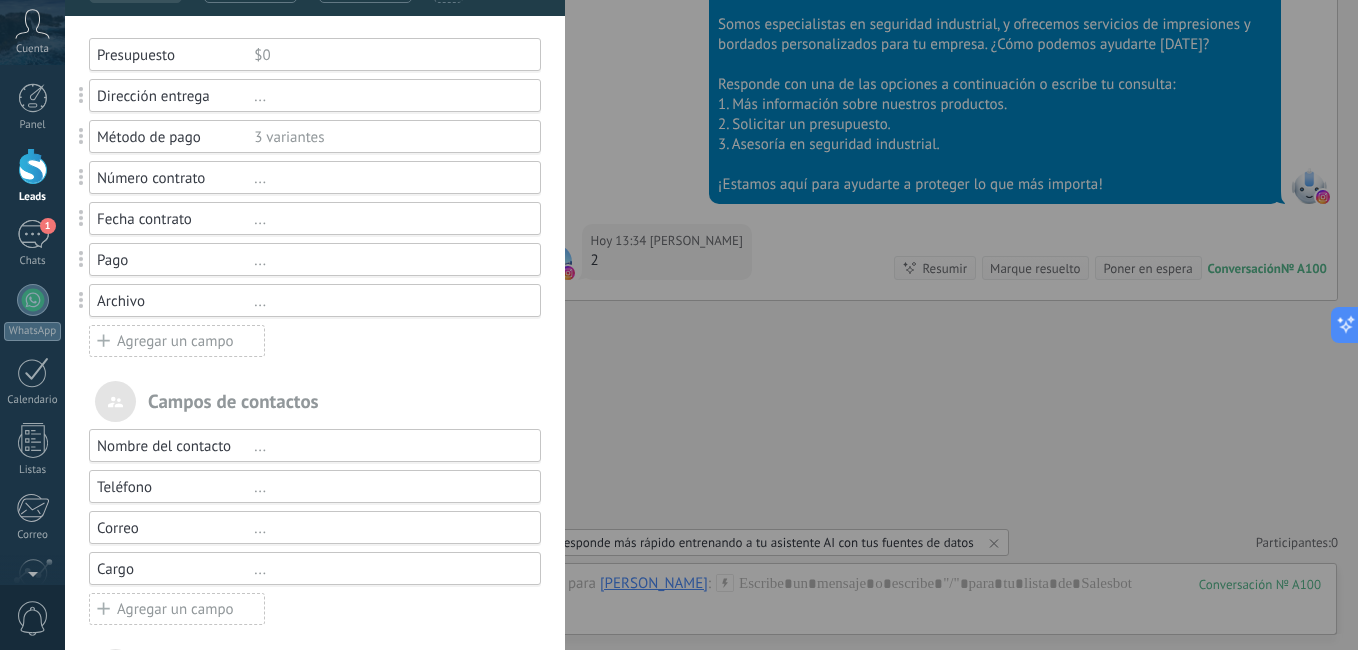 click on "Fecha contrato ..." at bounding box center (315, 218) 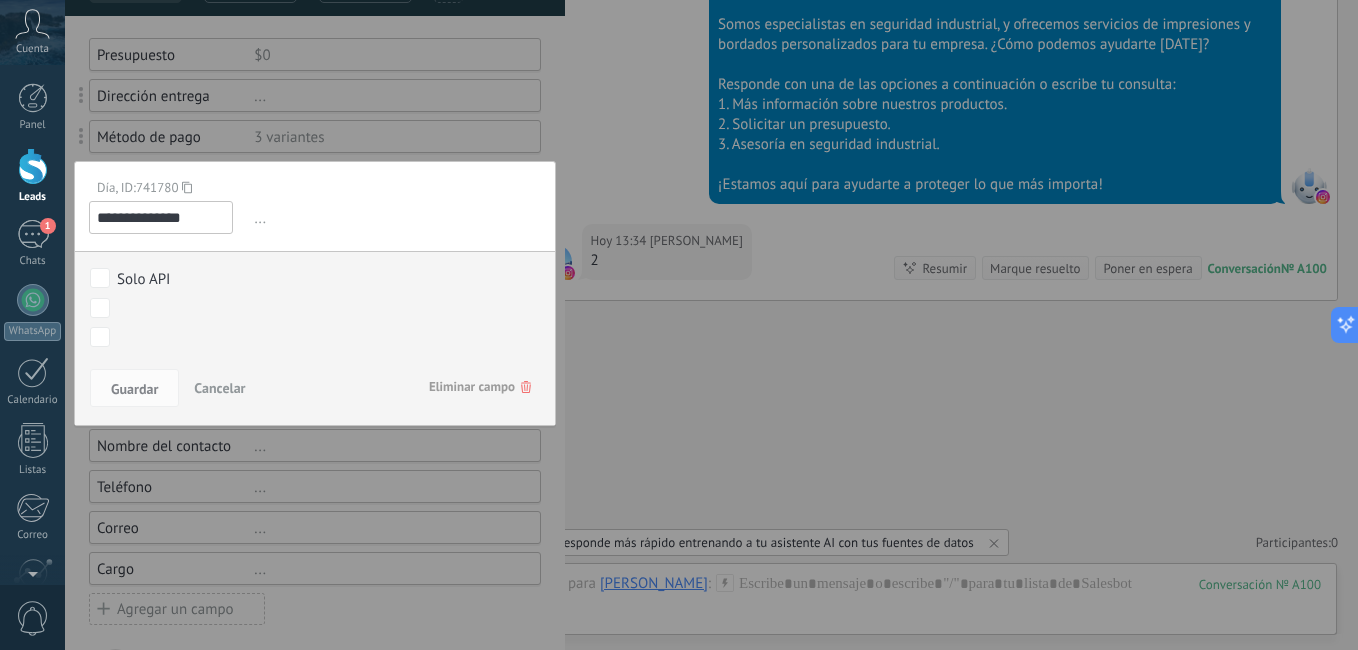 click on "**********" at bounding box center (161, 217) 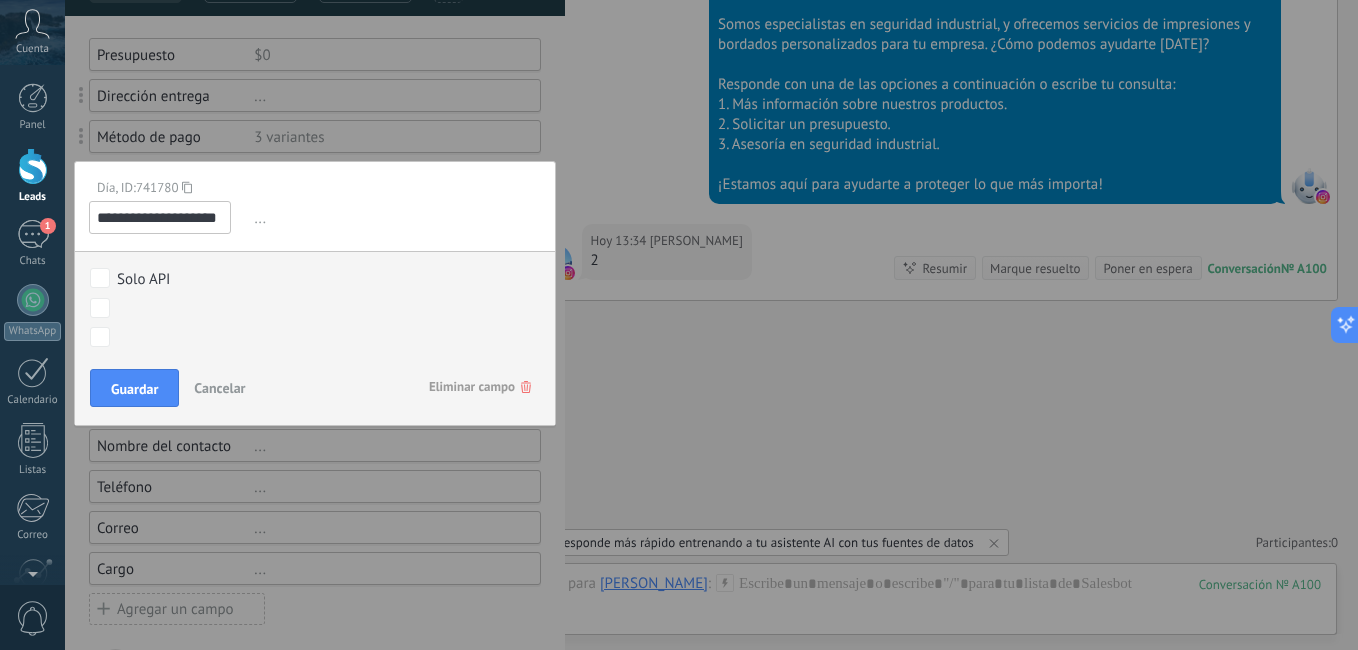 scroll, scrollTop: 0, scrollLeft: 17, axis: horizontal 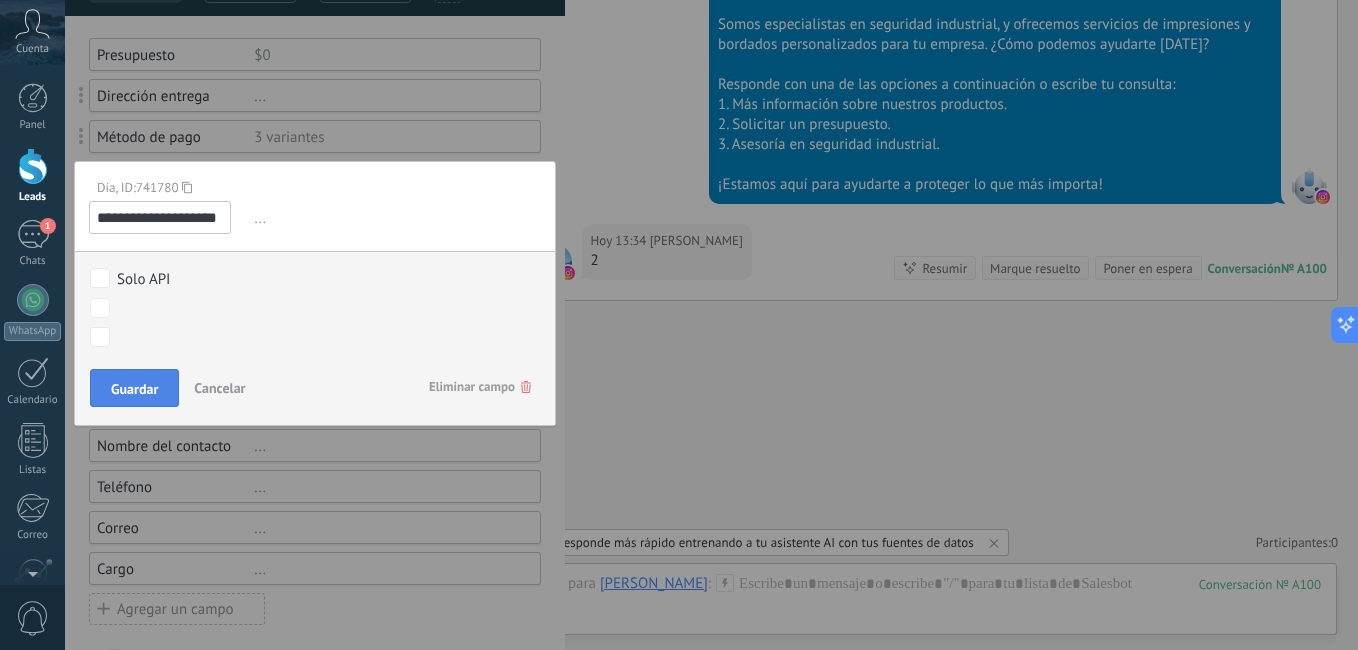 type on "**********" 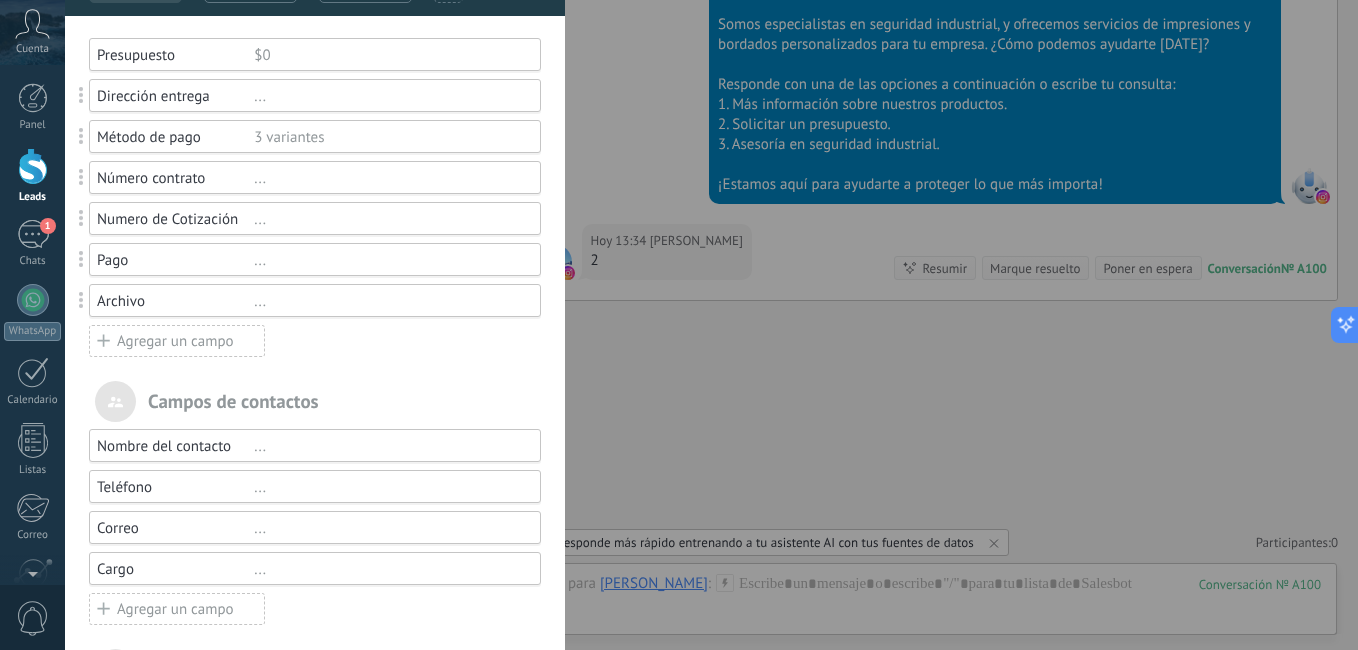 click on "..." at bounding box center [388, 178] 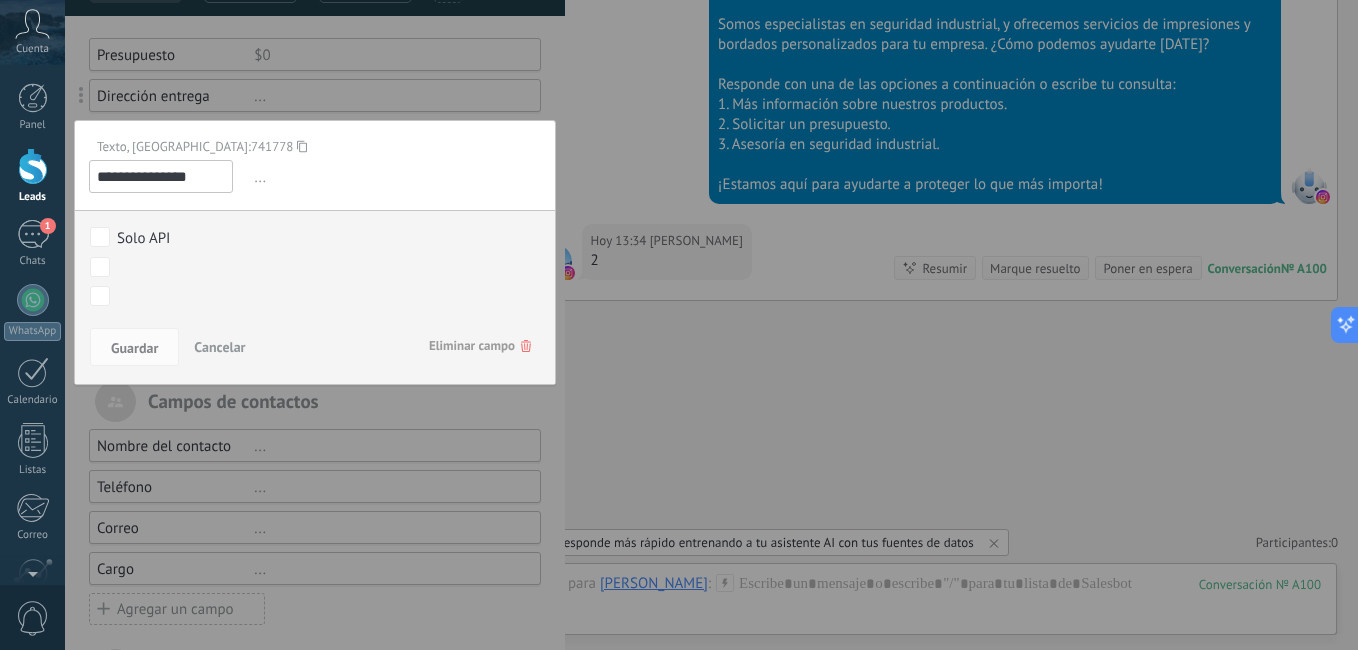 click on "Eliminar campo" at bounding box center [480, 346] 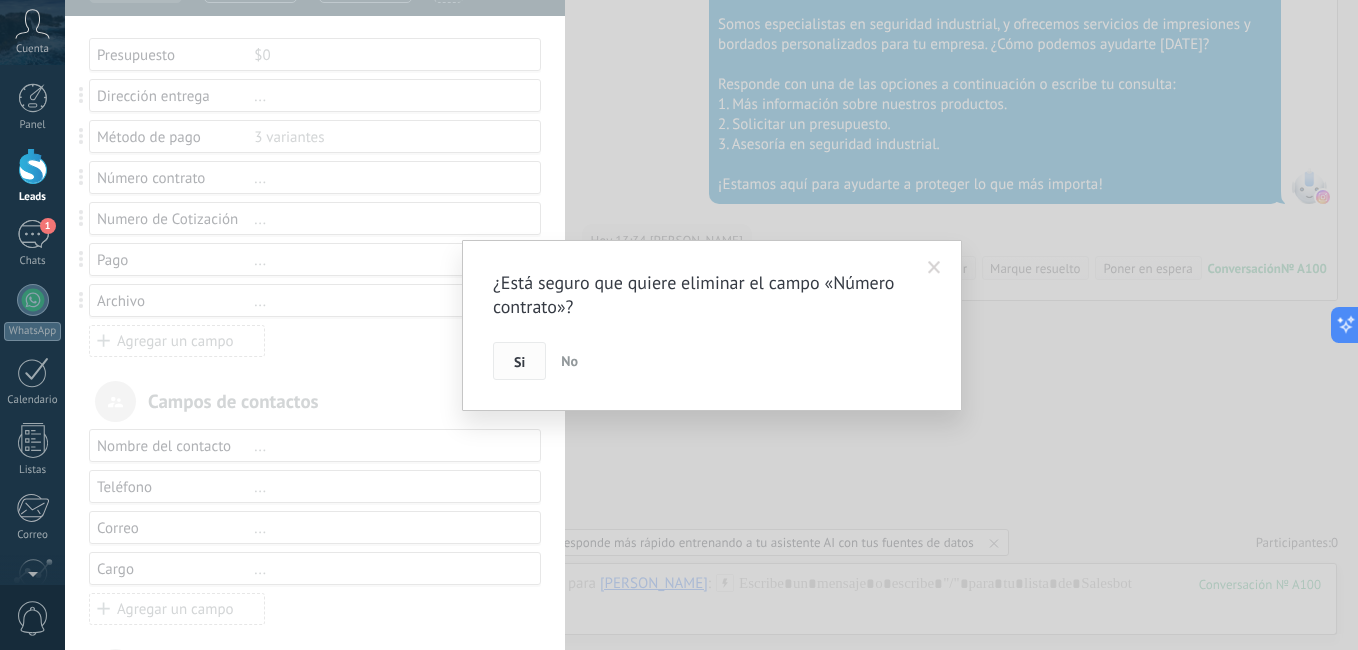 click on "Si" at bounding box center (519, 361) 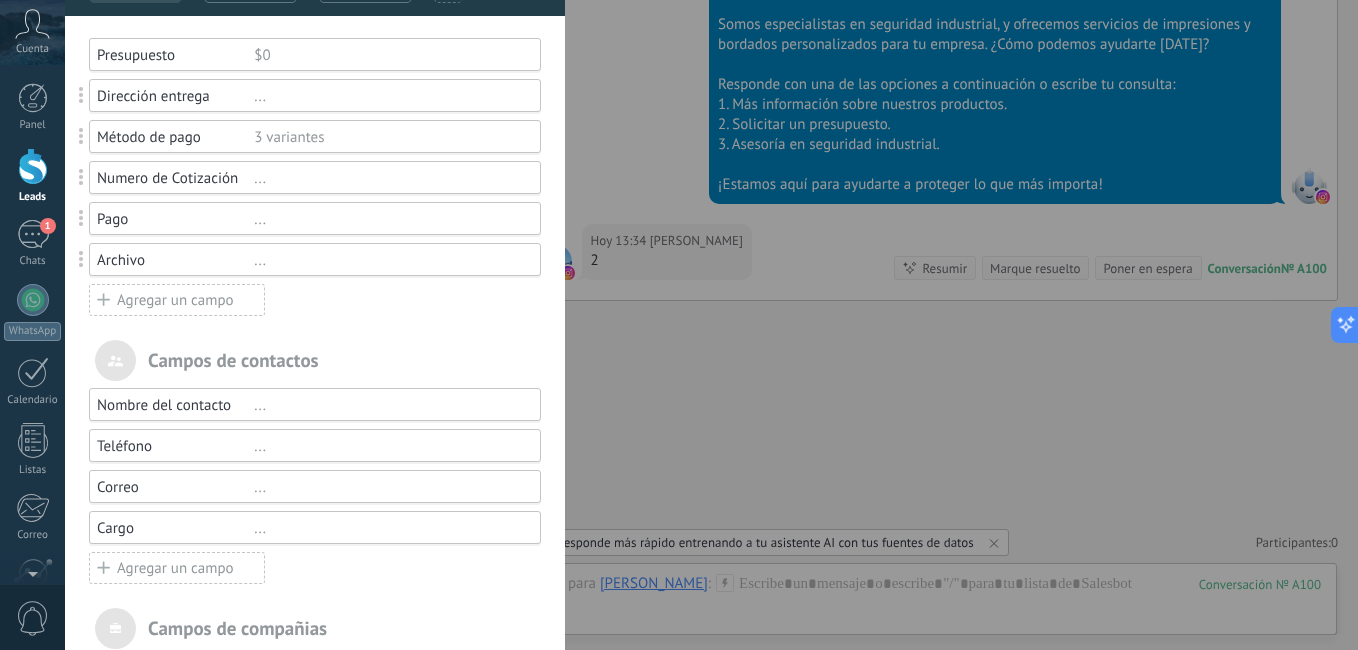 click on "Pago" at bounding box center (175, 219) 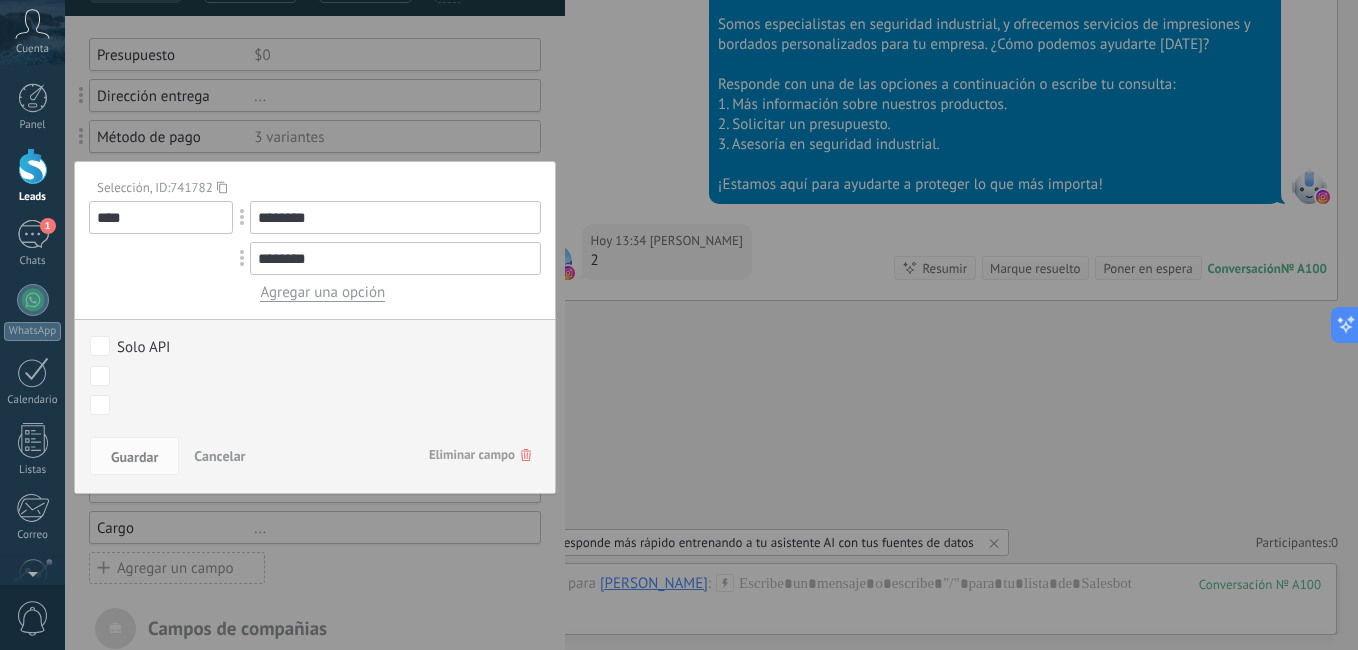click on "Agregar una opción" at bounding box center [322, 292] 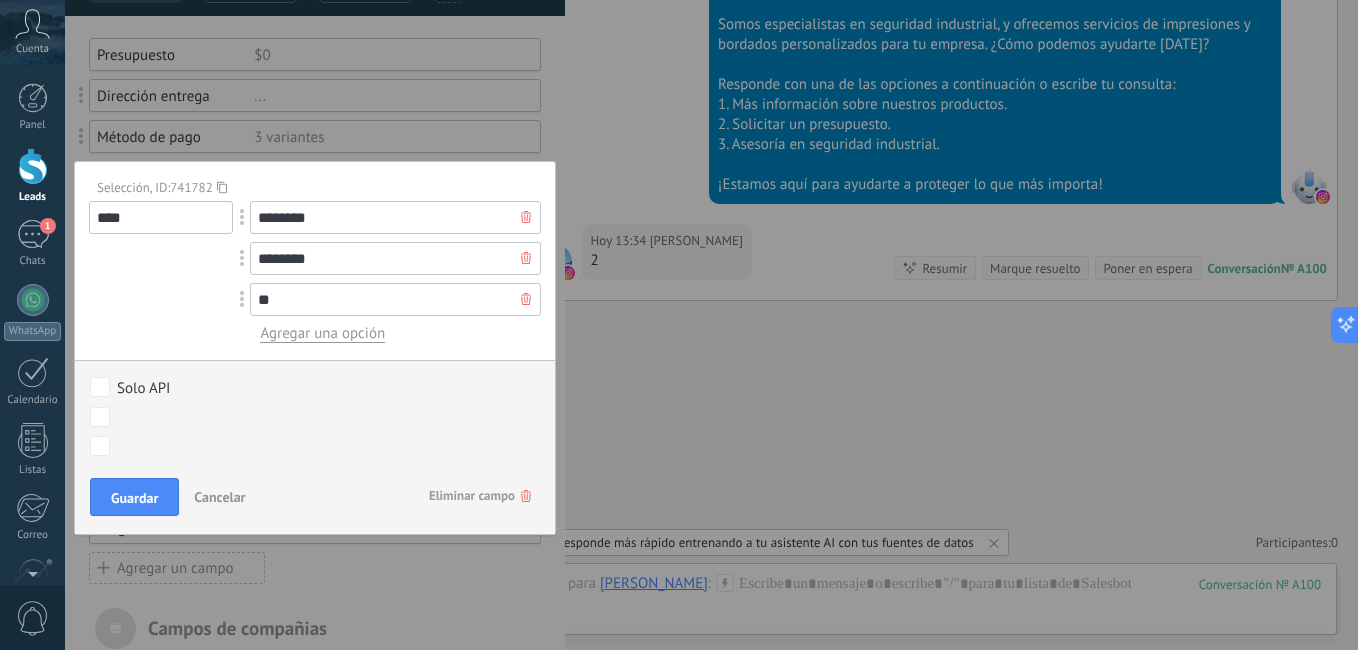 type on "*" 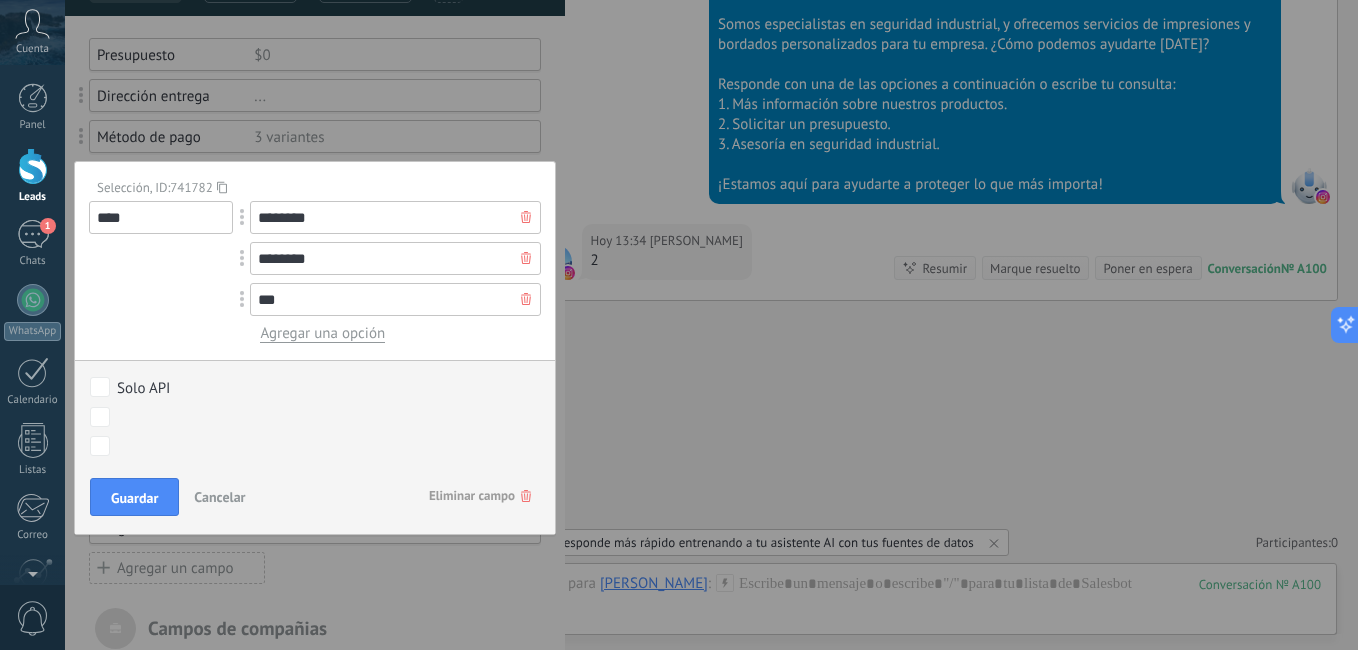 type on "***" 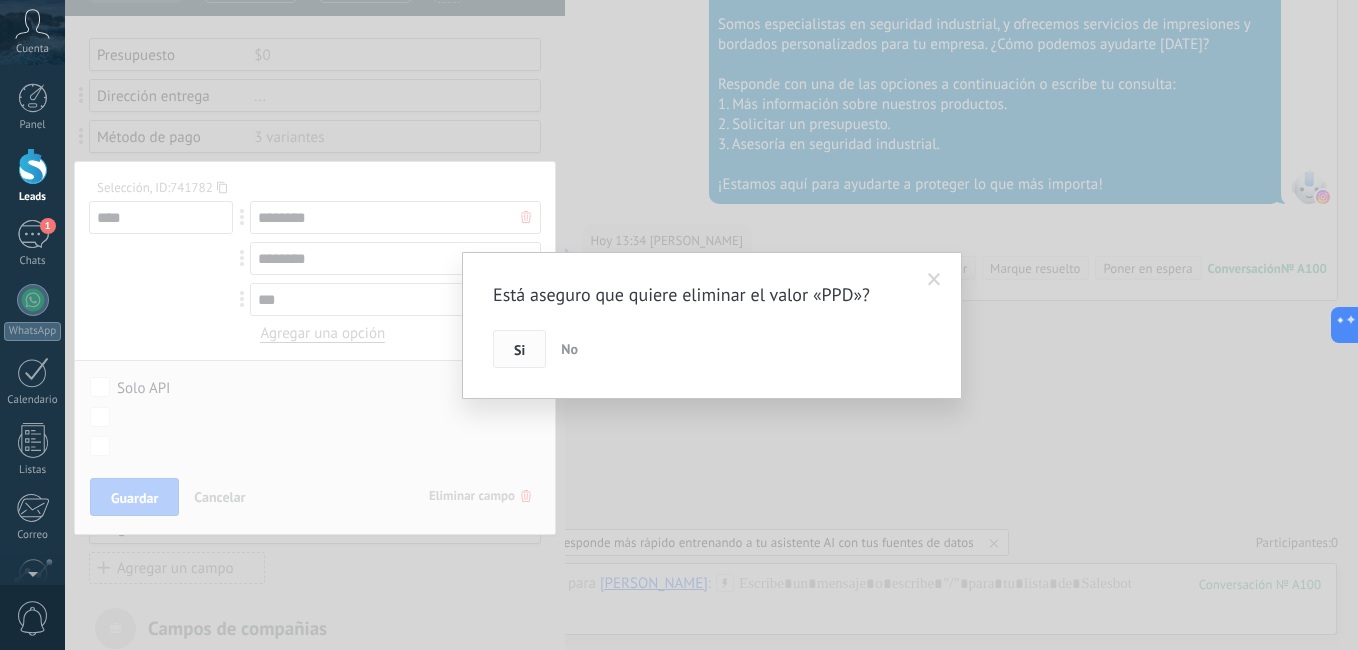 click on "Si" at bounding box center [519, 349] 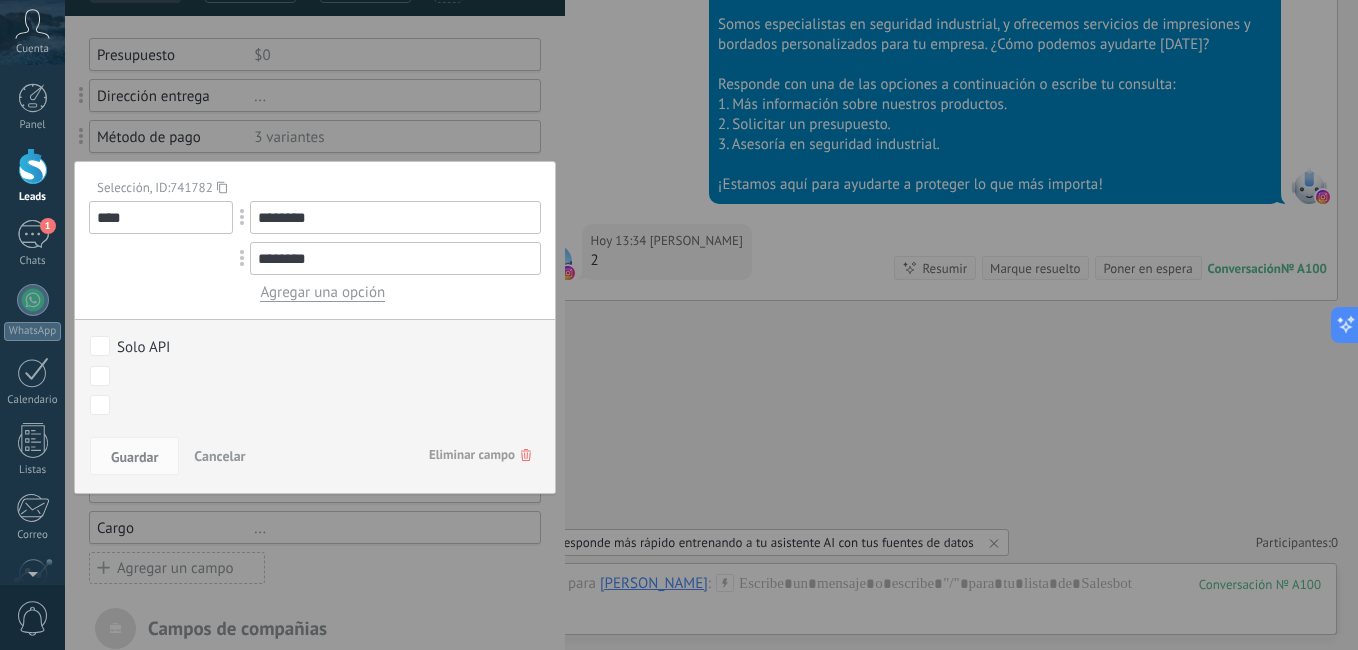 click on "Eliminar campo" at bounding box center [480, 455] 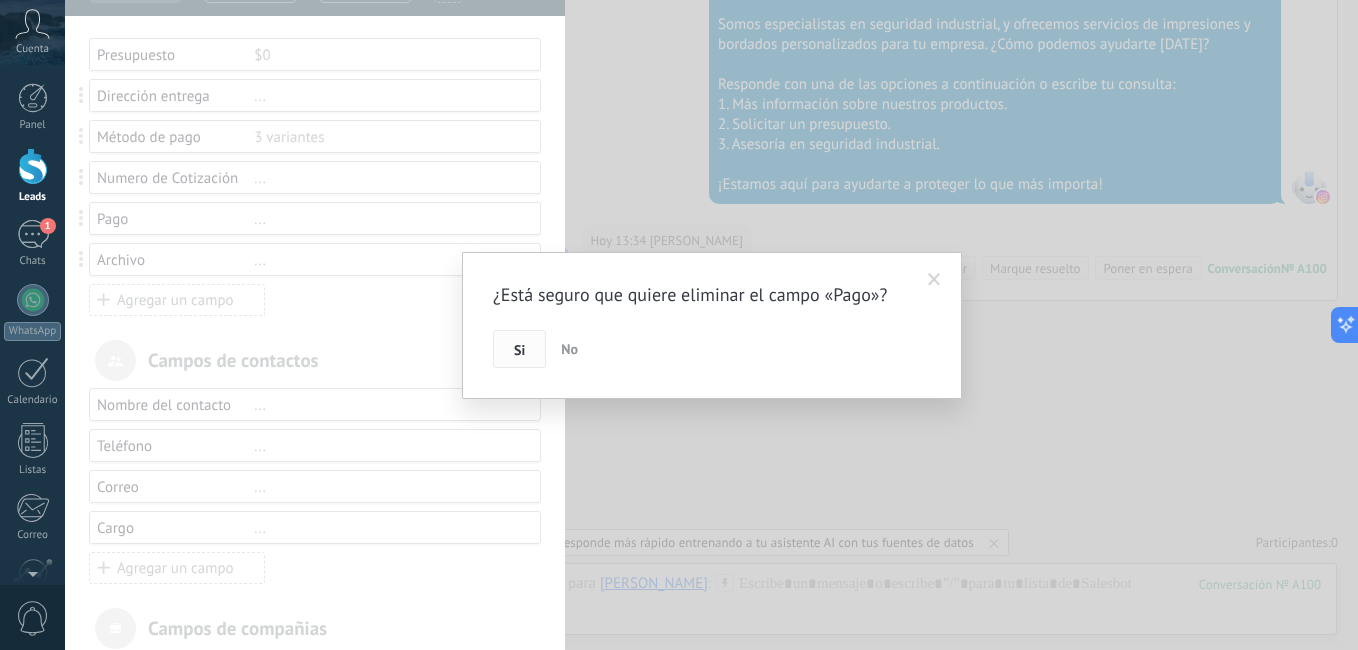 click on "Si" at bounding box center [519, 350] 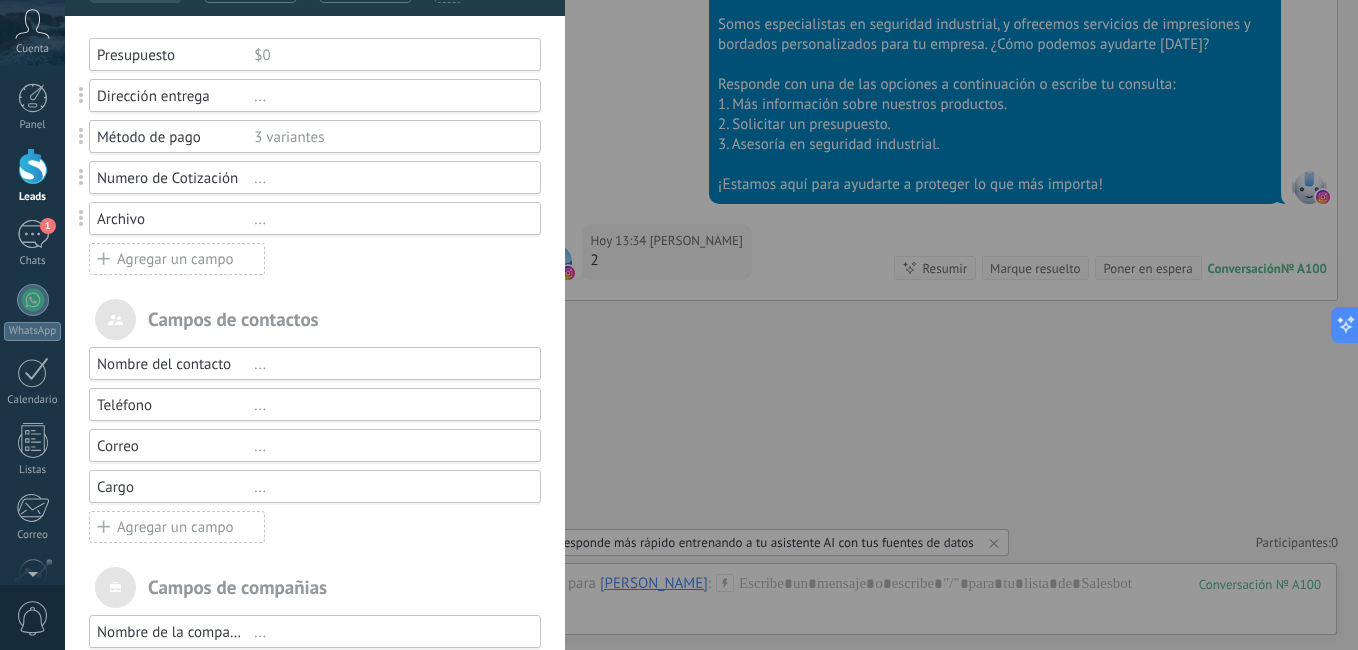 click on "..." at bounding box center [388, 219] 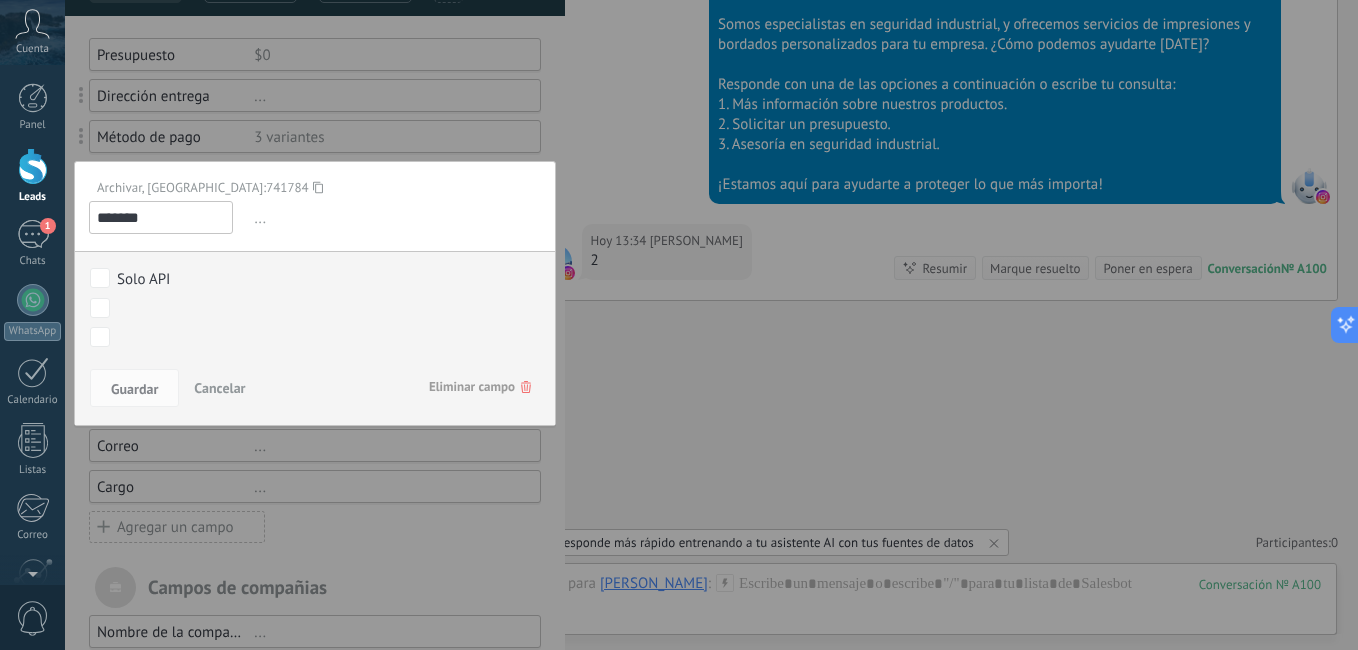 click on "Eliminar campo" at bounding box center [480, 387] 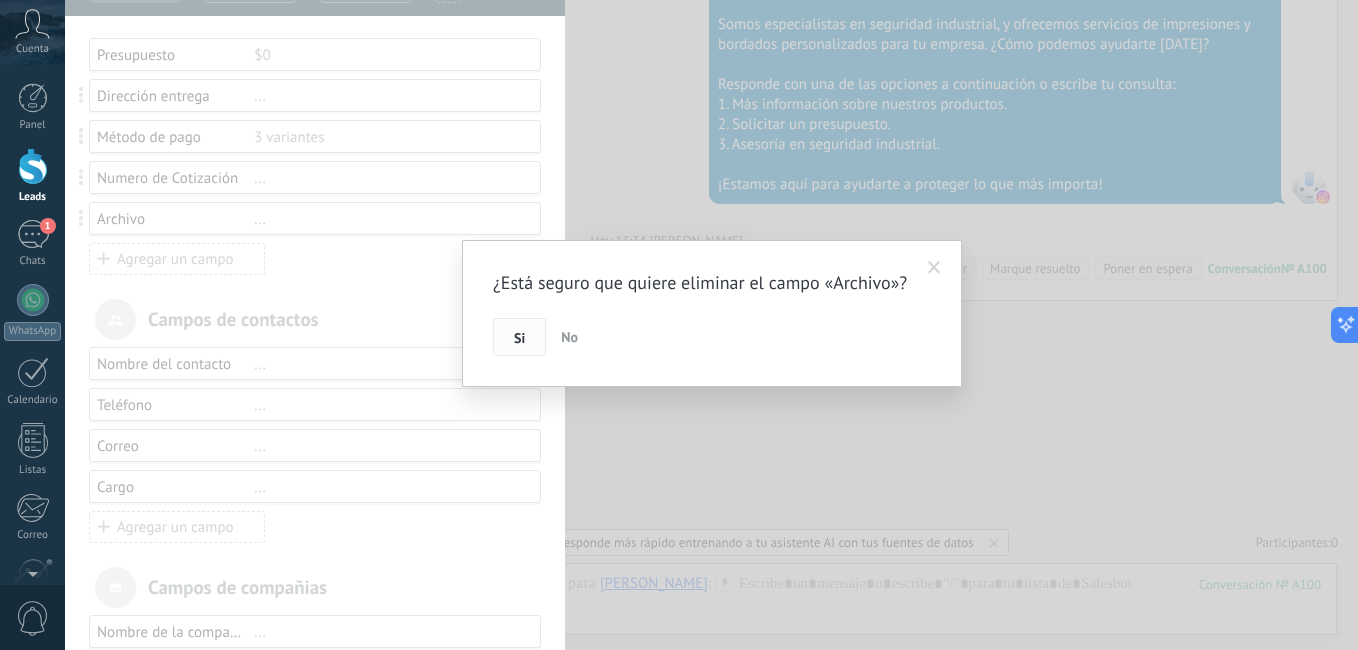 click on "Si" at bounding box center (519, 337) 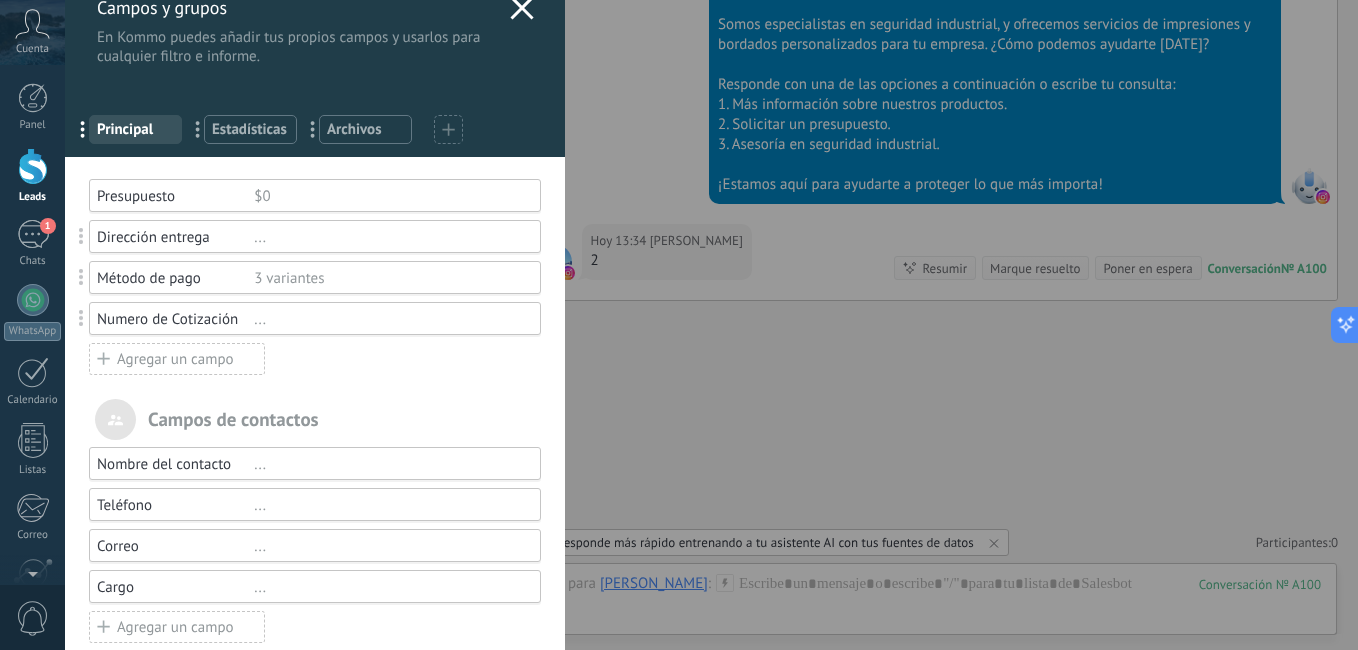 scroll, scrollTop: 0, scrollLeft: 0, axis: both 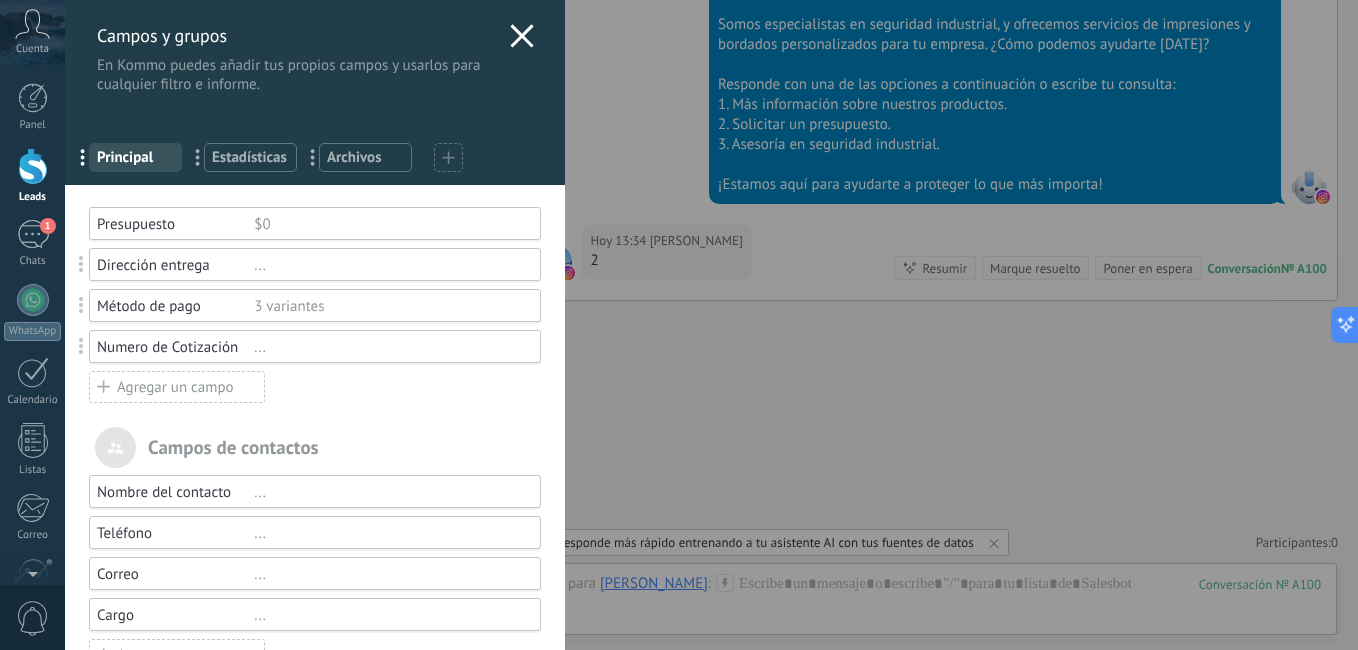 click 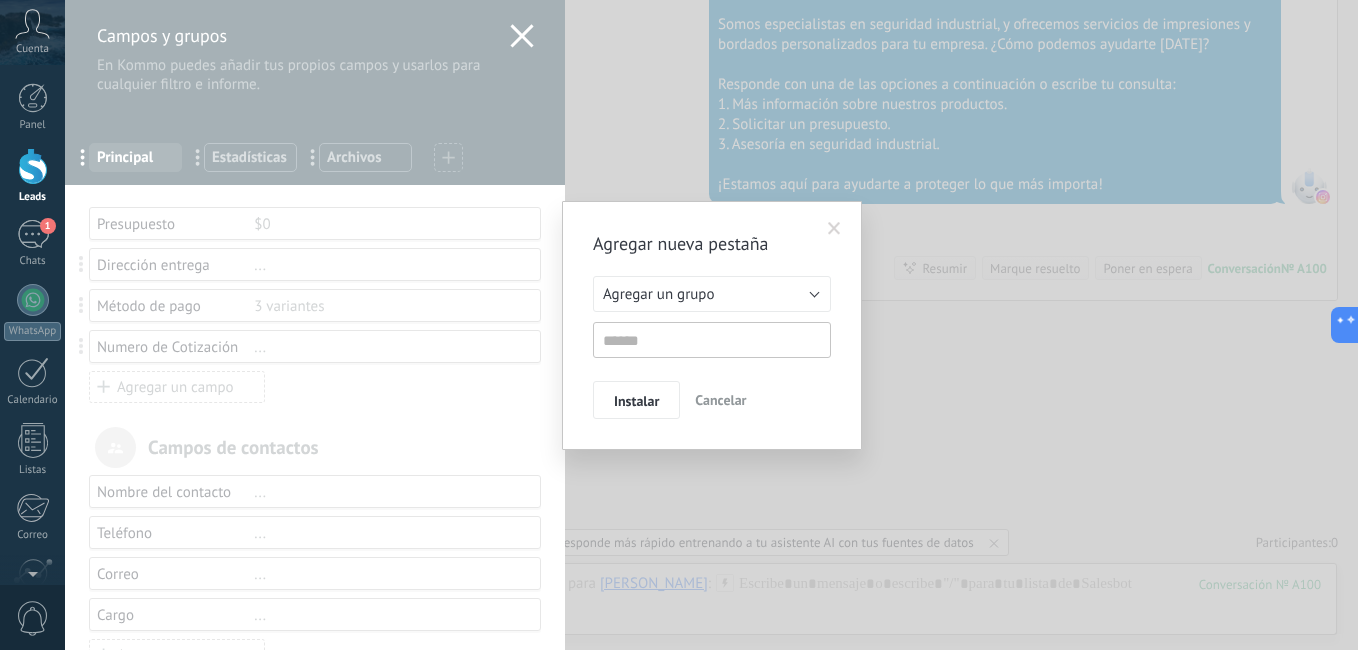 click on "Agregar nueva pestaña Agregar un grupo Listas Otros leads Agregar un grupo Instalar Cancelar" at bounding box center [711, 325] 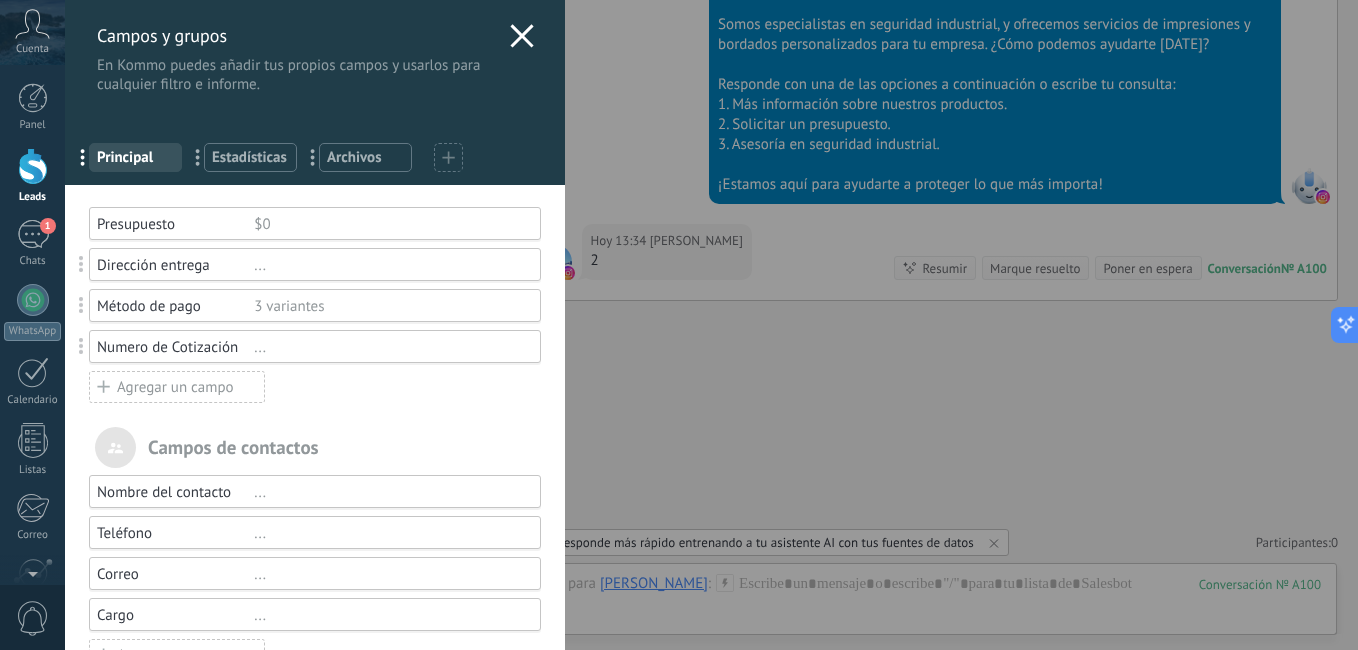 click 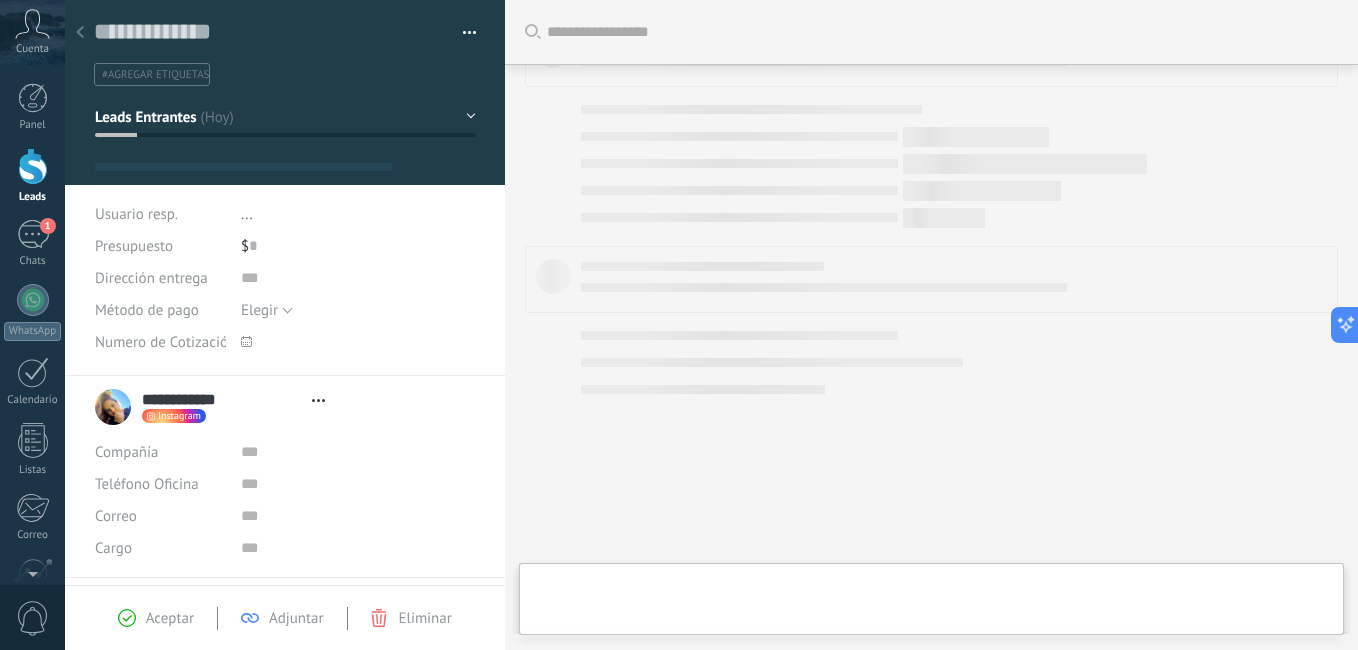 type on "**********" 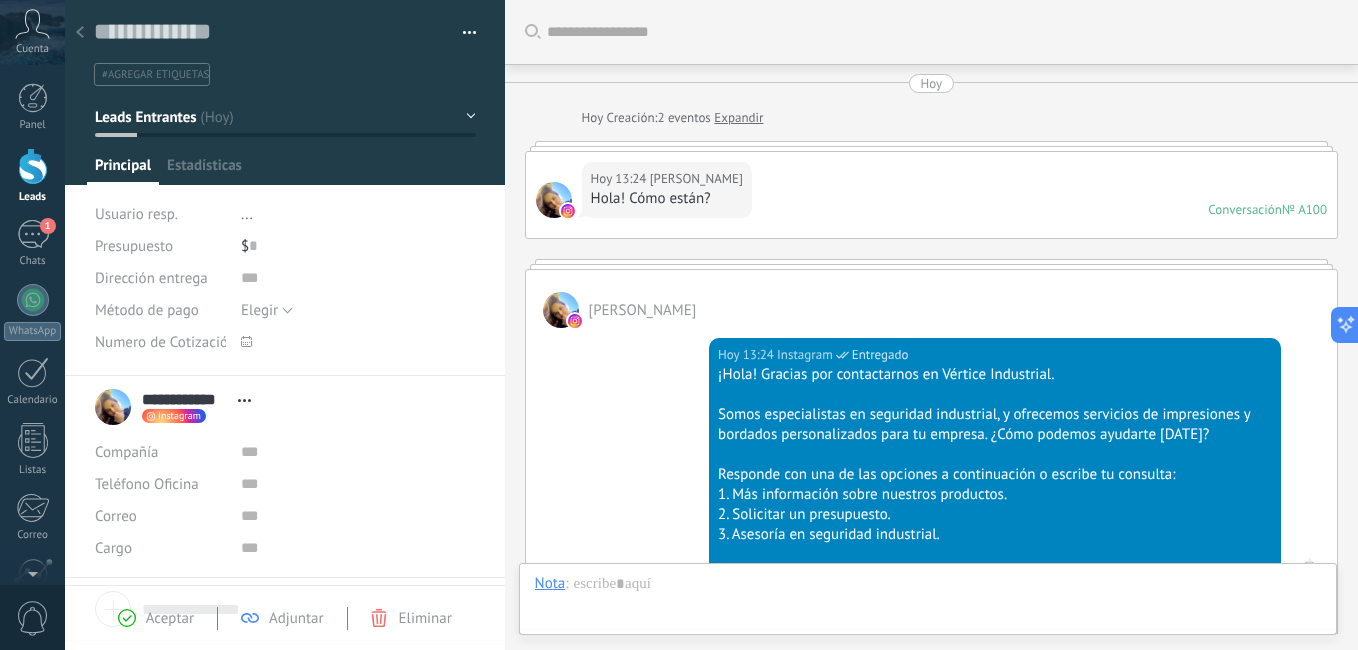 scroll, scrollTop: 390, scrollLeft: 0, axis: vertical 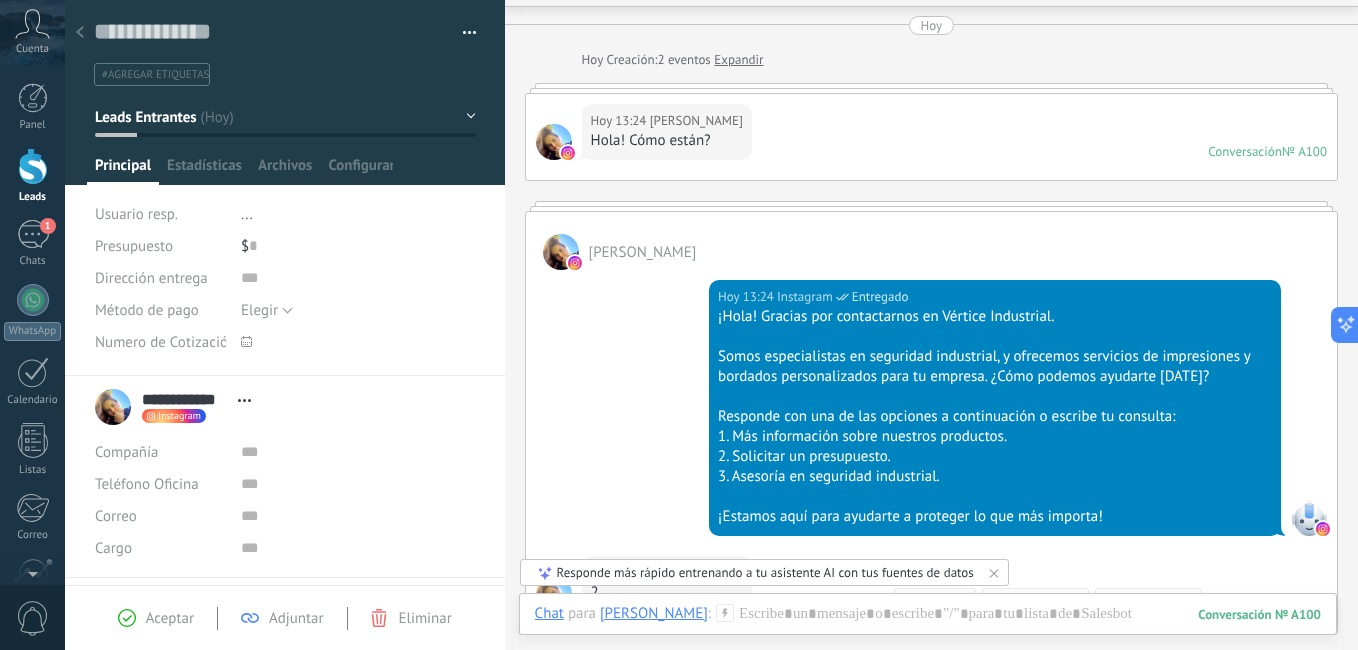 click on "Hoy 13:24 Sofia Hassey  Hola! Cómo están? Conversación  № A100 Conversación № A100" at bounding box center [931, 137] 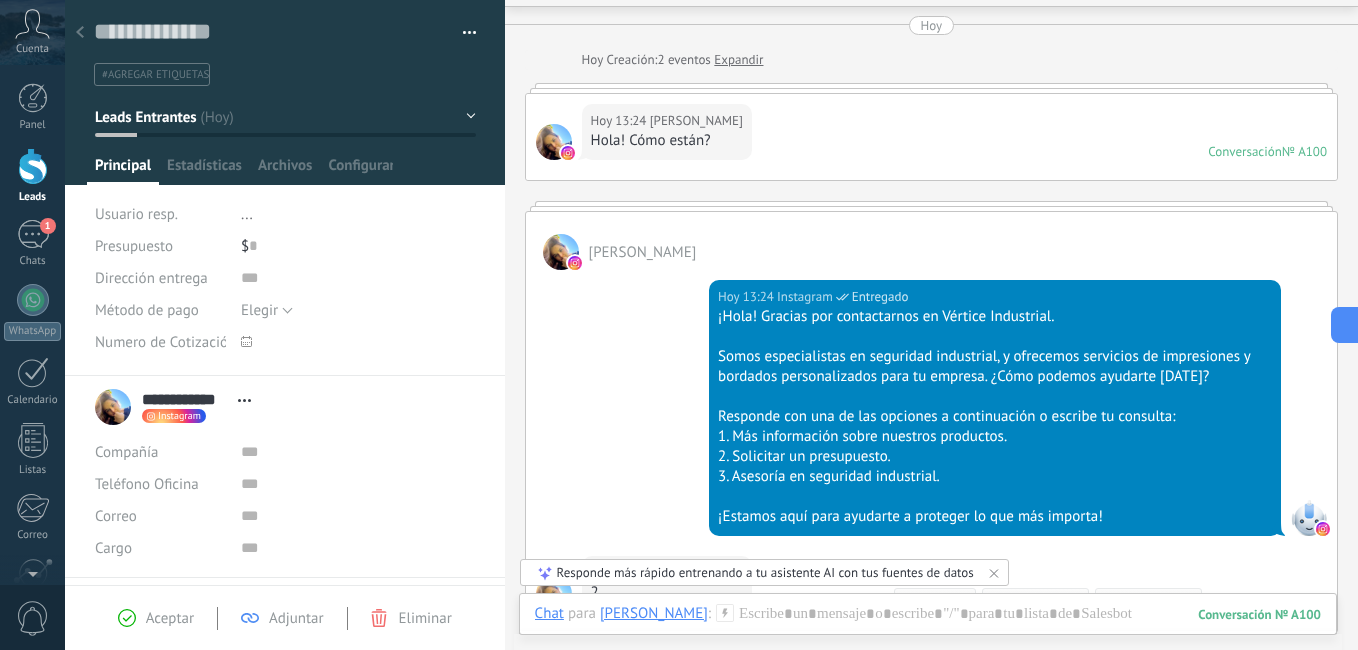 scroll, scrollTop: 390, scrollLeft: 0, axis: vertical 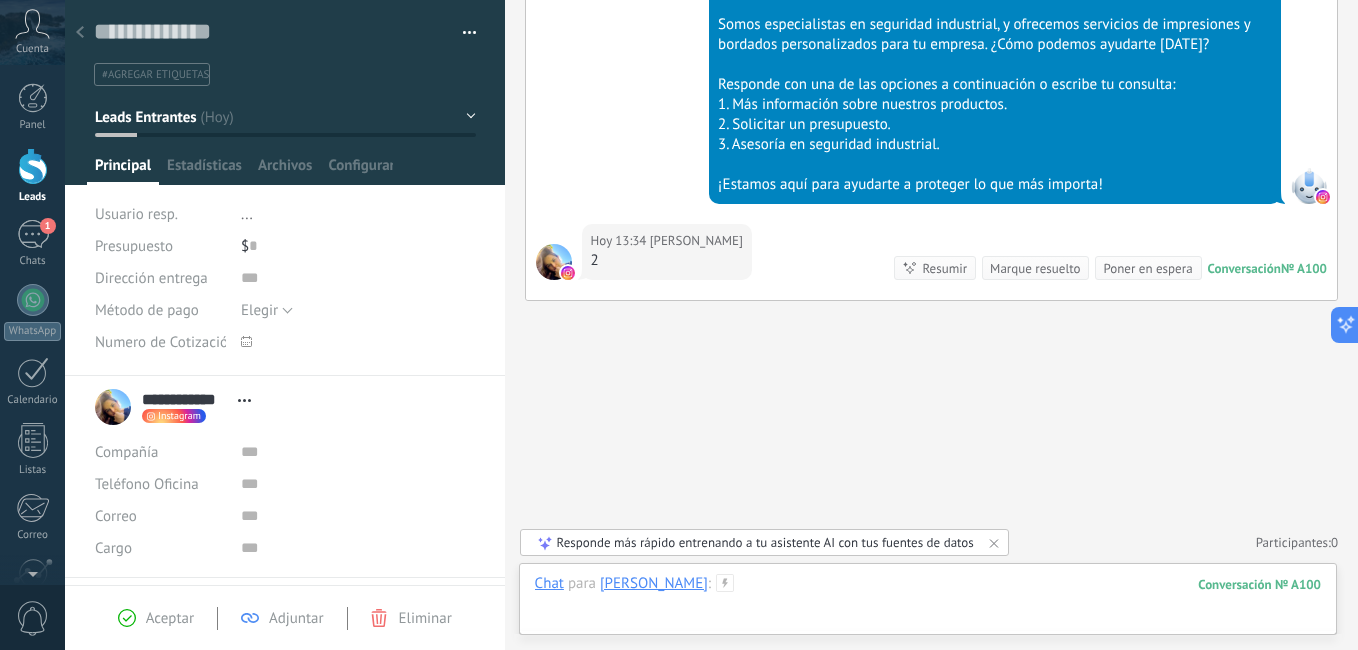 click at bounding box center (928, 604) 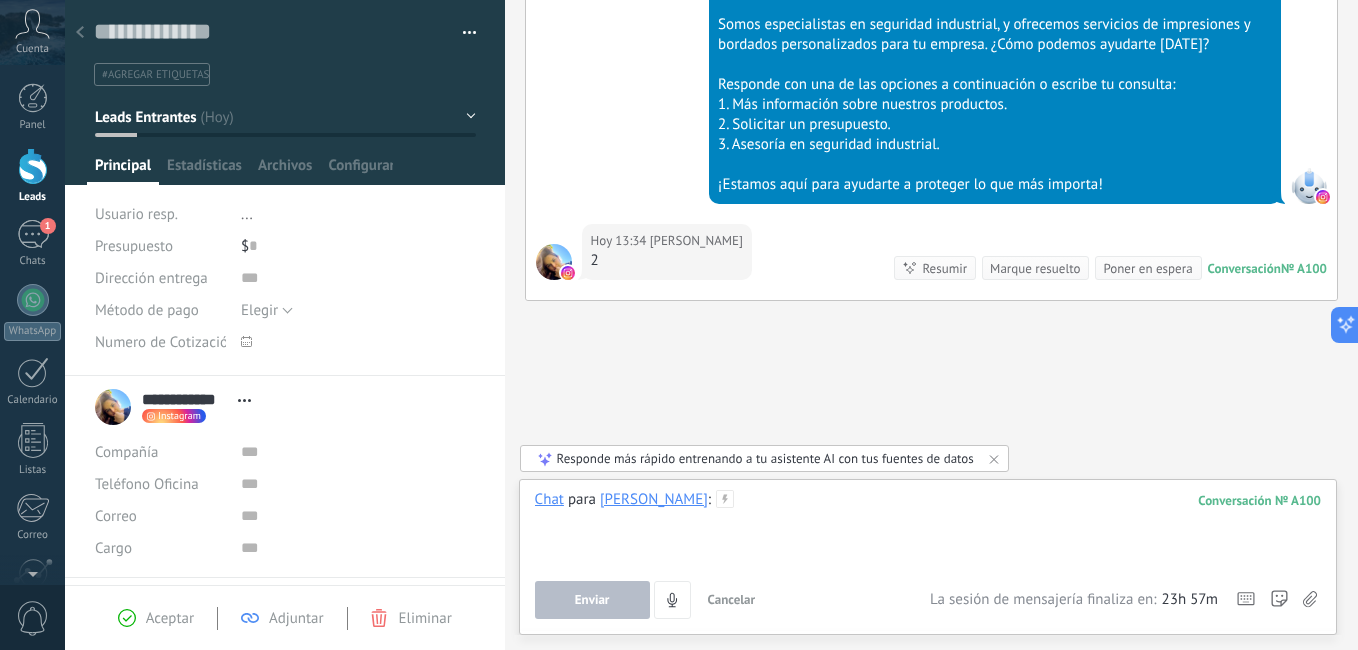 type 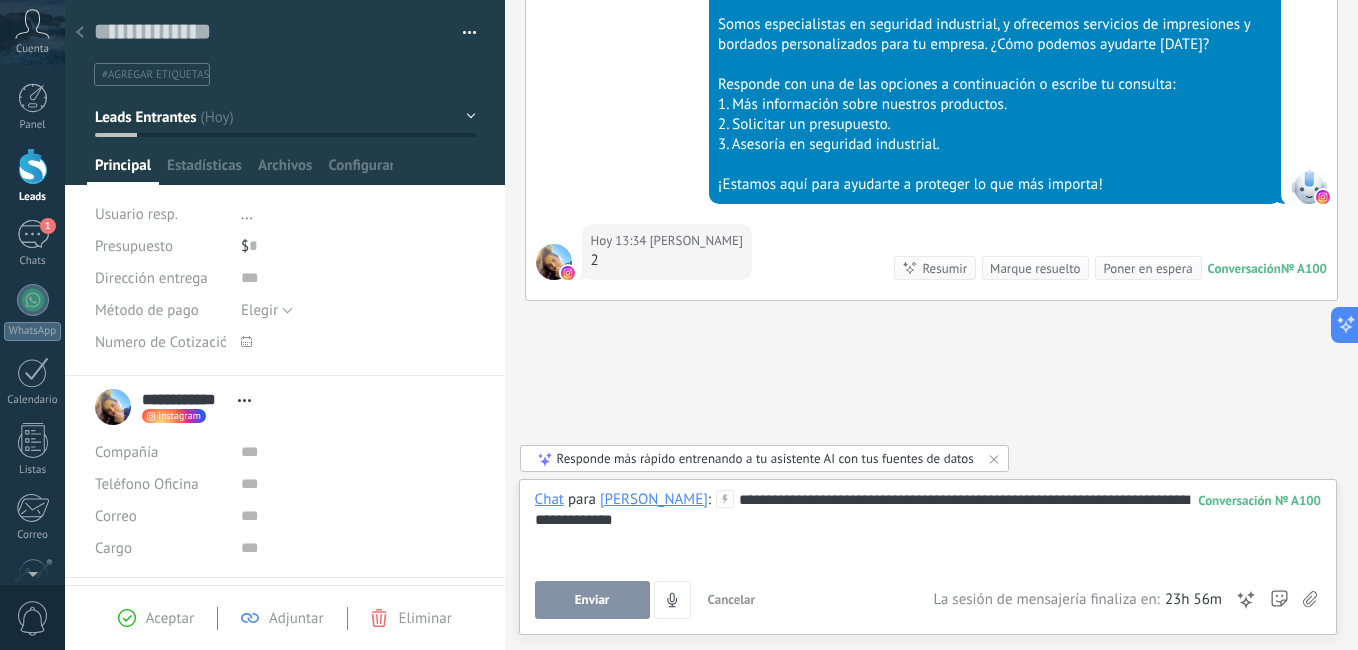 click on "Enviar" at bounding box center (592, 600) 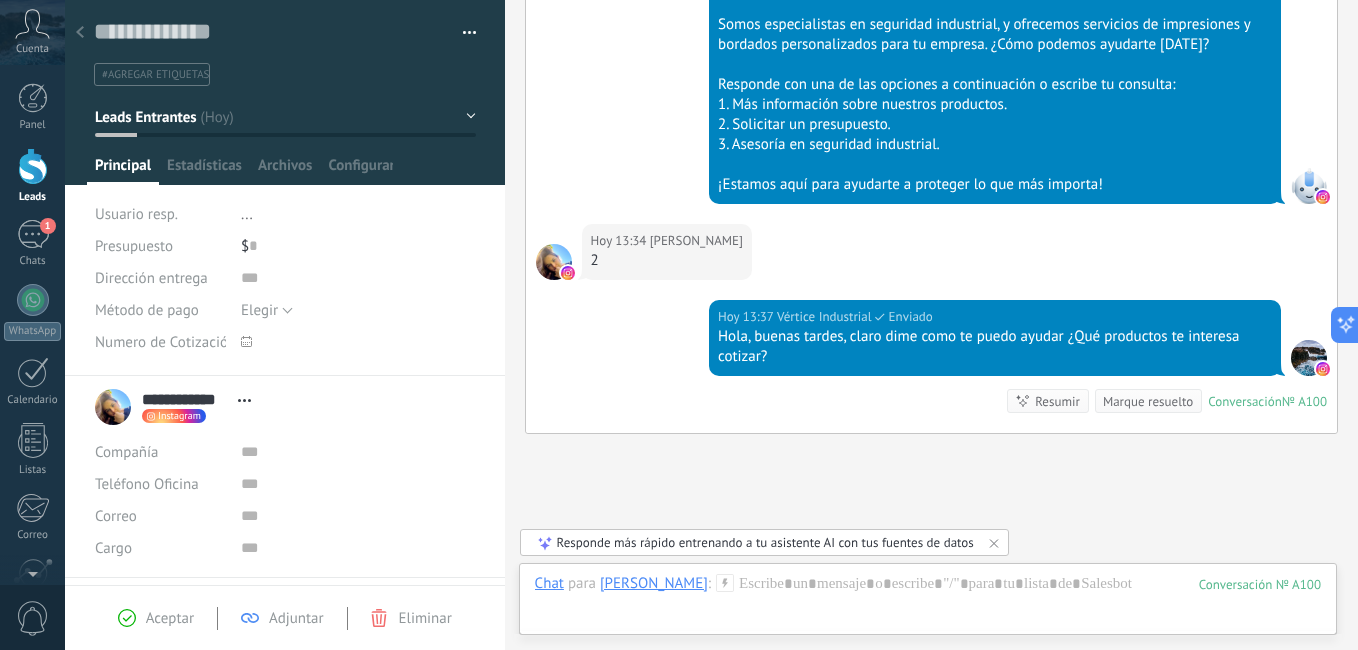 scroll, scrollTop: 523, scrollLeft: 0, axis: vertical 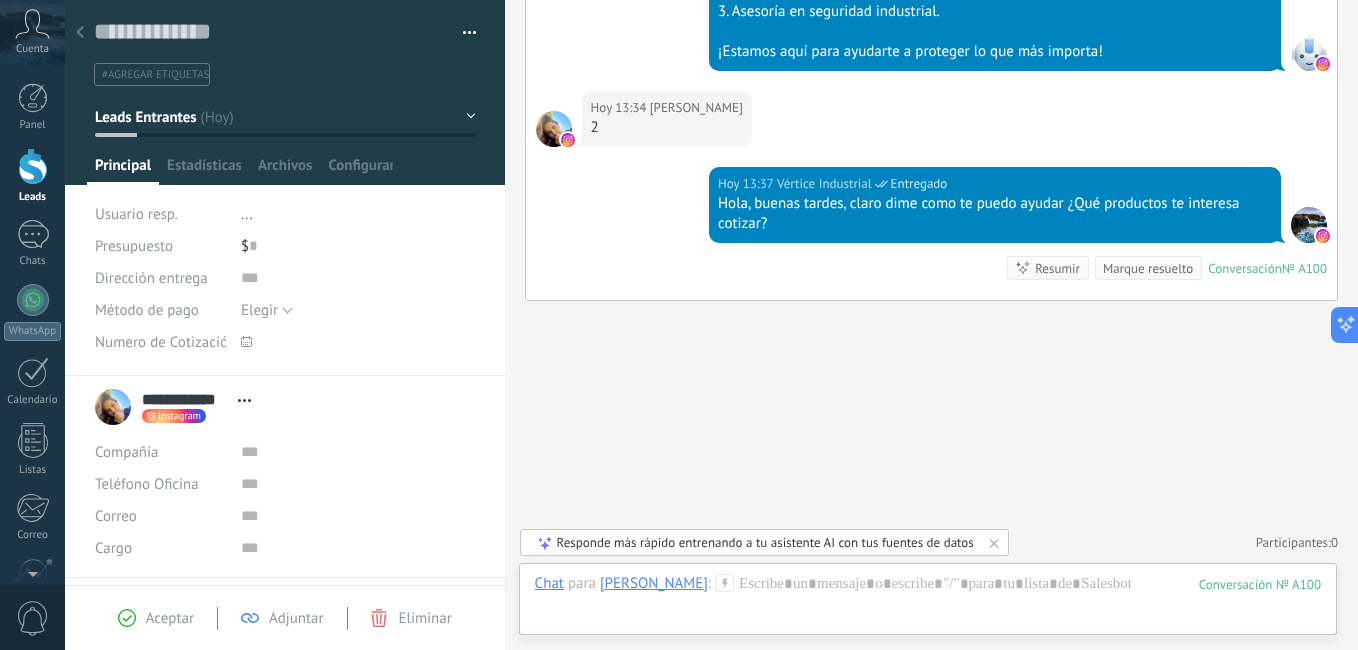 click 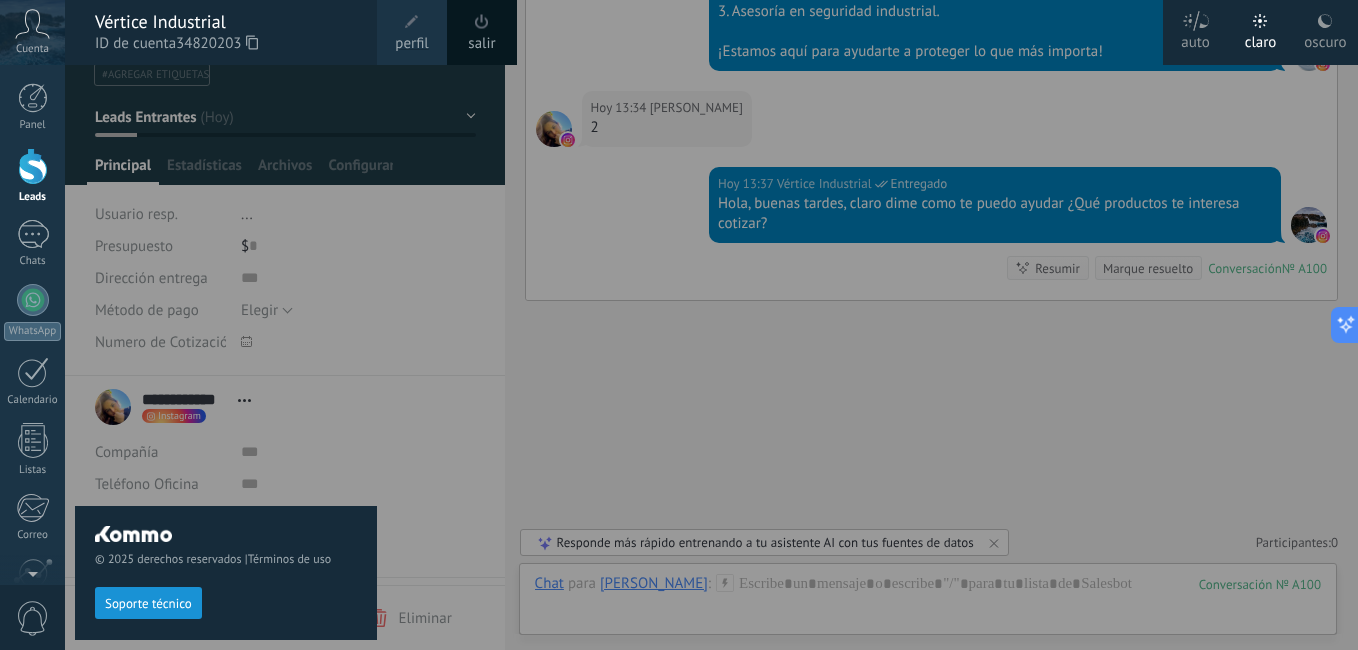 click on "perfil" at bounding box center (411, 44) 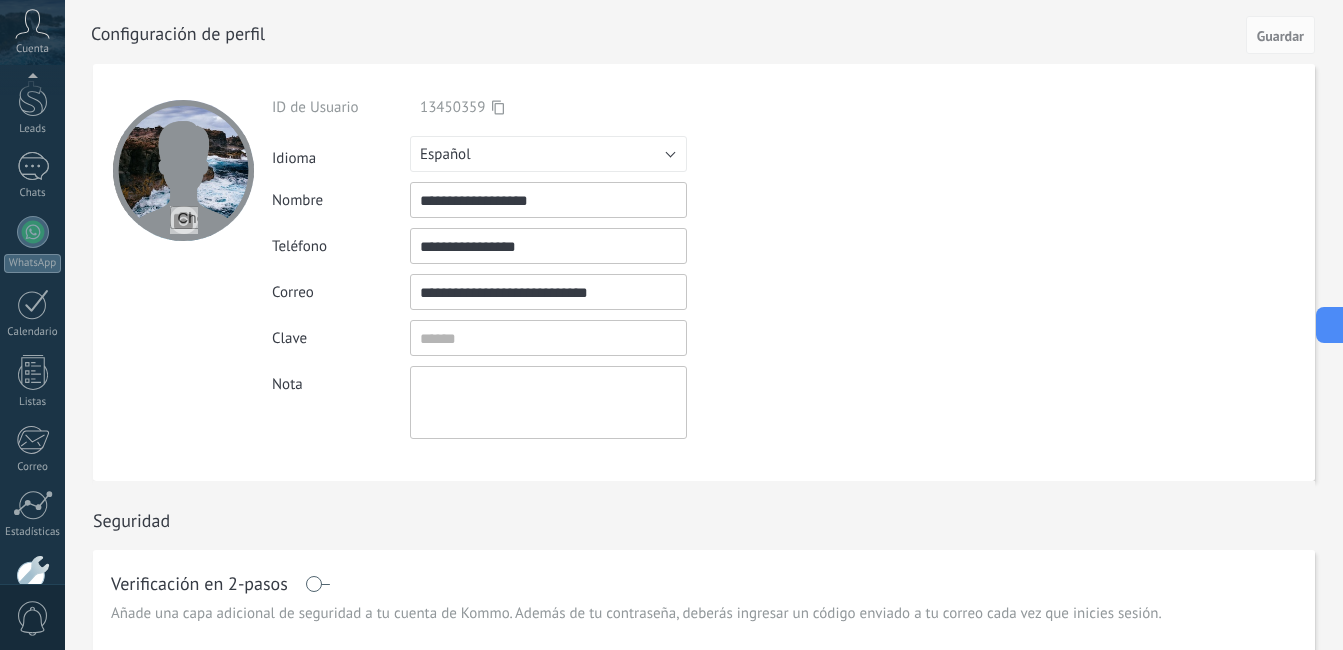 scroll, scrollTop: 182, scrollLeft: 0, axis: vertical 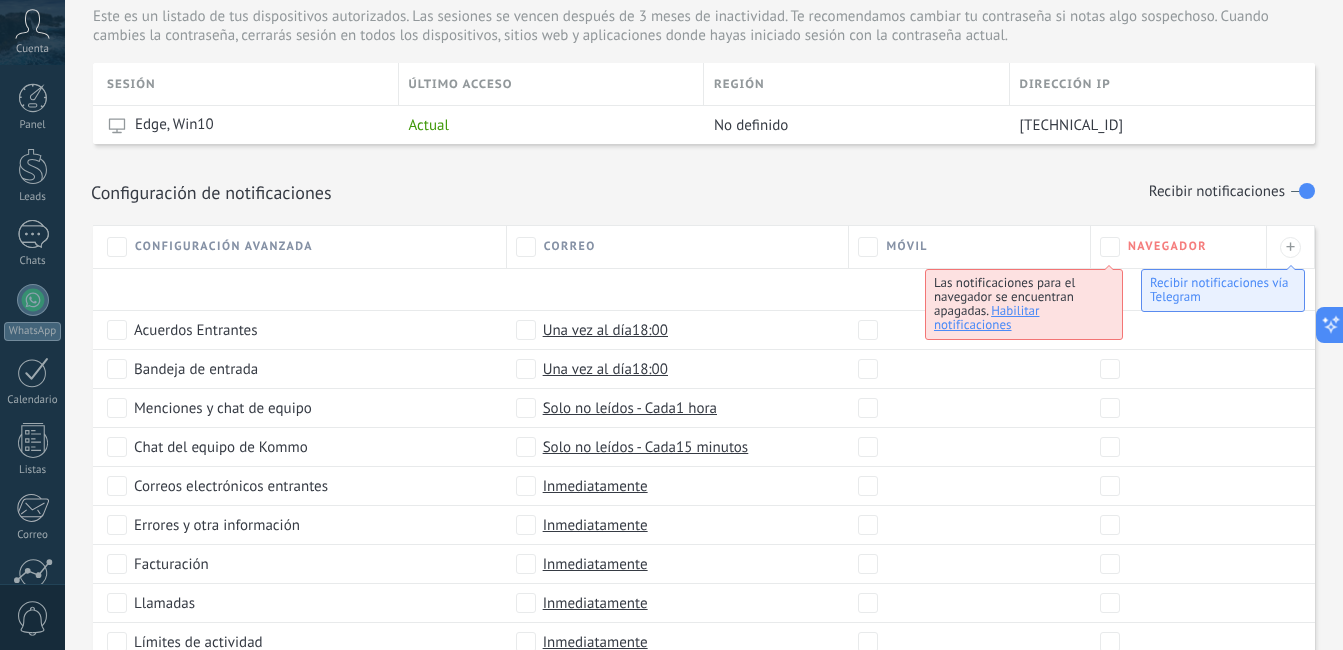 click at bounding box center (1303, 191) 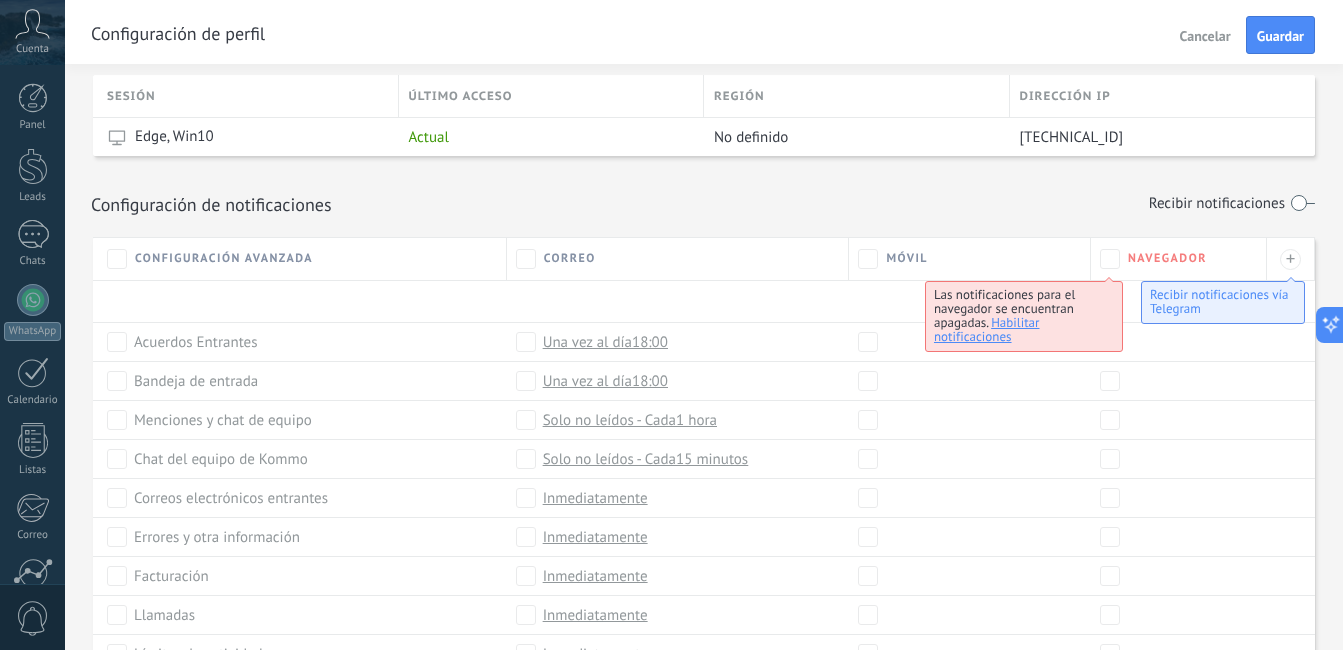 scroll, scrollTop: 682, scrollLeft: 0, axis: vertical 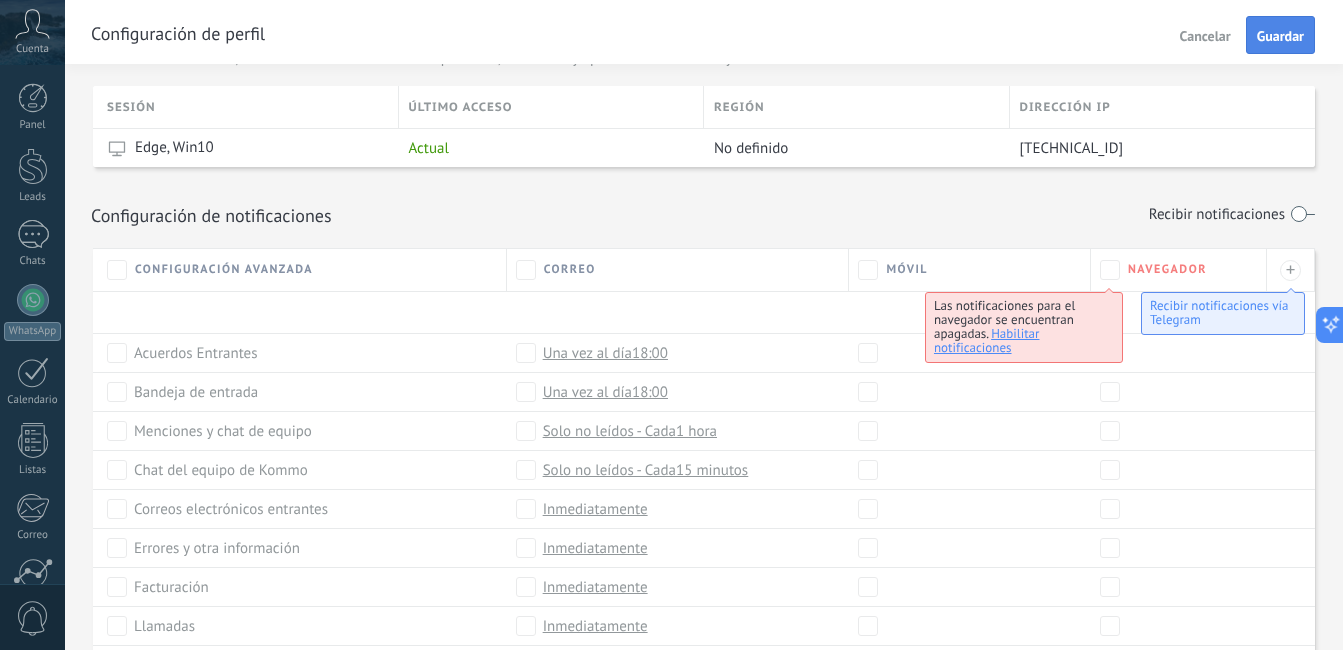 click on "Guardar" at bounding box center (1280, 35) 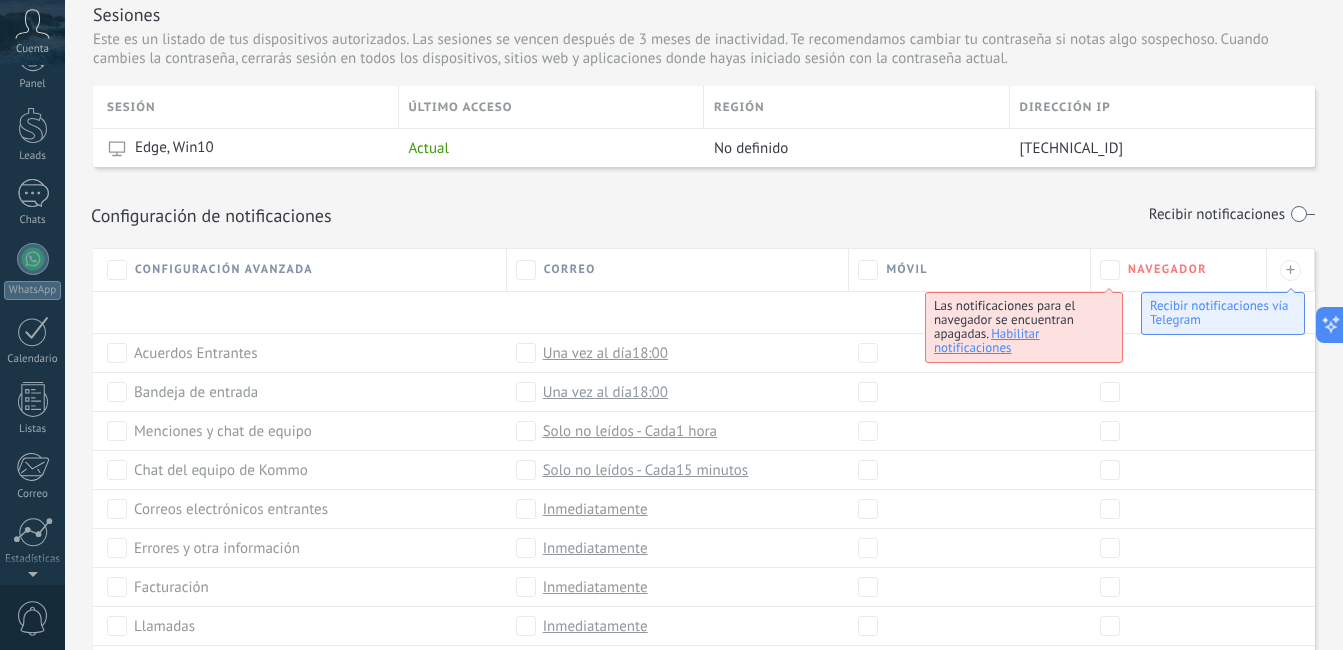 scroll, scrollTop: 0, scrollLeft: 0, axis: both 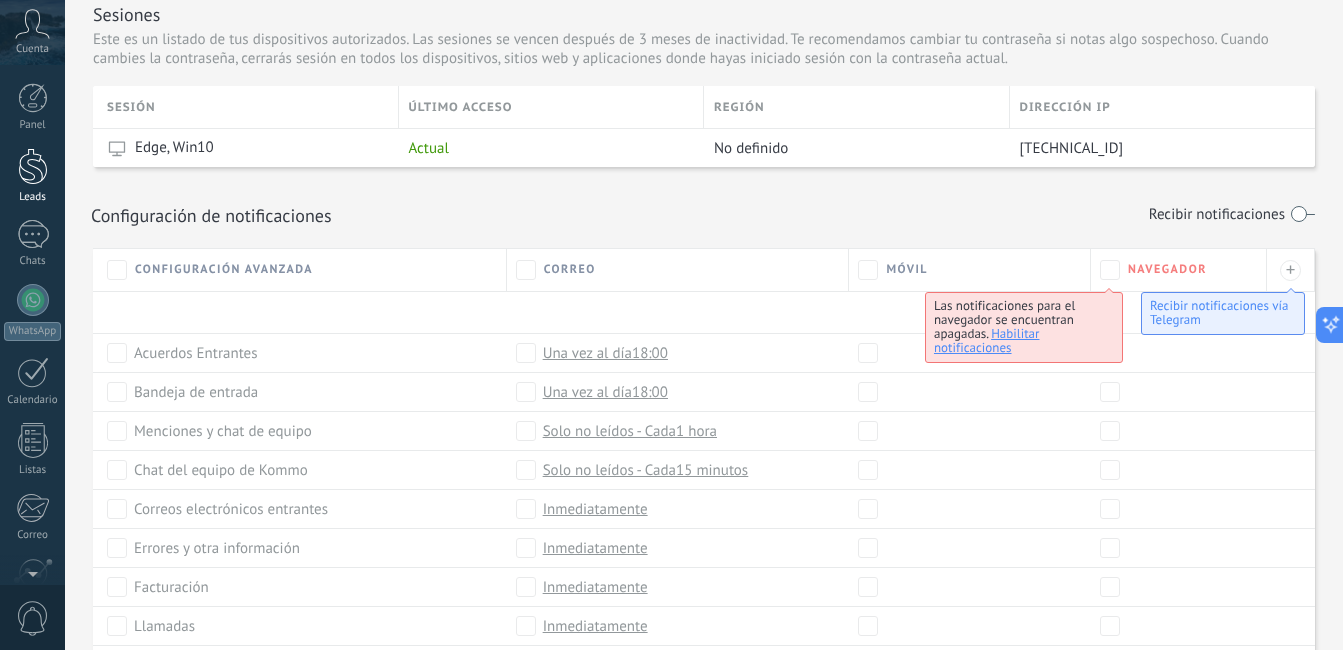 click at bounding box center [33, 166] 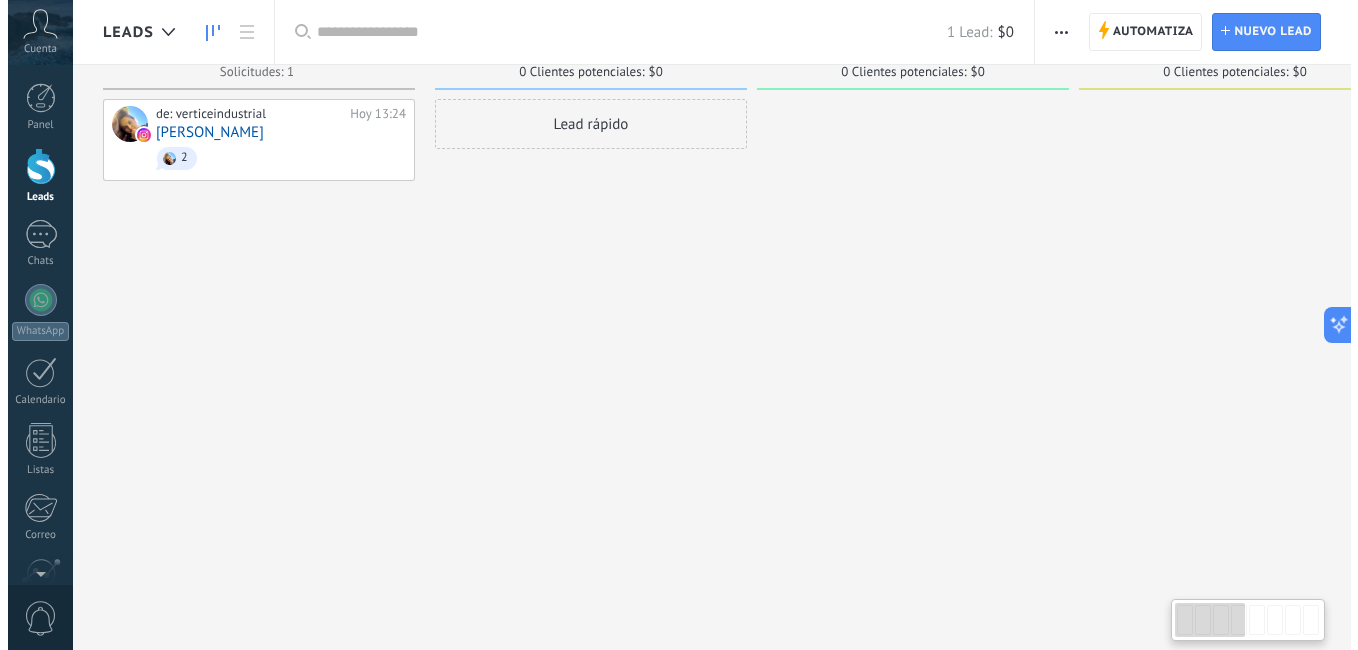 scroll, scrollTop: 0, scrollLeft: 0, axis: both 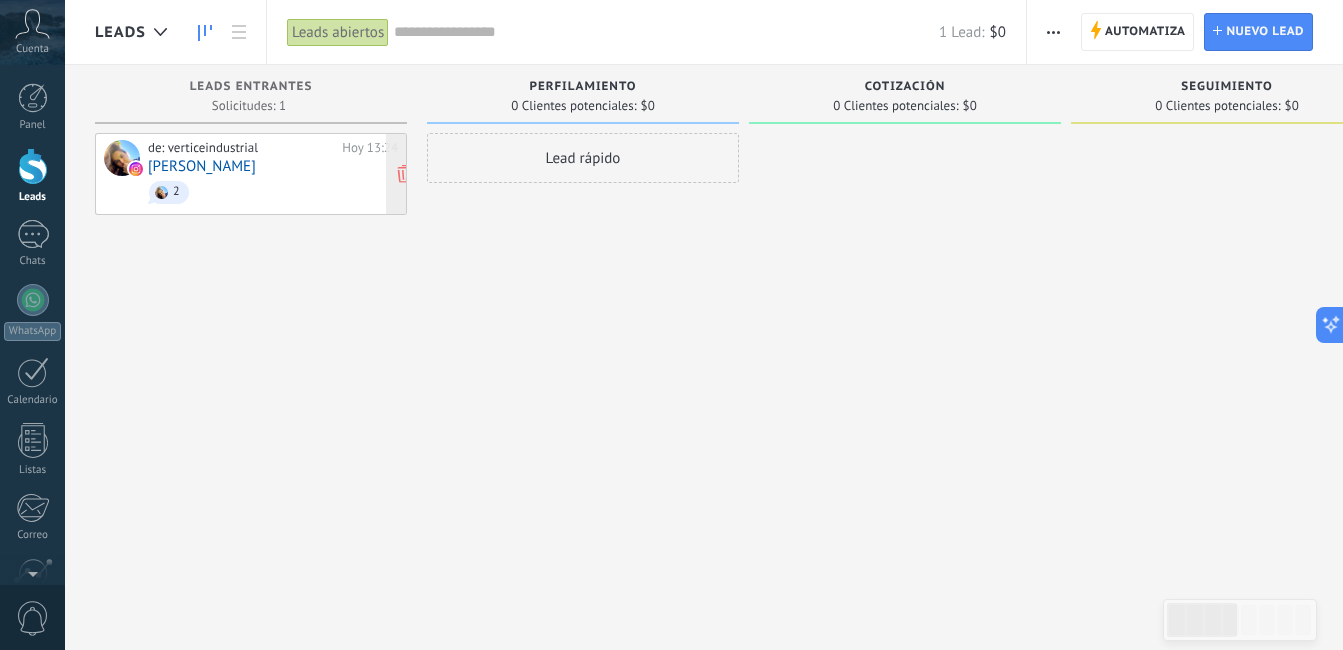 click on "Sofia Hassey" at bounding box center (202, 166) 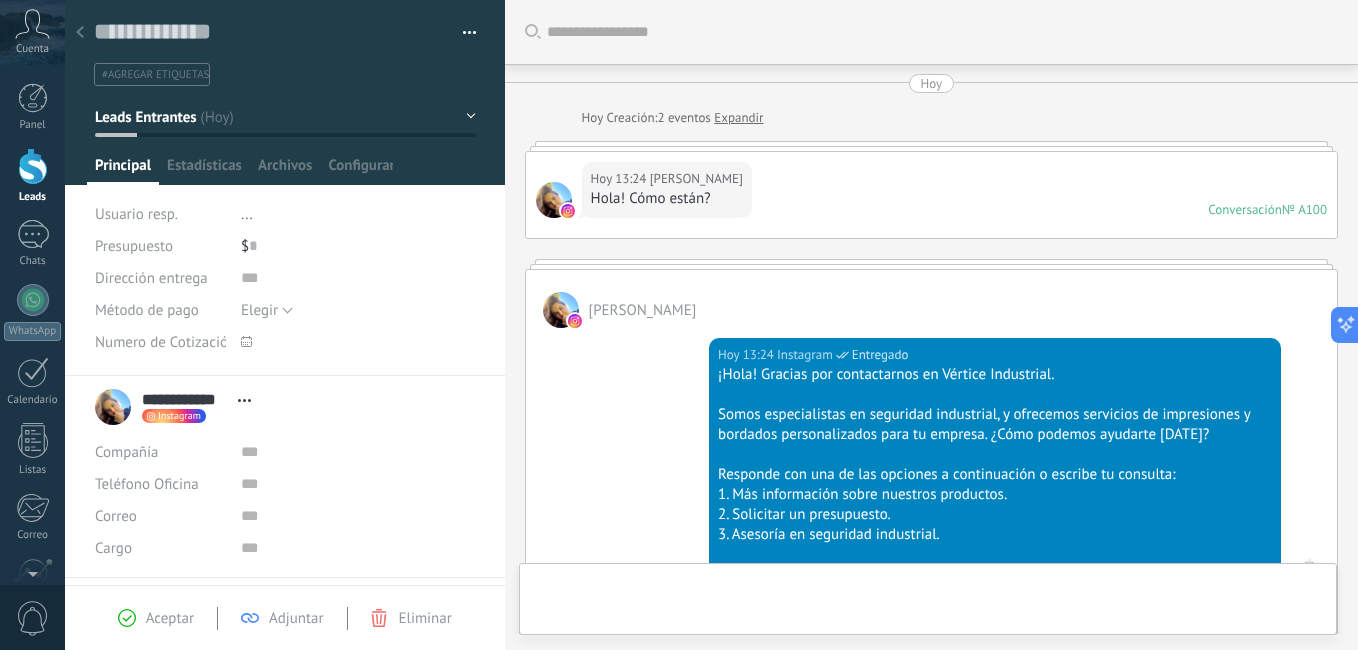 scroll, scrollTop: 523, scrollLeft: 0, axis: vertical 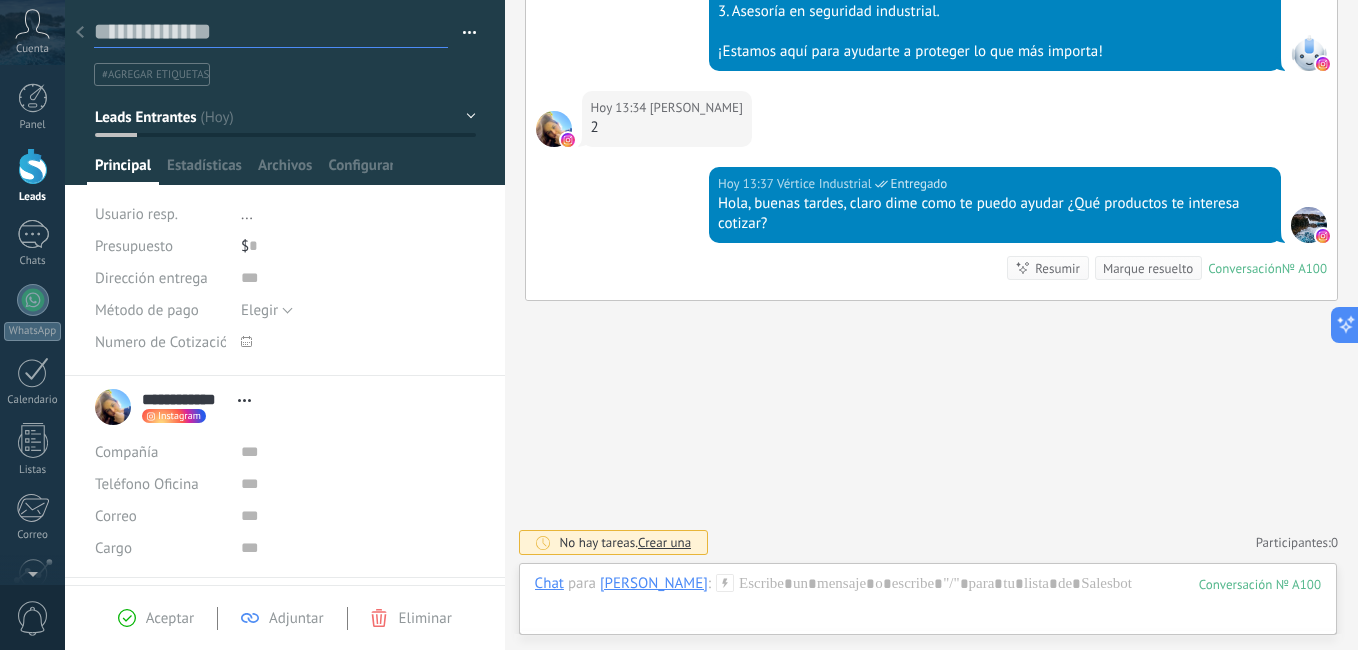 click at bounding box center (271, 32) 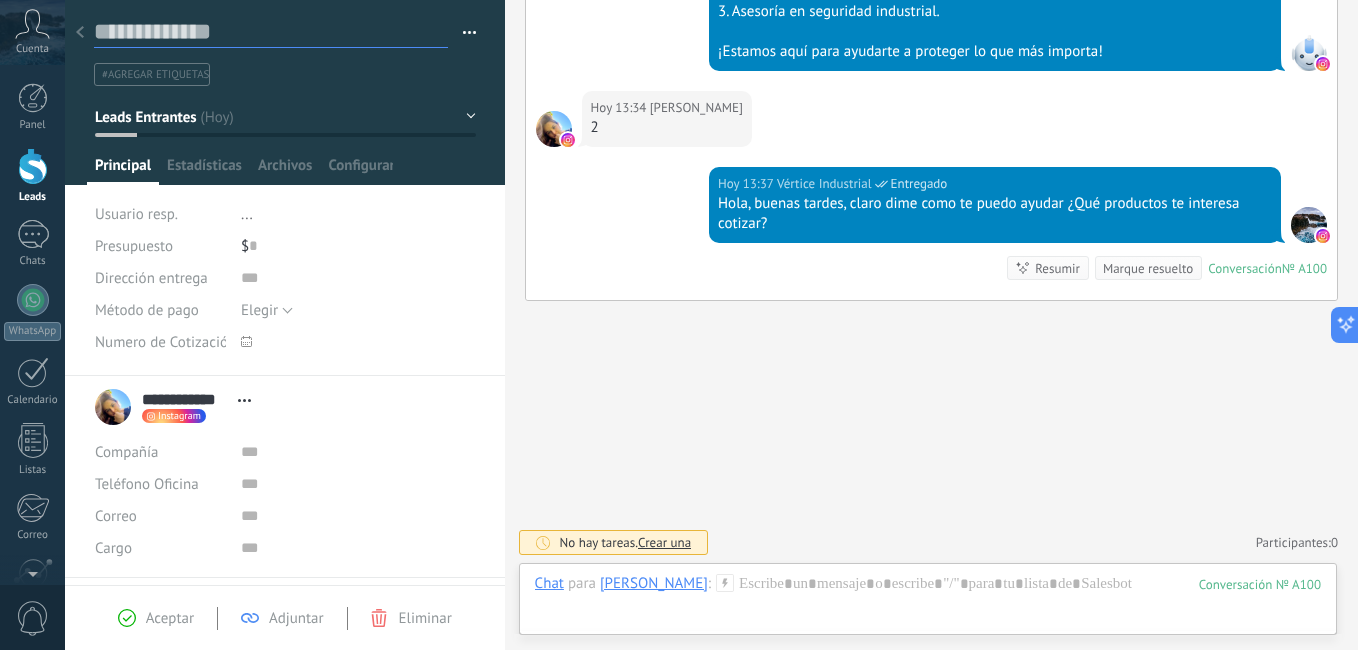 type on "*" 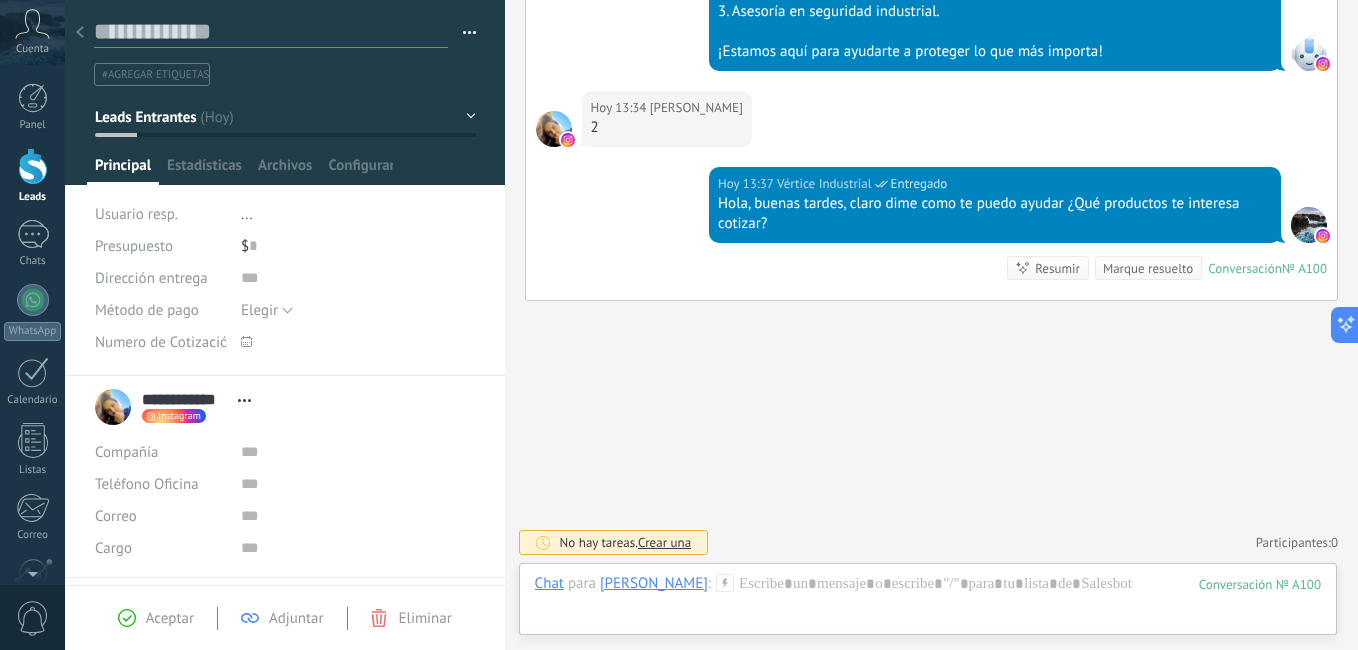 type on "*" 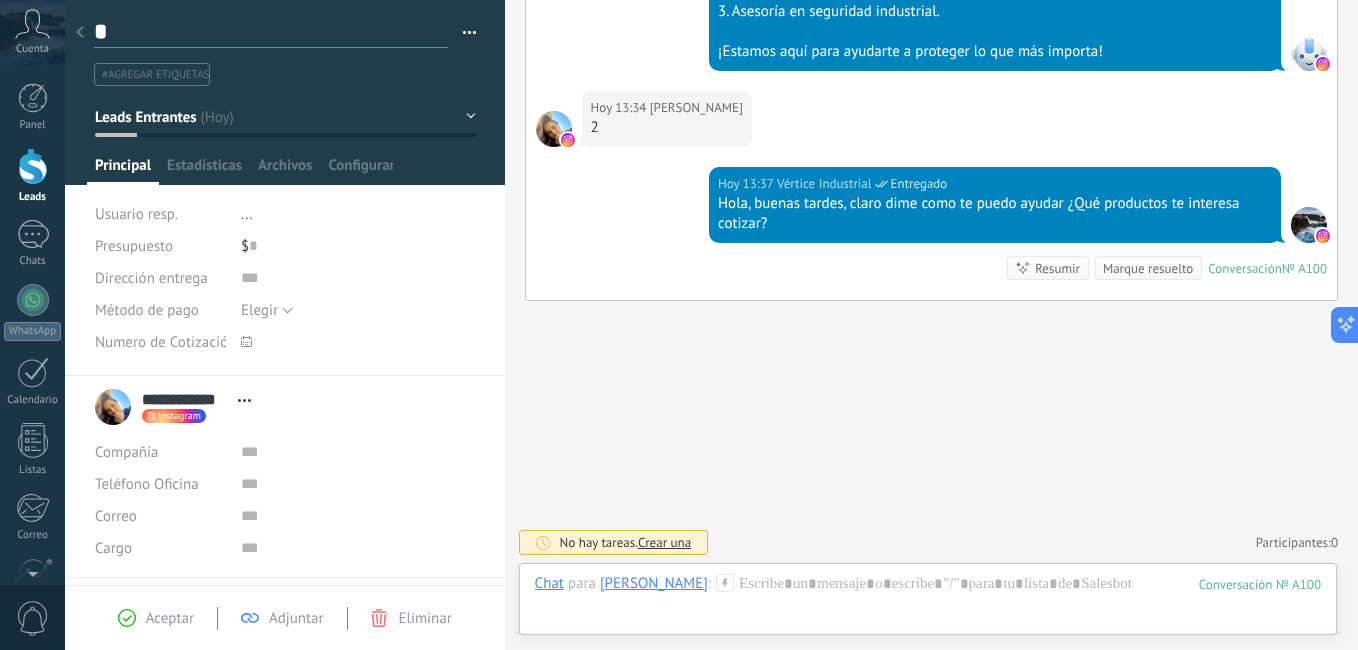 scroll, scrollTop: 30, scrollLeft: 0, axis: vertical 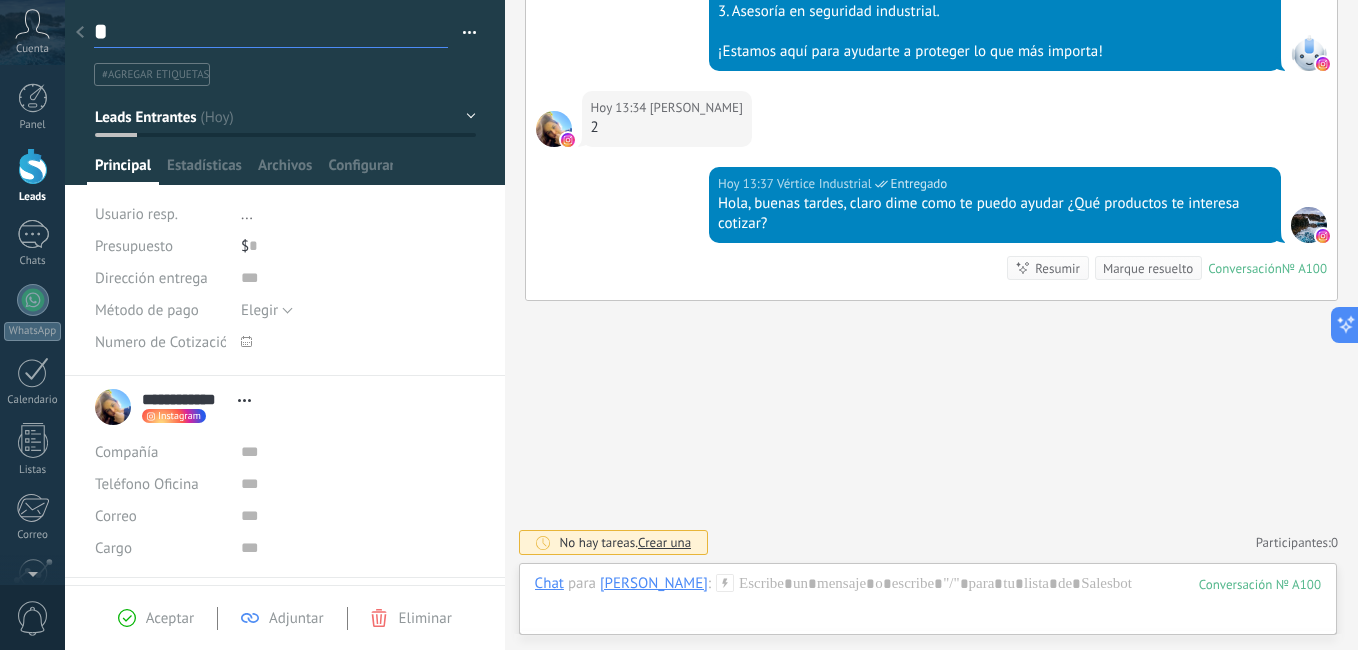 type on "**" 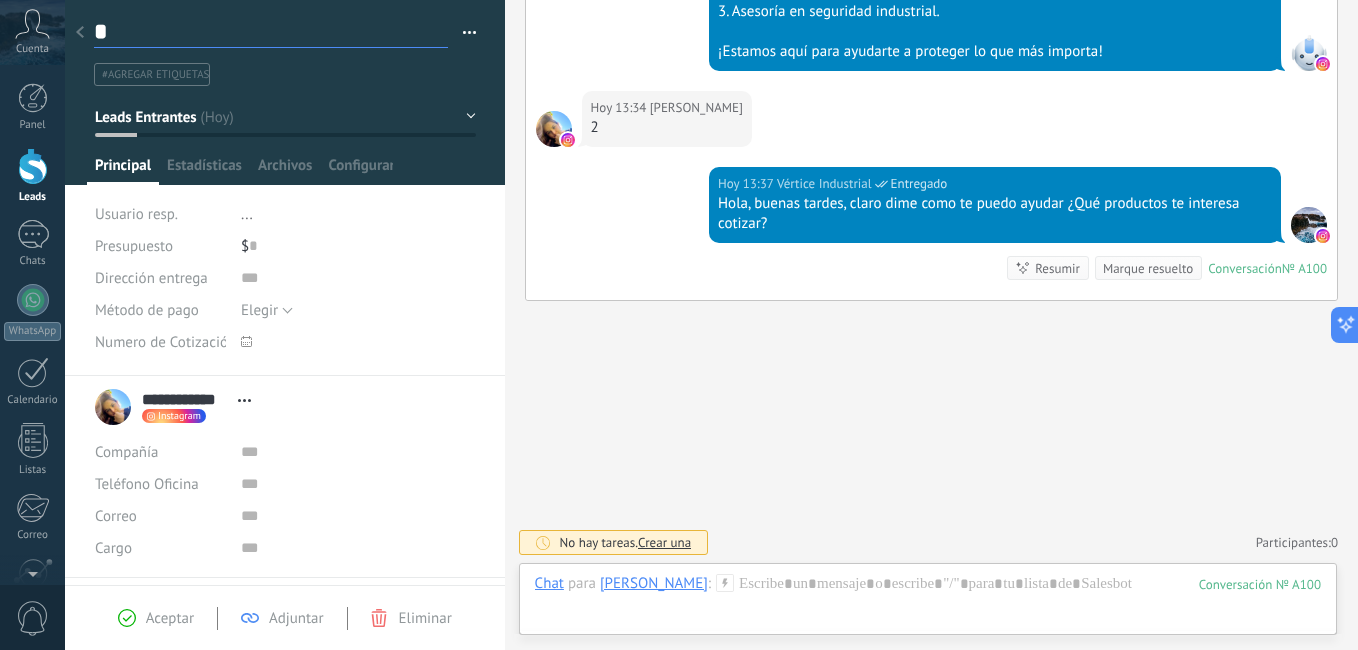type on "**" 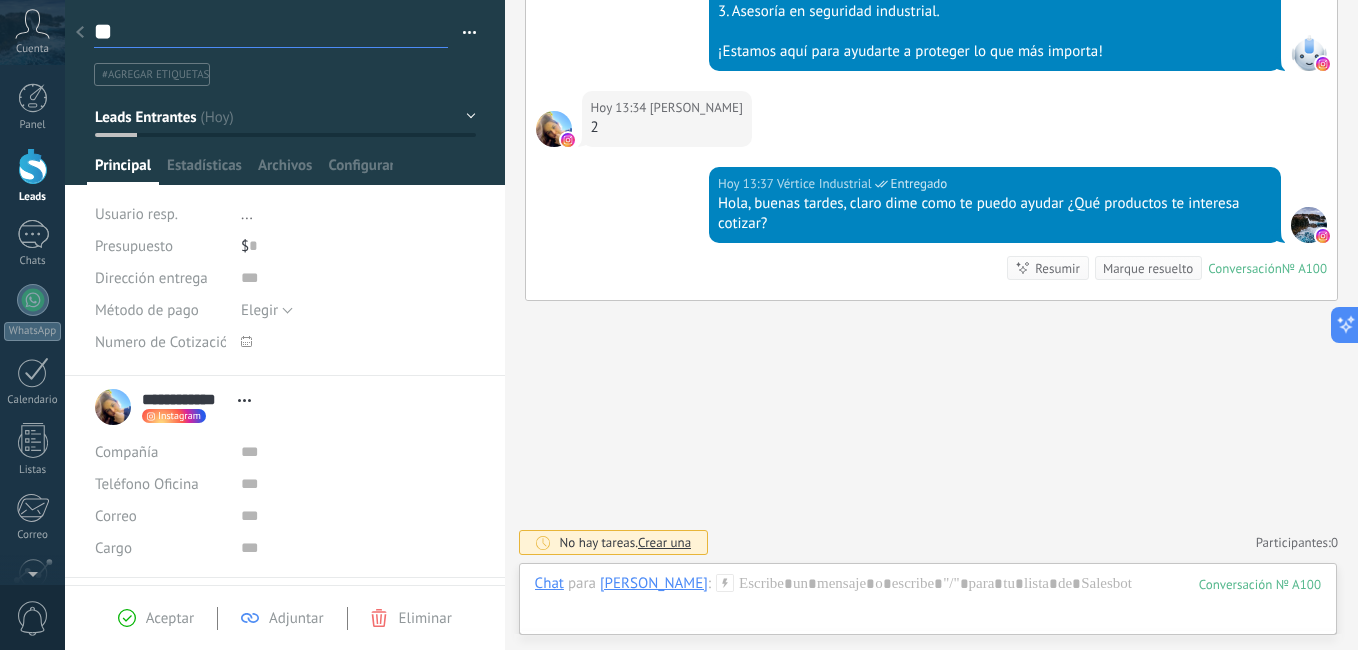 type on "***" 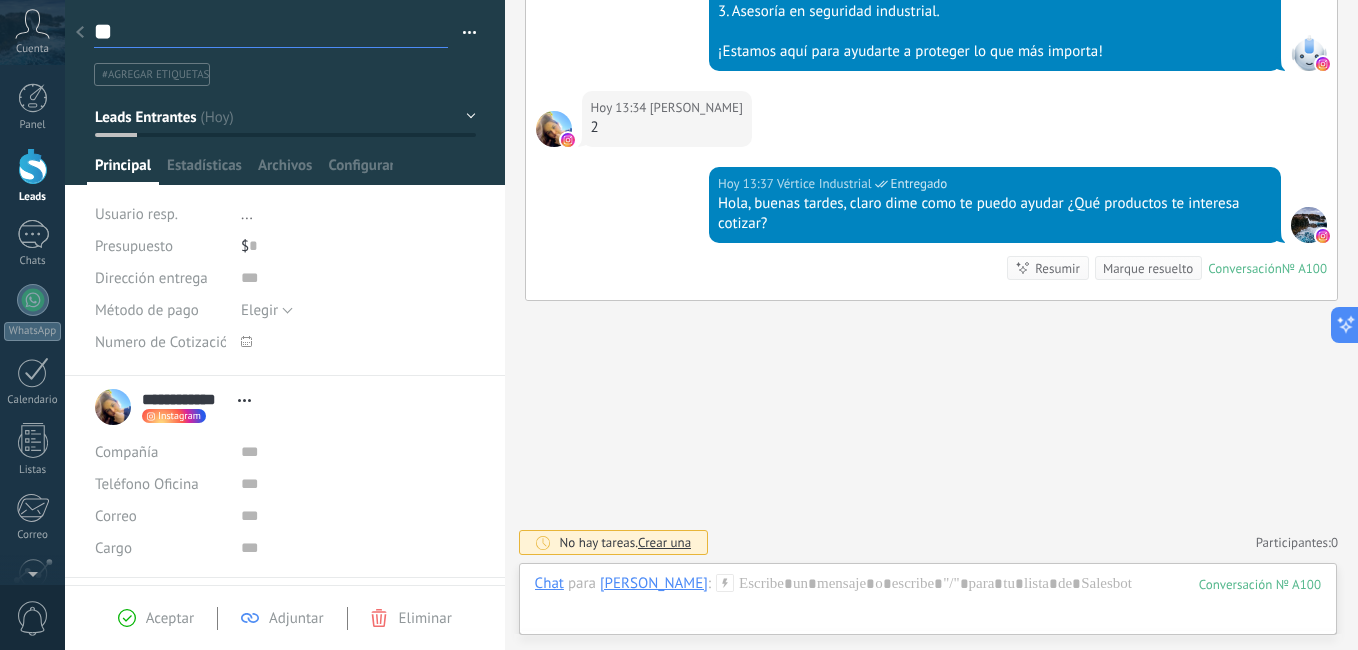 type on "***" 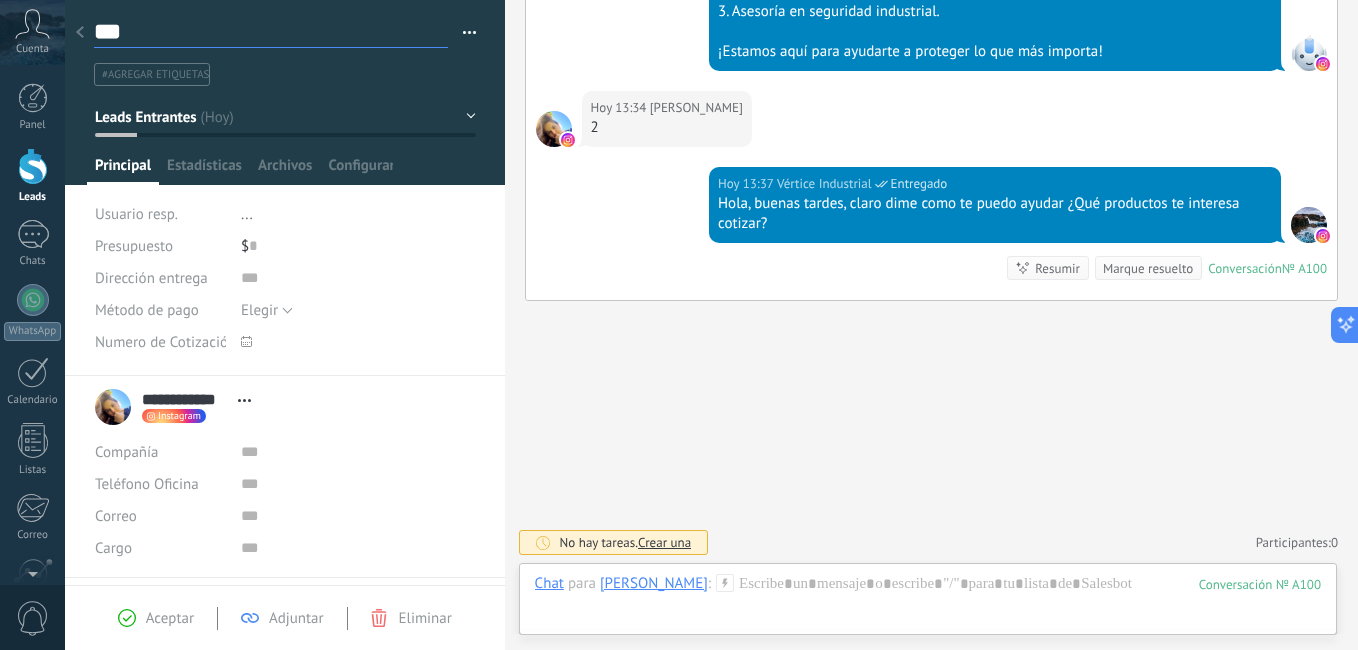 type on "****" 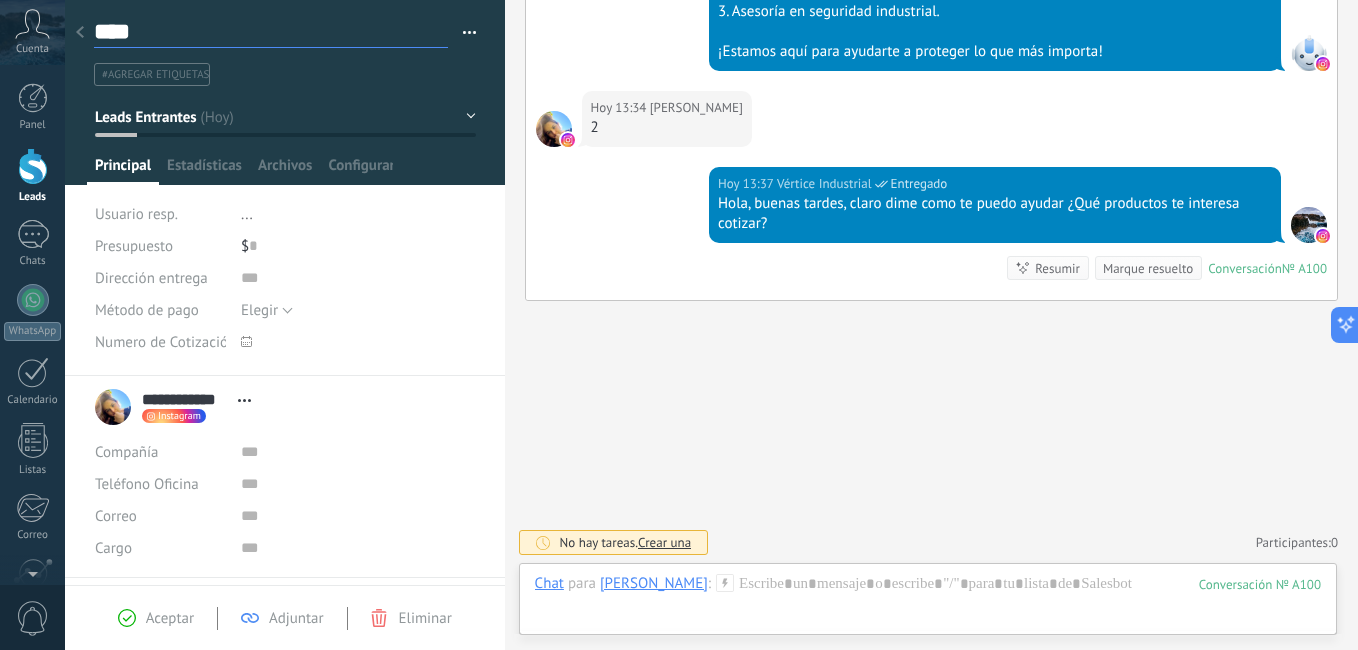 type on "*****" 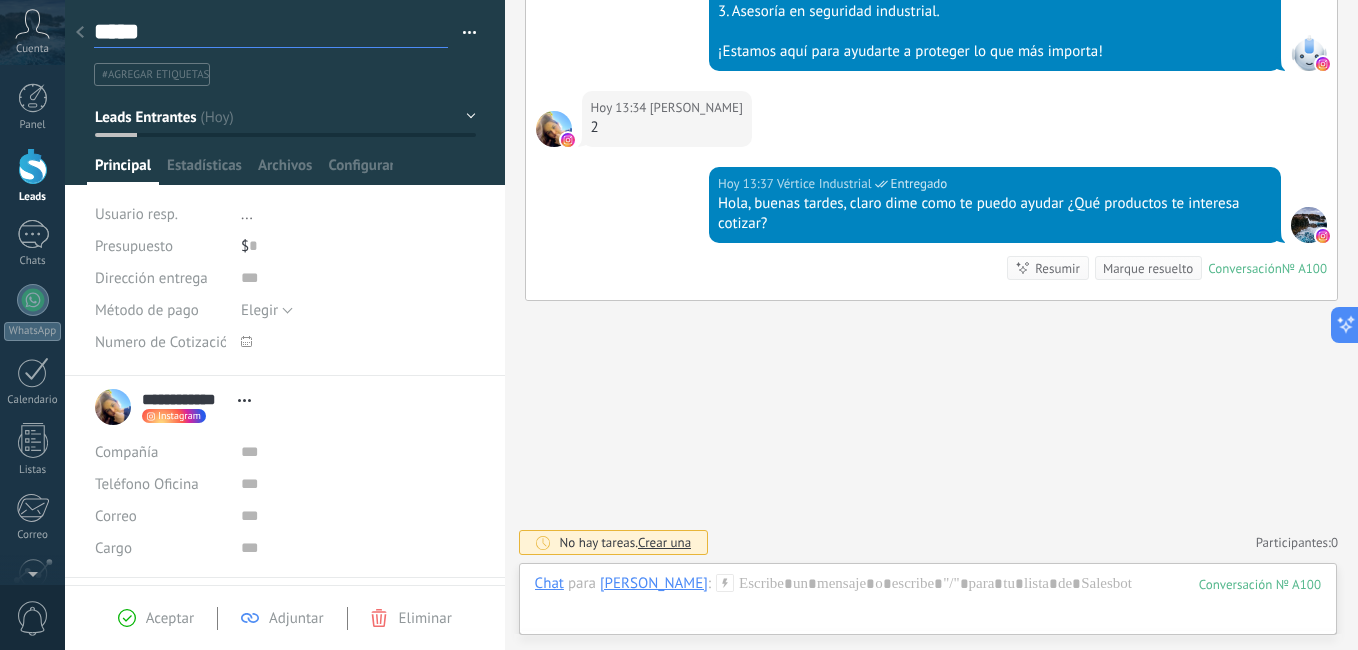 type on "*****" 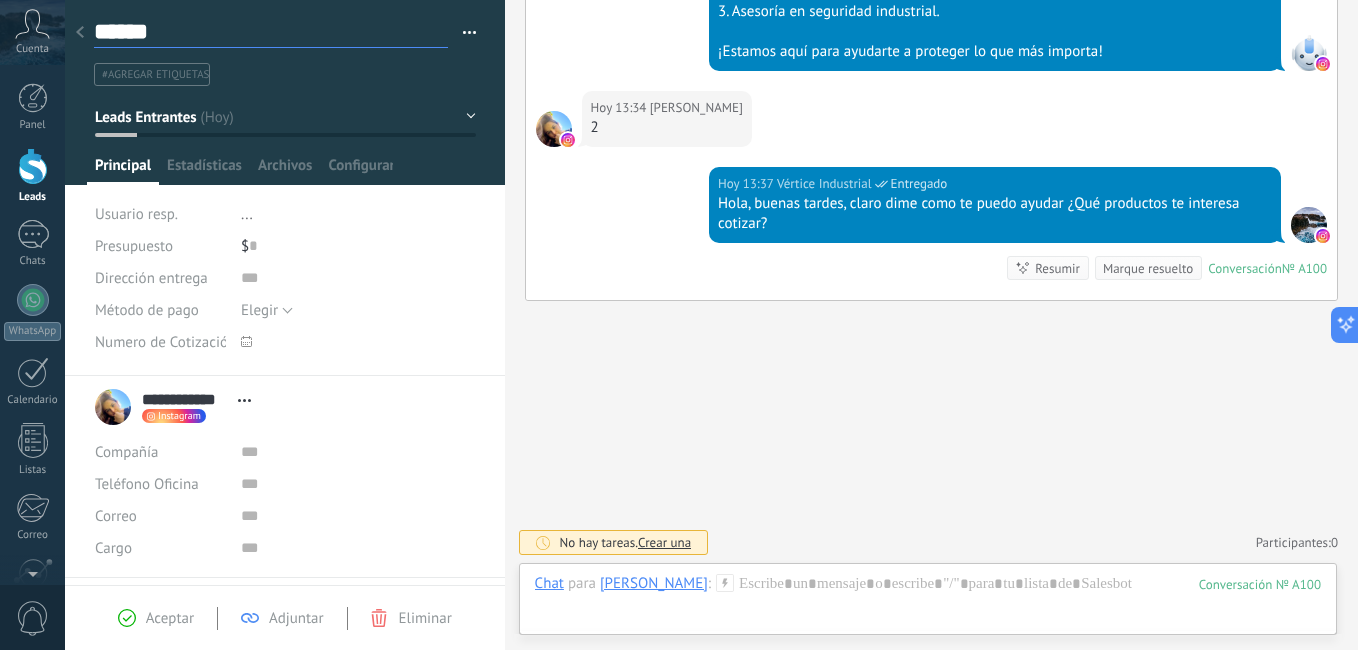 scroll, scrollTop: 30, scrollLeft: 0, axis: vertical 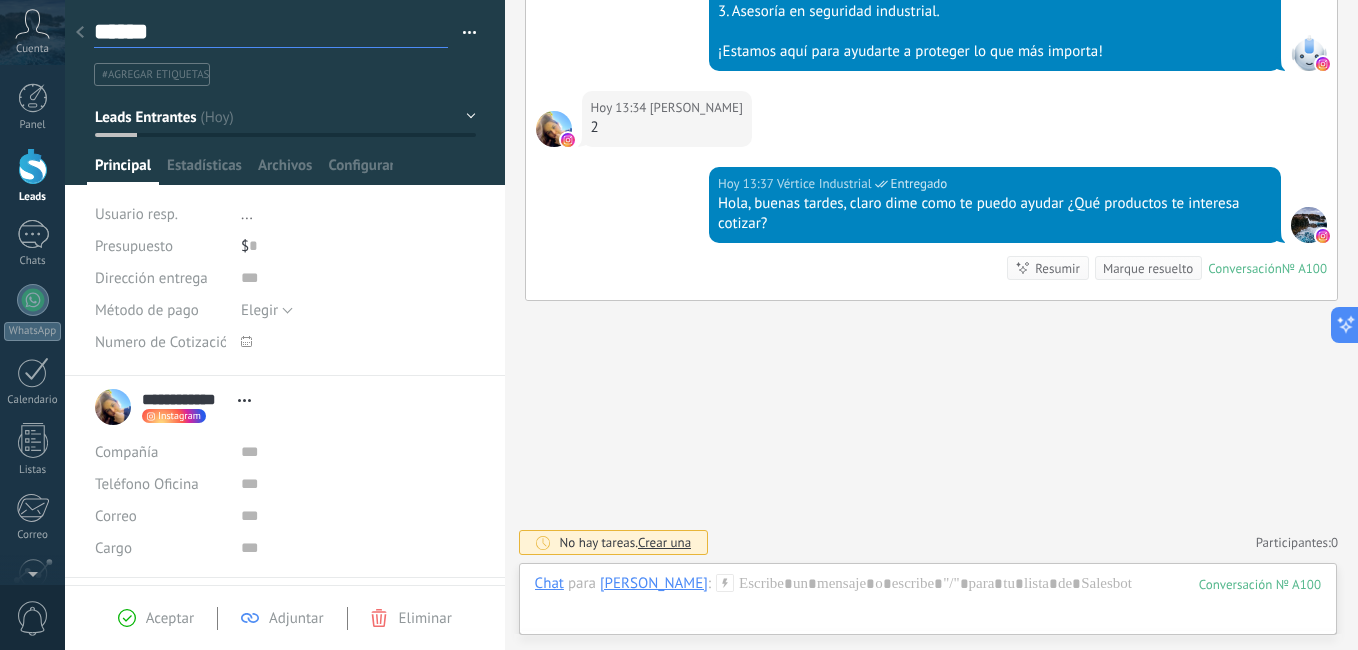 type on "*******" 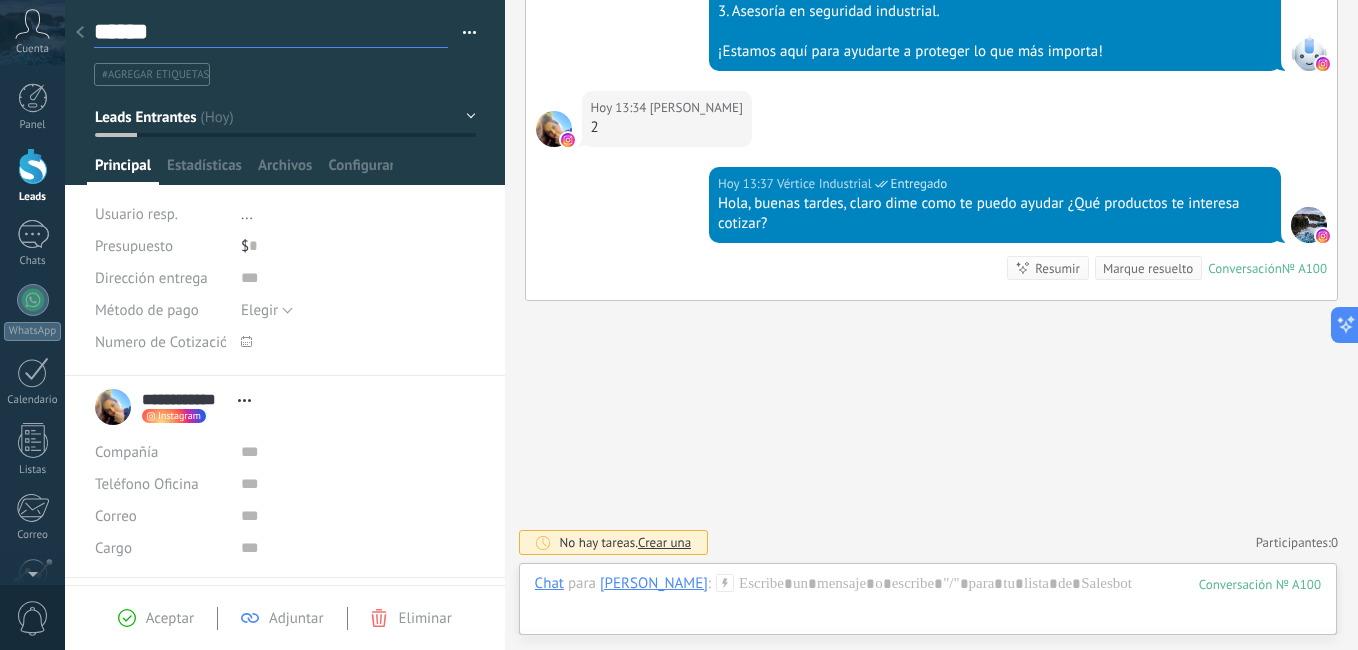 type on "*******" 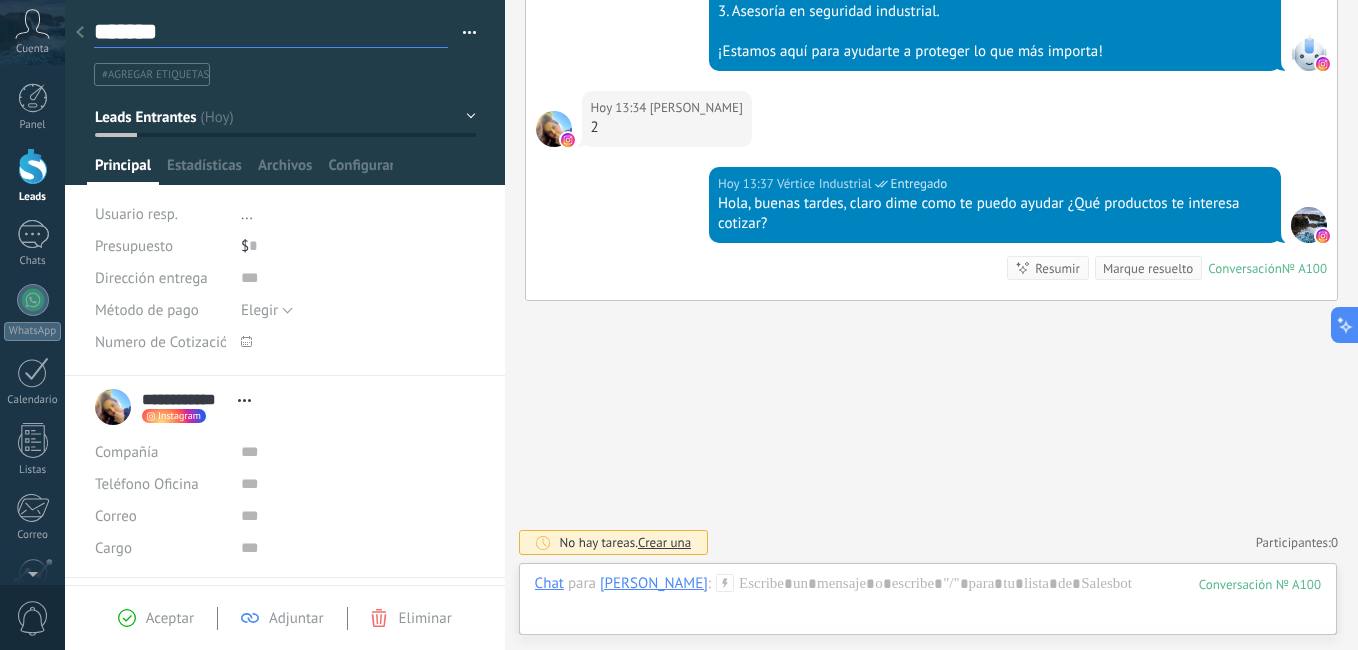 type on "********" 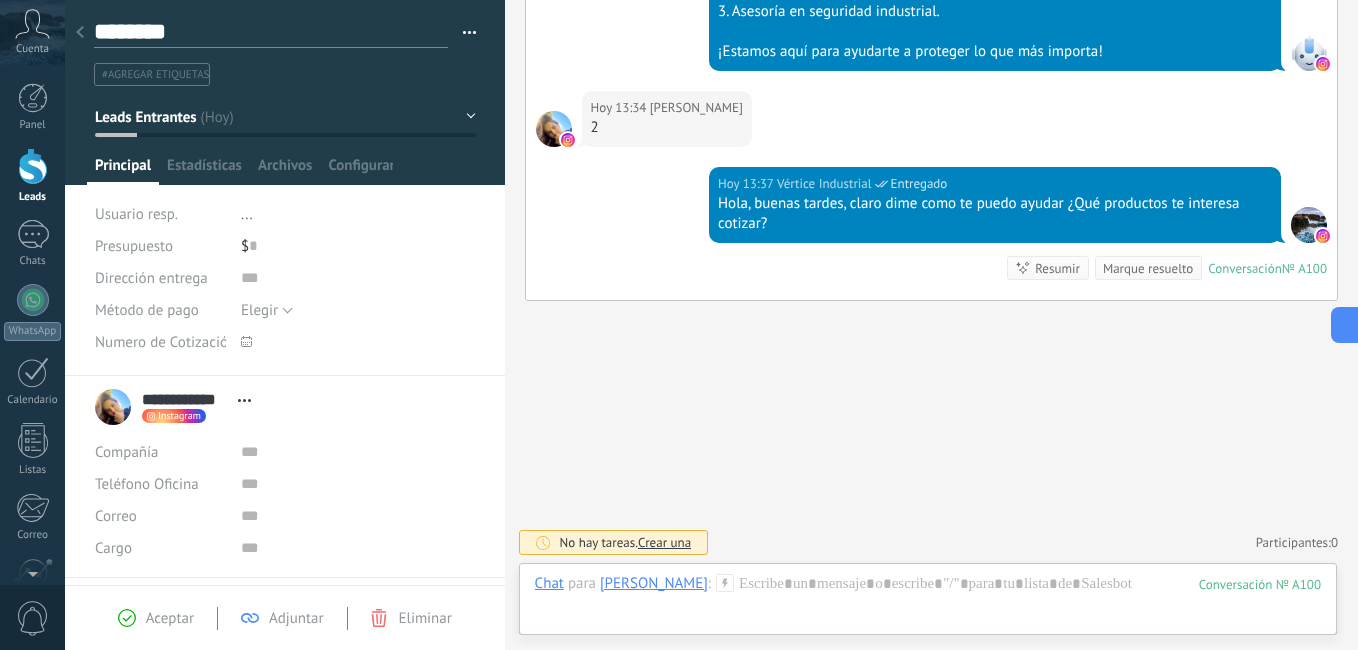 type on "*********" 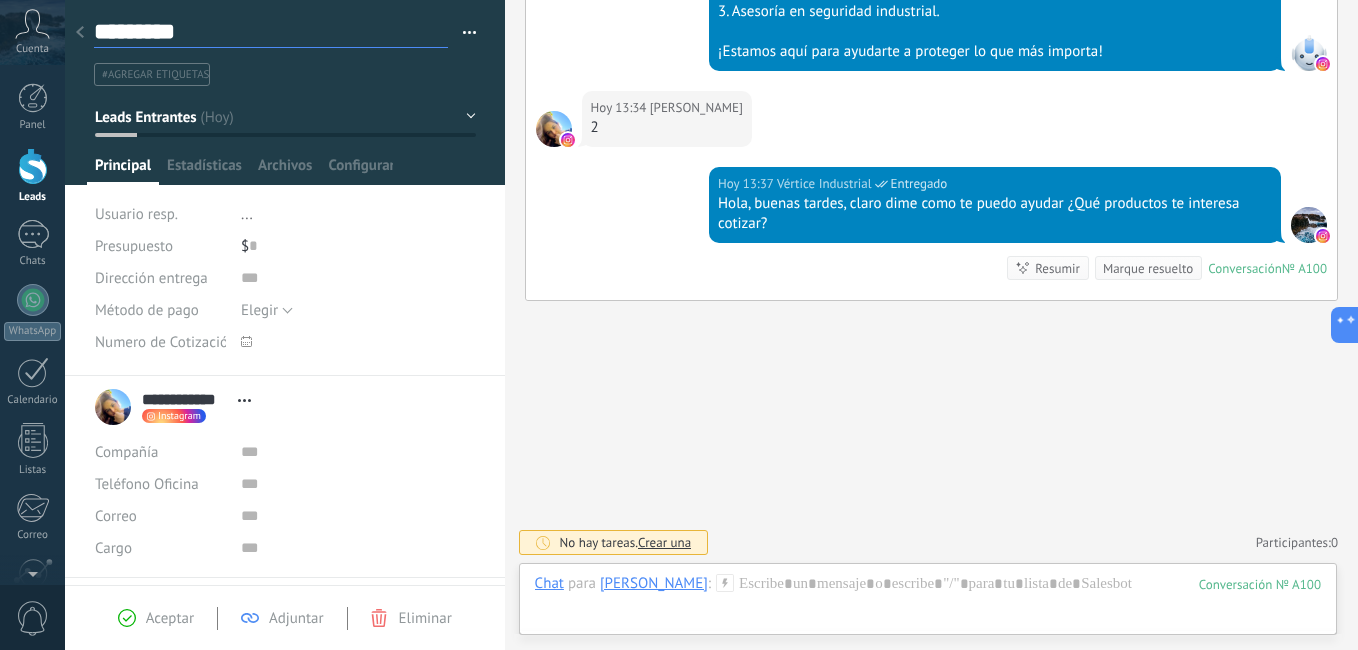 type on "**********" 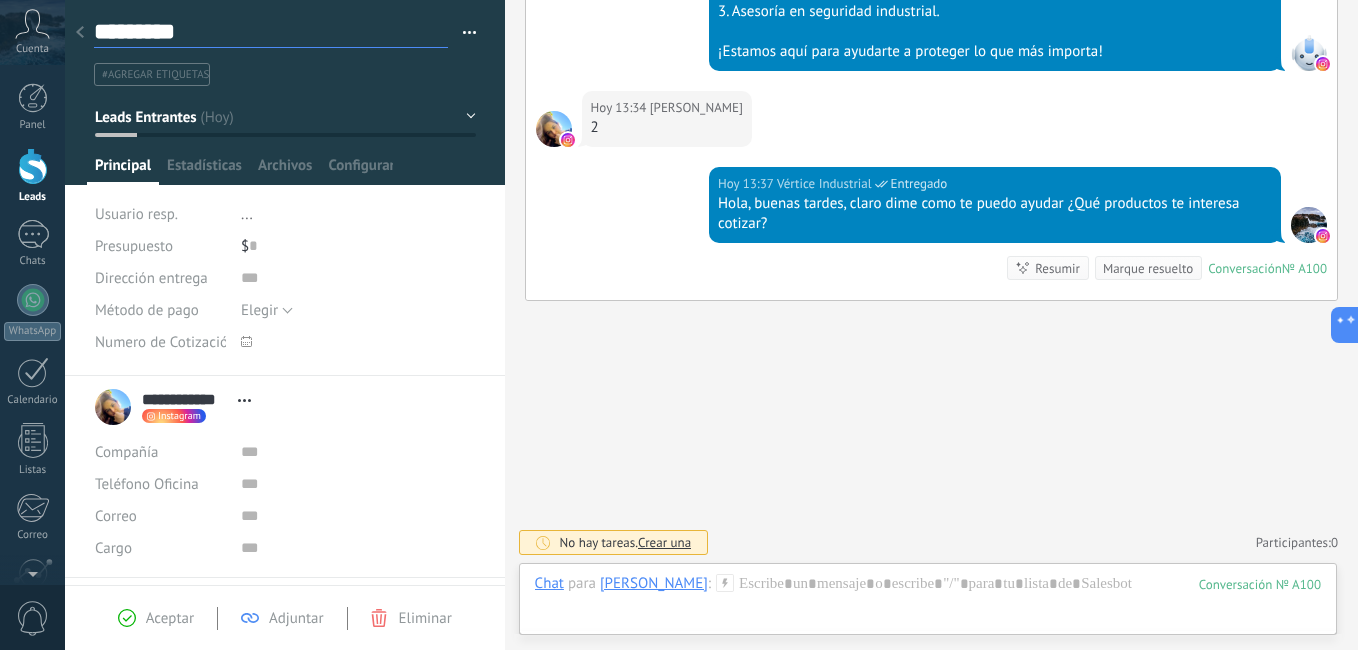 type on "**********" 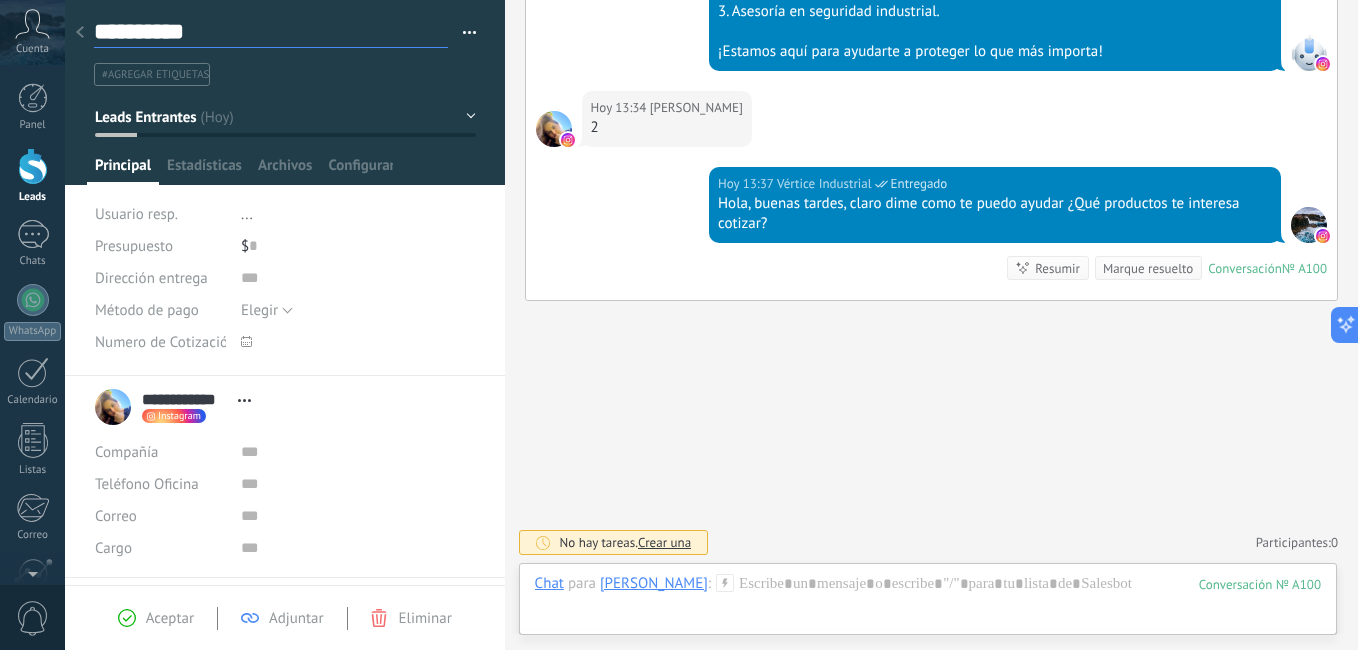 type on "**********" 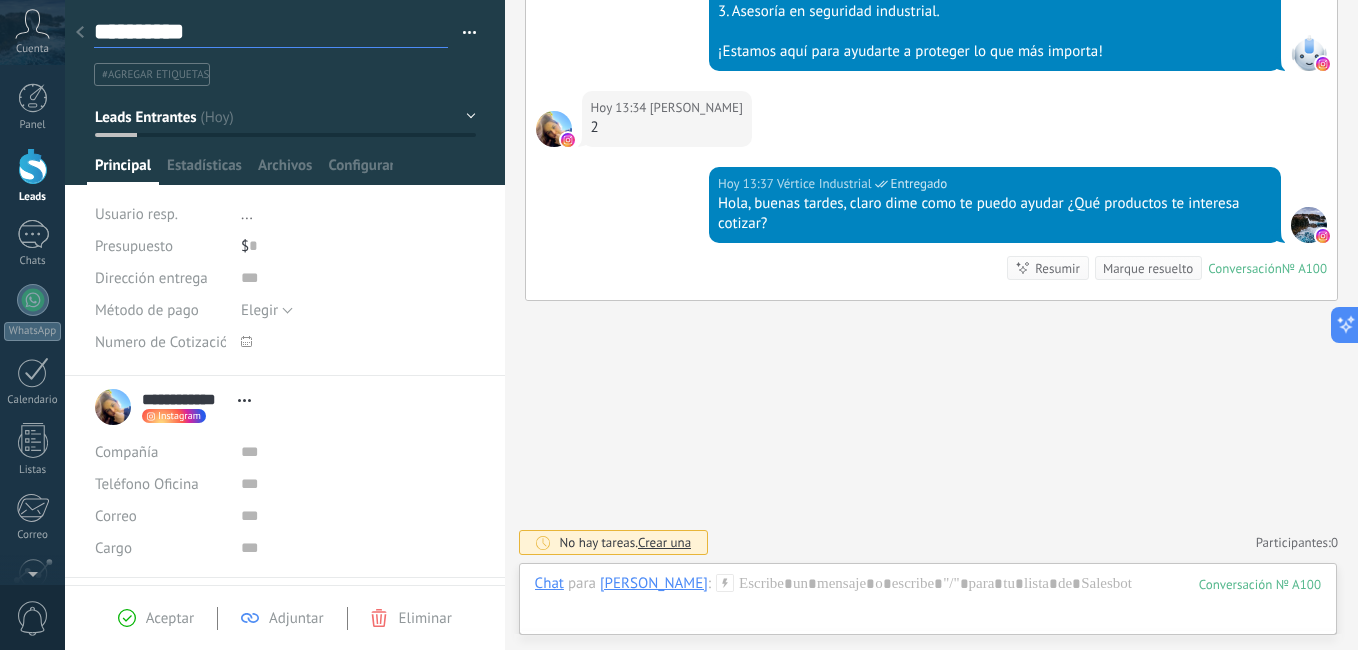 type on "**********" 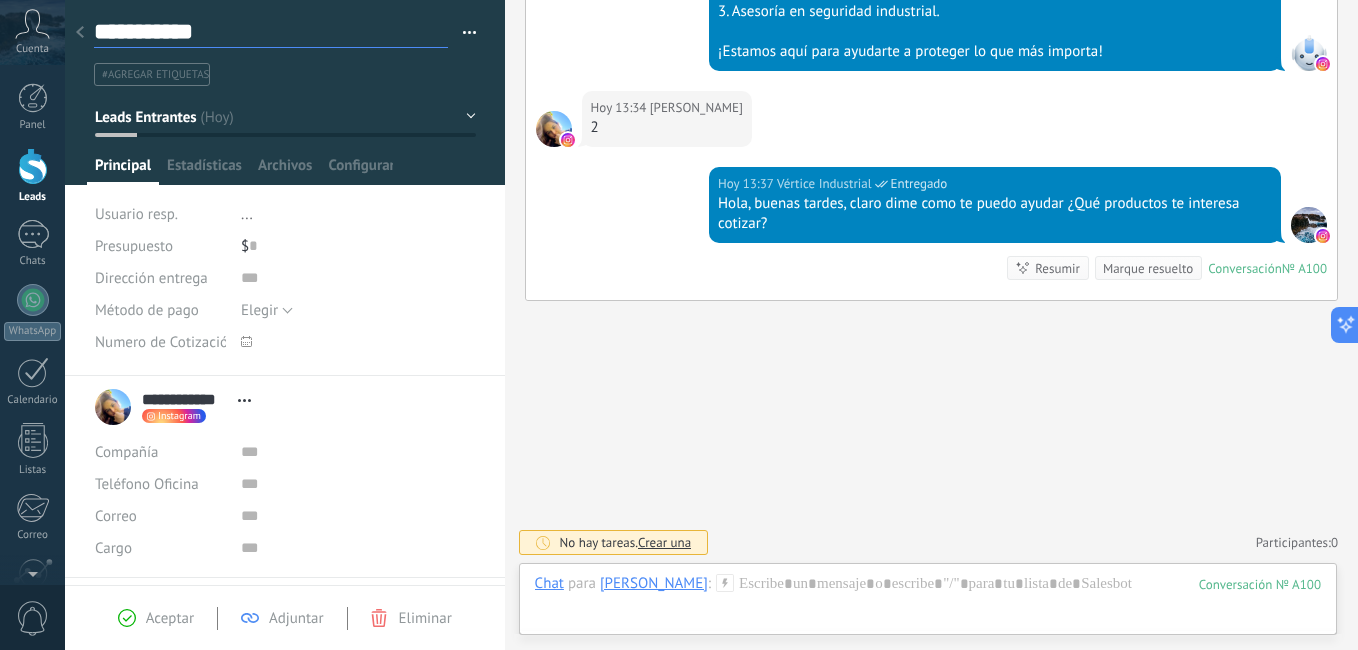 type on "**********" 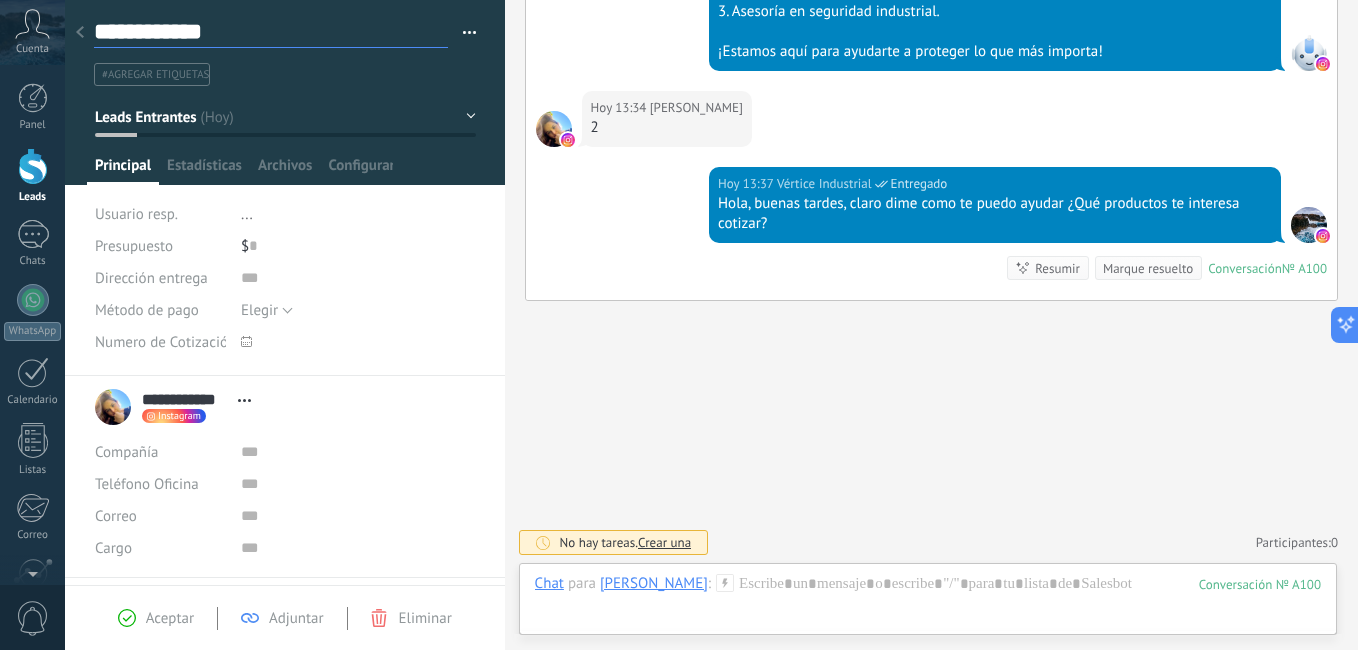 type on "**********" 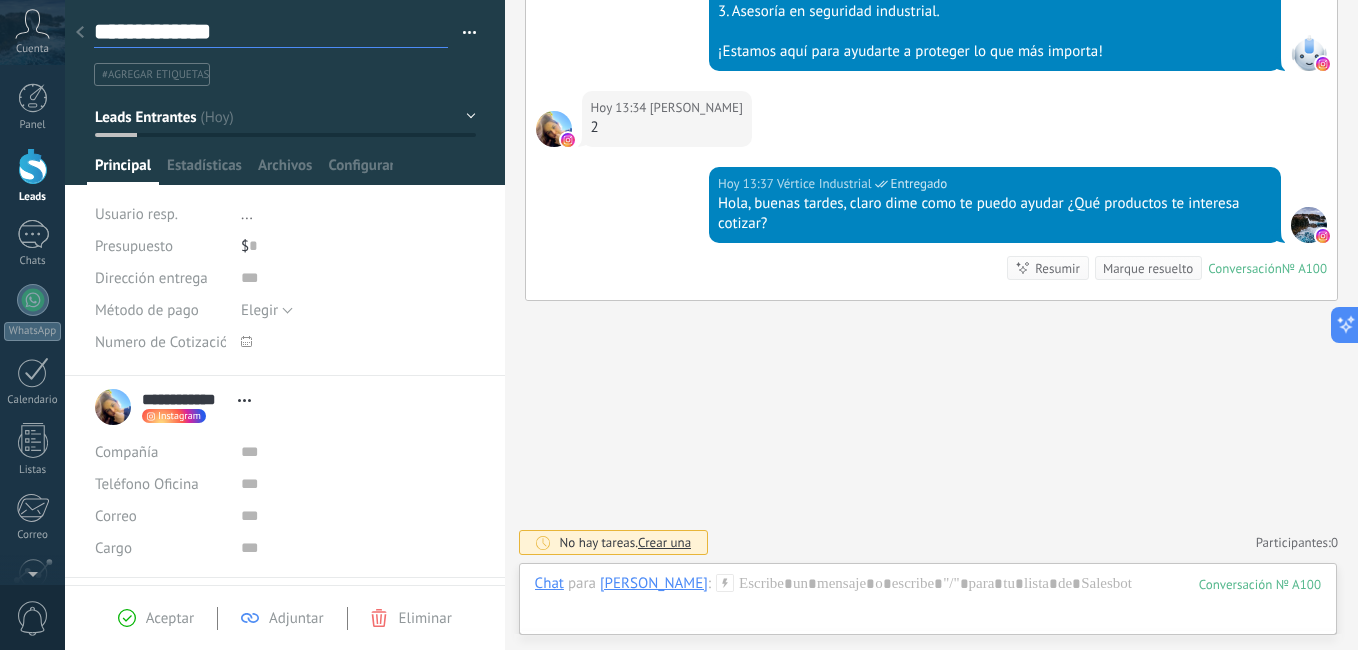 scroll, scrollTop: 30, scrollLeft: 0, axis: vertical 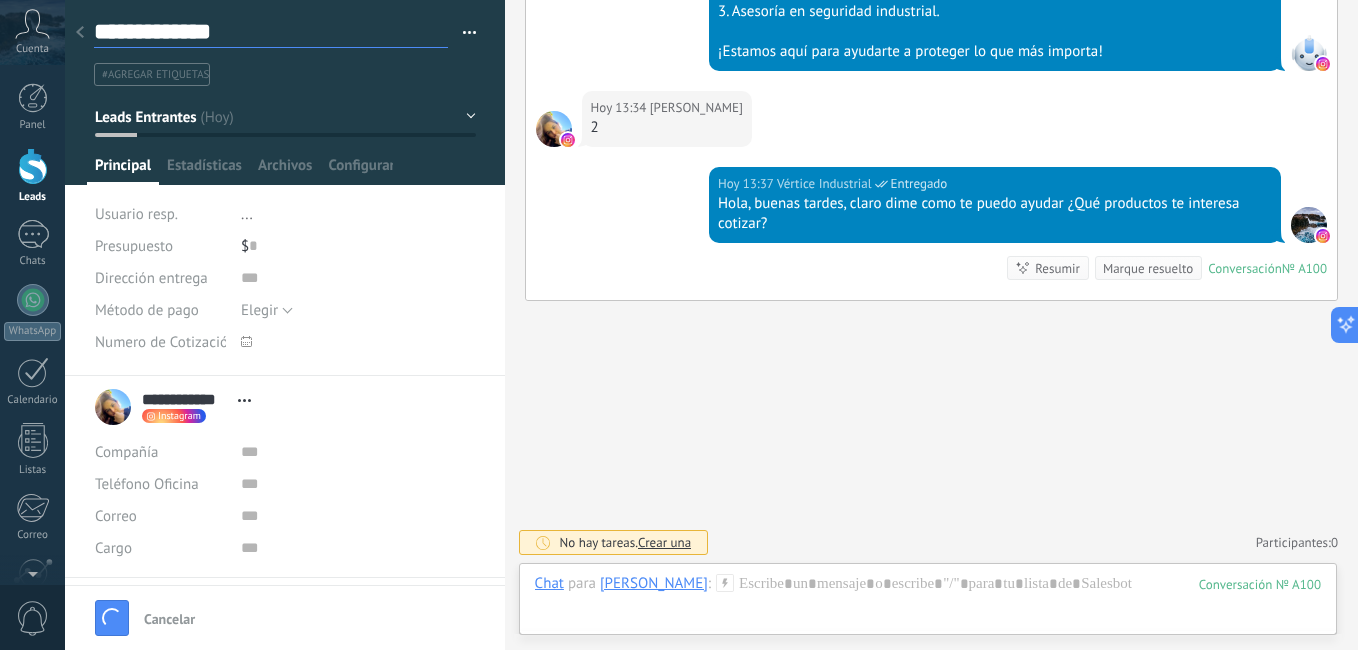 type on "**********" 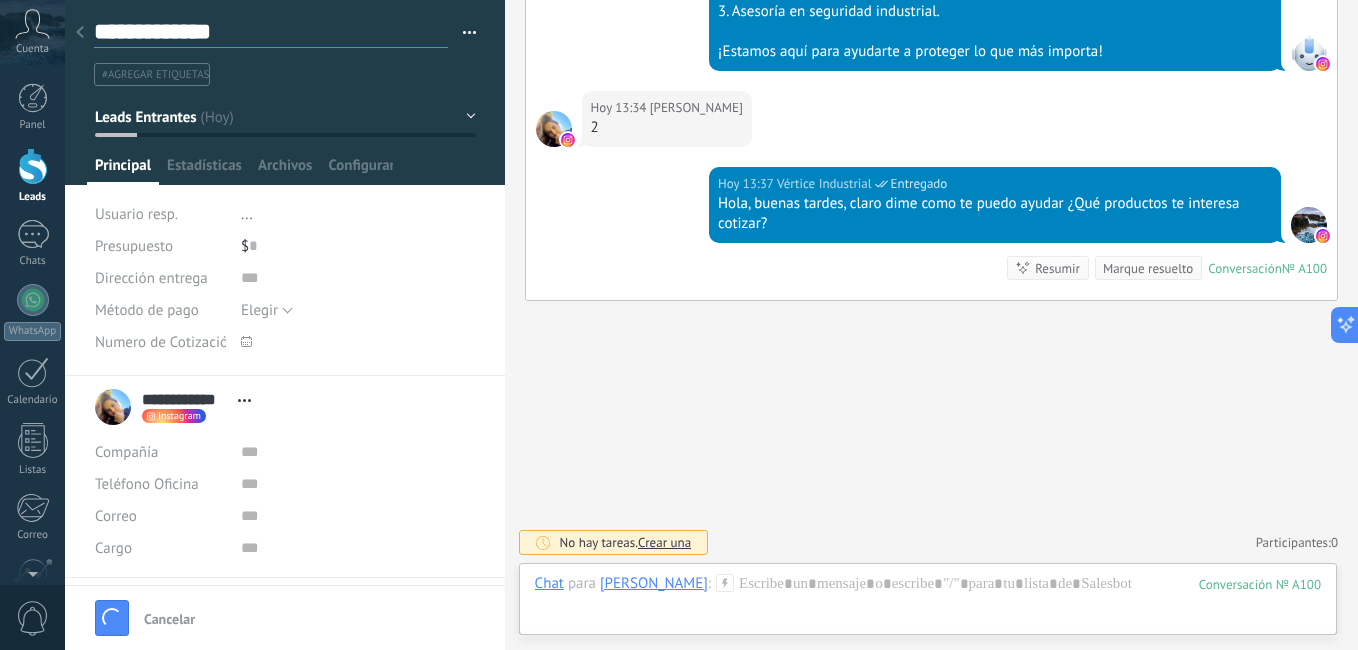 scroll, scrollTop: 637, scrollLeft: 0, axis: vertical 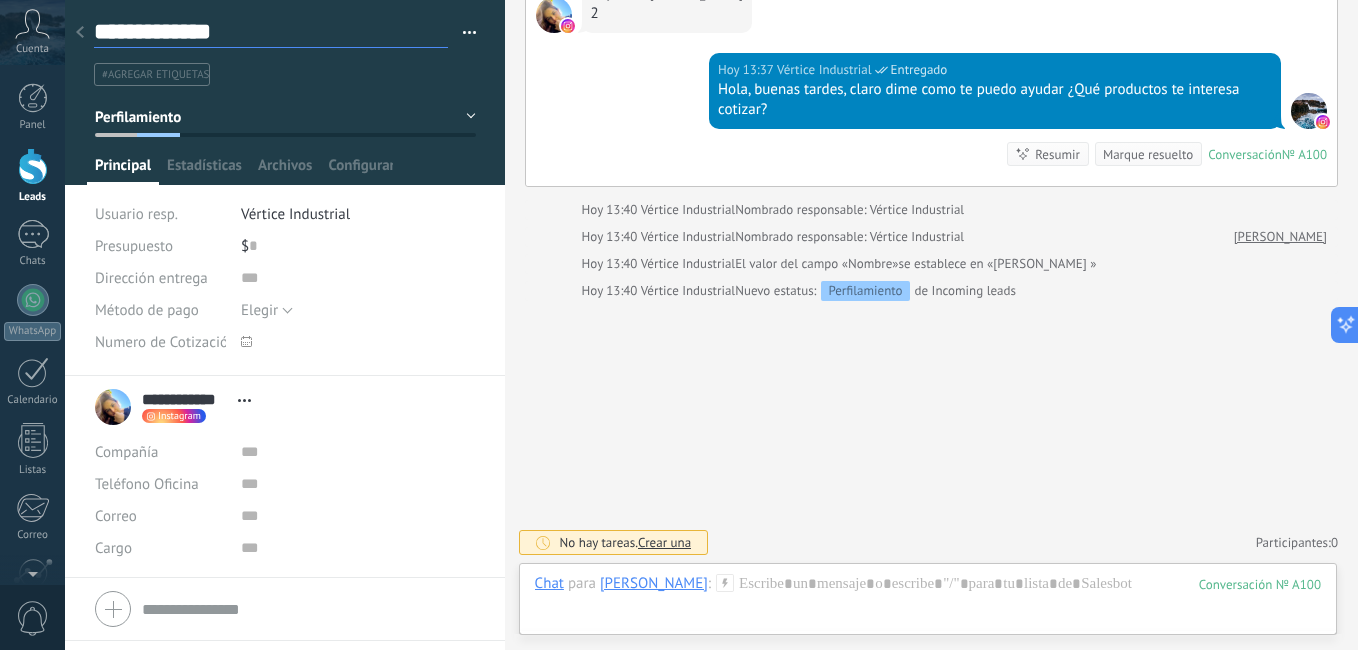 type on "**********" 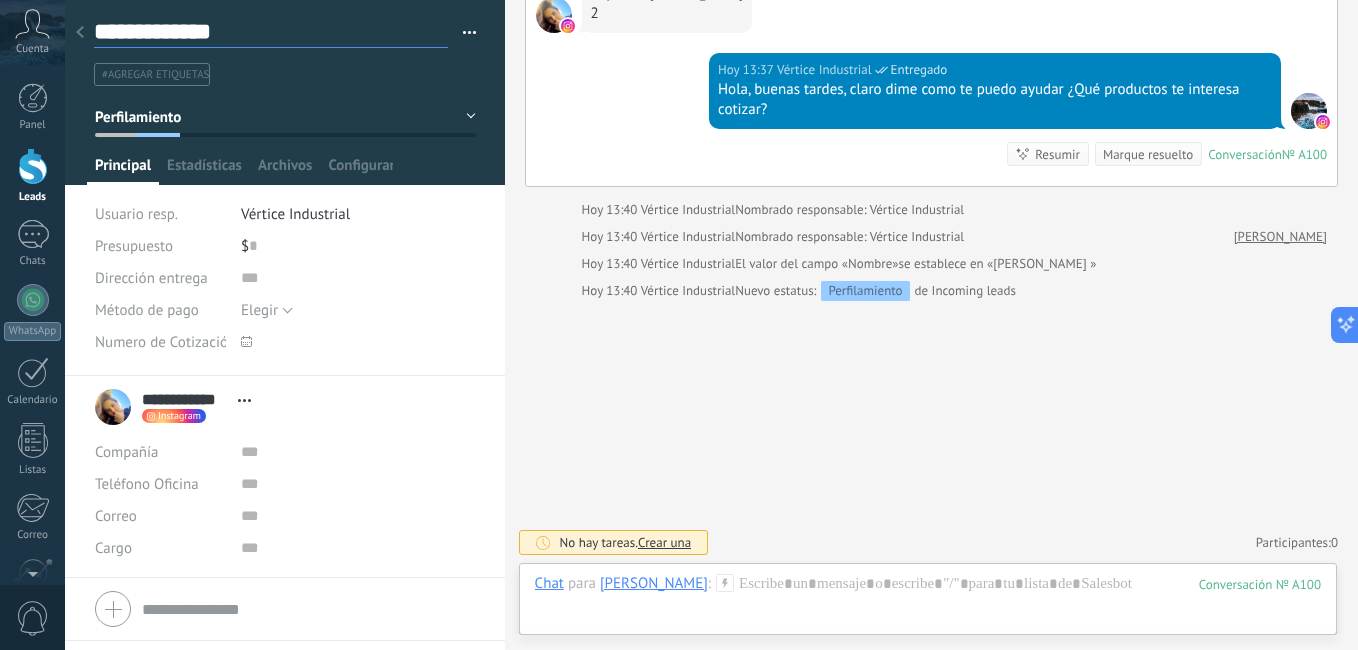 type on "**********" 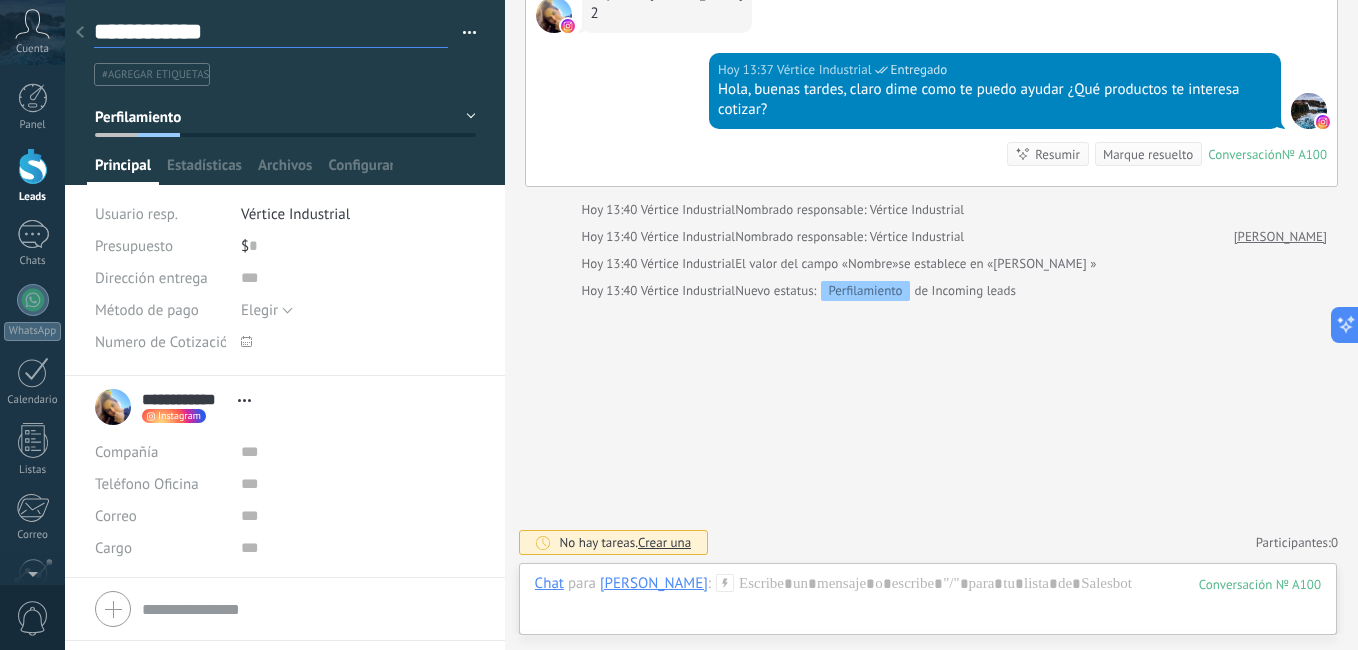 type on "**********" 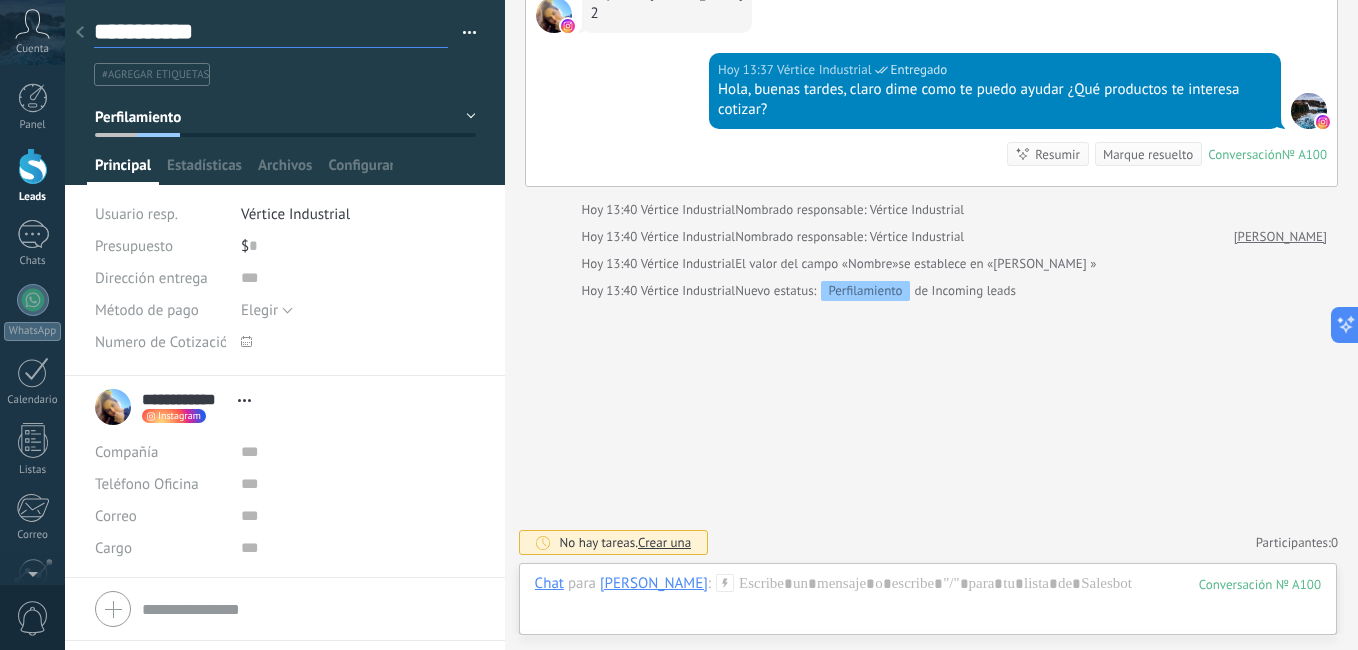 type on "**********" 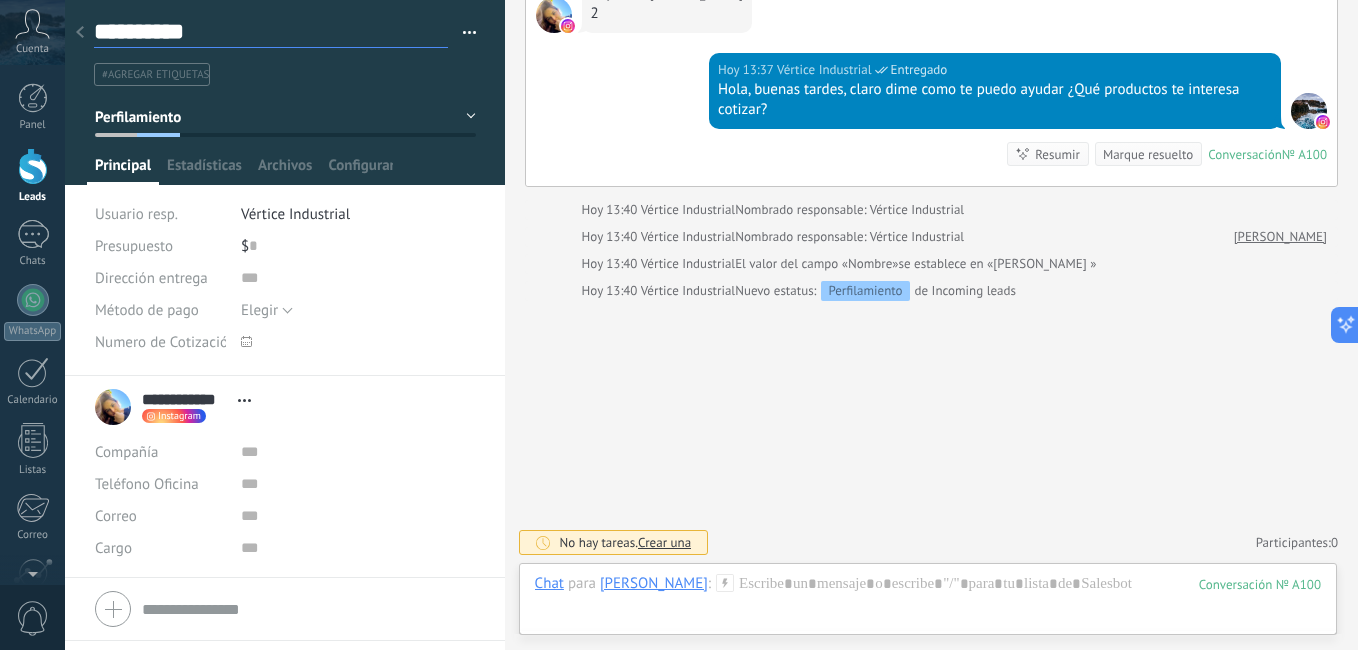 type on "*********" 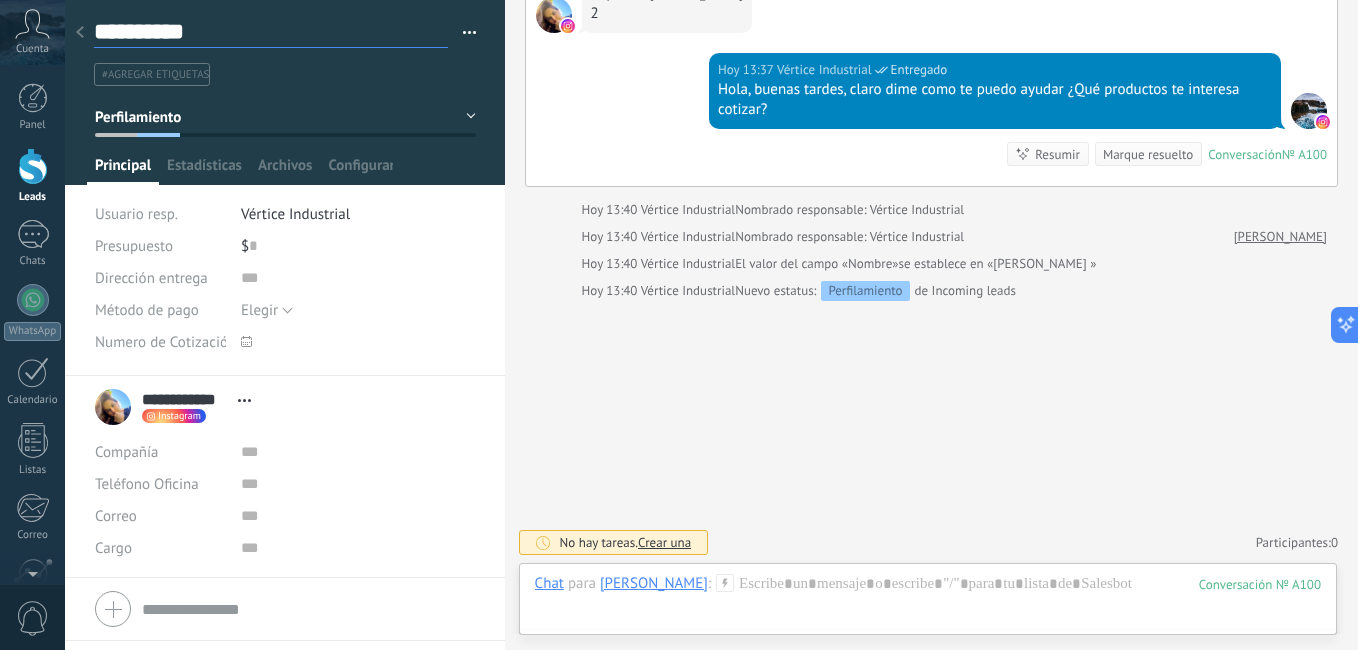 type on "*********" 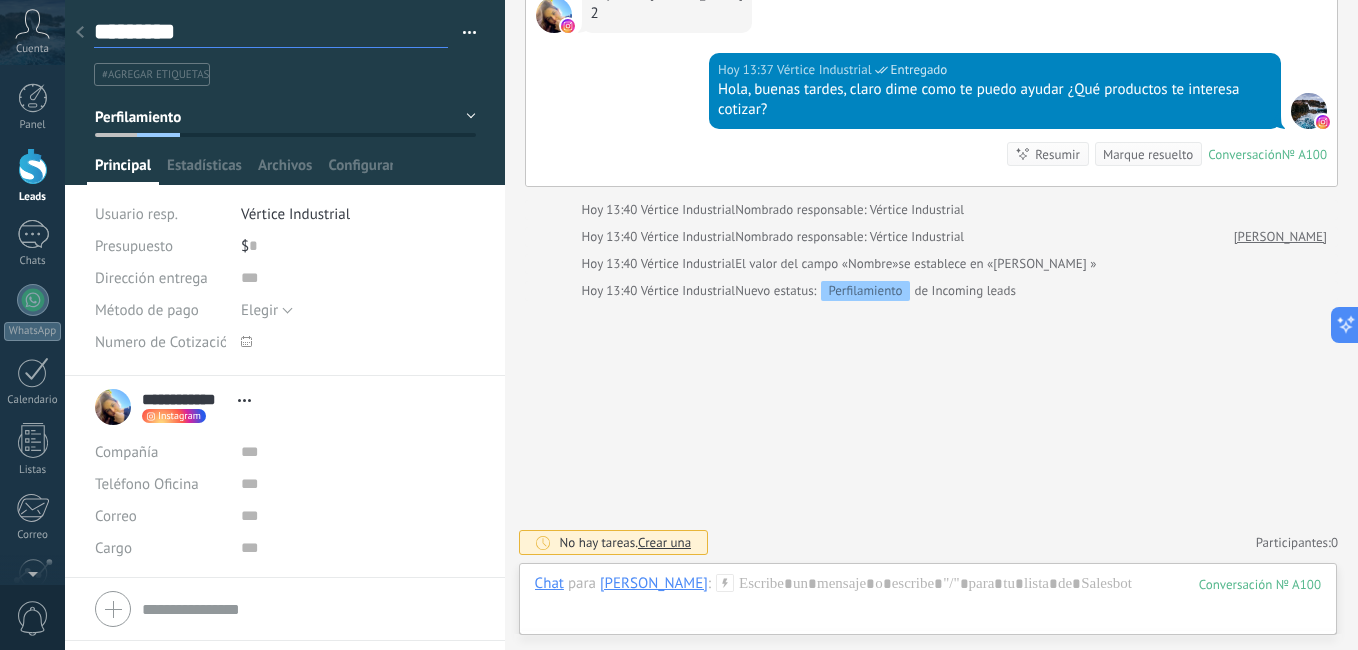 type on "********" 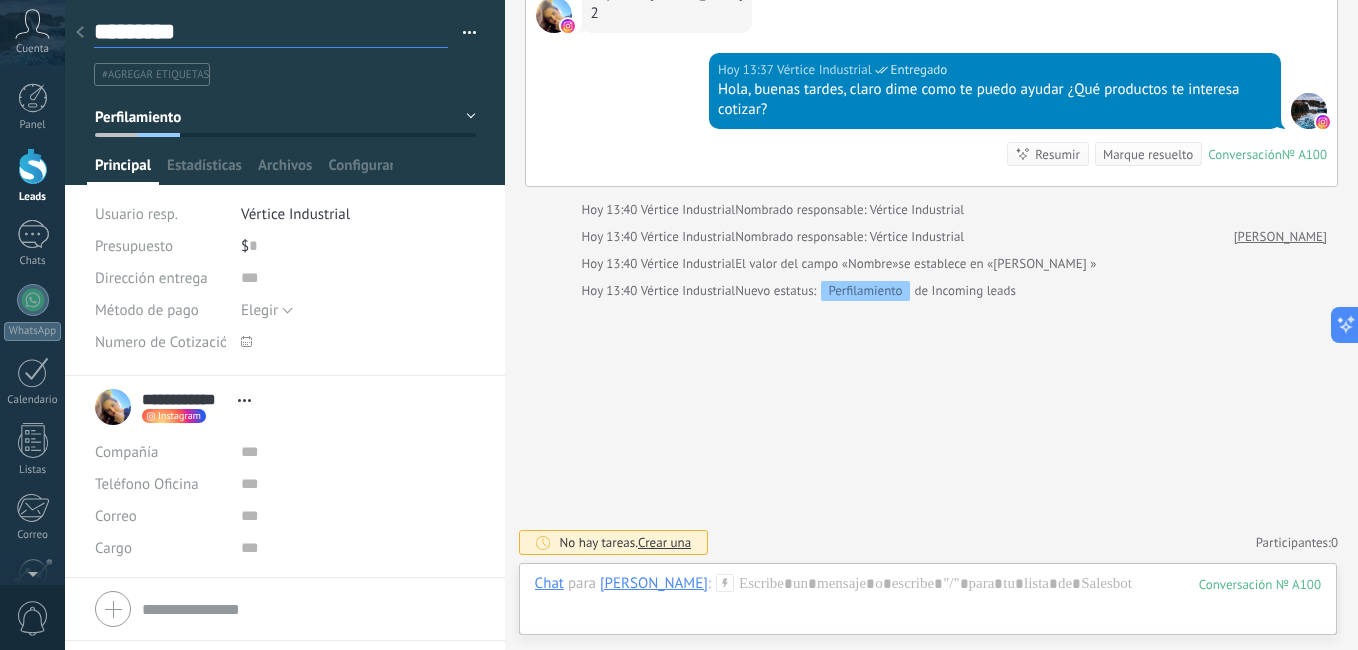 type on "********" 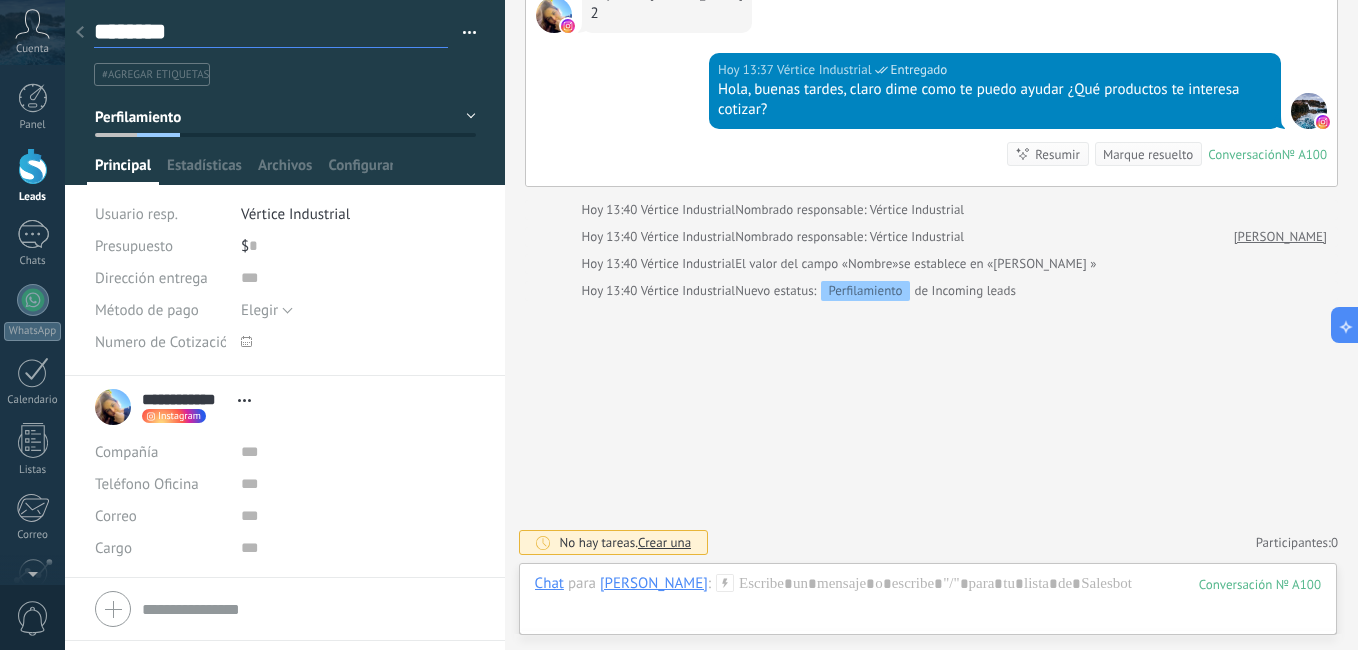 type on "*******" 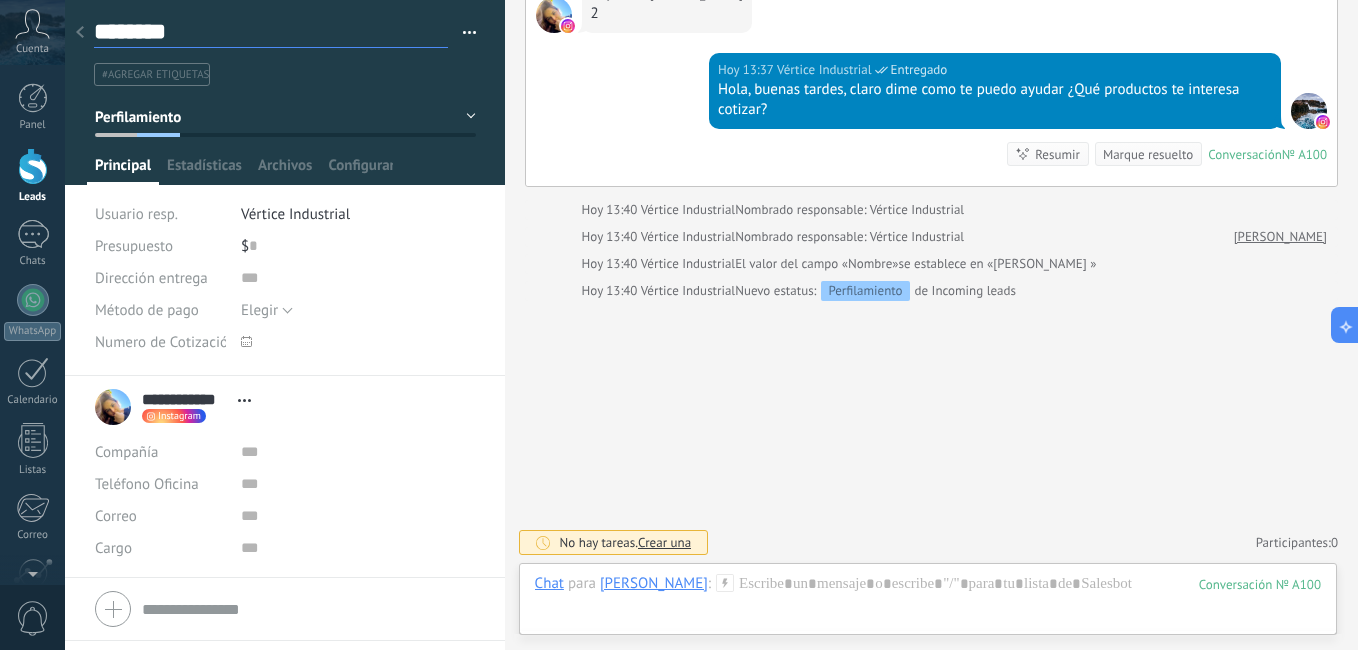type on "*******" 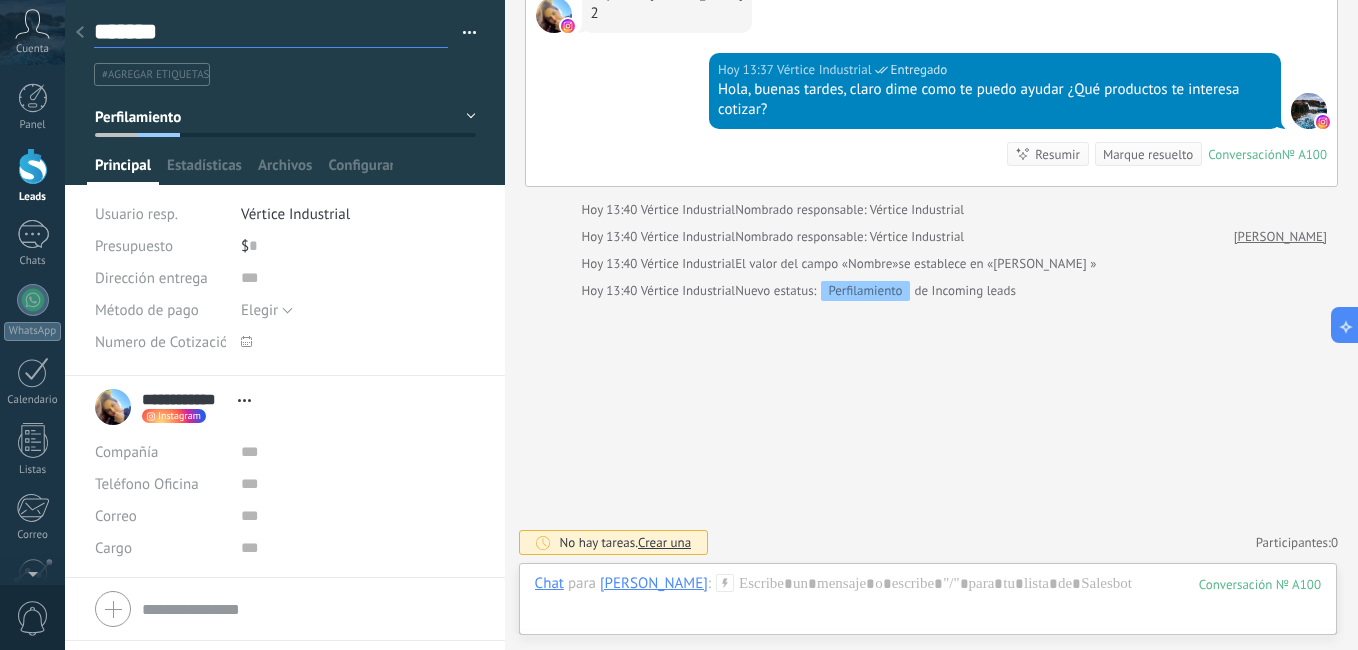 type on "*****" 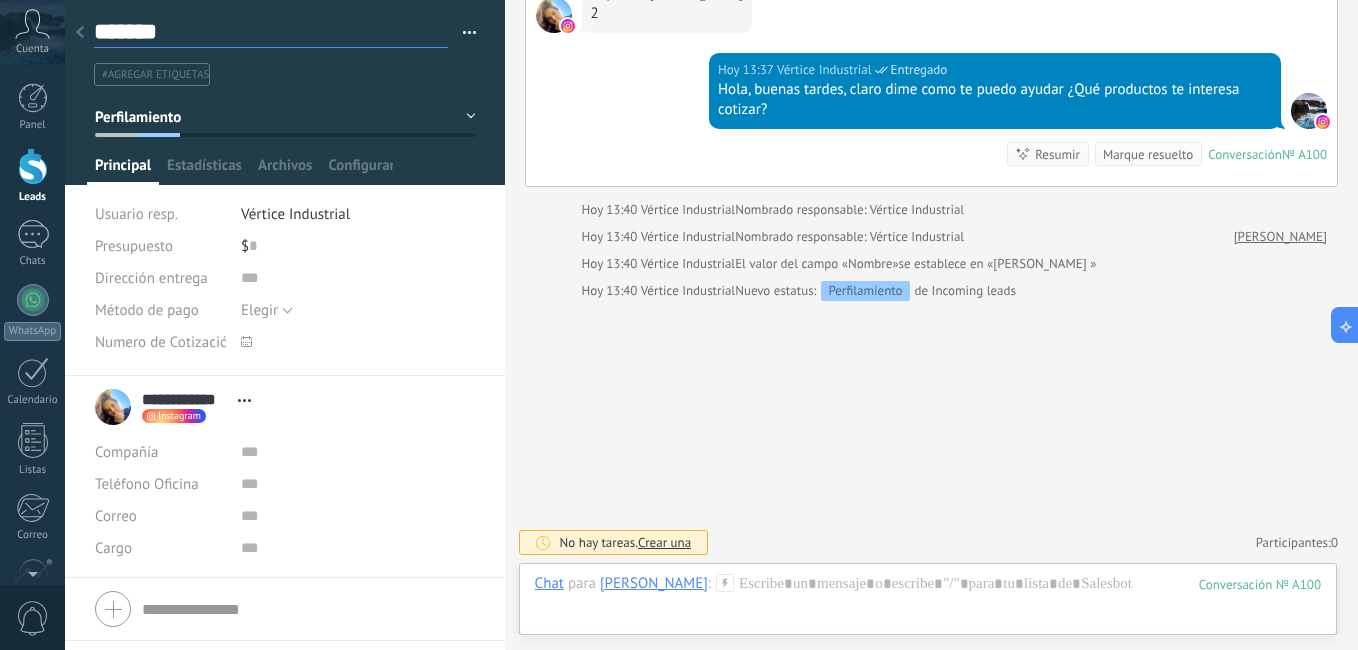 type on "*****" 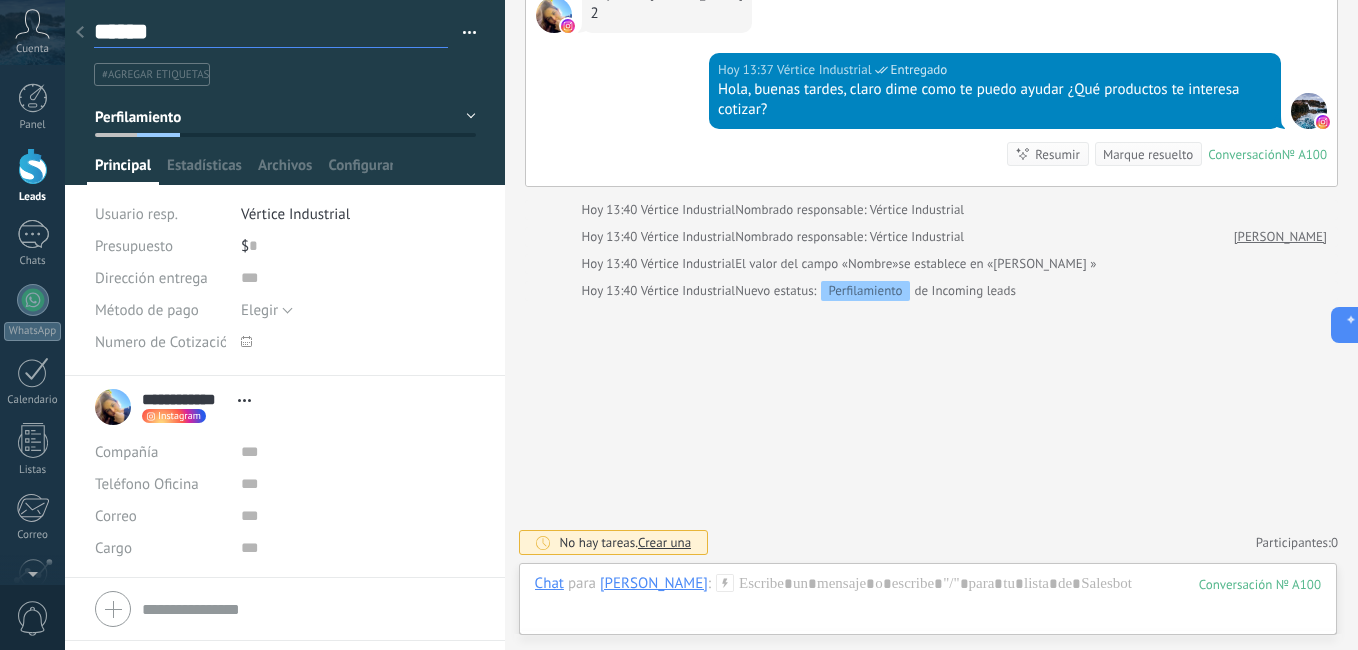 type on "*****" 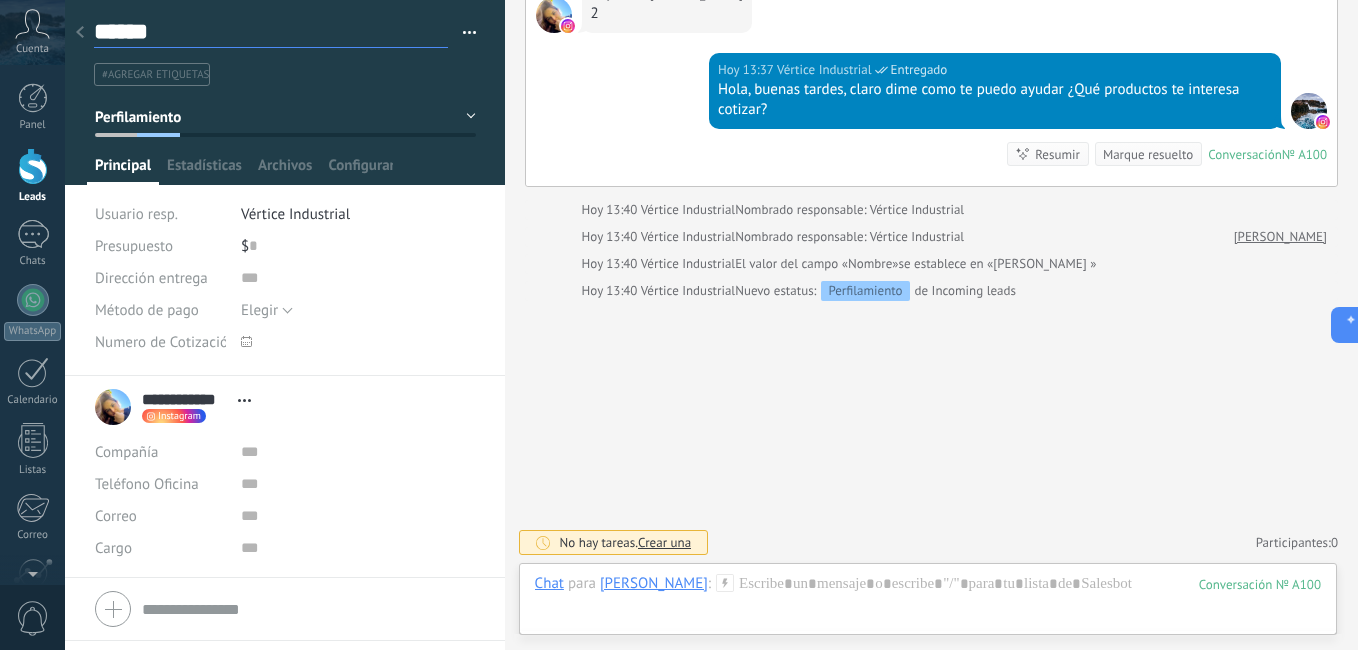 type on "*****" 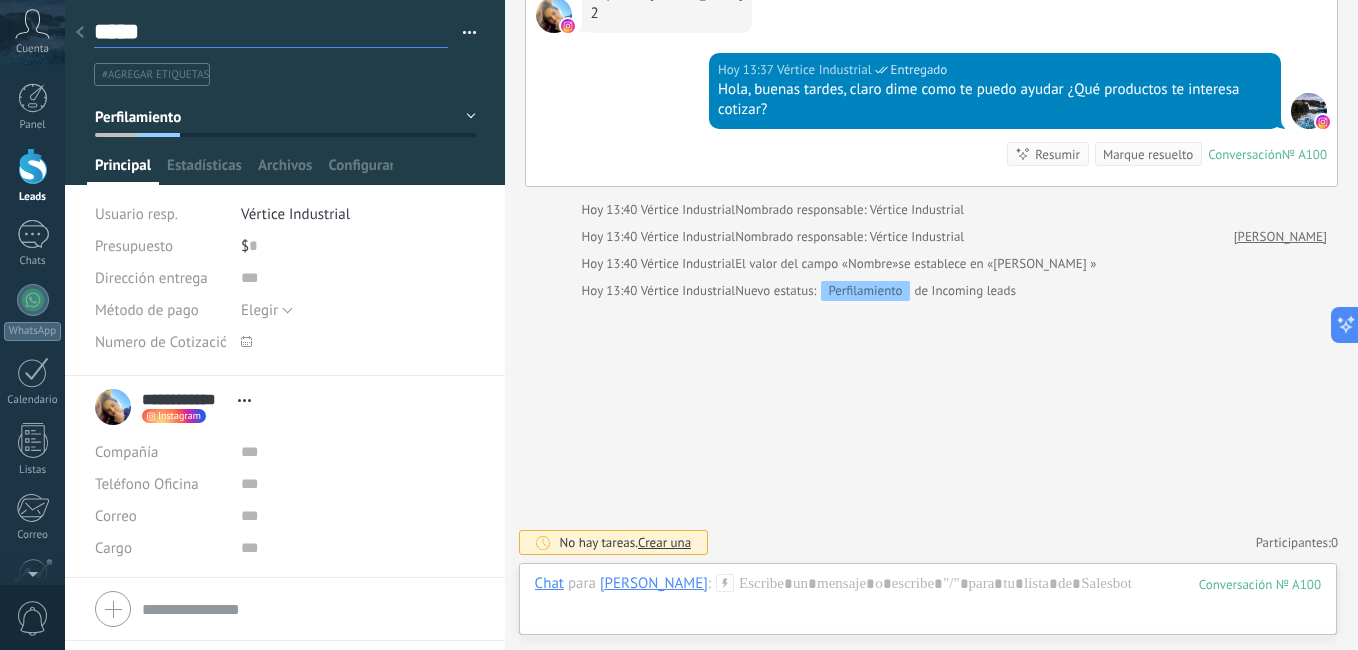type on "****" 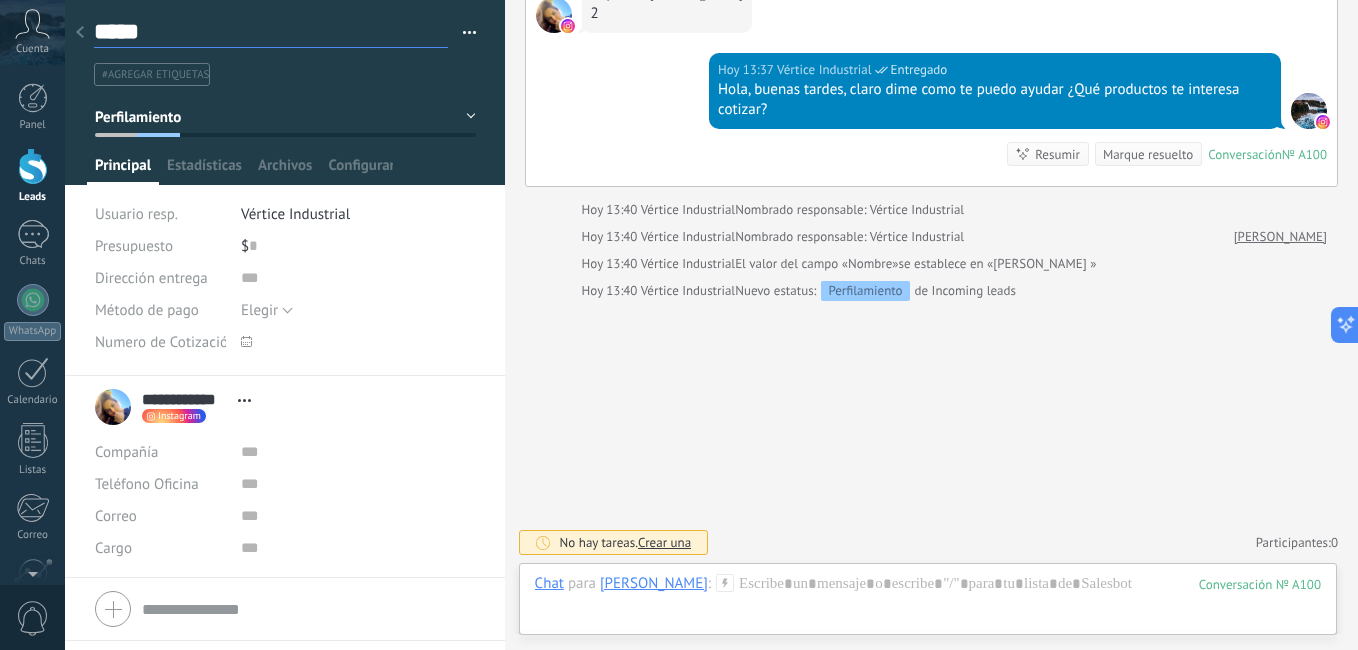 type on "****" 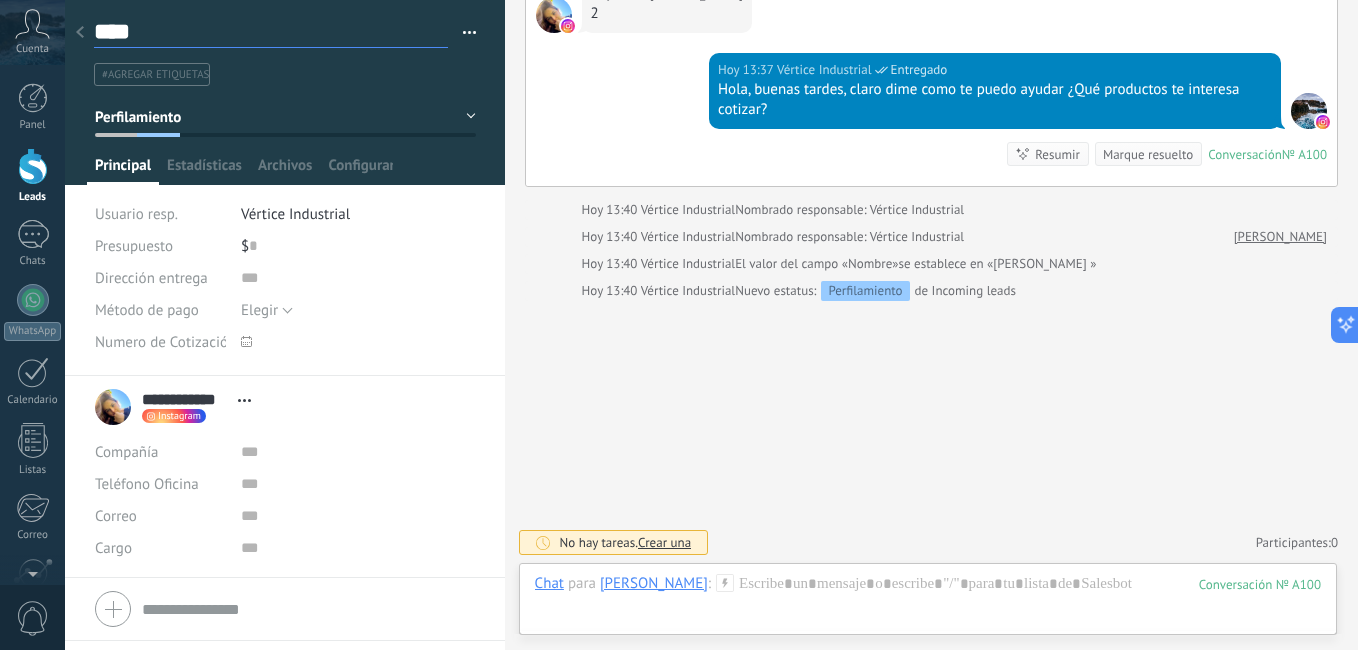 type on "***" 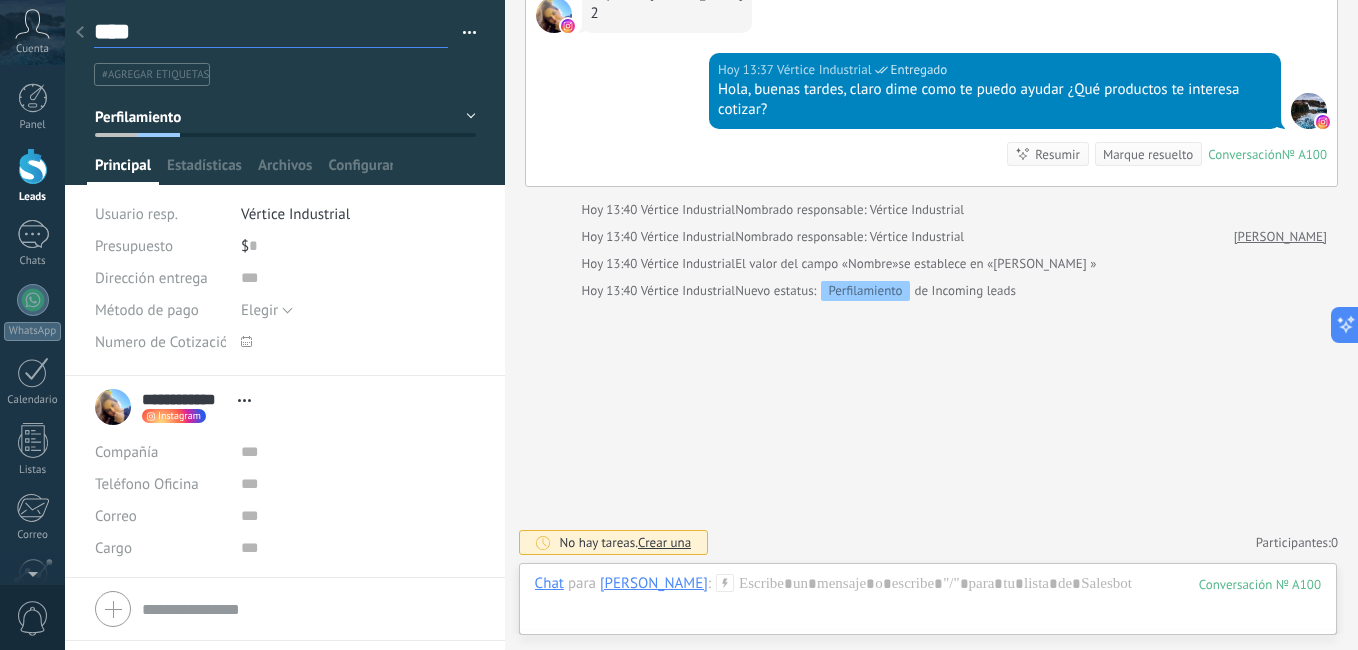 type on "***" 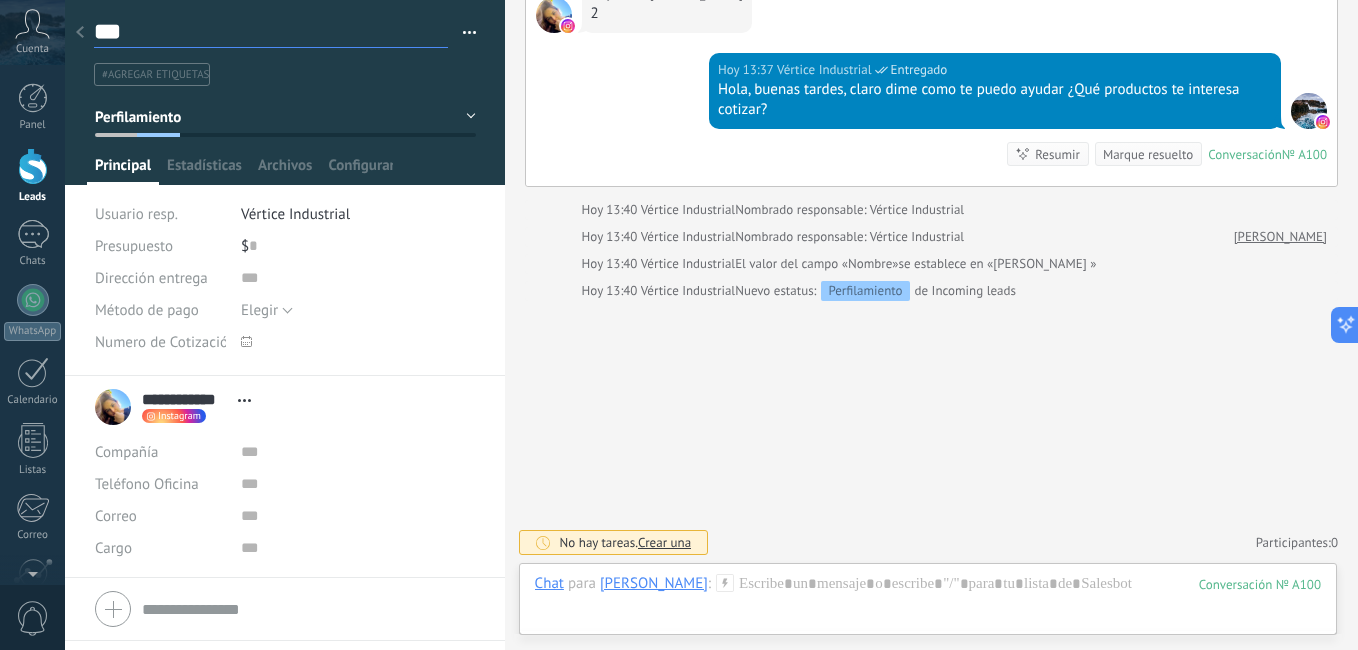 type on "**" 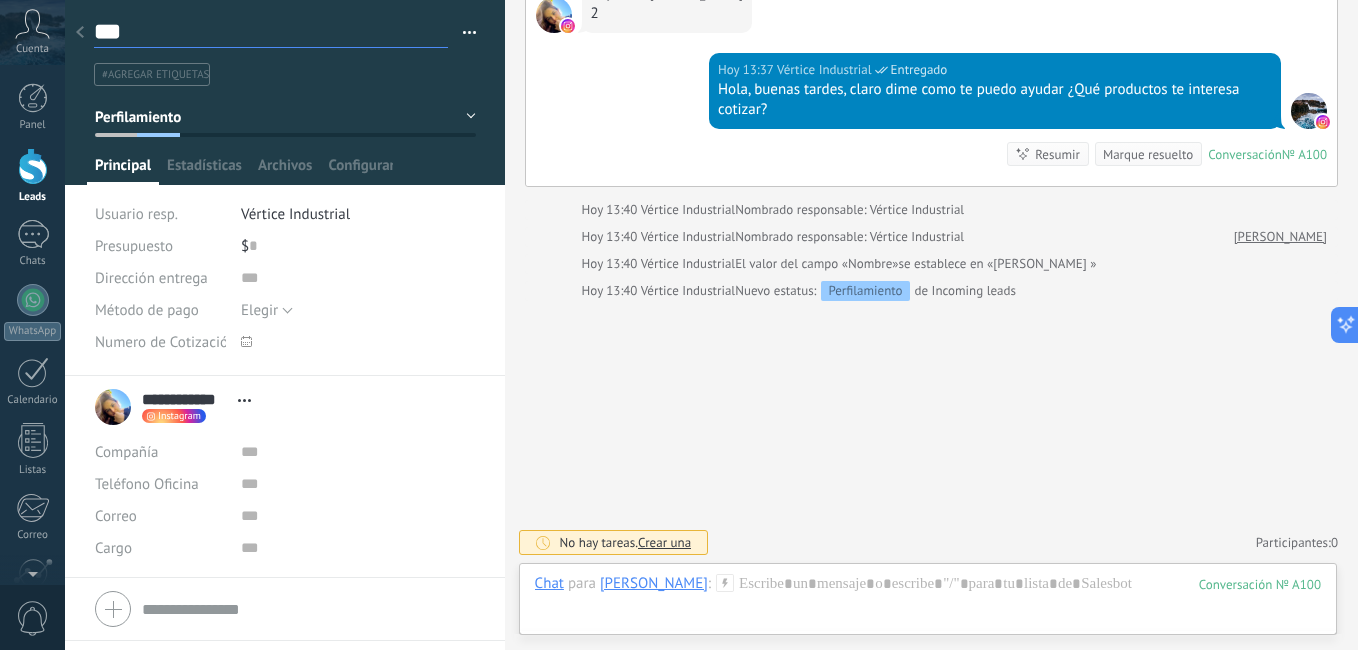 type on "**" 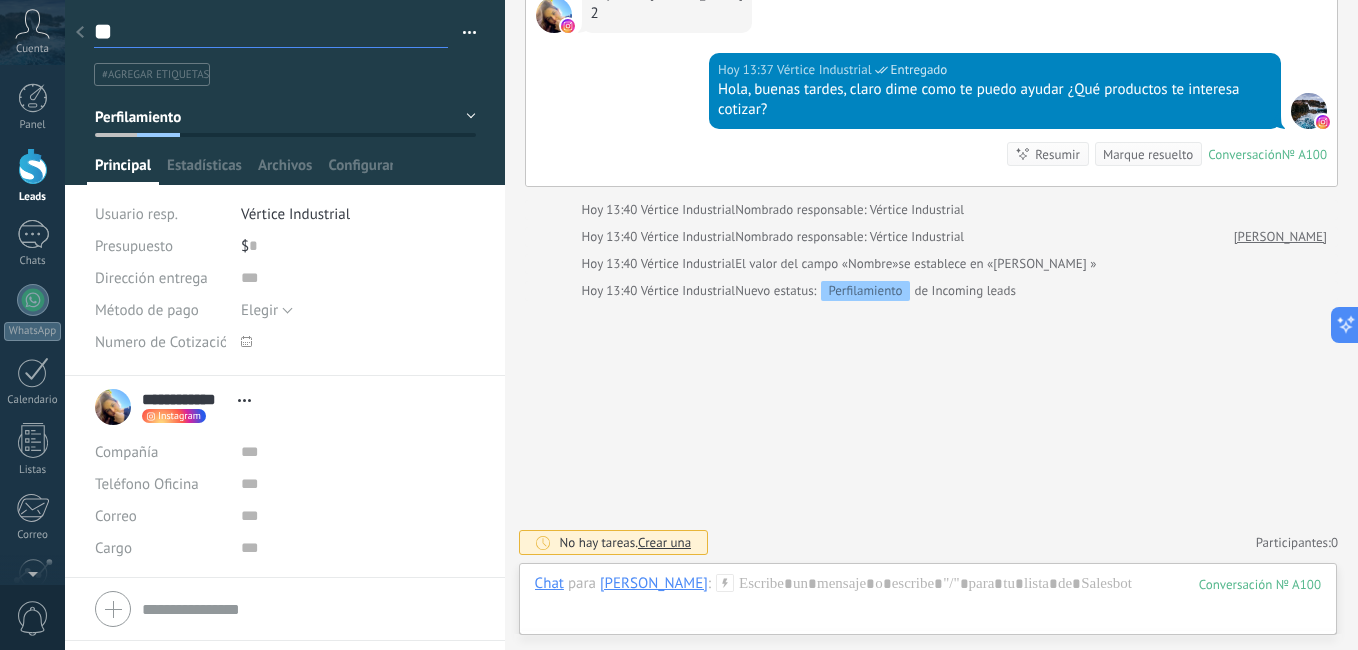 type on "*" 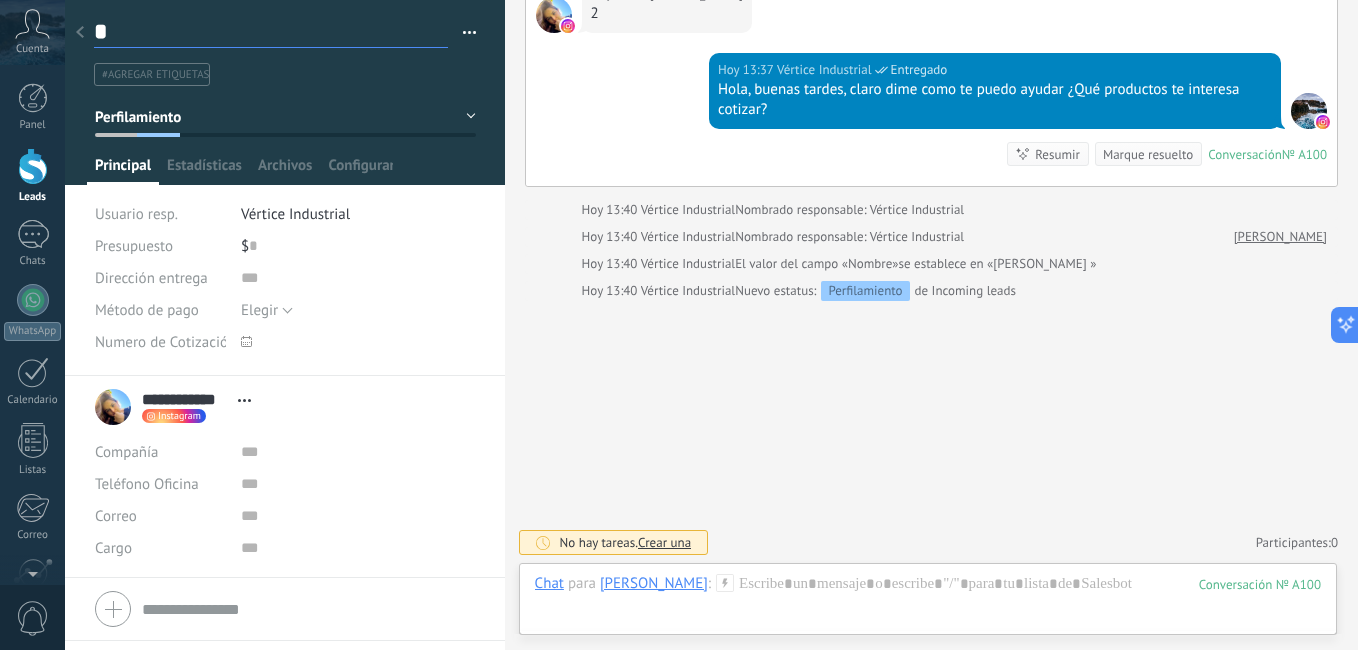 type on "**" 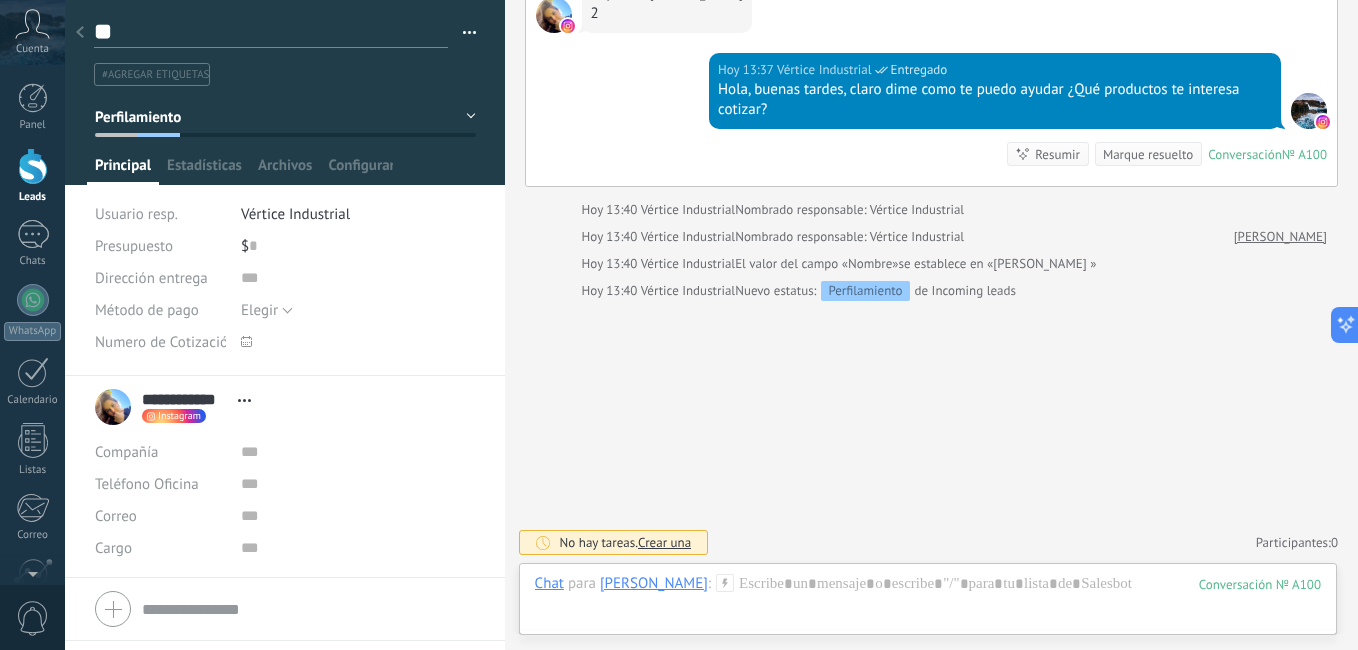 type on "***" 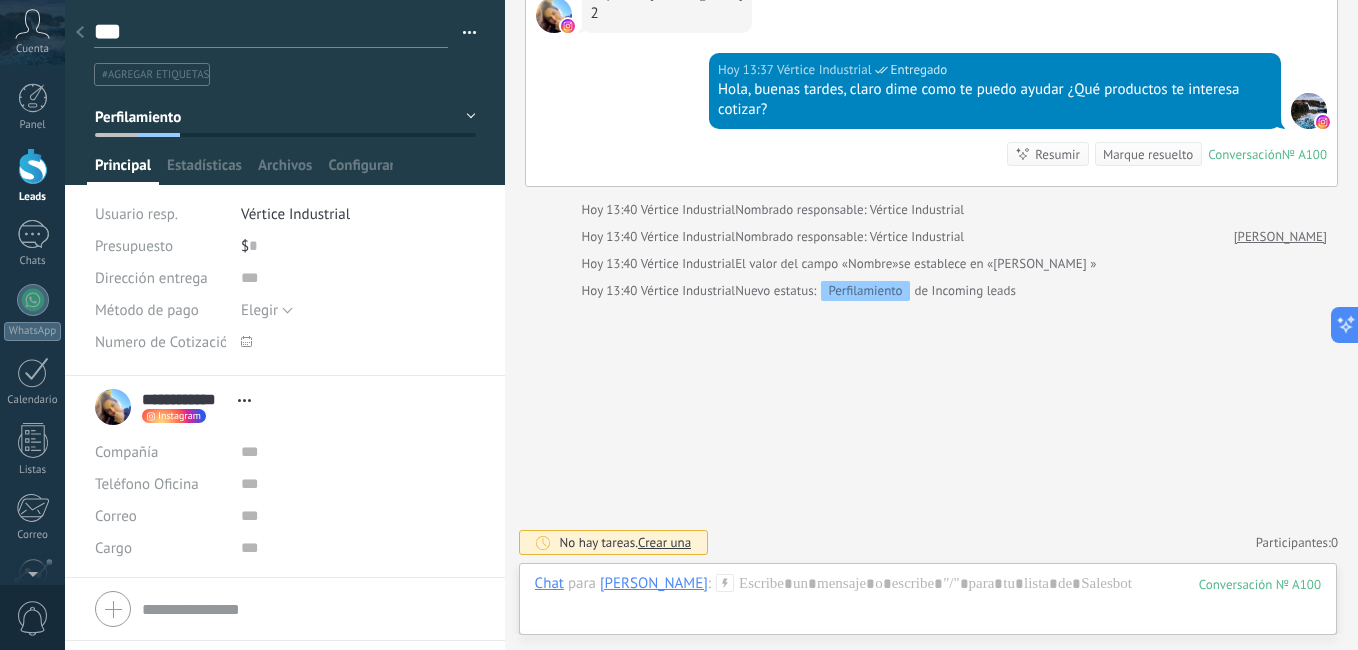 type on "**" 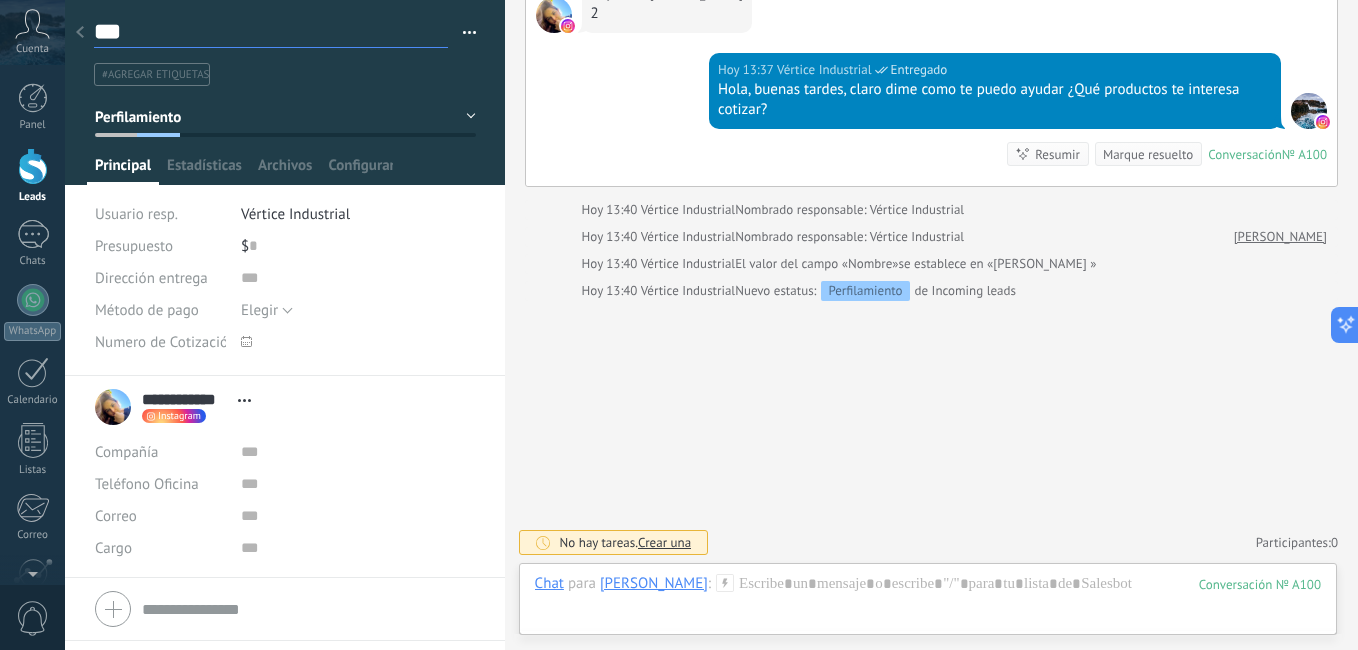 type on "**" 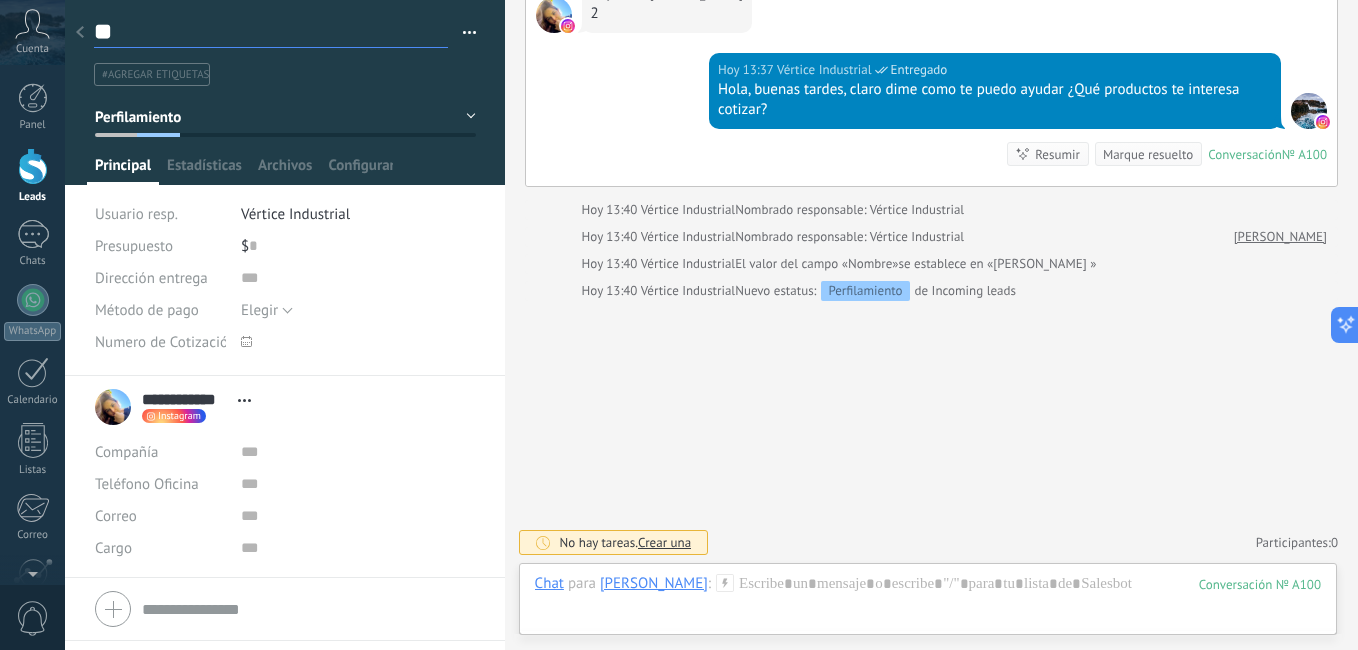 type on "*" 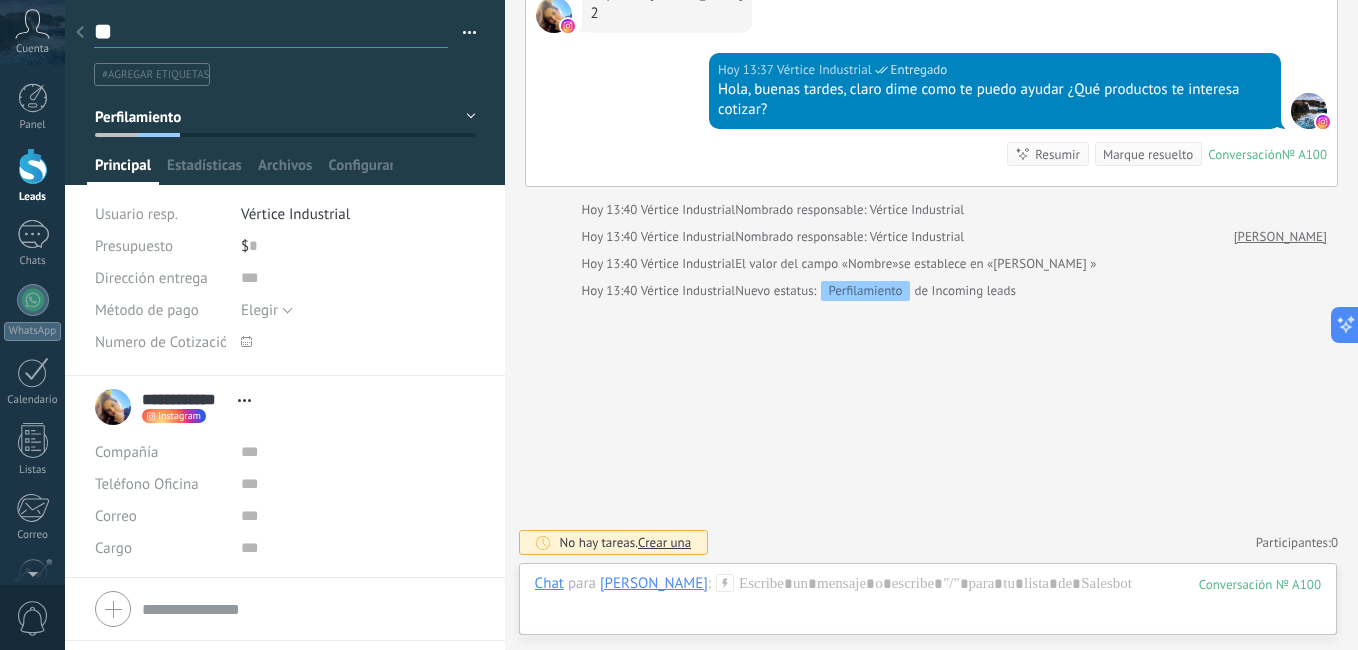 type on "*" 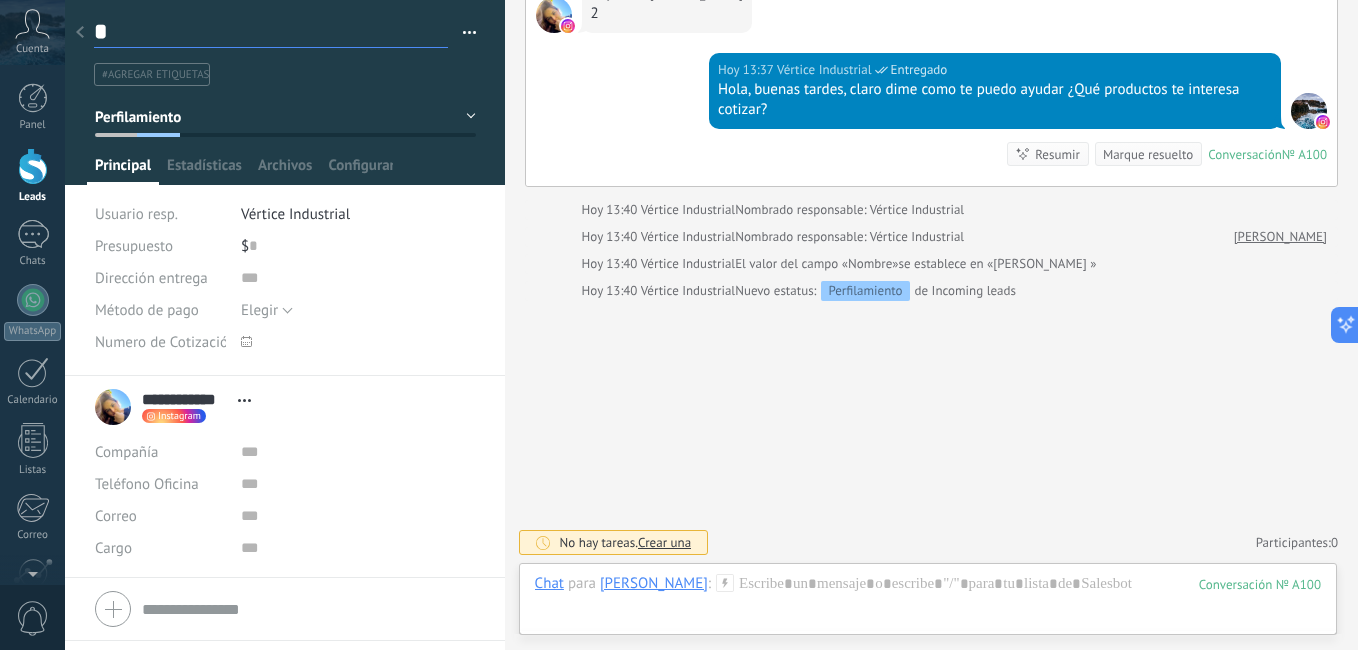 type on "**" 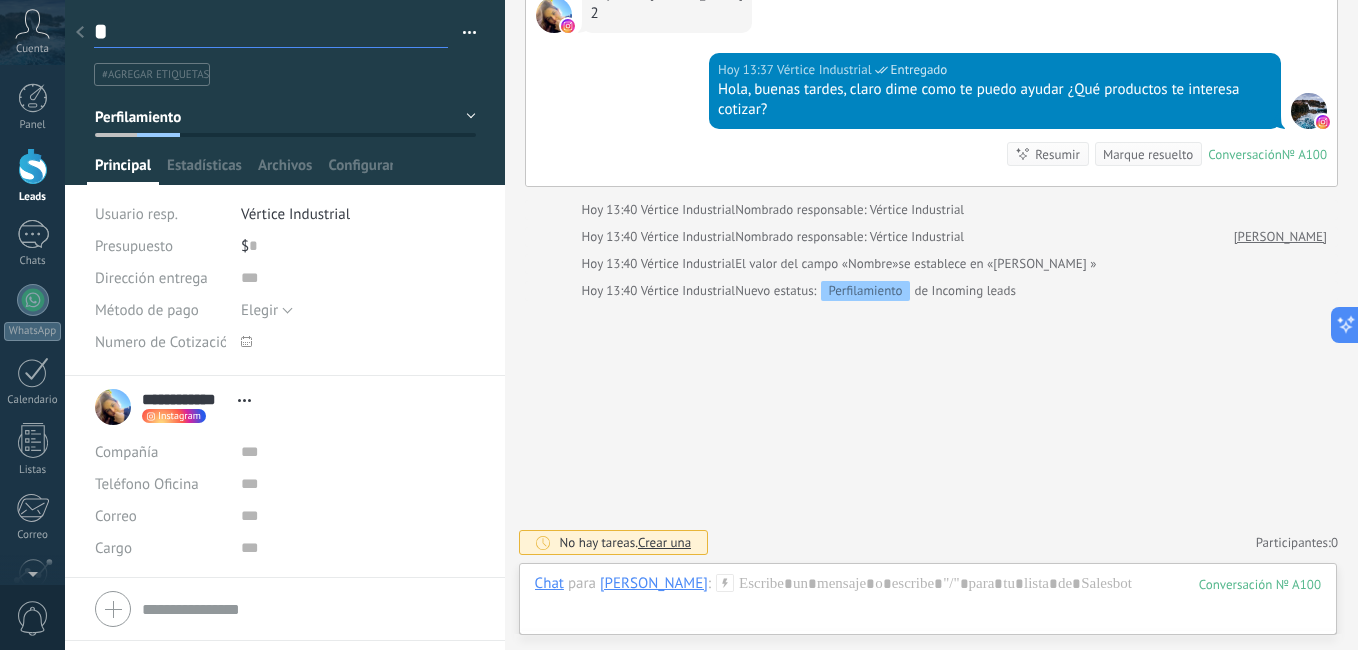 type on "**" 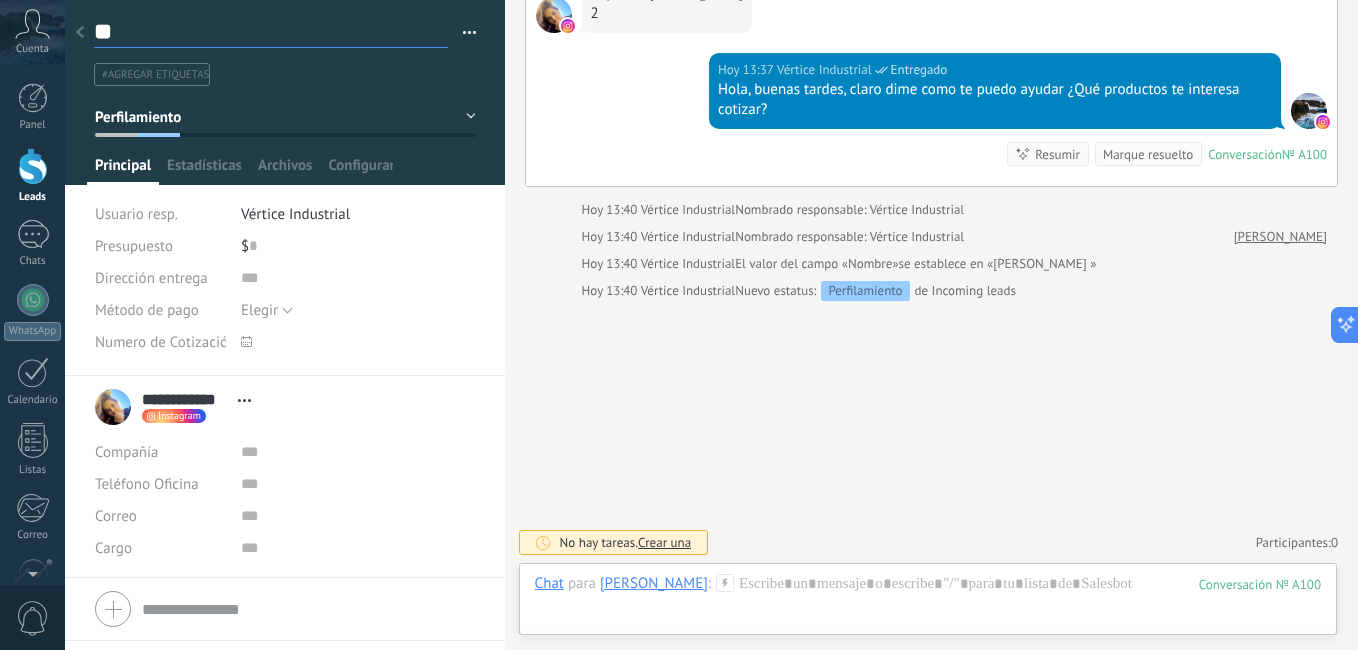type on "***" 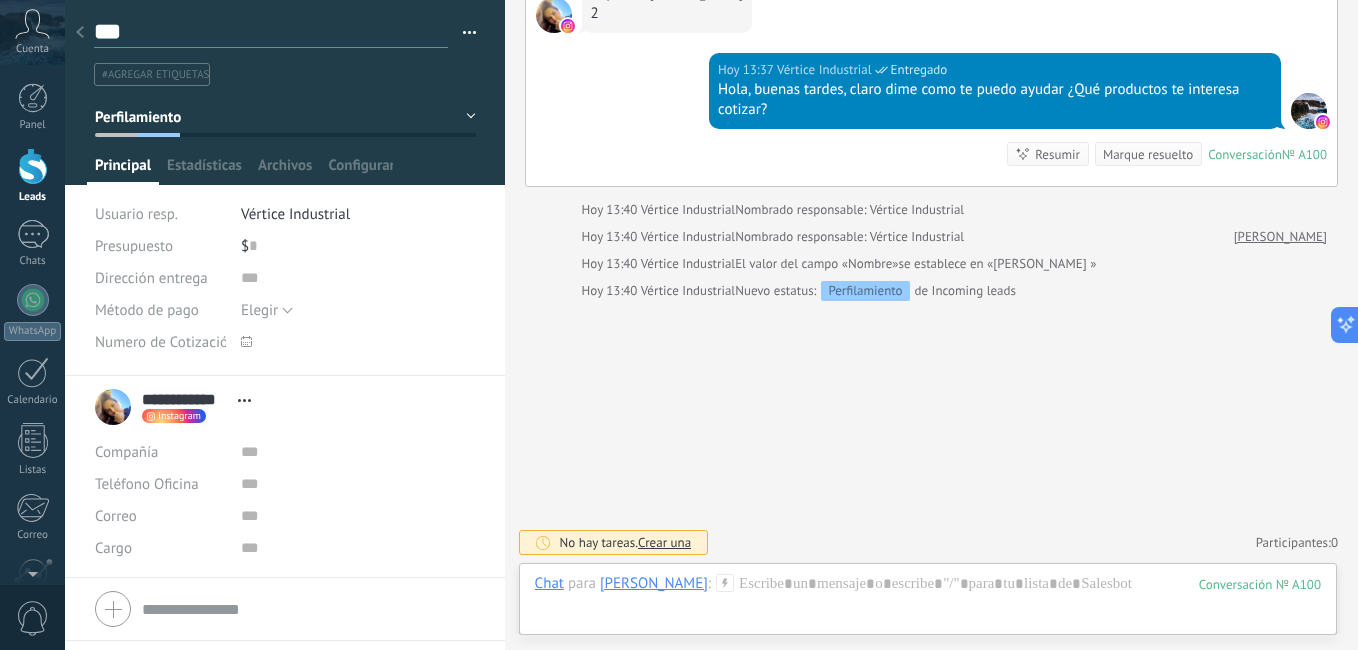 type on "****" 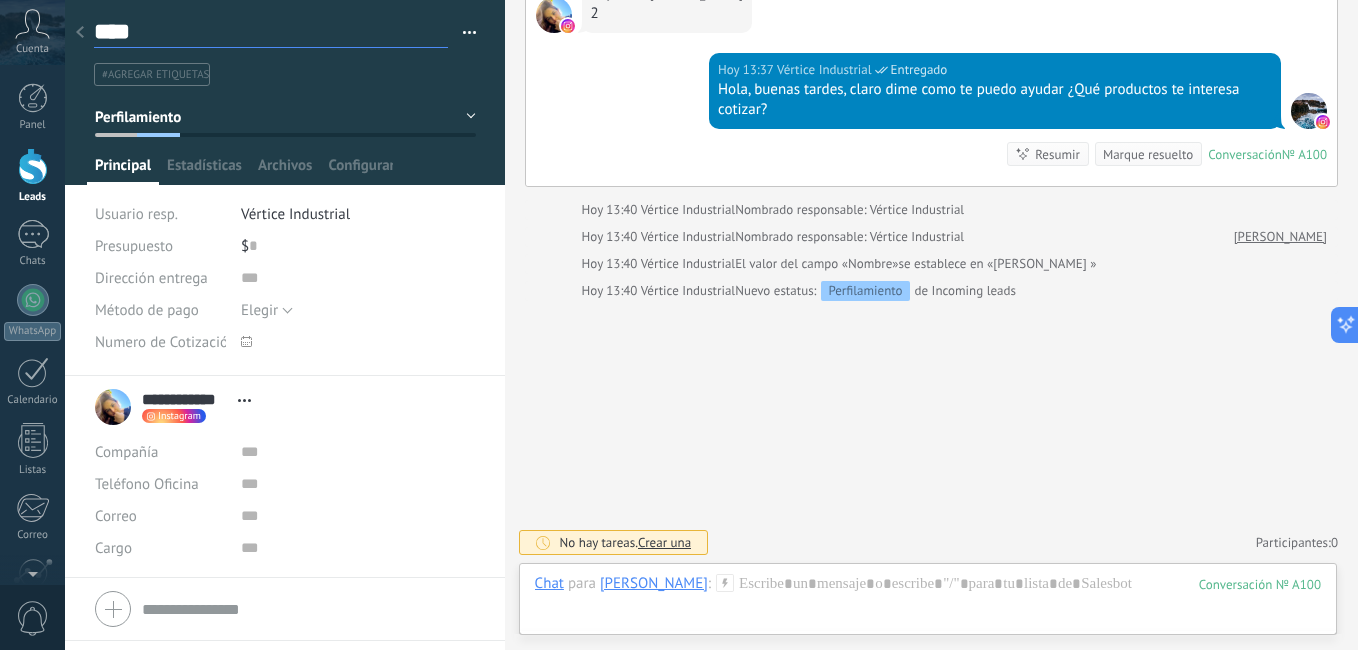type on "*****" 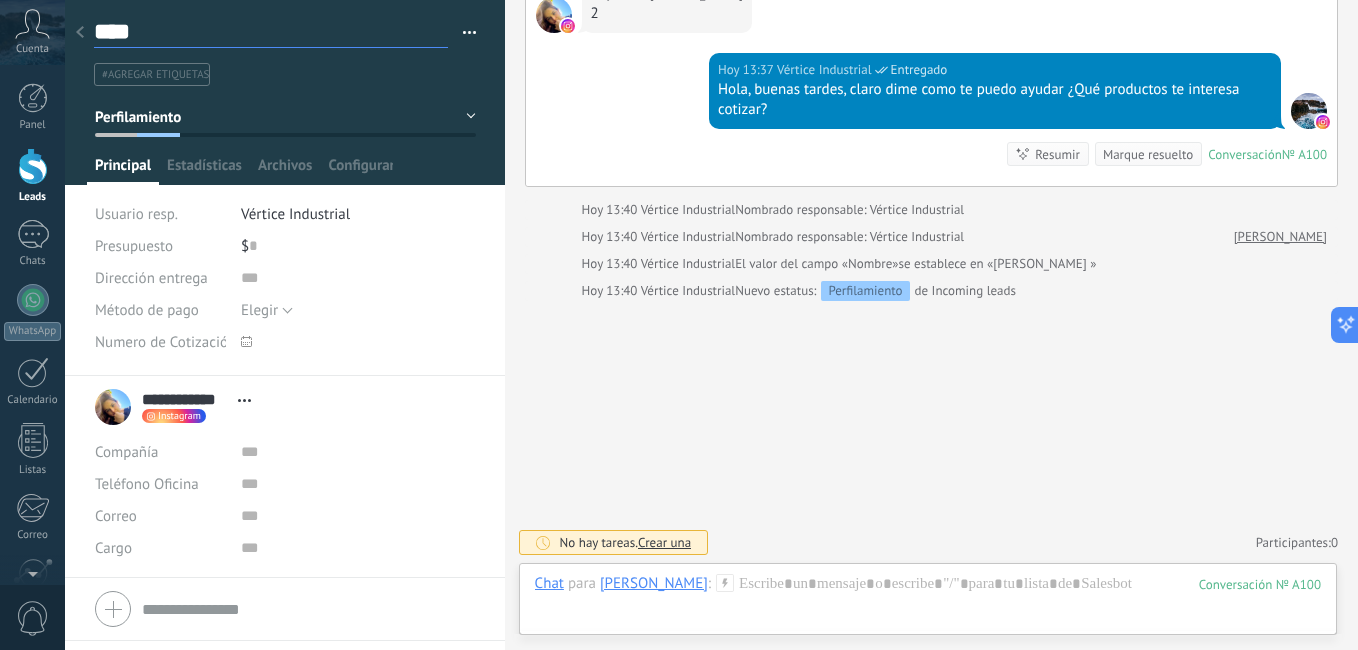 type on "*****" 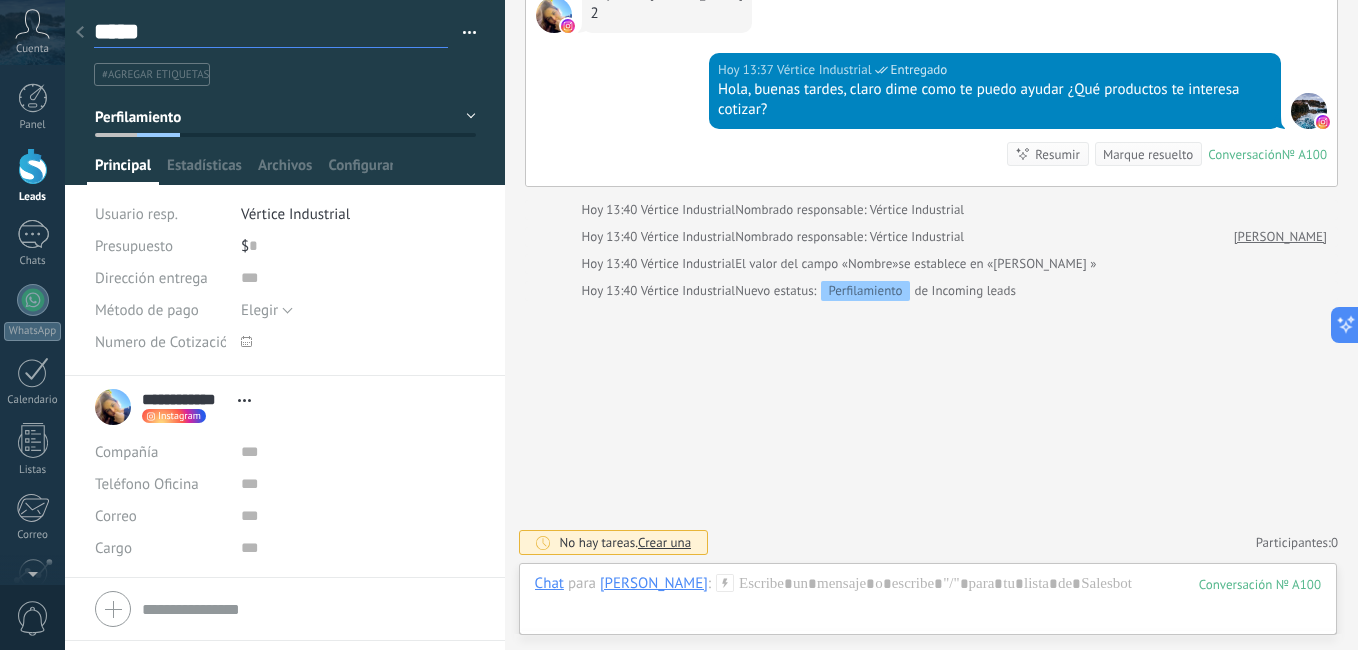 type on "******" 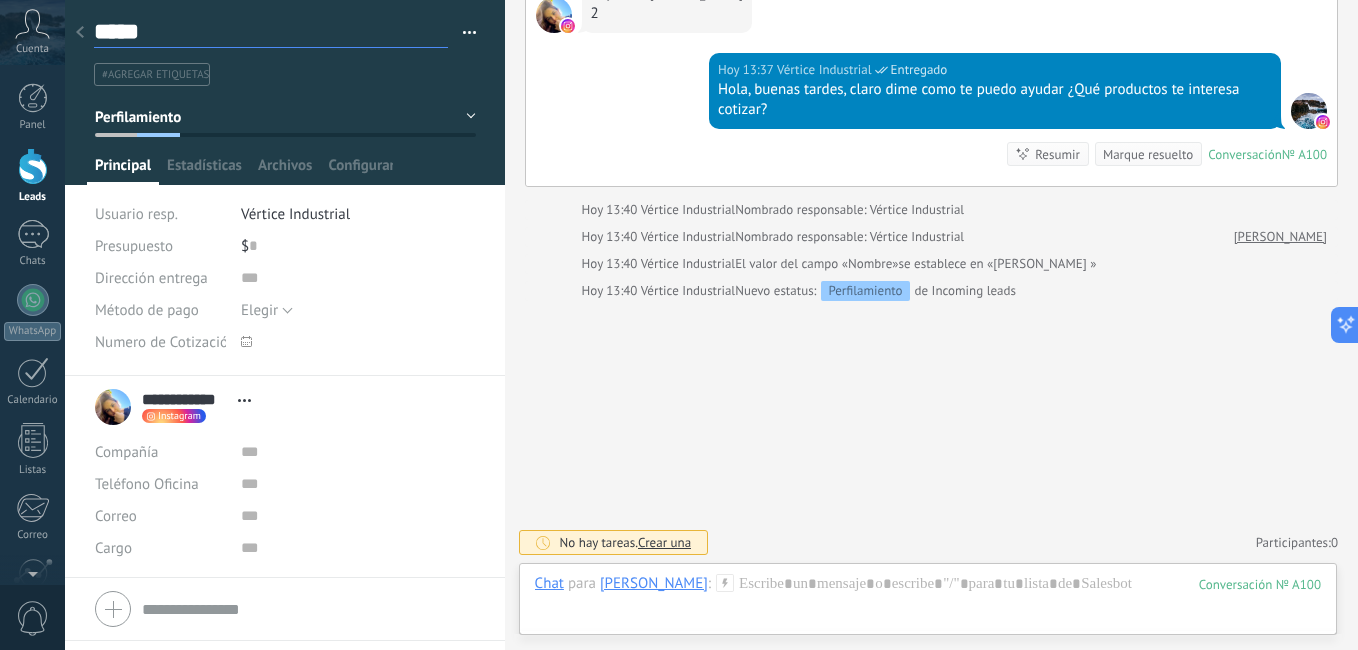 type on "******" 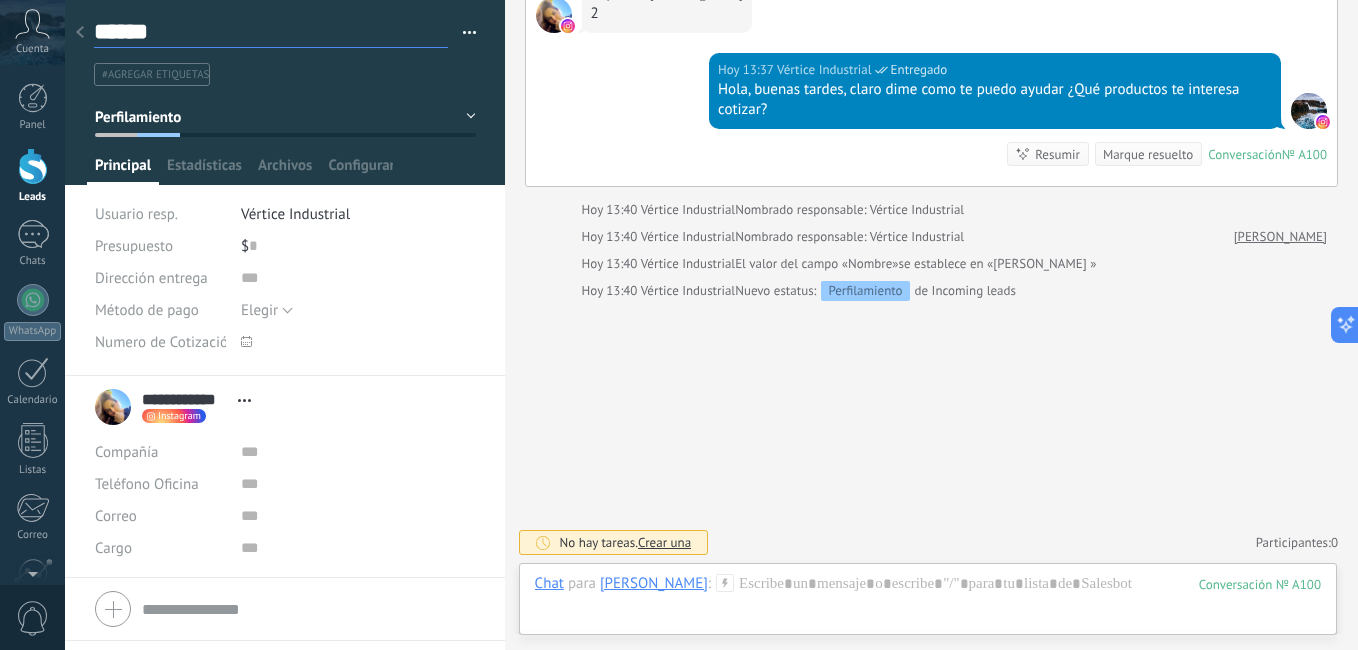 type on "******" 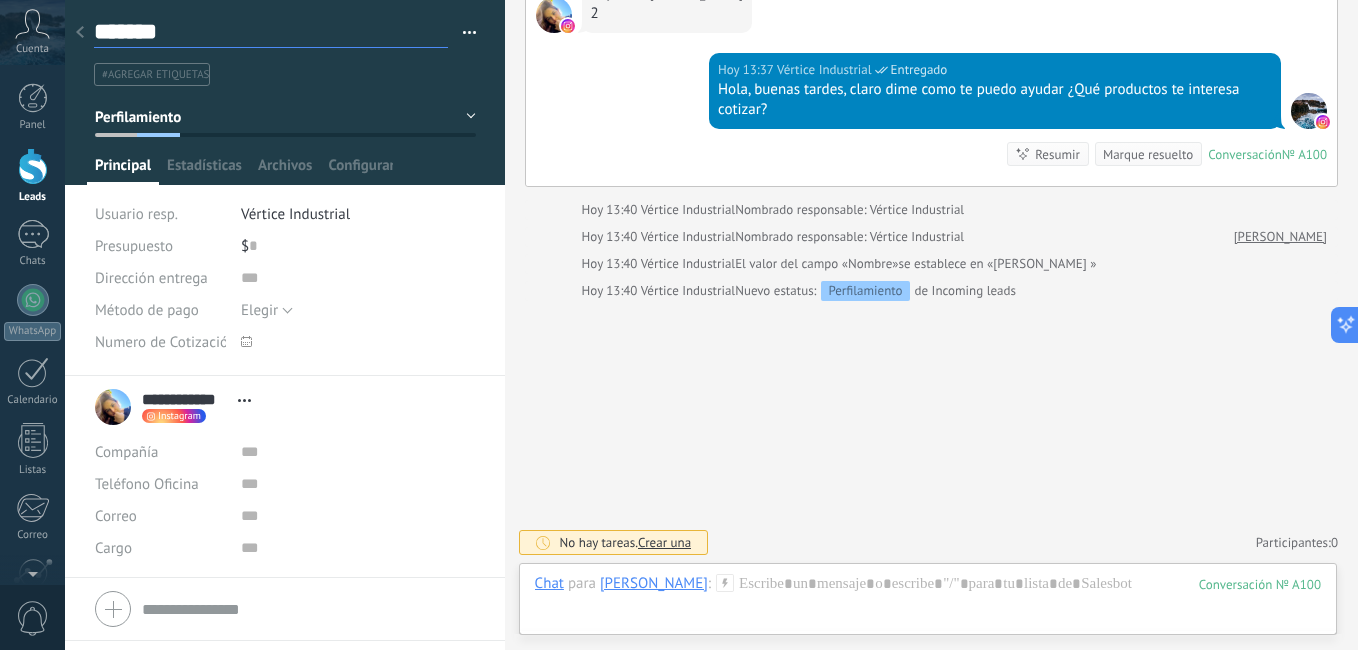 type on "******" 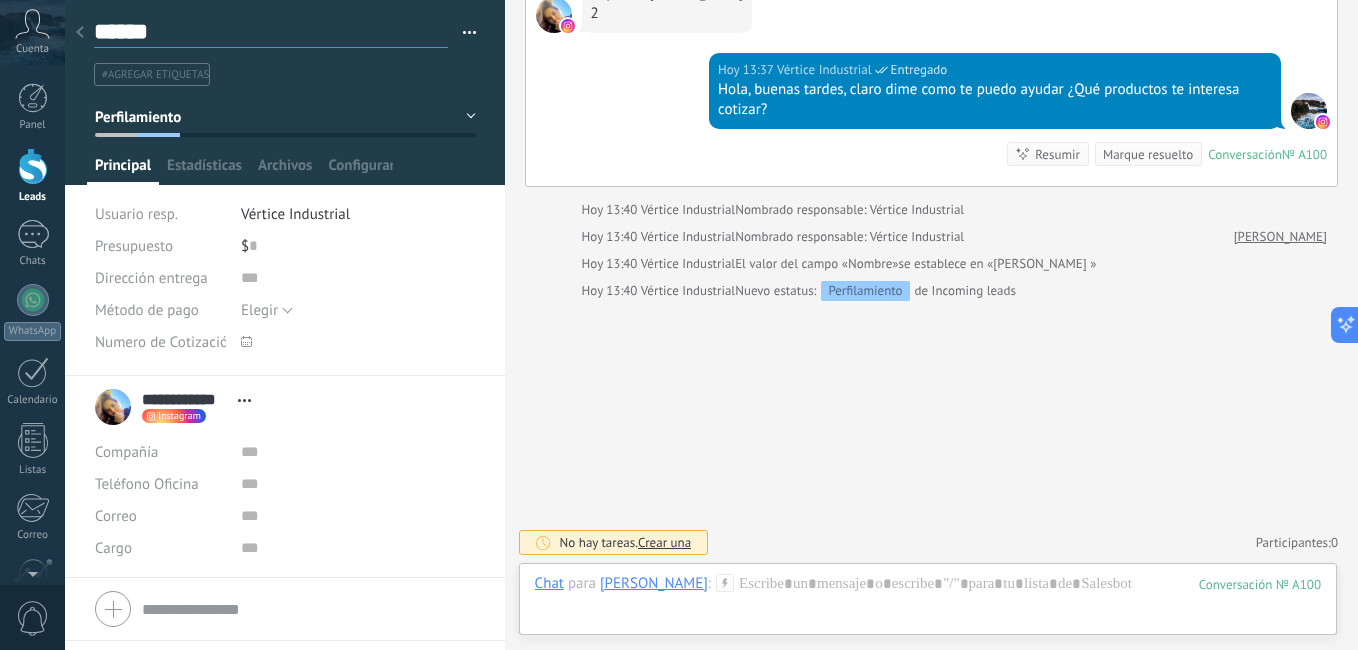 type on "******" 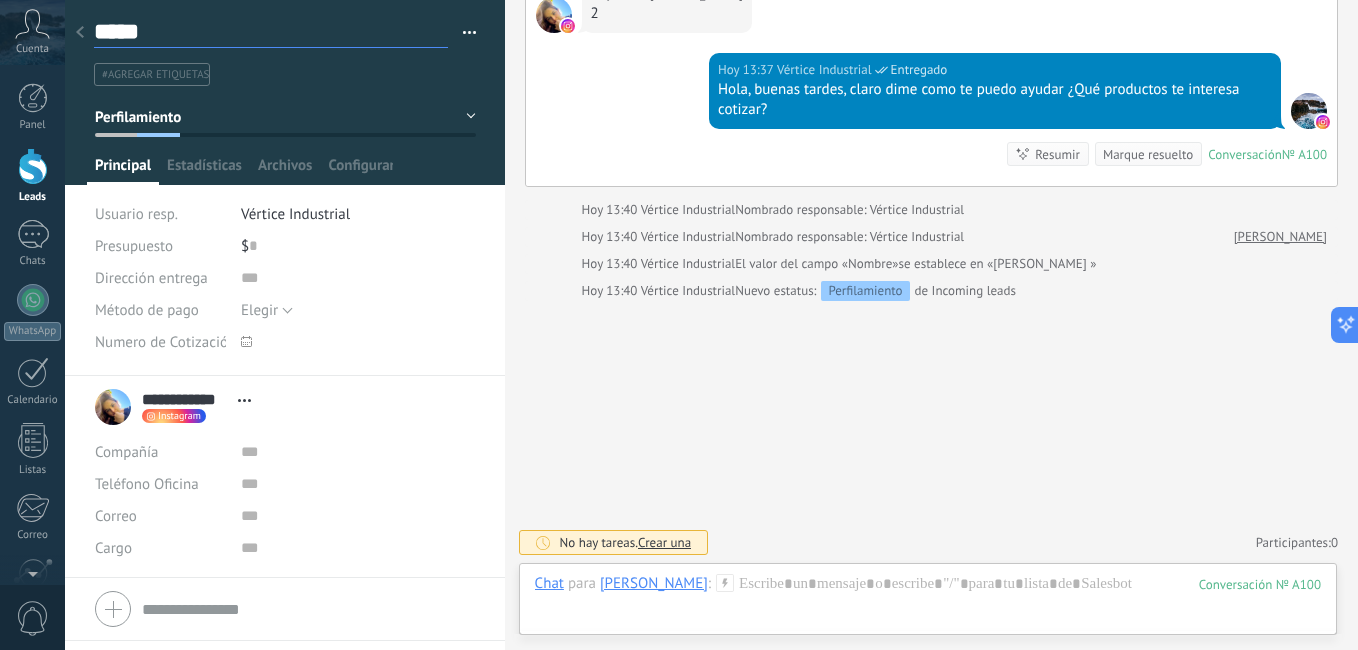 type on "****" 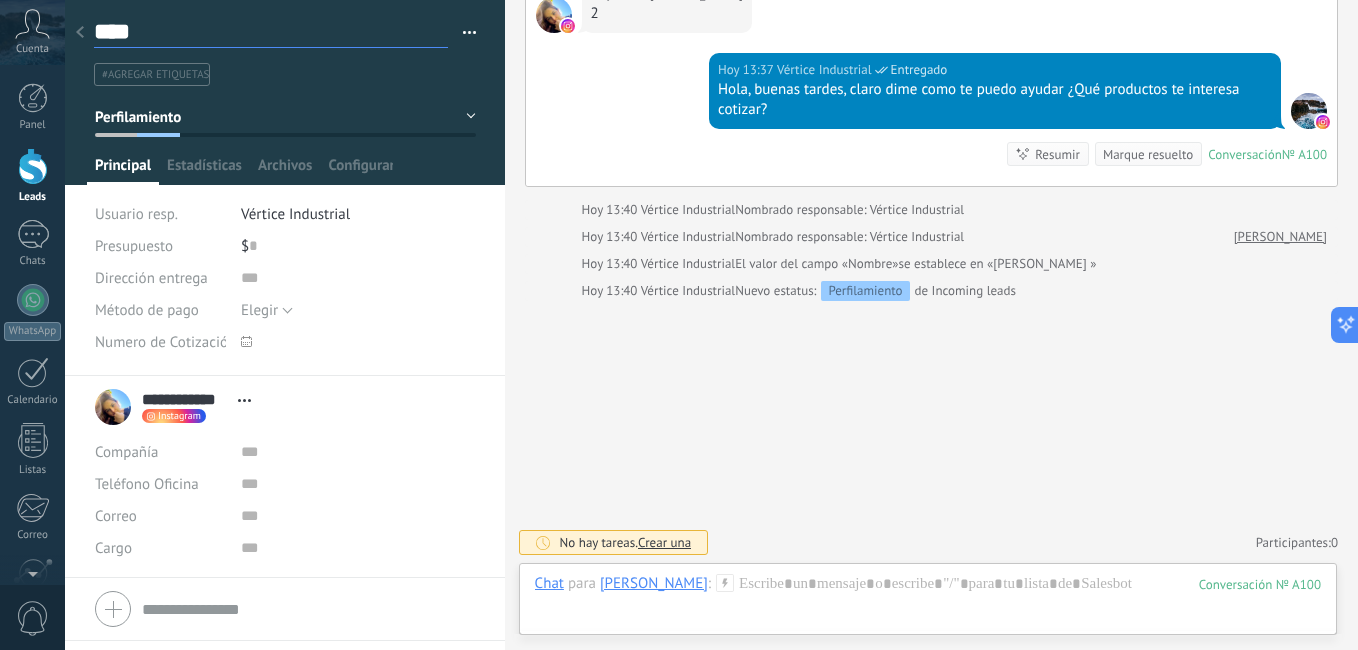 type on "***" 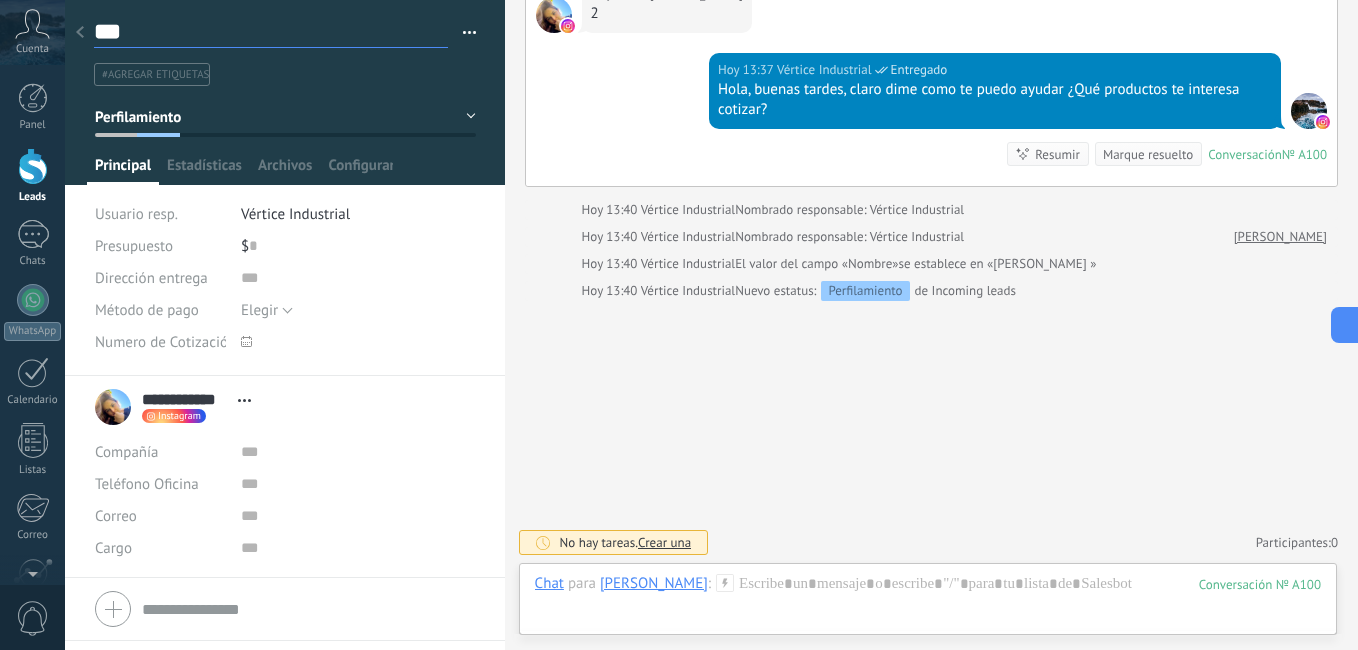type on "****" 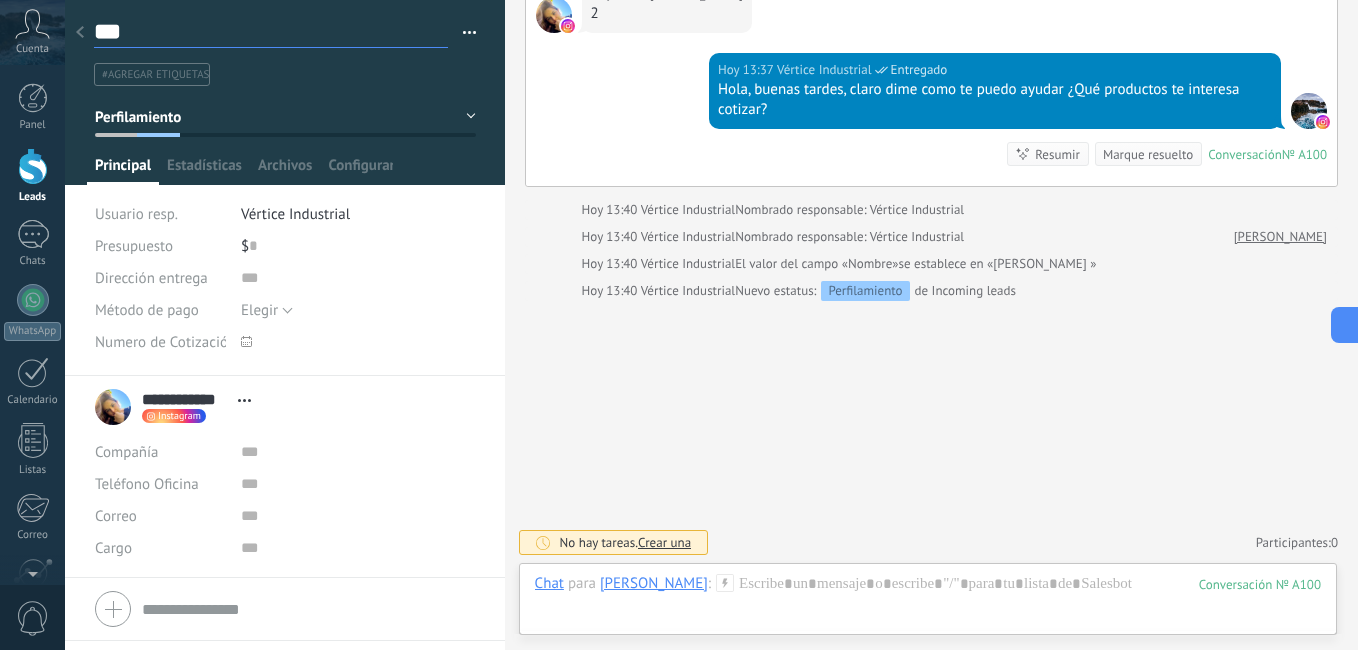 type on "****" 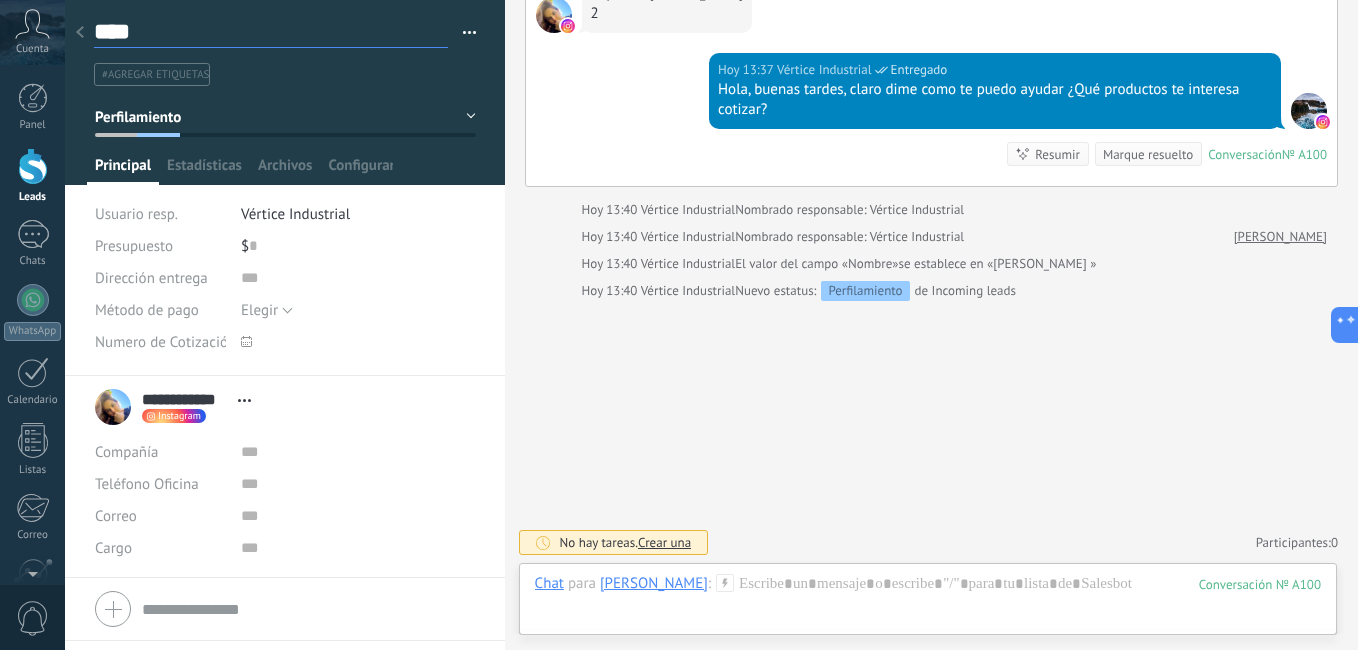 type on "*****" 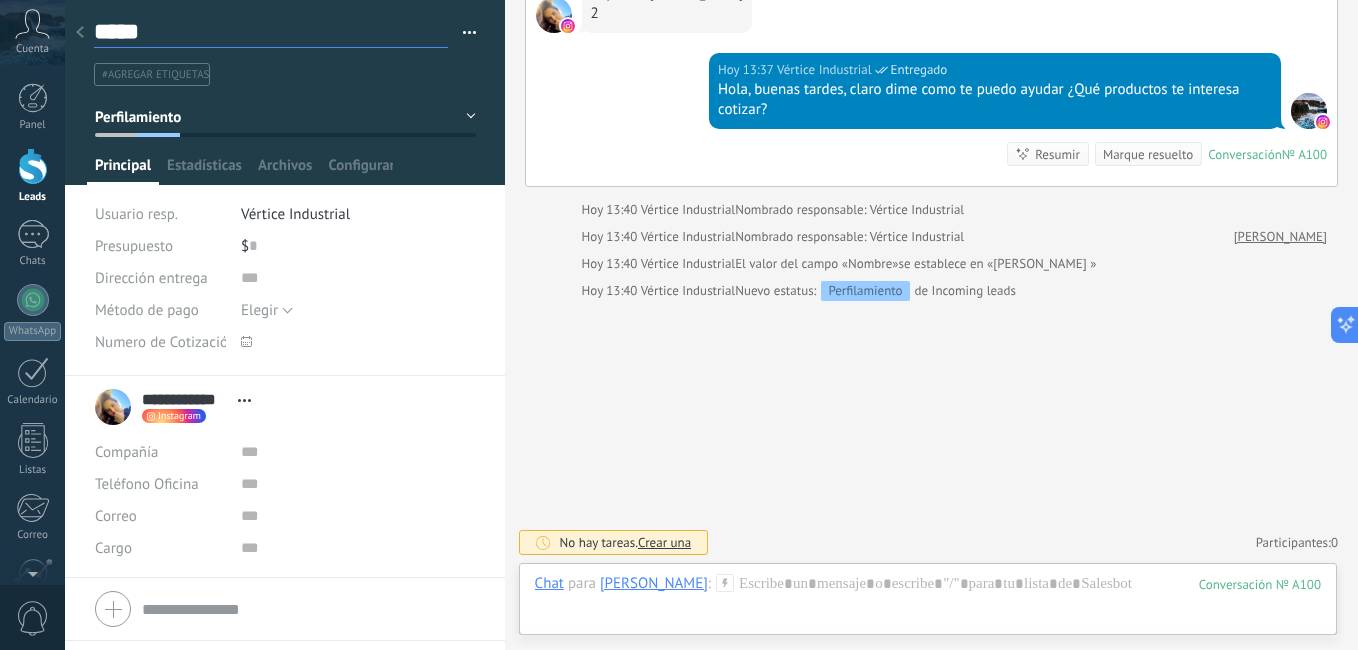 type on "*****" 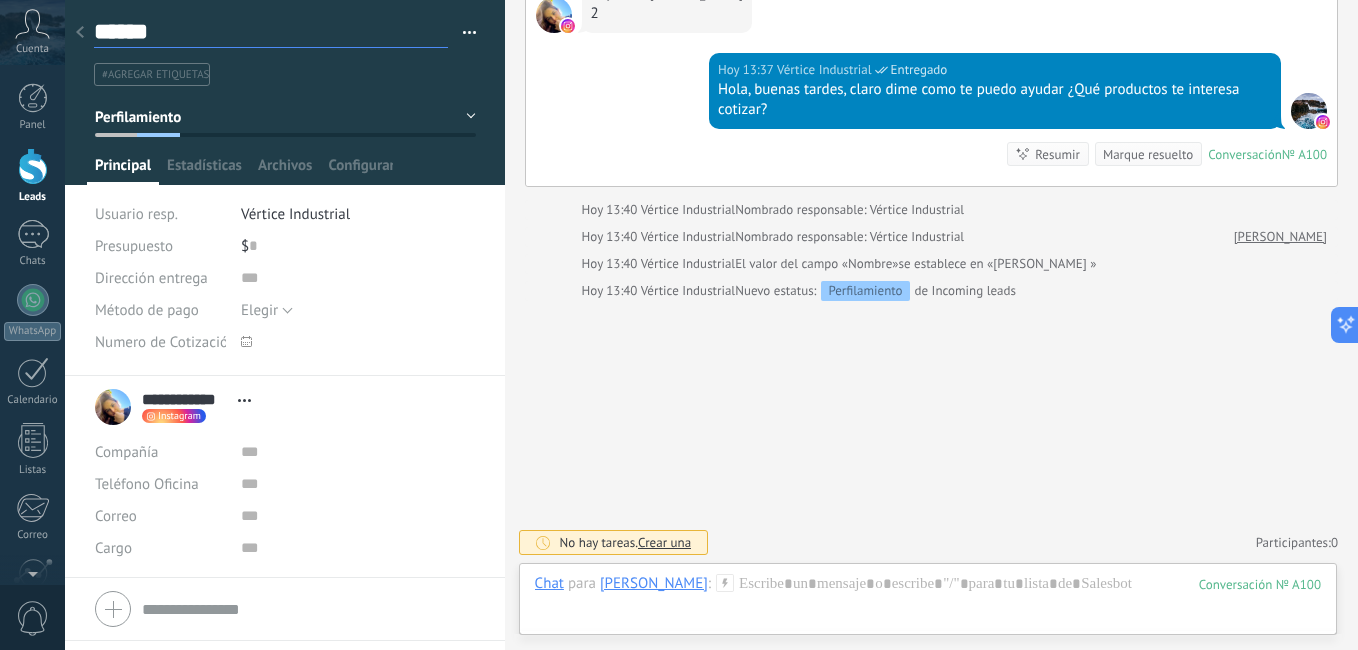 scroll, scrollTop: 30, scrollLeft: 0, axis: vertical 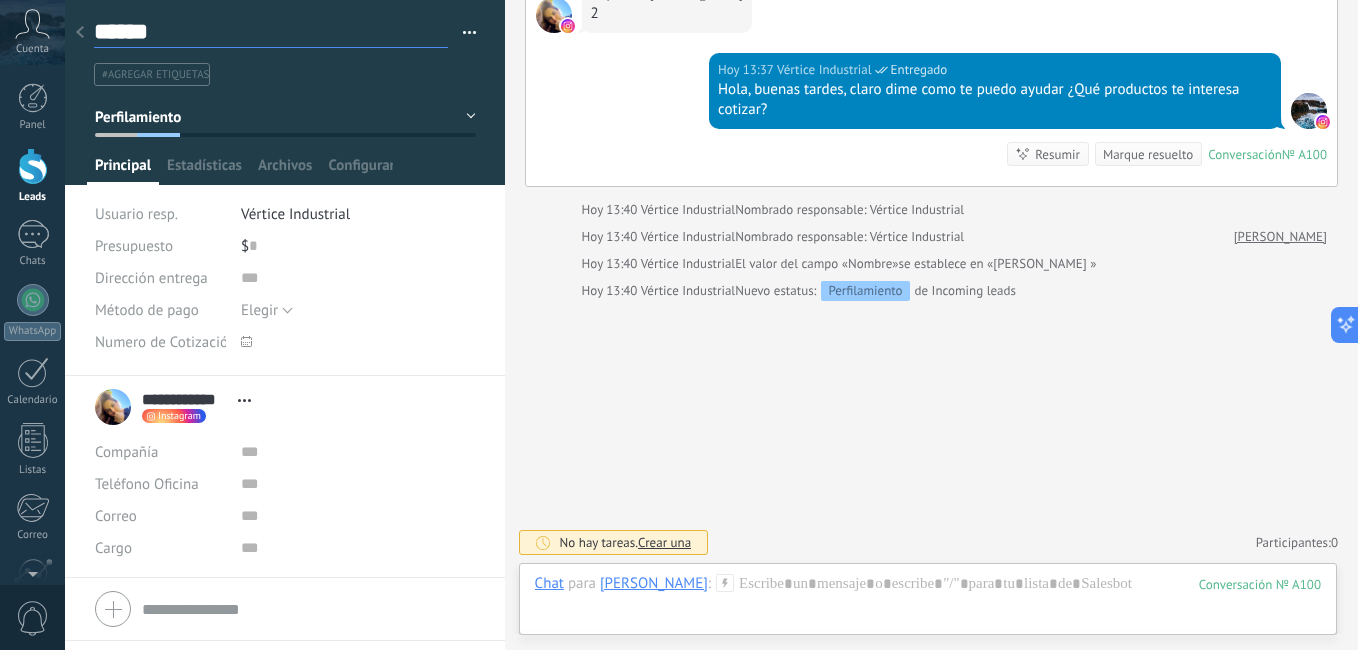 type on "*******" 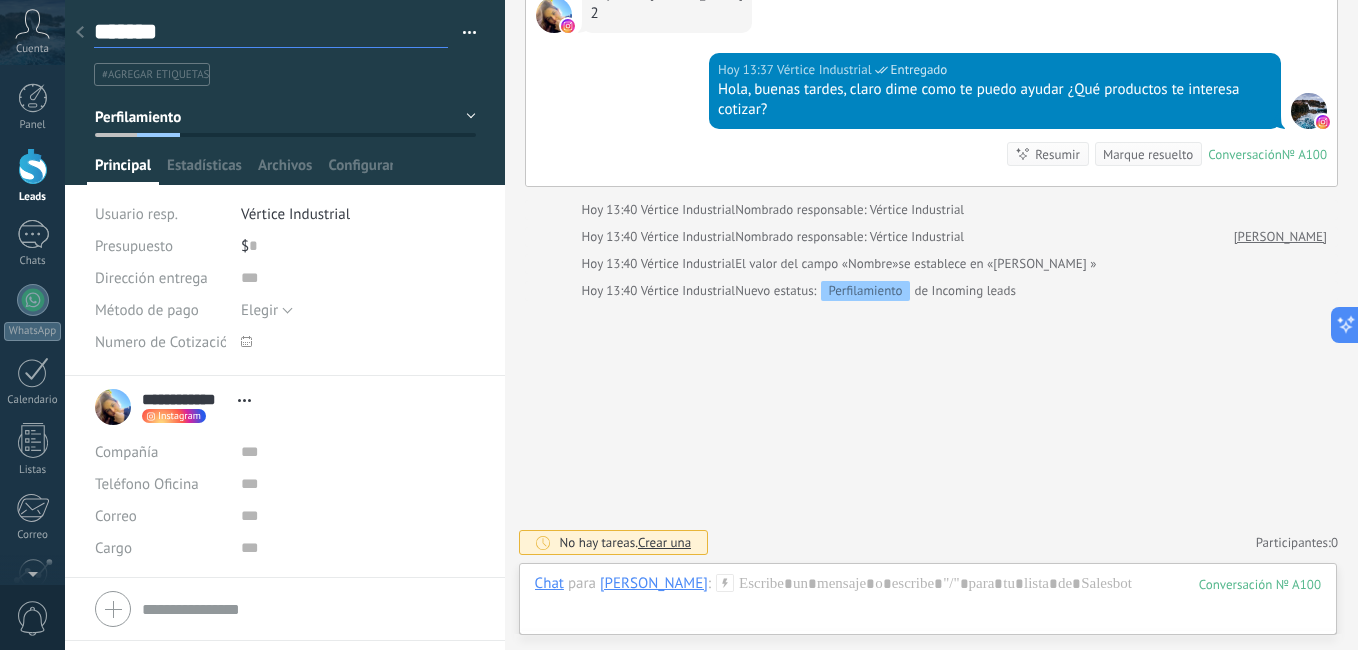 type on "********" 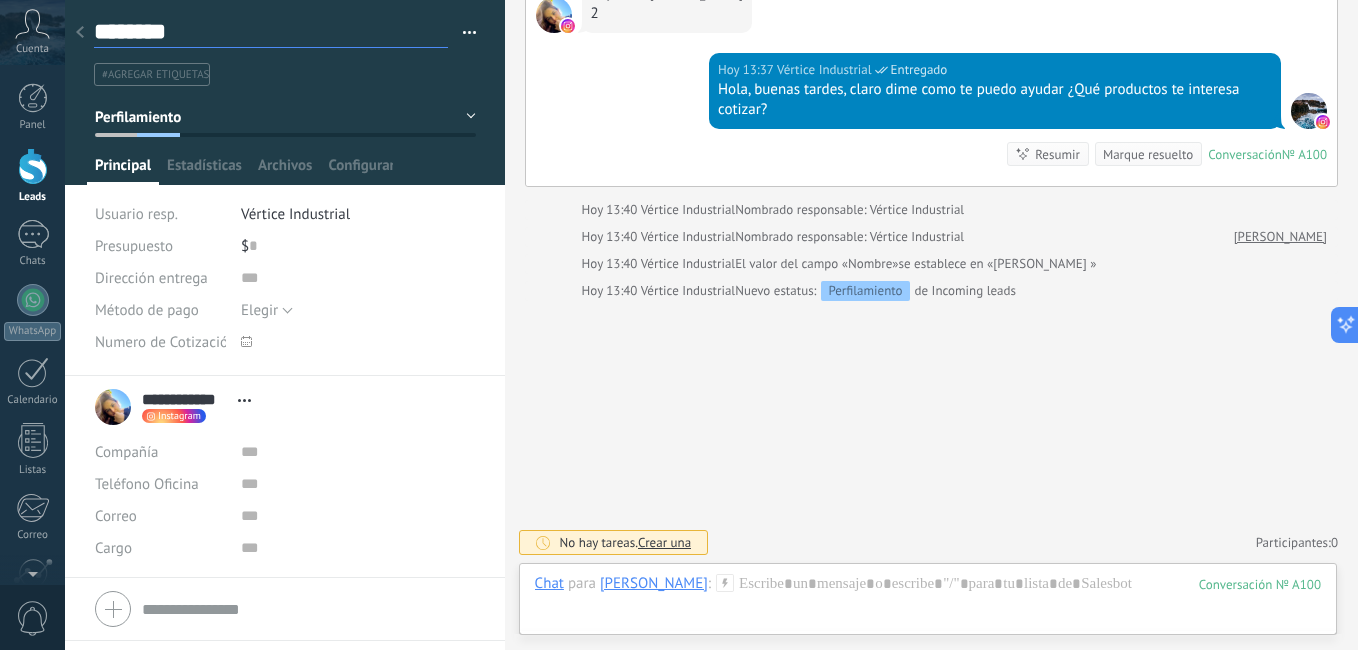 type on "*********" 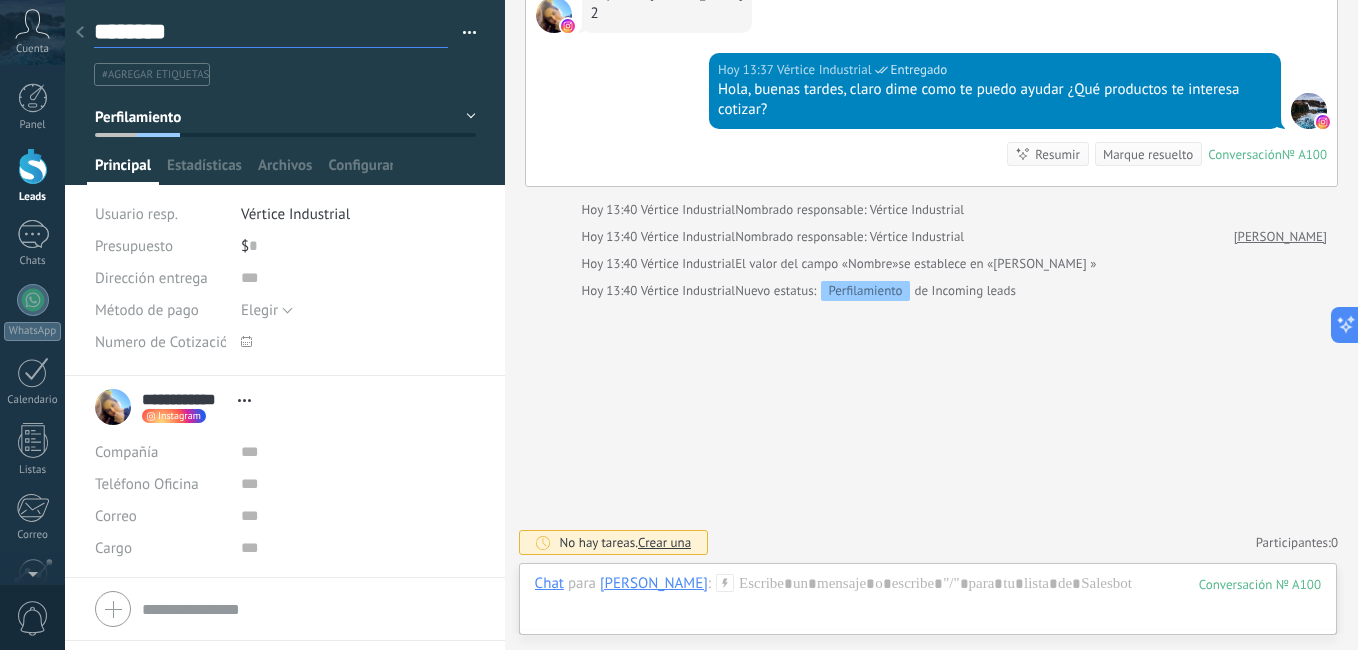 type on "*********" 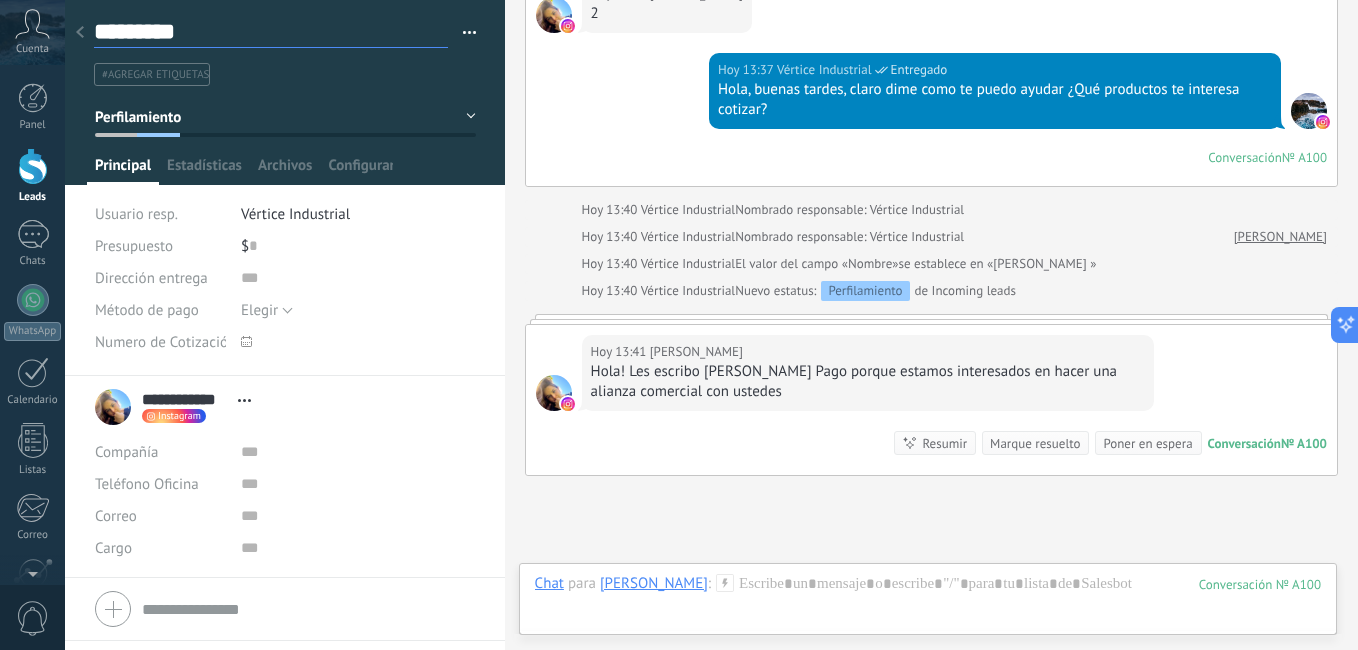 type on "**********" 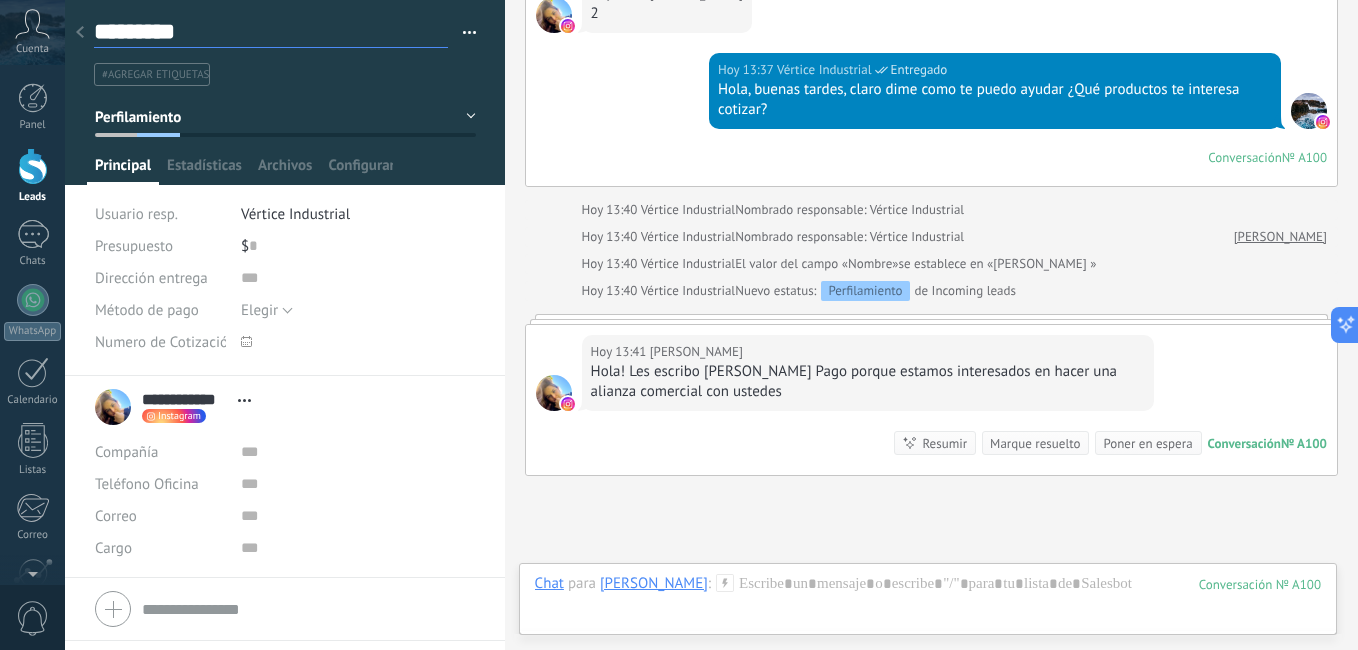 type on "**********" 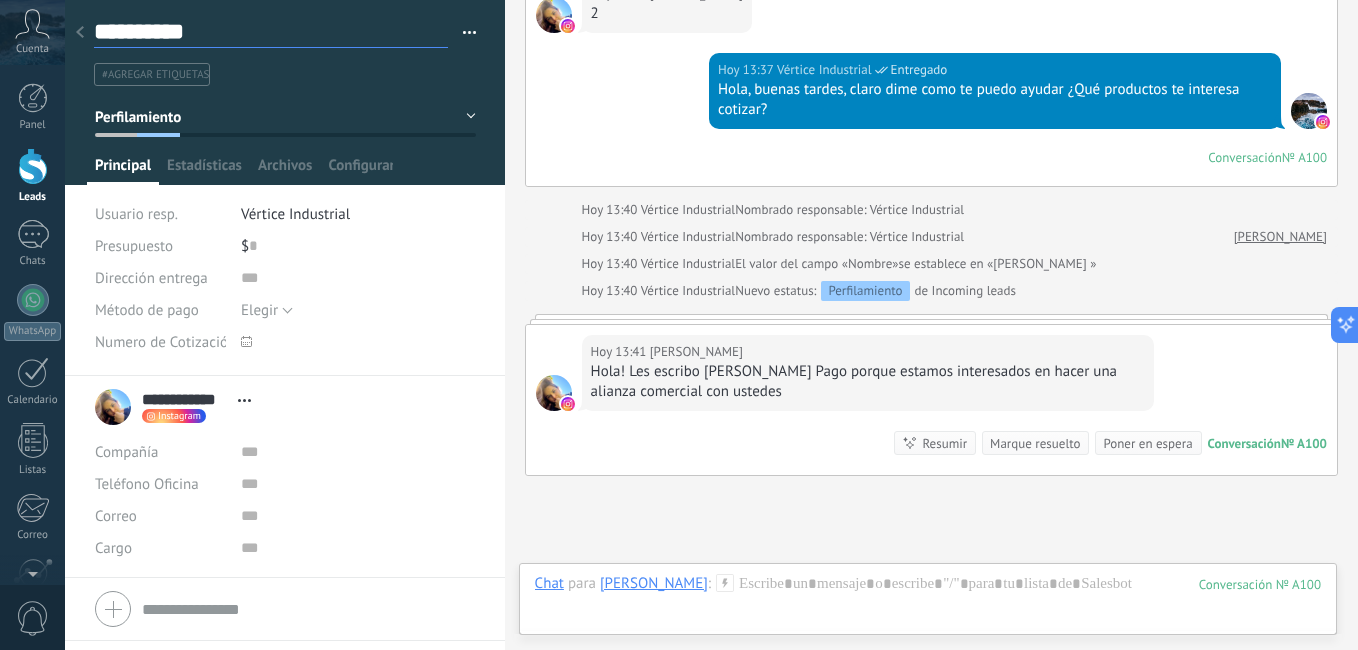 scroll, scrollTop: 30, scrollLeft: 0, axis: vertical 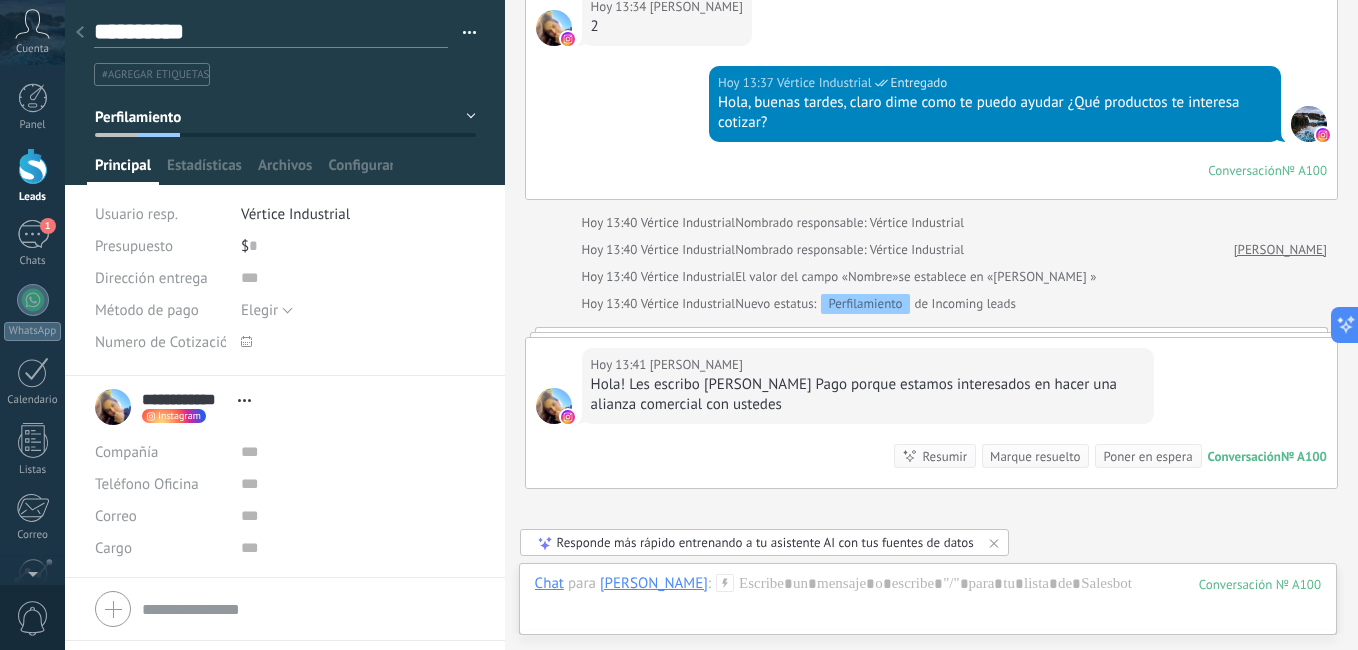 type on "**********" 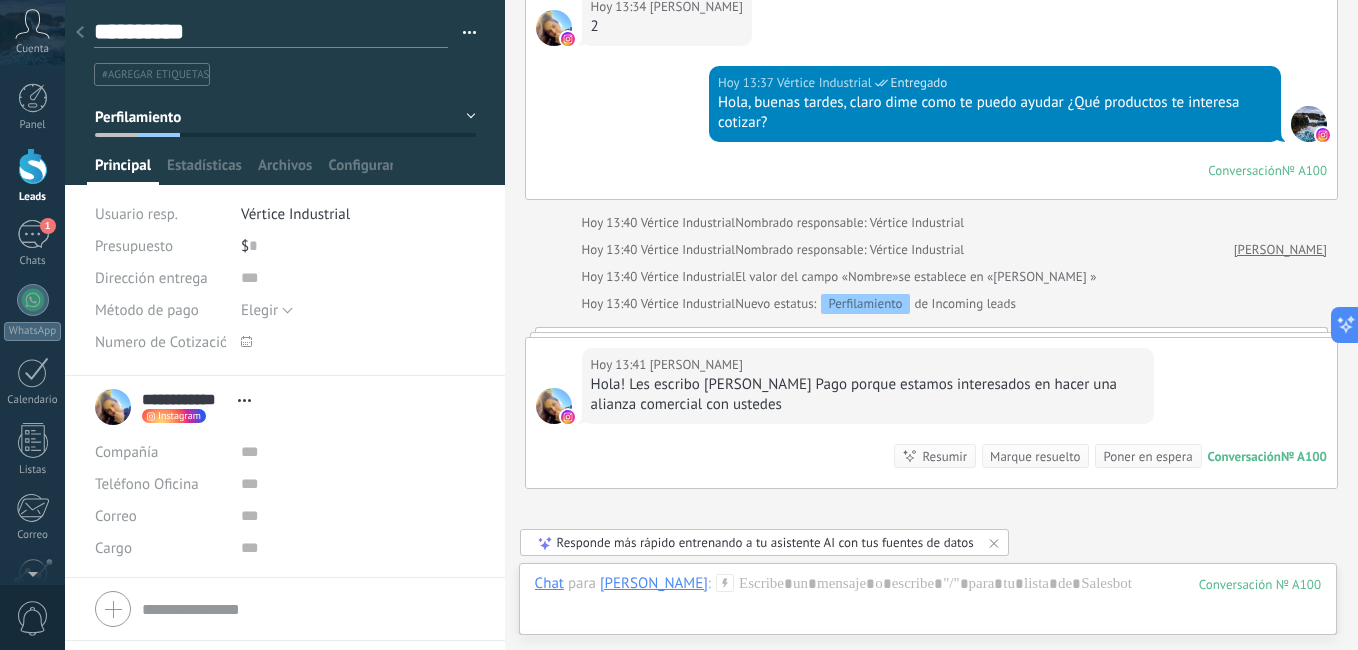 type on "**********" 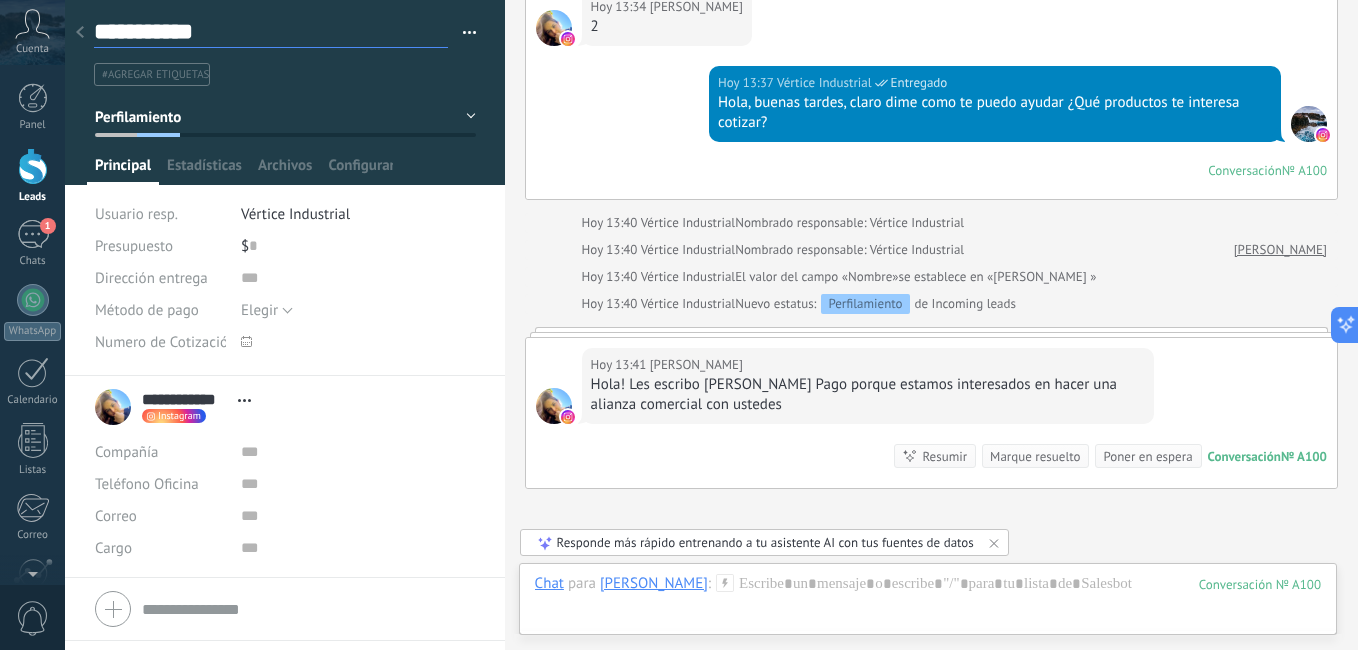type on "**********" 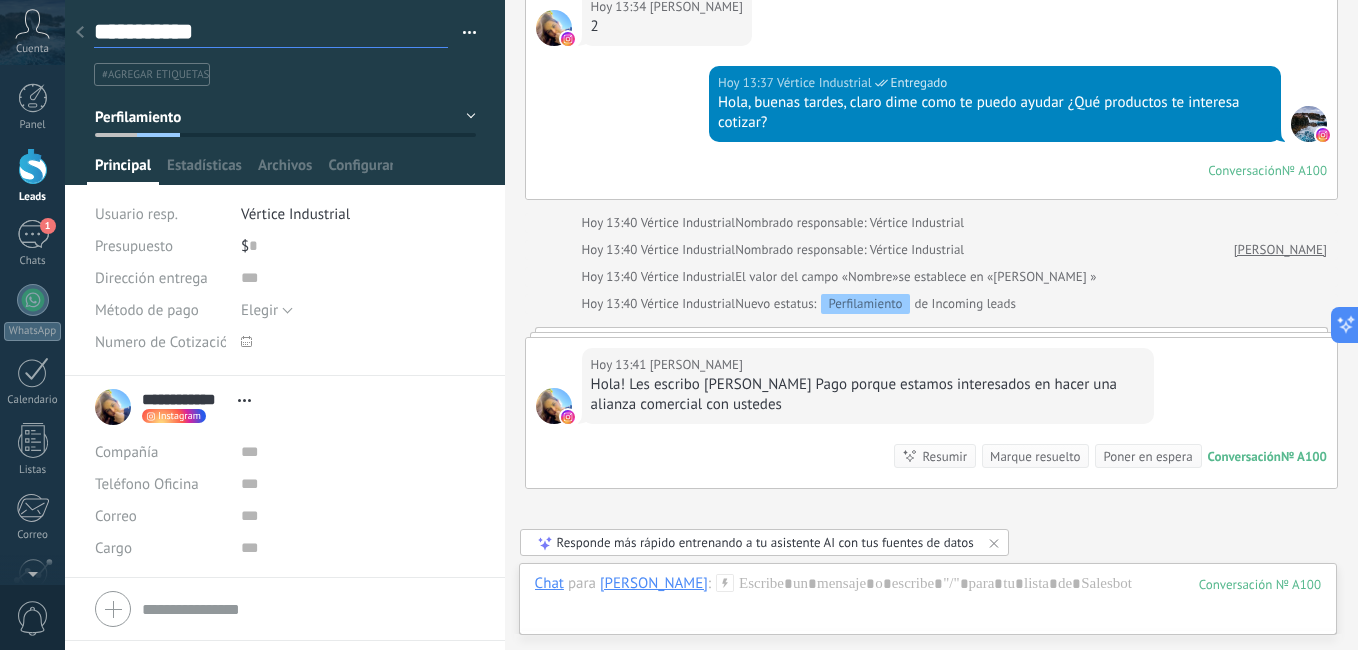 type on "**********" 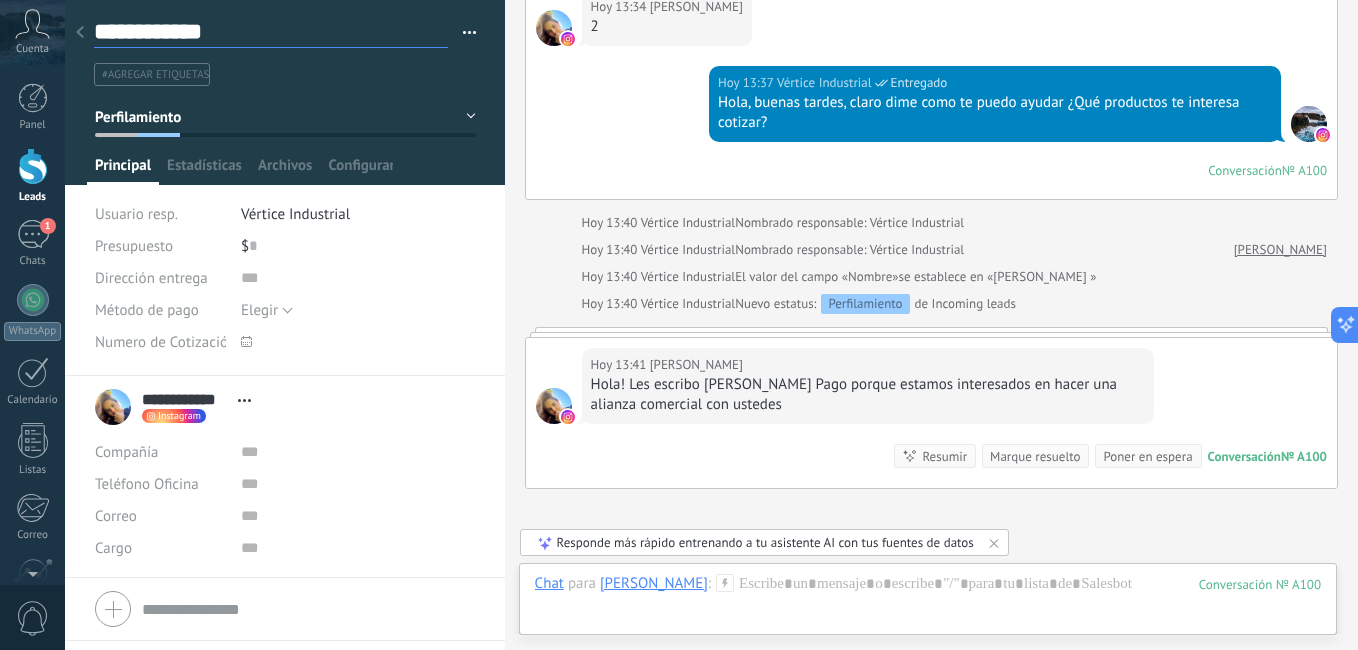 scroll, scrollTop: 30, scrollLeft: 0, axis: vertical 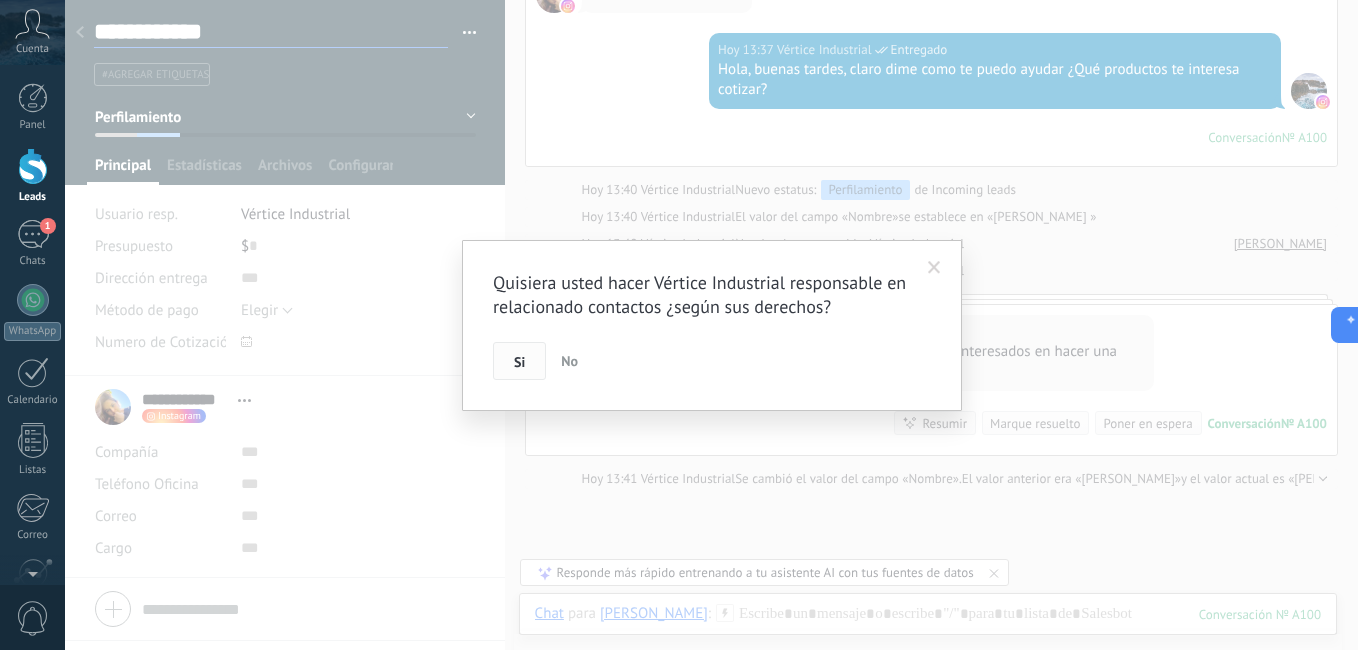 type on "**********" 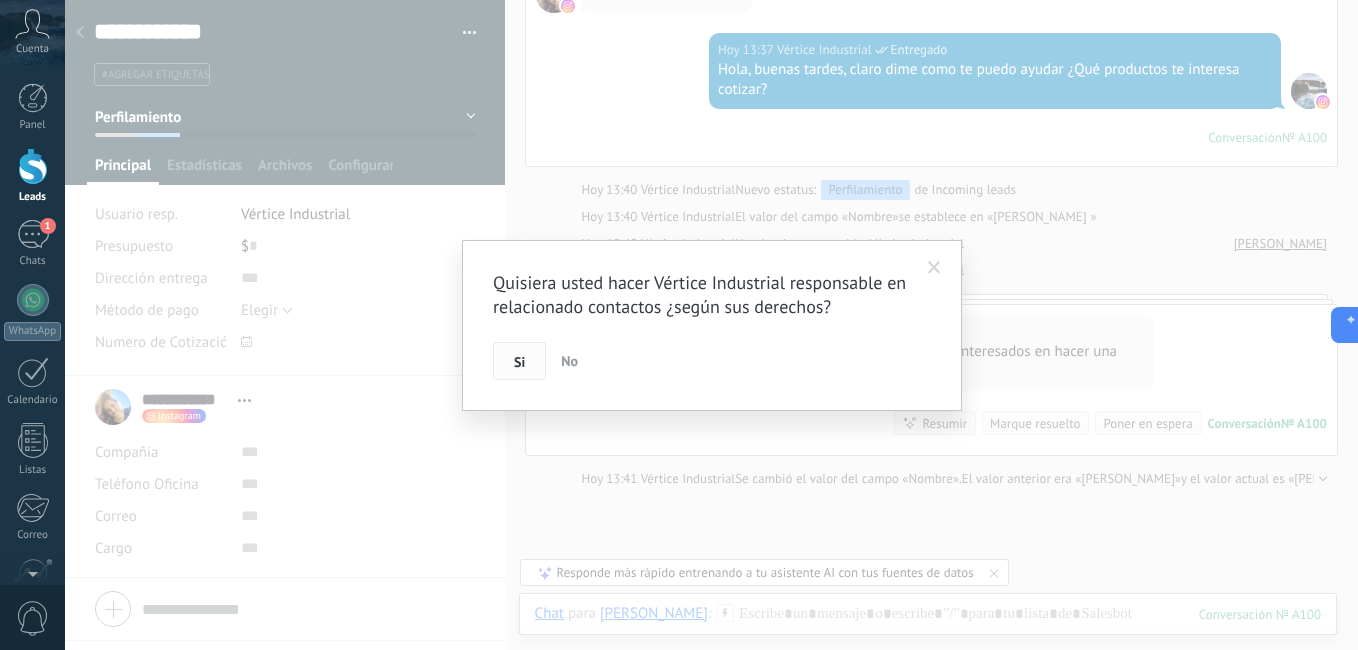 click on "Si" at bounding box center [519, 361] 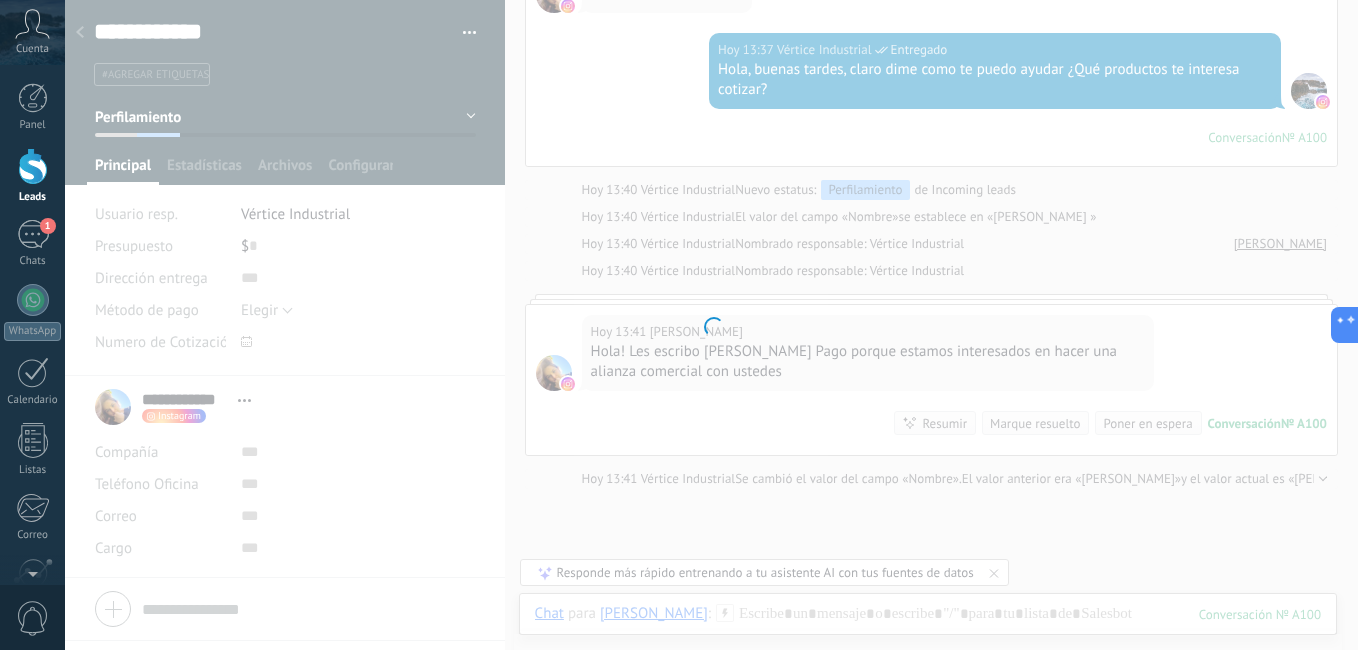 scroll, scrollTop: 0, scrollLeft: 0, axis: both 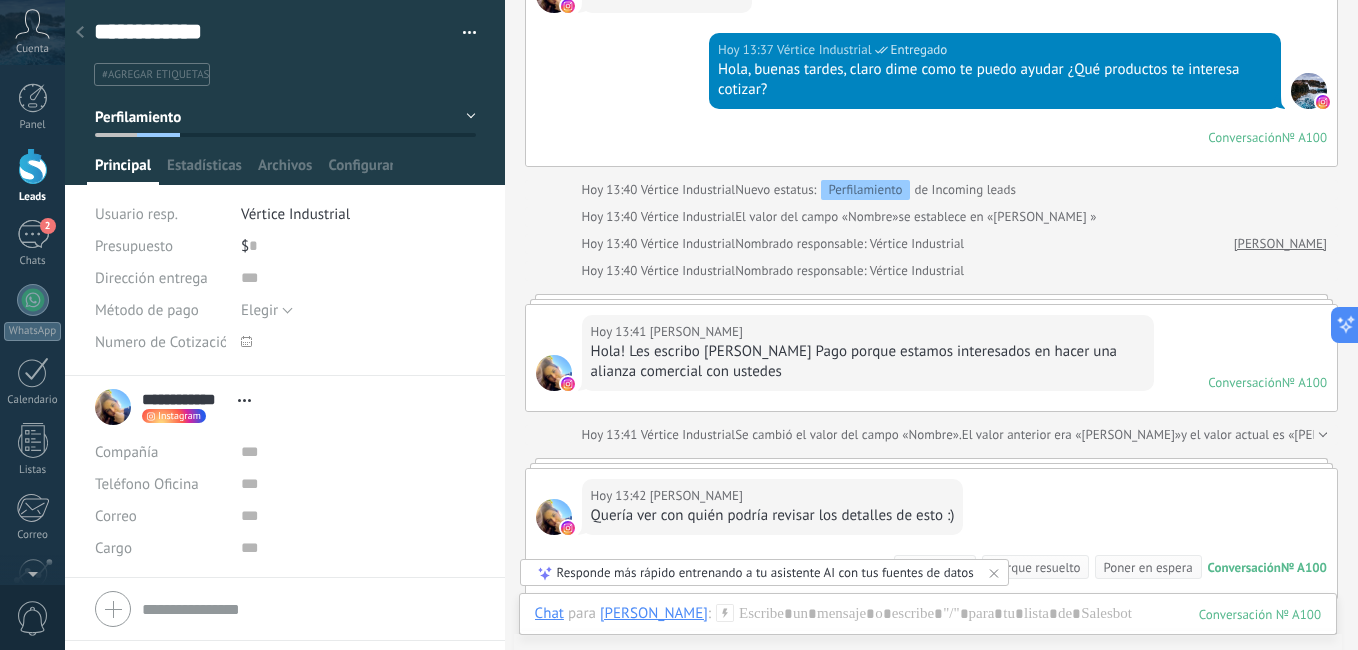 click on "#agregar etiquetas" at bounding box center (155, 75) 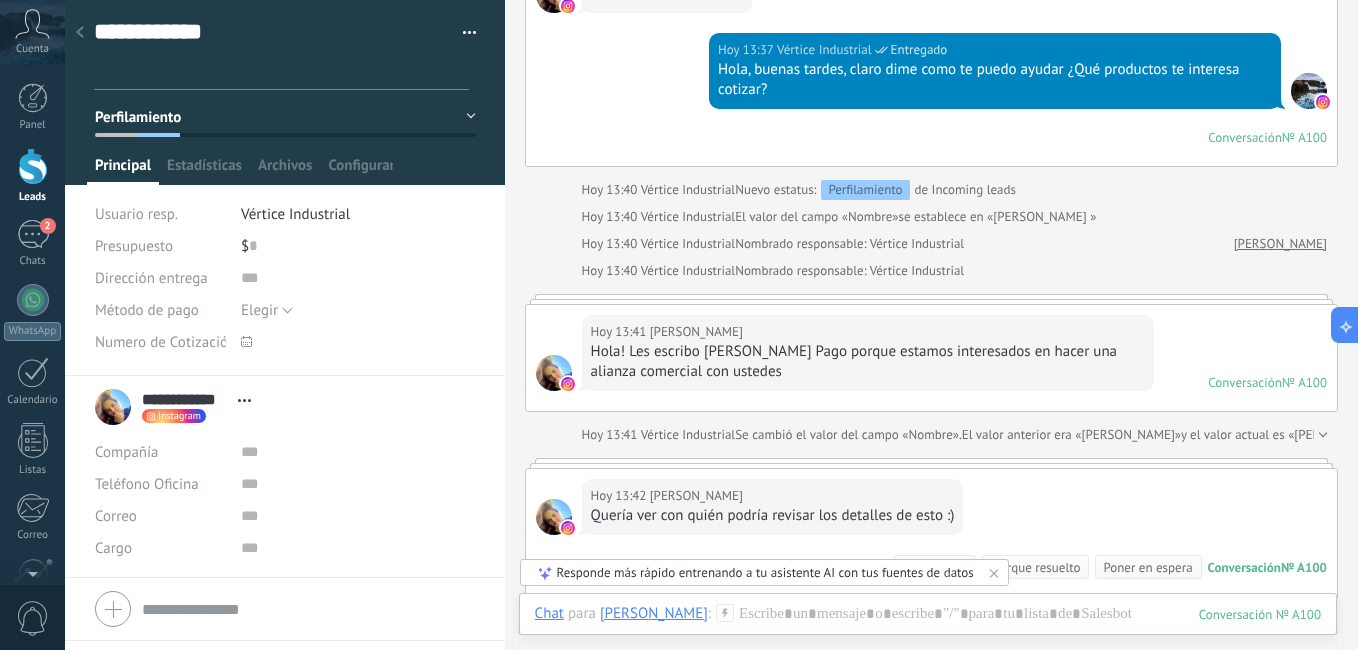 click on "Elegir
Transferencia
Pago con tarjeta
Efectivo
Elegir" at bounding box center [358, 310] 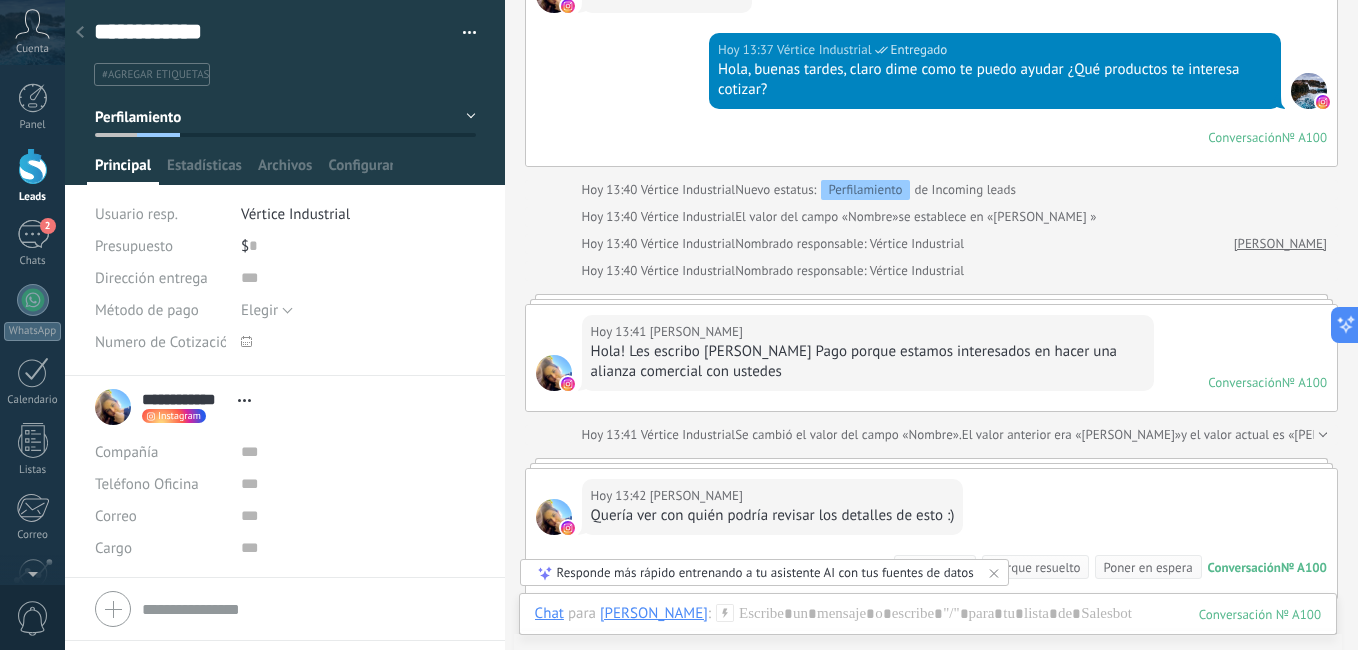 click on "Leads Entrantes" at bounding box center [285, 117] 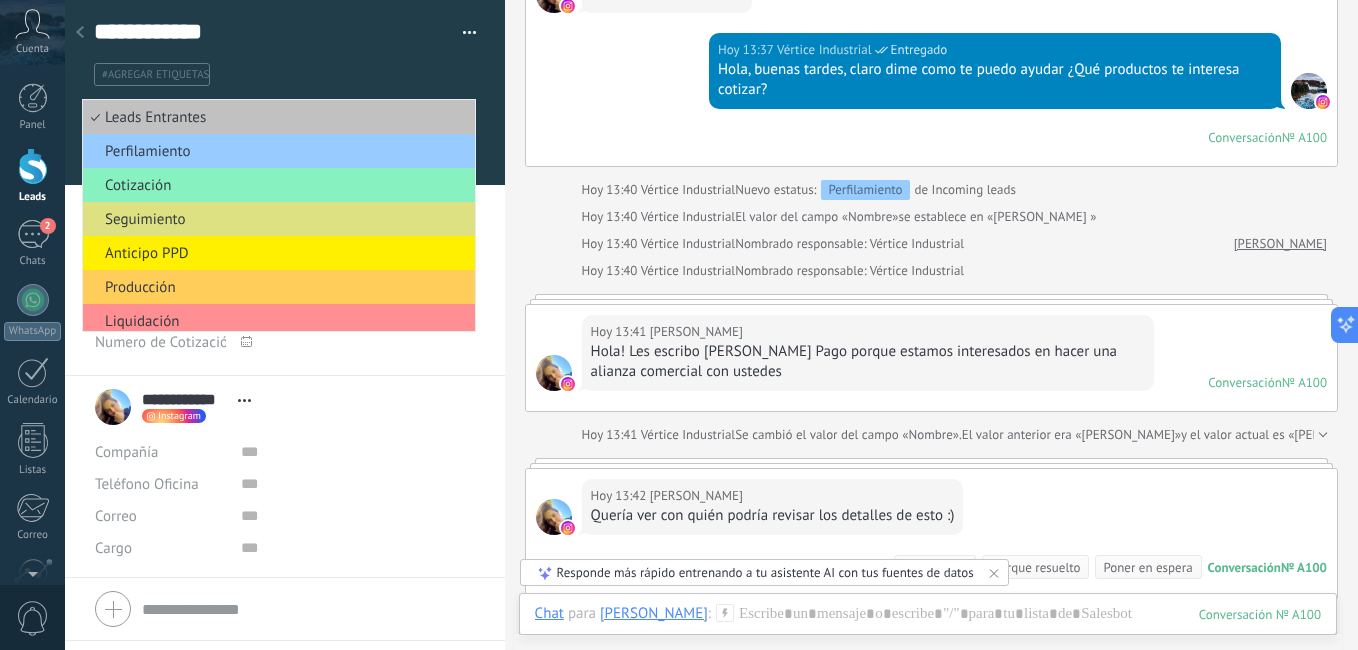 click on "**********" at bounding box center [285, 407] 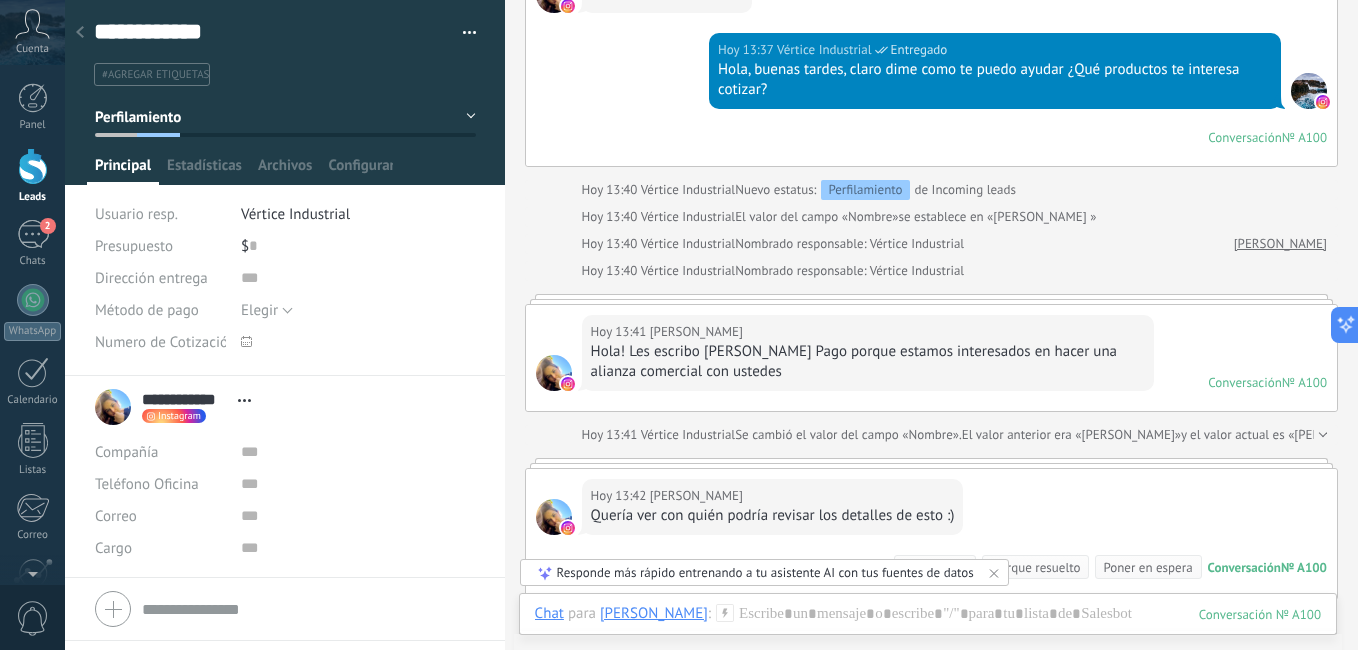 click on "Vértice Industrial" at bounding box center [358, 214] 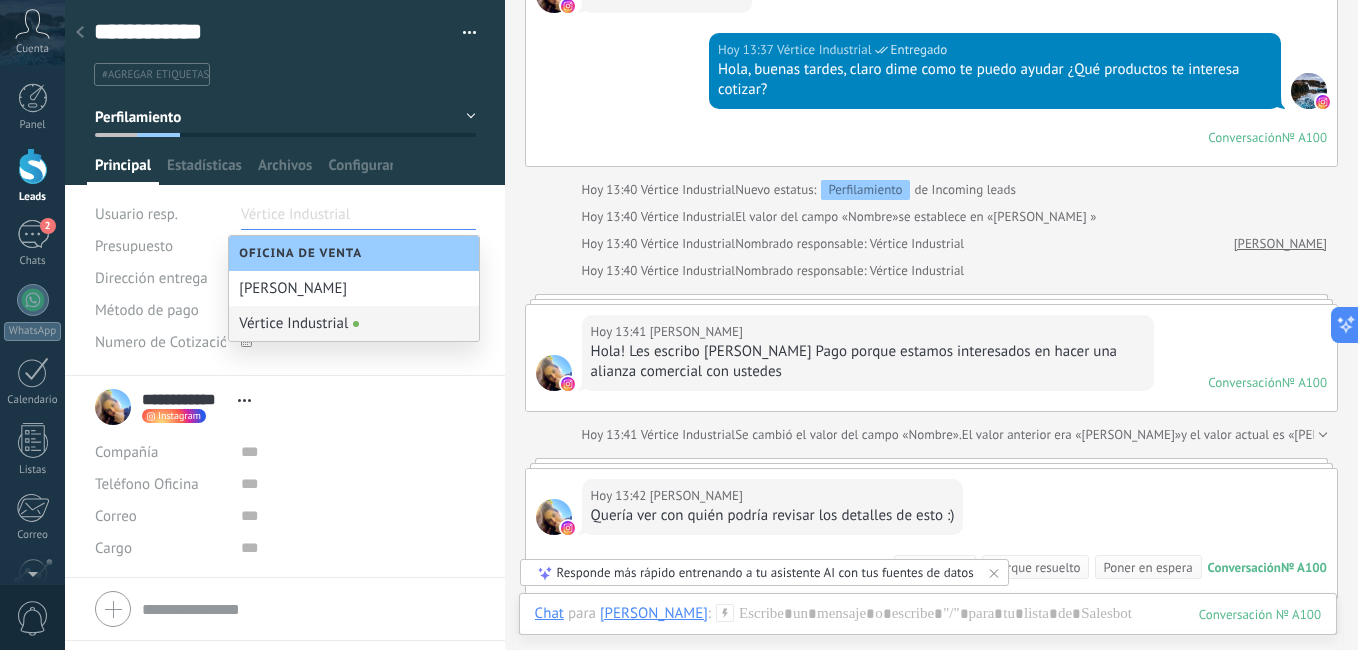 click on "**********" at bounding box center [285, 477] 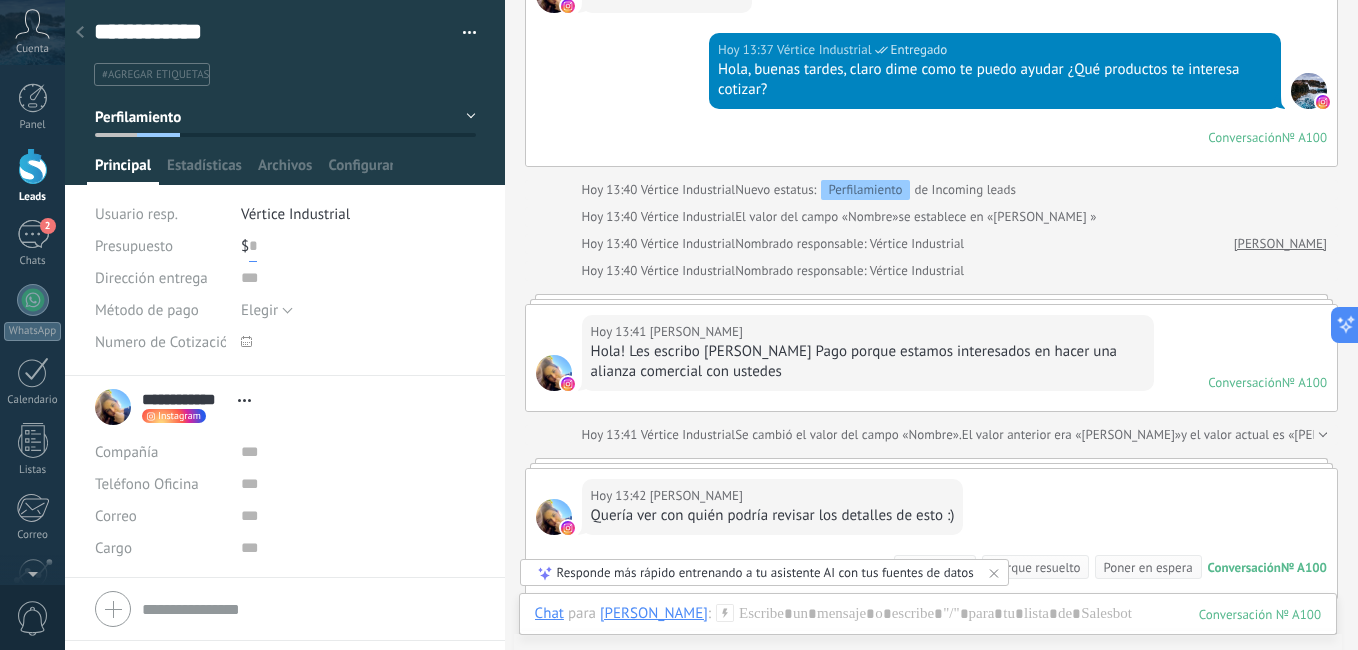 click at bounding box center [253, 246] 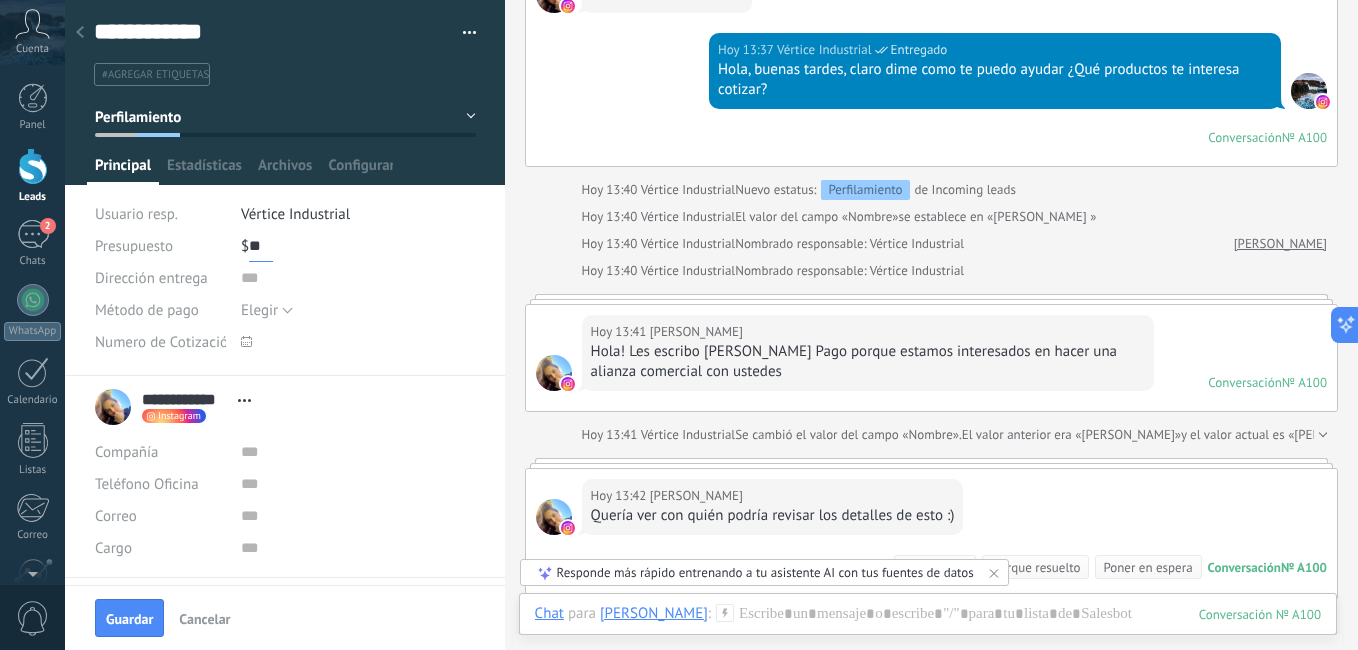 type on "*" 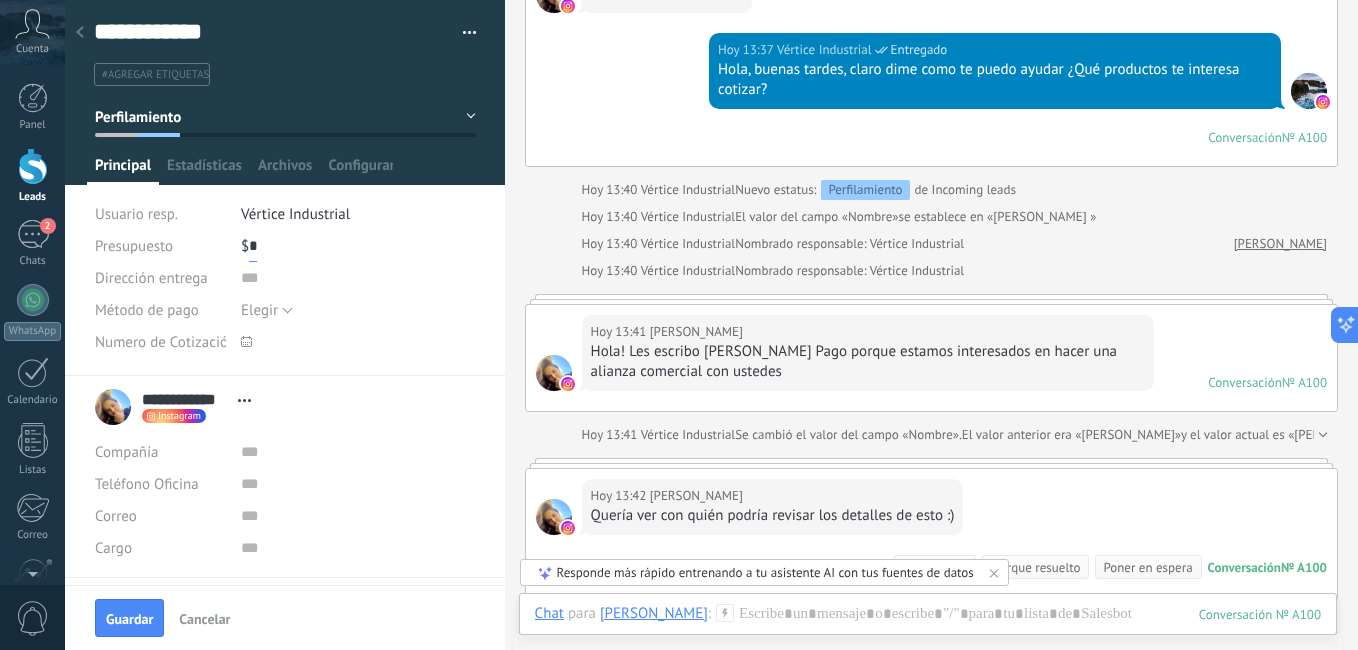type 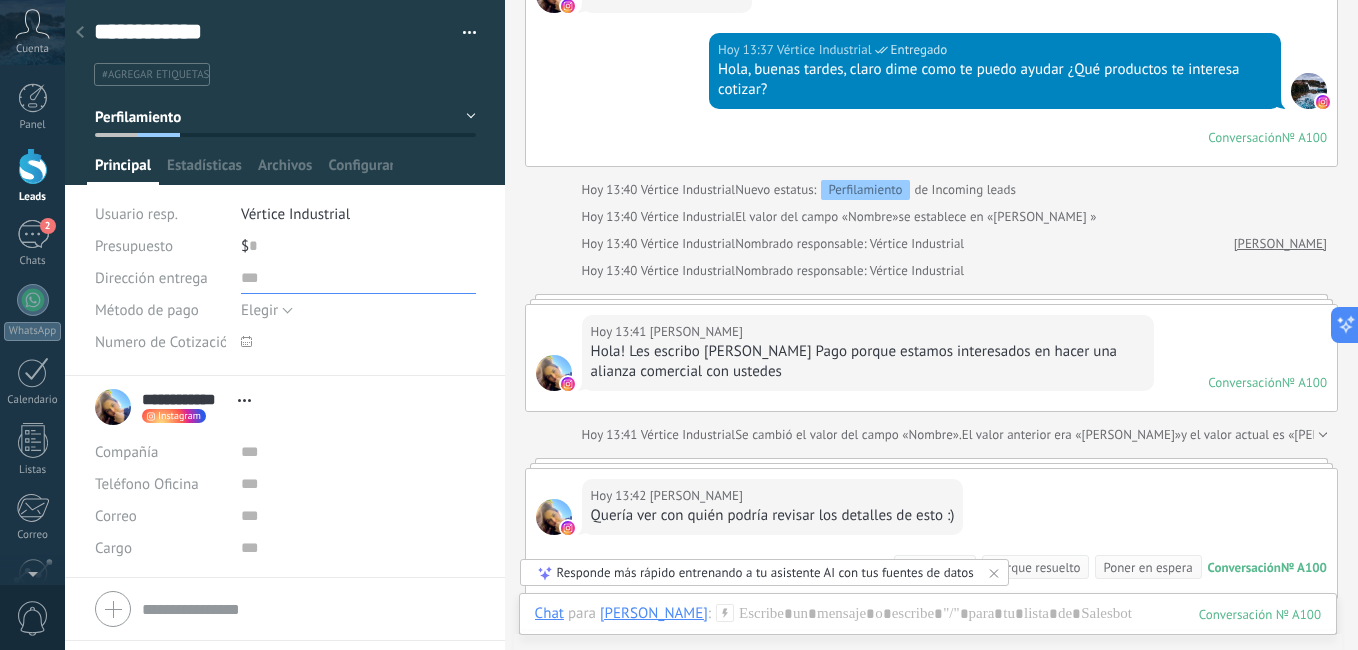 click at bounding box center [358, 278] 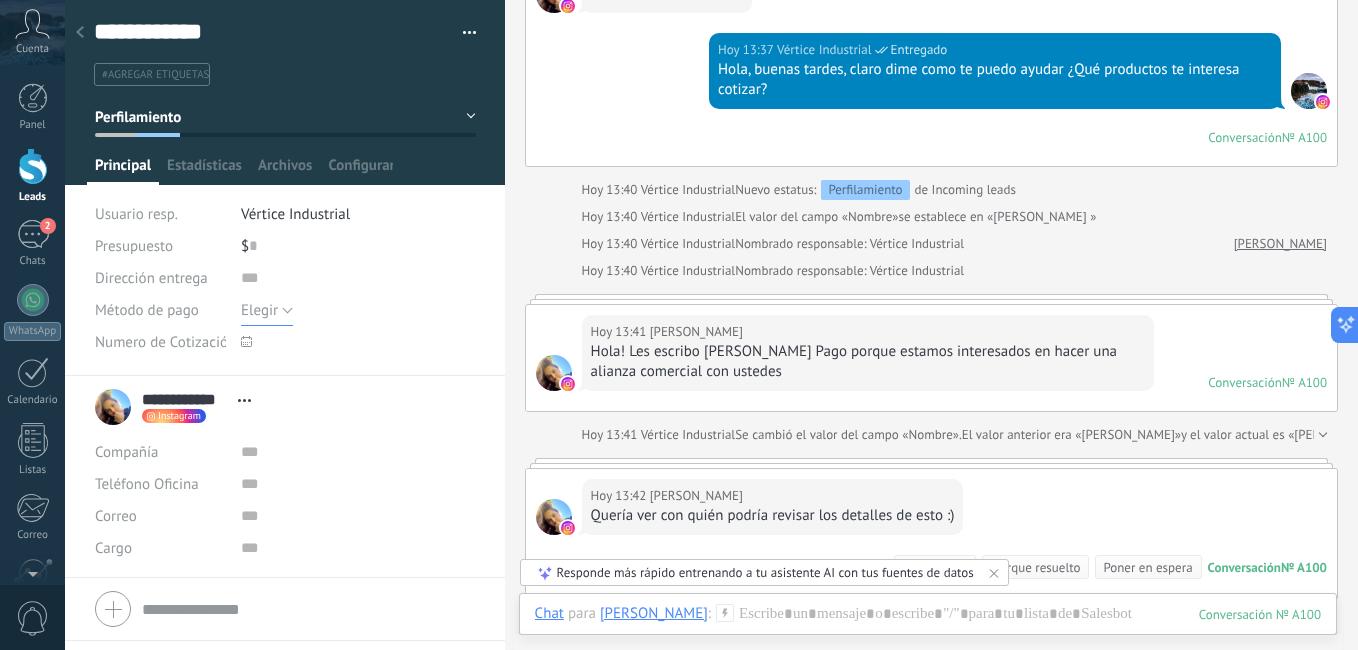 click on "Elegir" at bounding box center [267, 310] 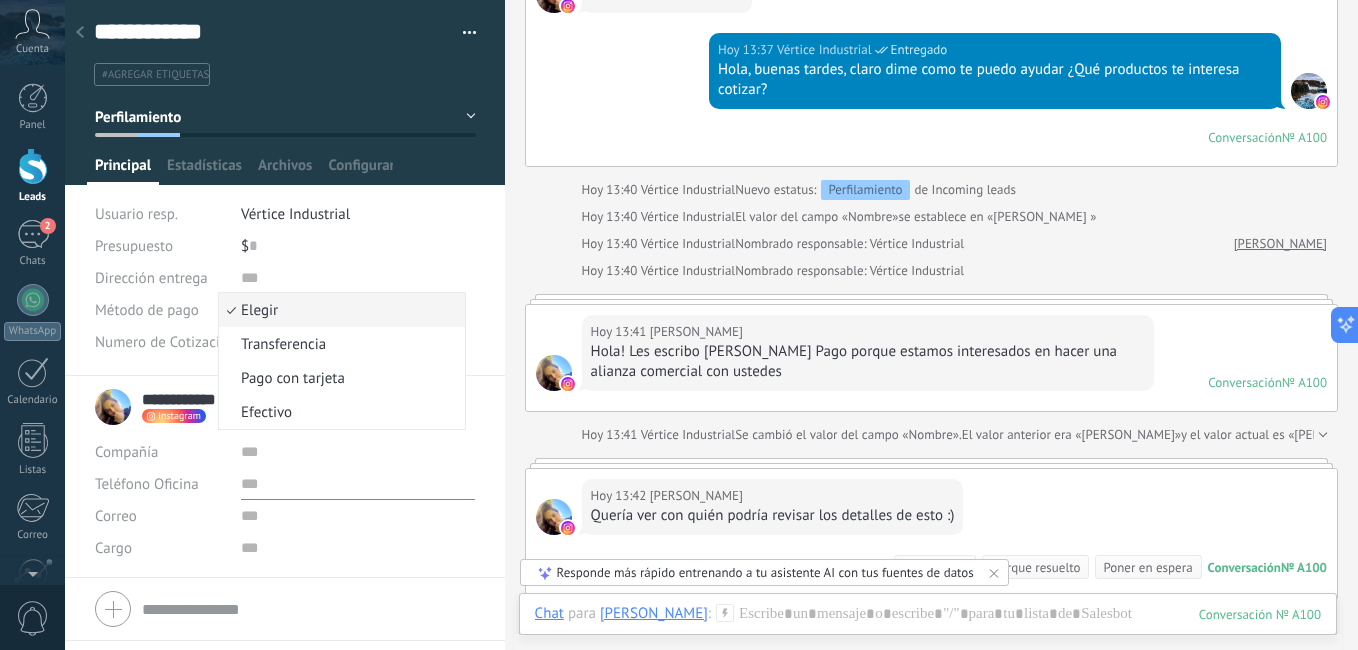 click at bounding box center [358, 484] 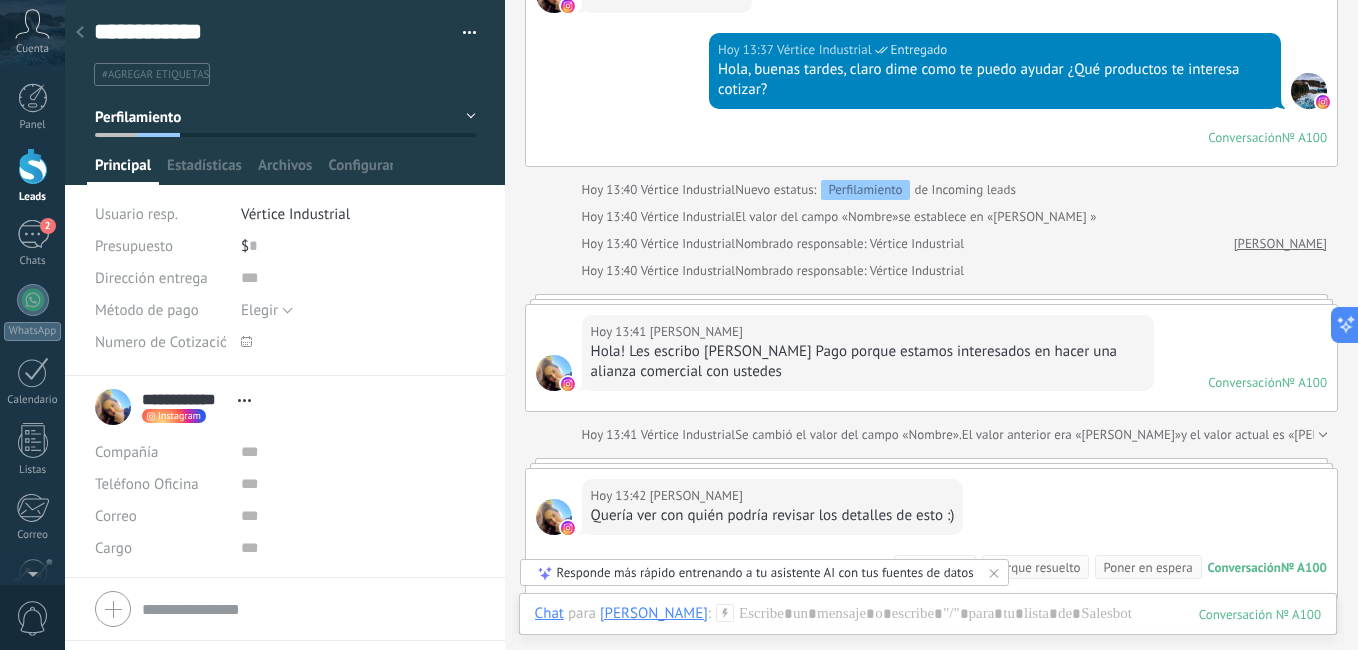 click at bounding box center [303, 342] 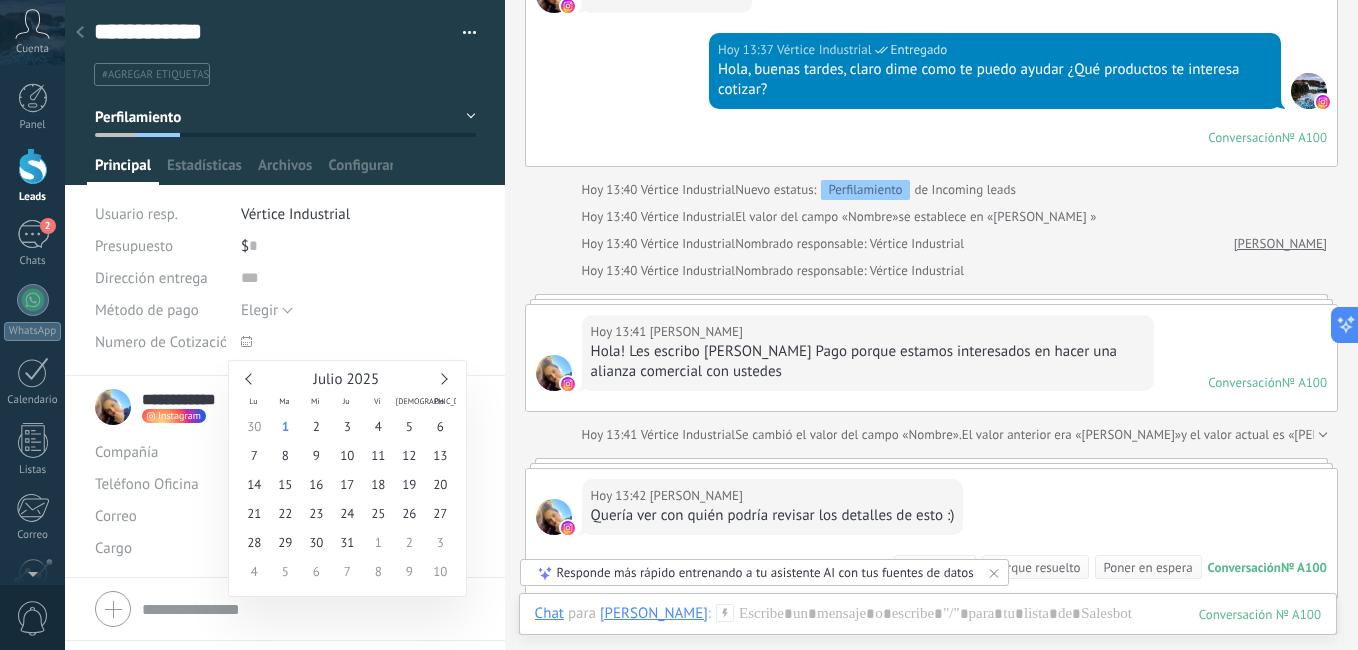click 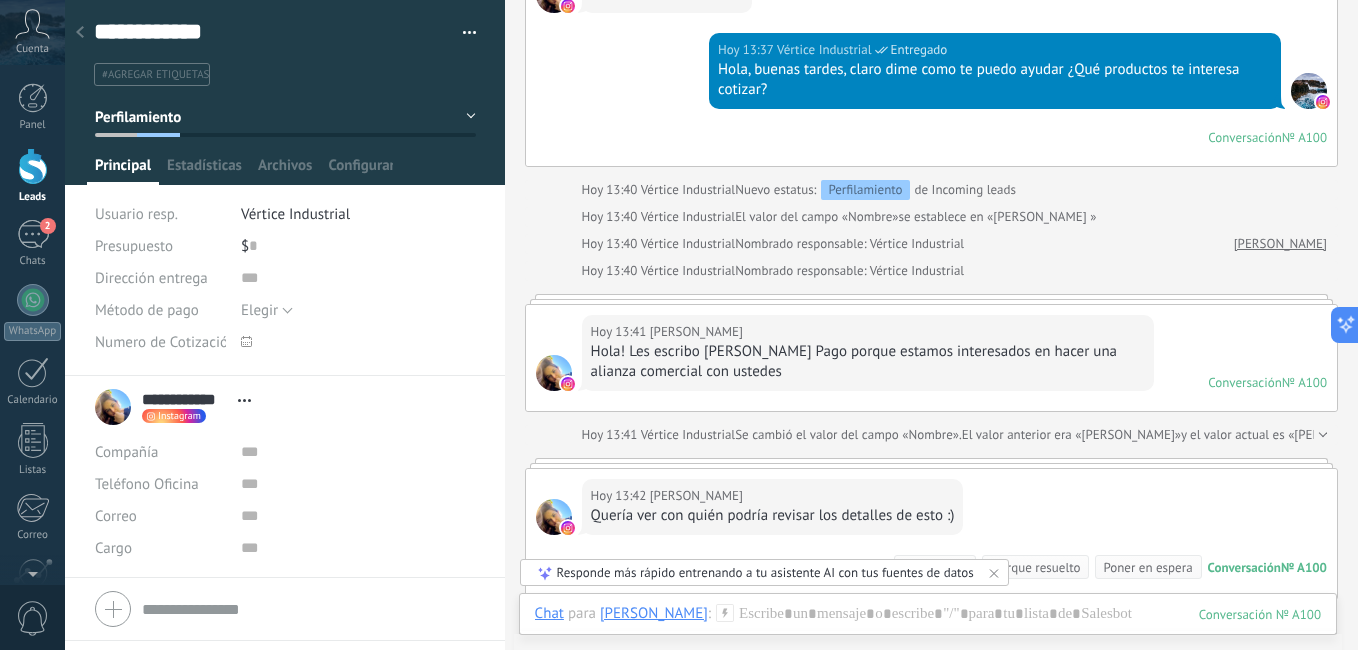 click 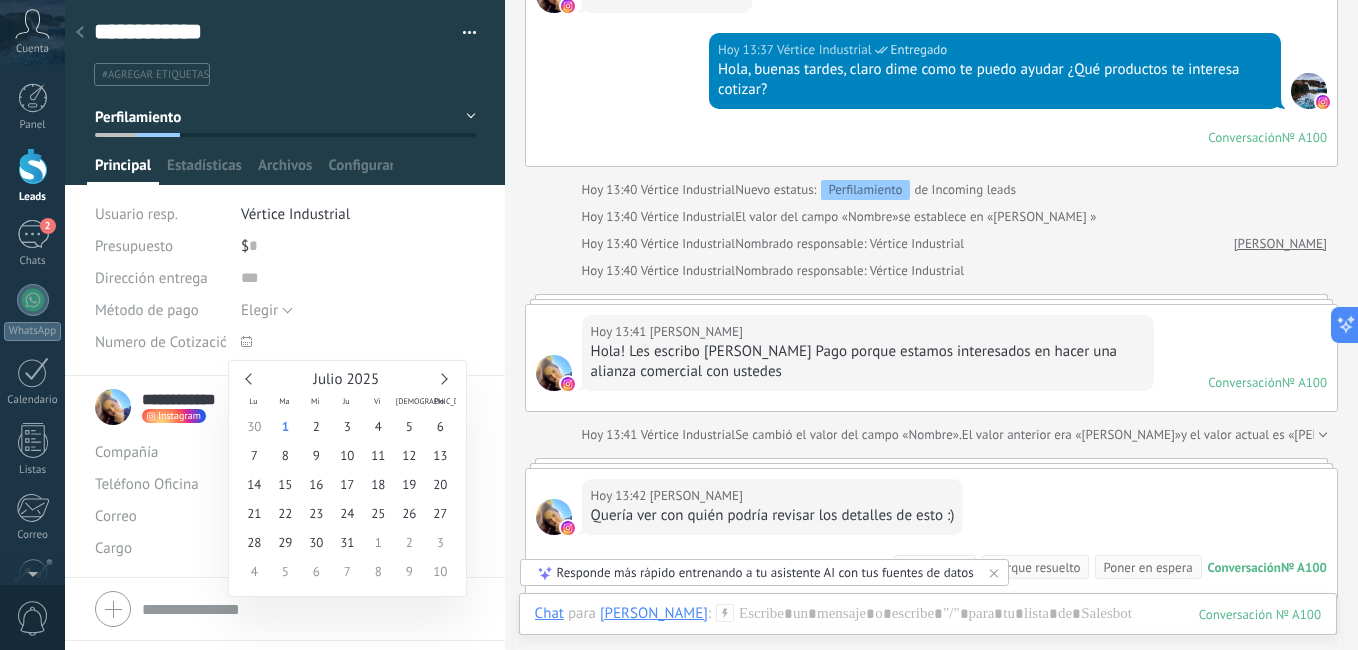 click on "Compañía" at bounding box center (160, 452) 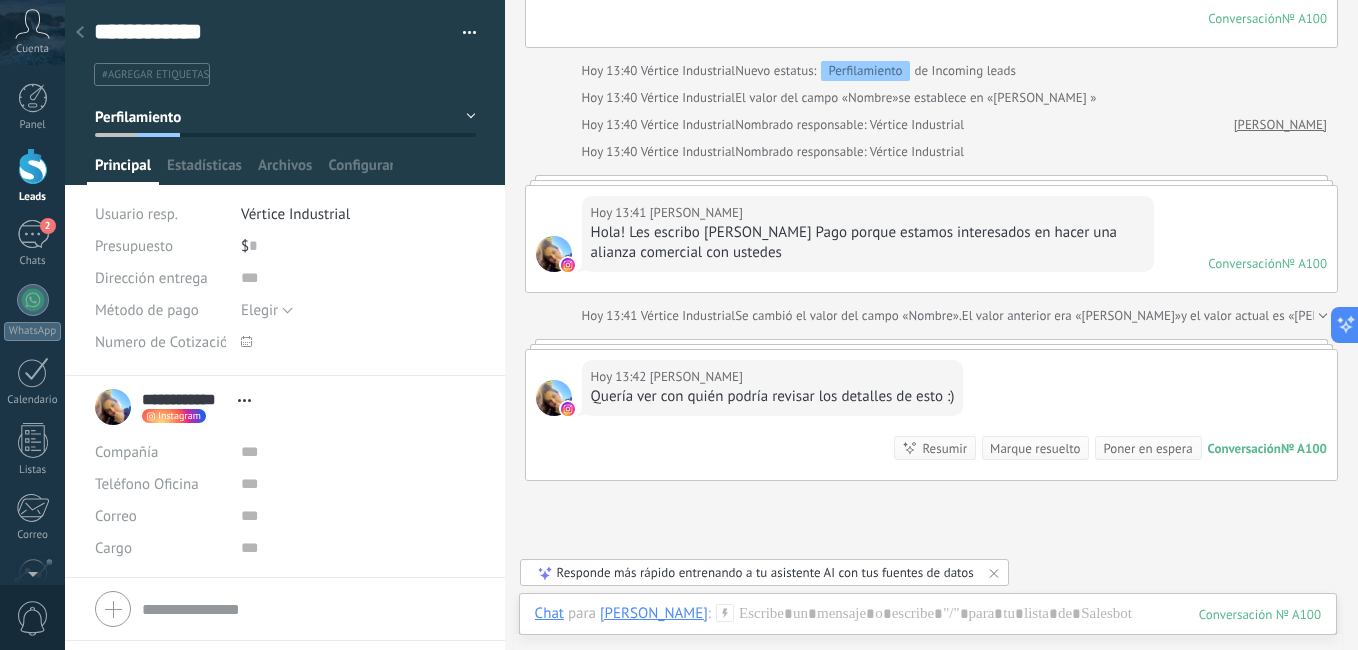 scroll, scrollTop: 828, scrollLeft: 0, axis: vertical 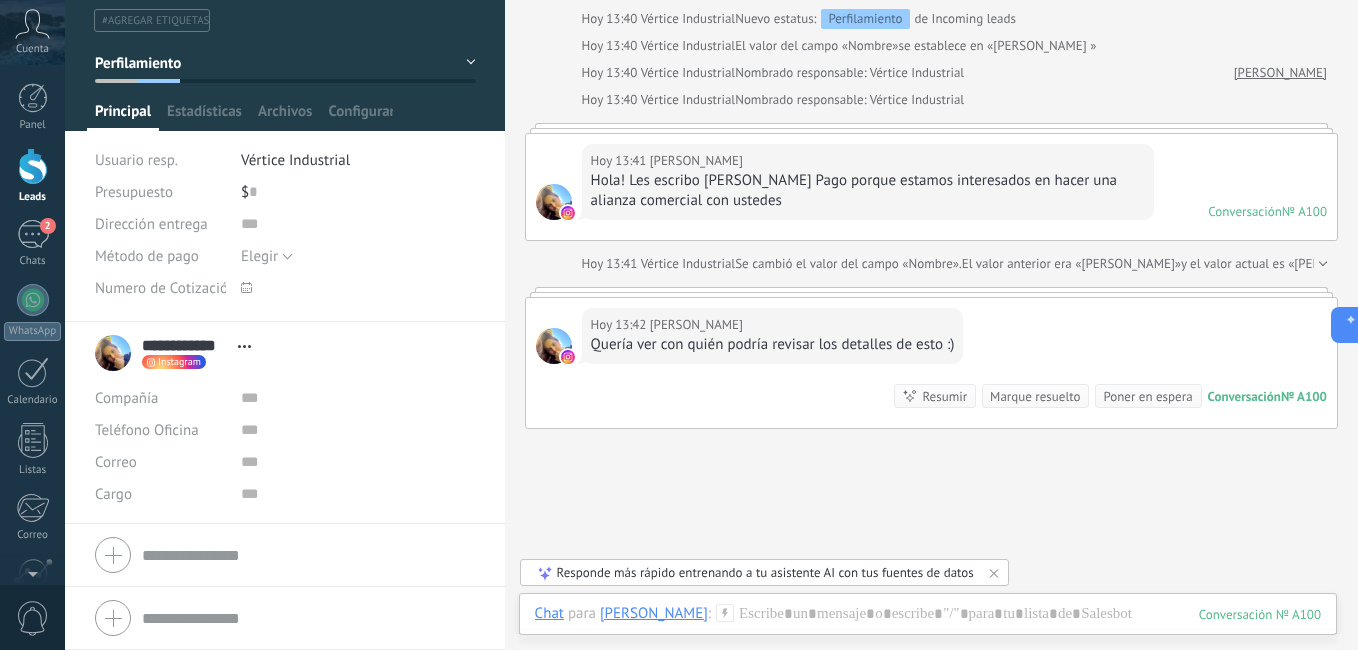 click at bounding box center [285, 618] 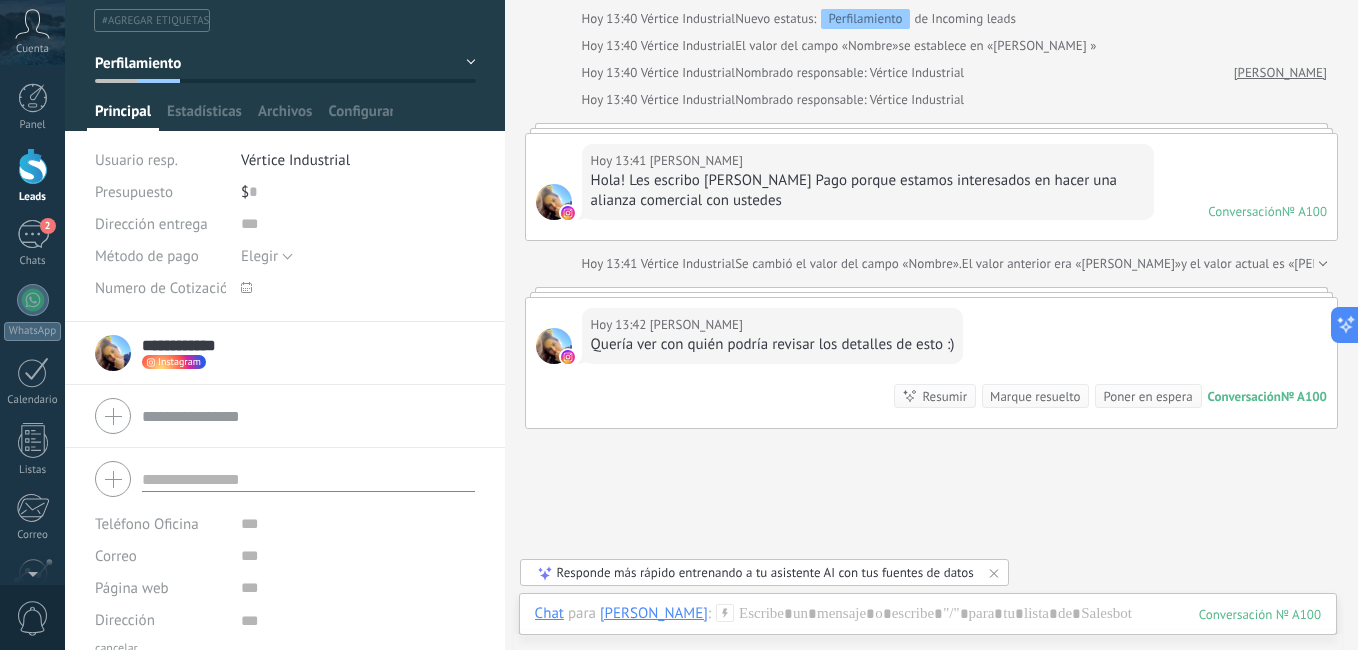 click on "**********" at bounding box center (161, 353) 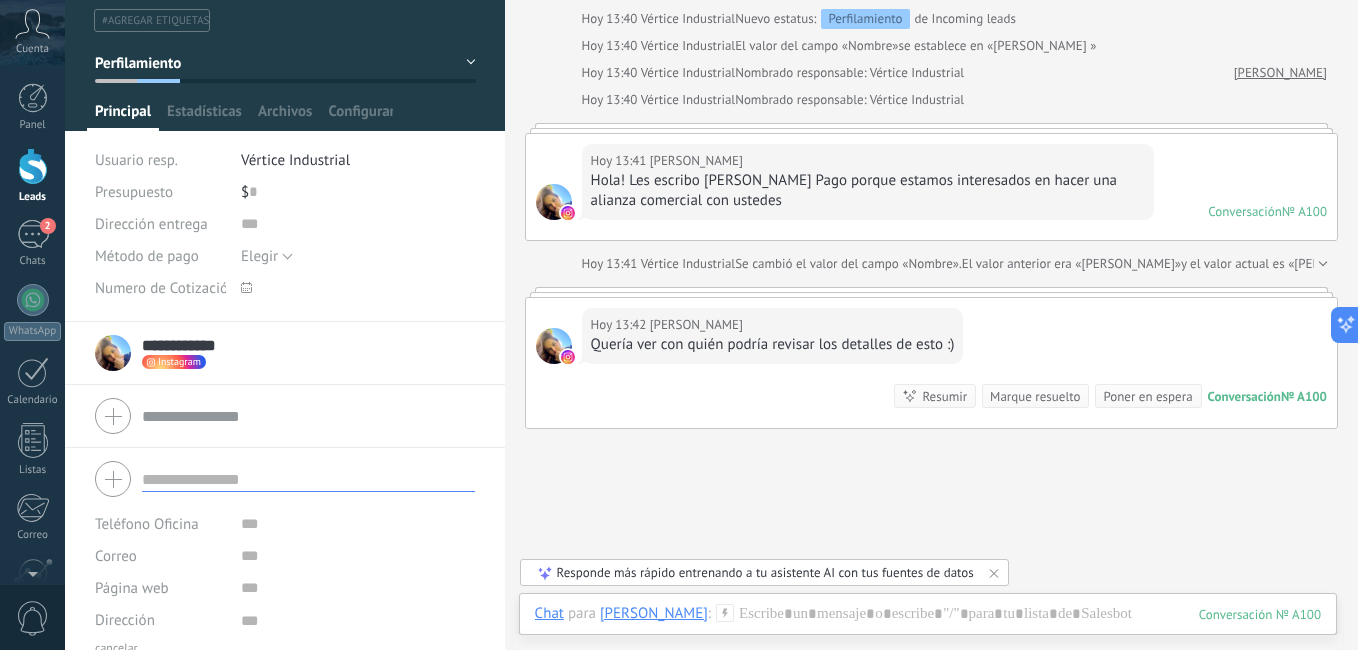 type on "***" 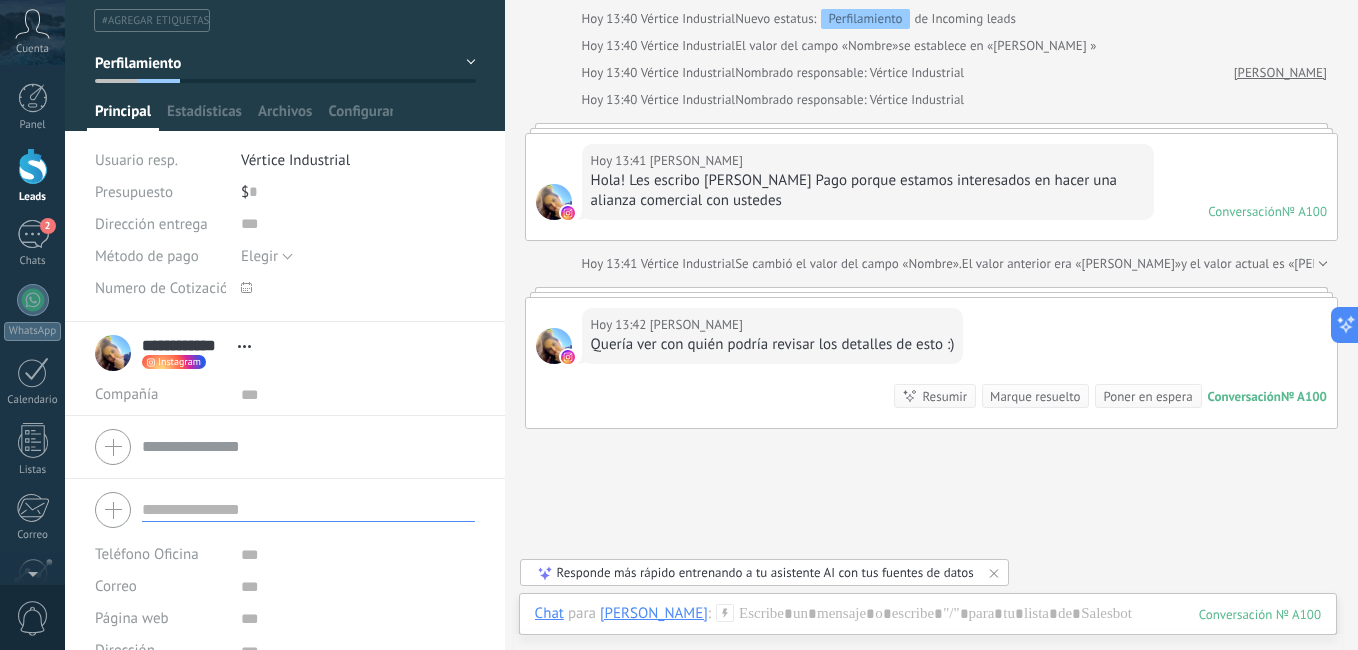 scroll, scrollTop: 20, scrollLeft: 0, axis: vertical 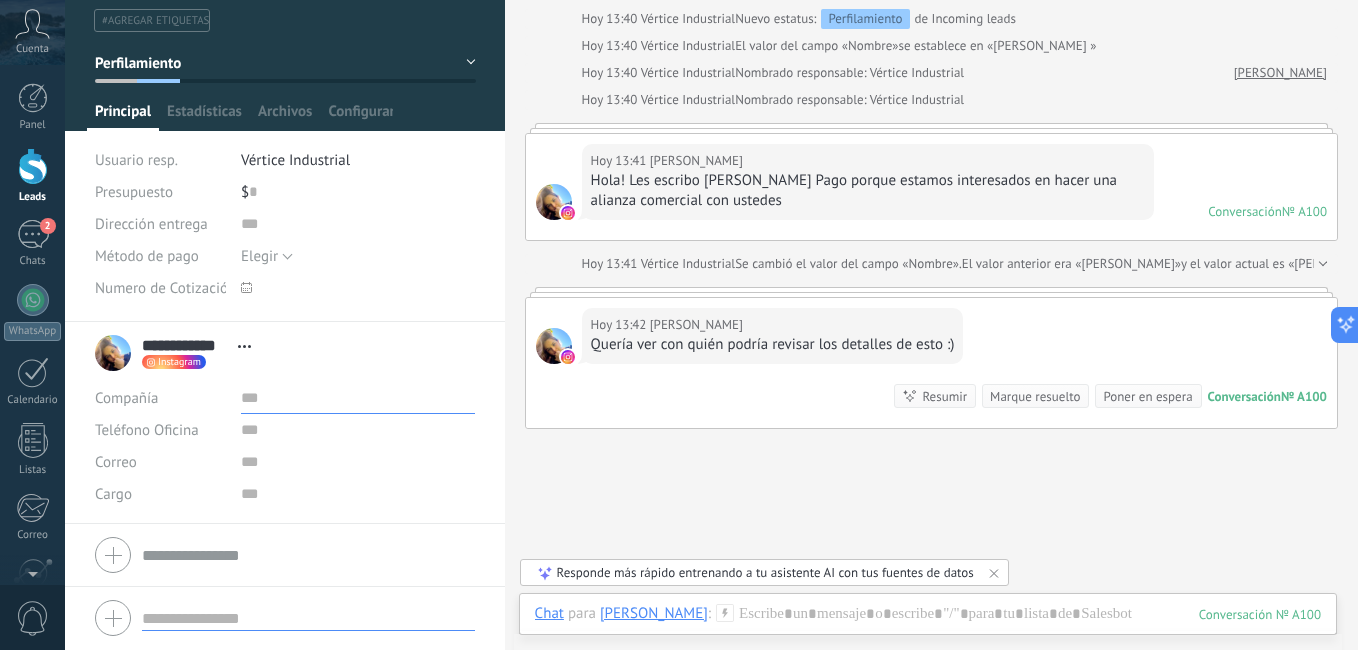 click at bounding box center (358, 398) 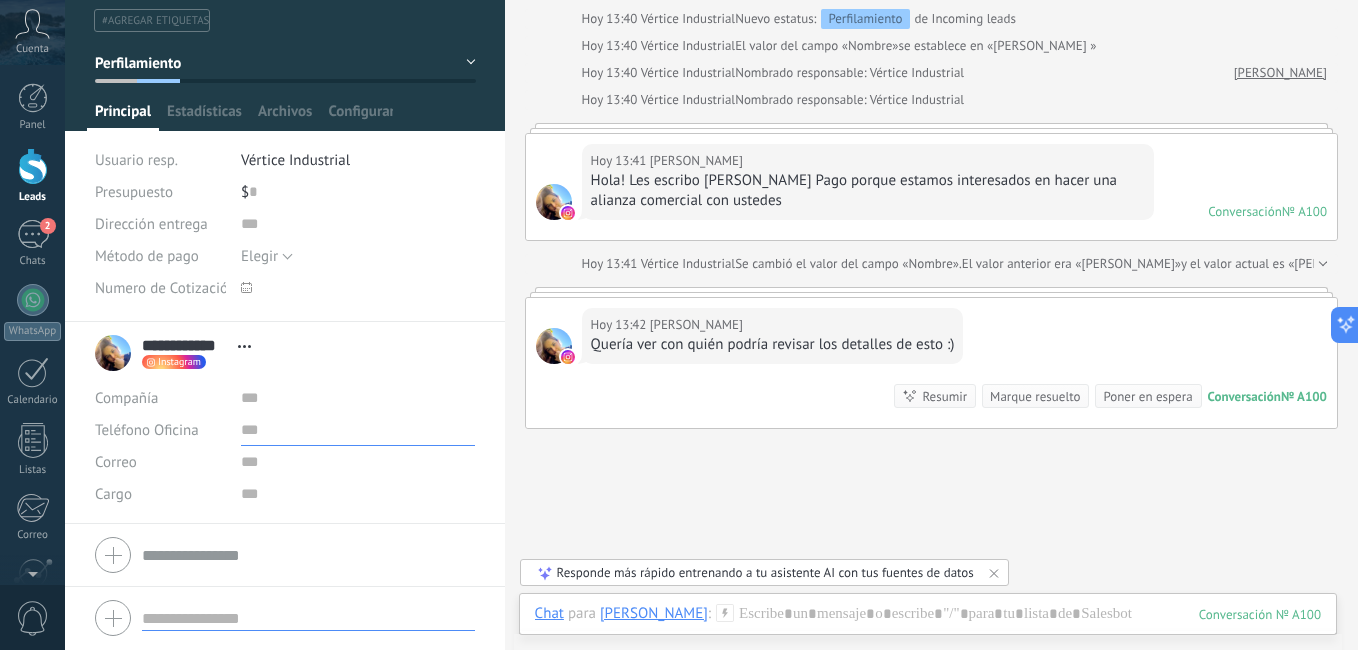 click at bounding box center [358, 430] 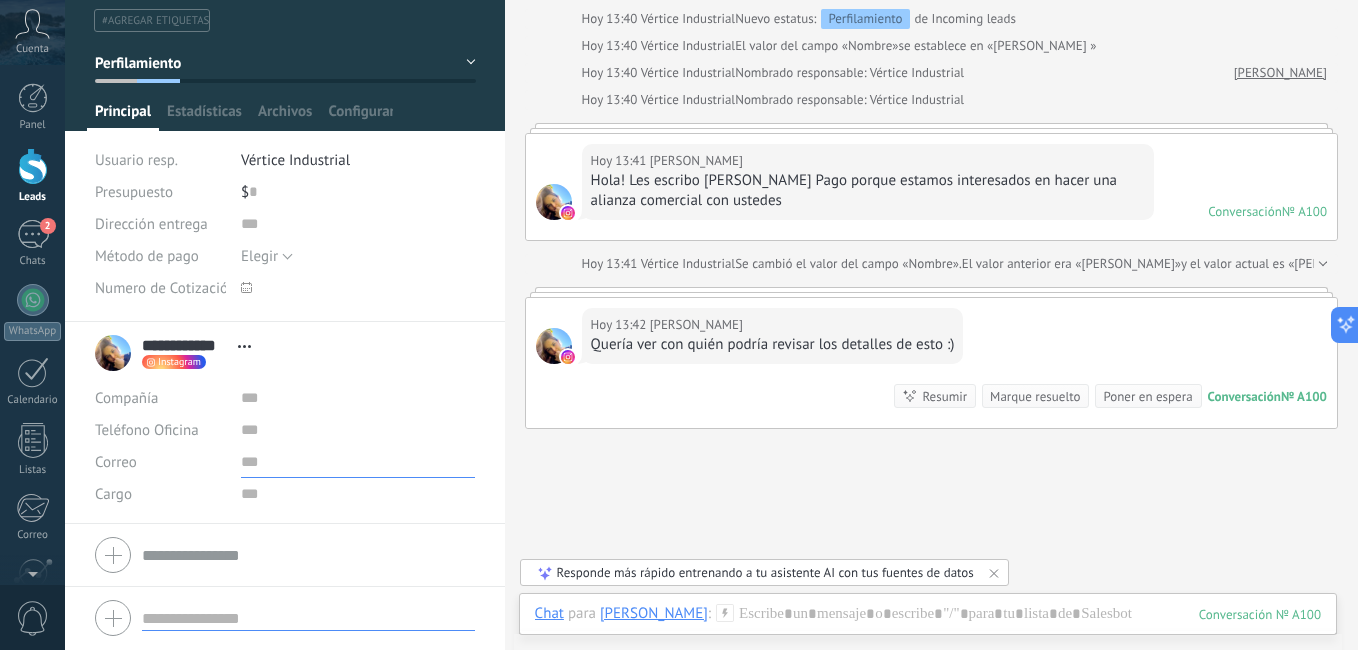 click at bounding box center (358, 462) 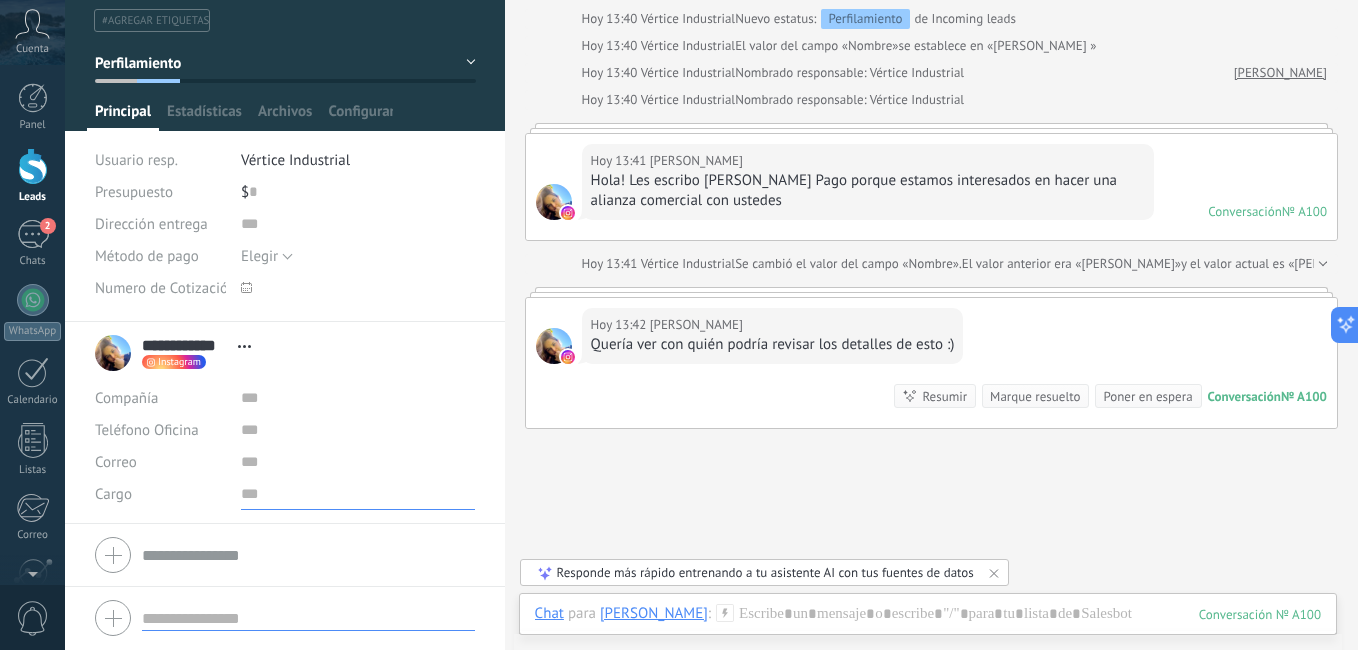 click at bounding box center (358, 494) 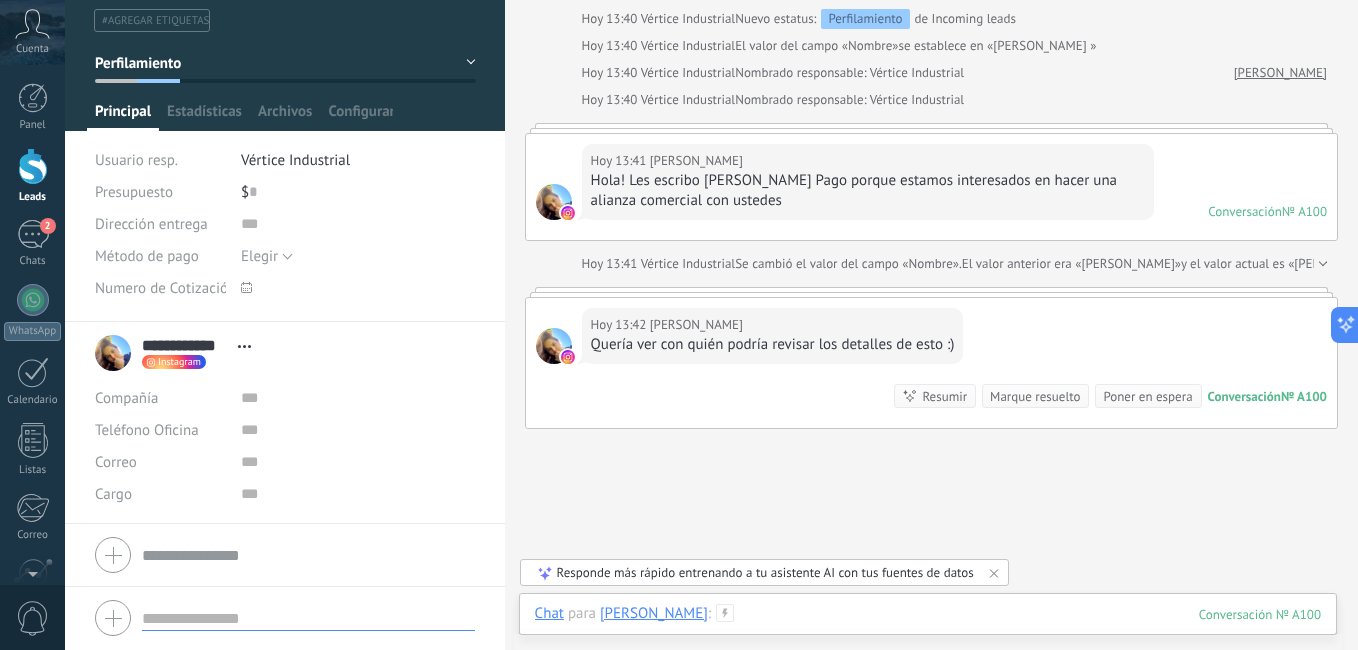 click at bounding box center [928, 634] 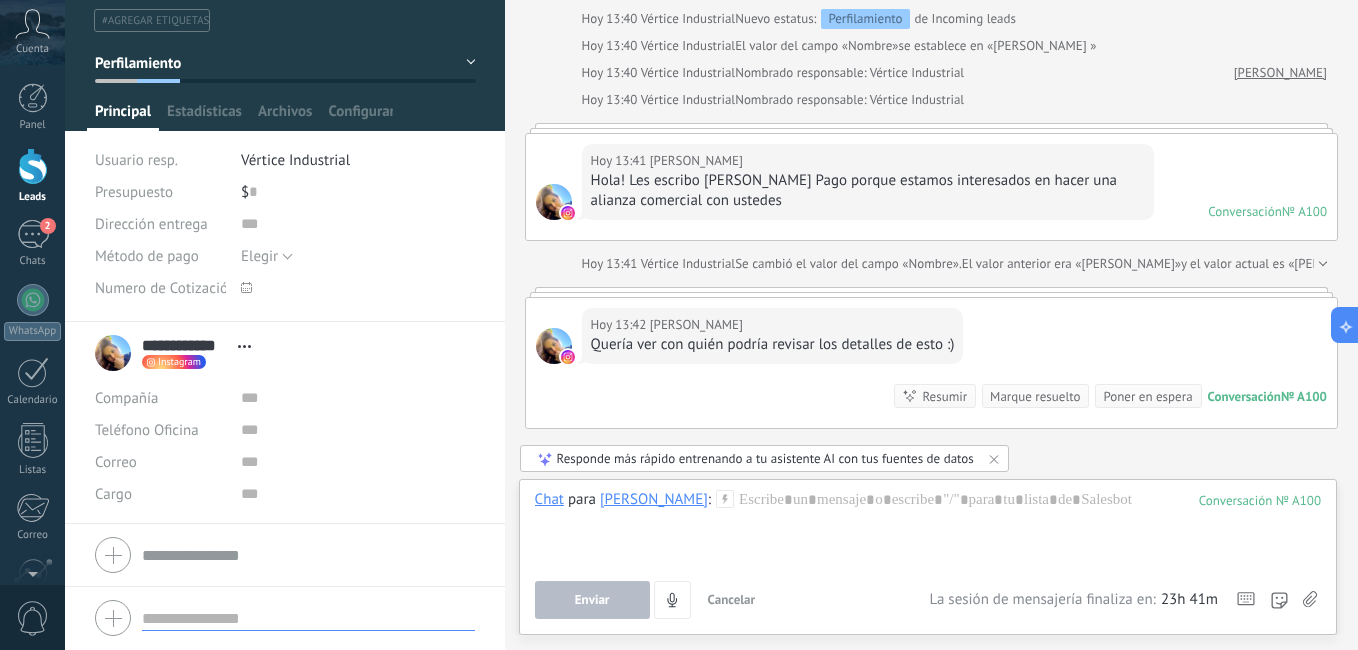 click 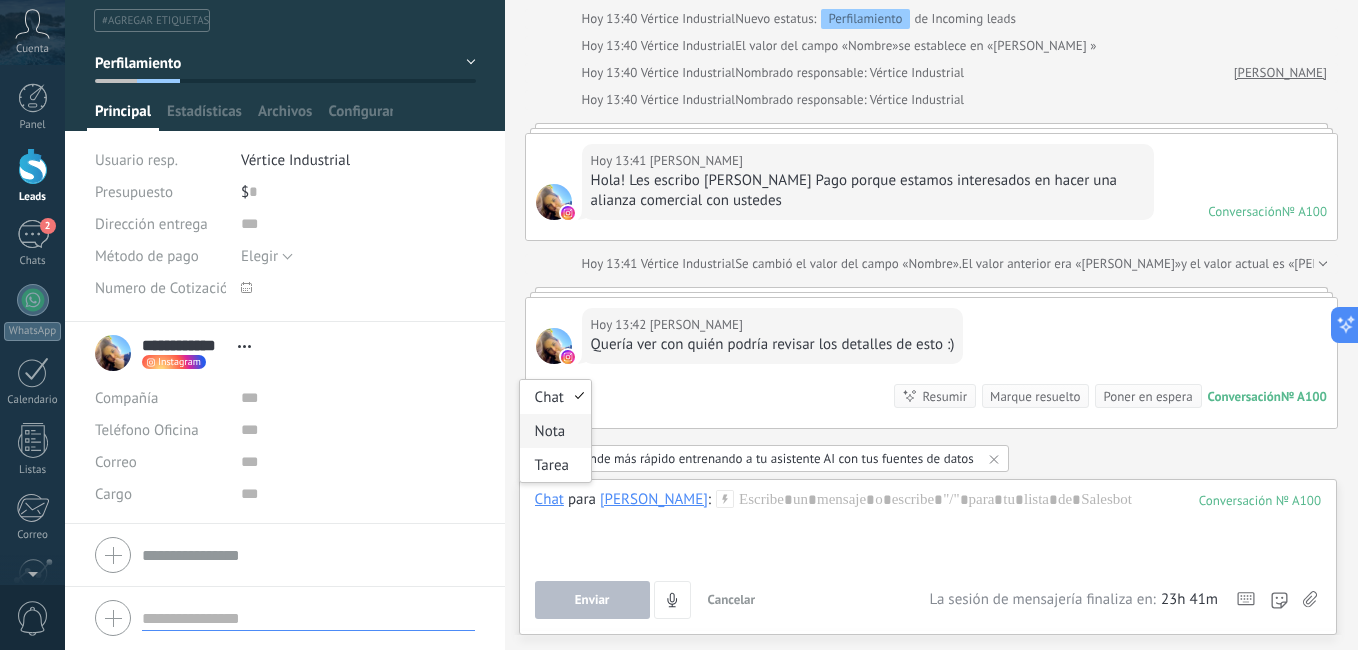 click on "Nota" at bounding box center (555, 431) 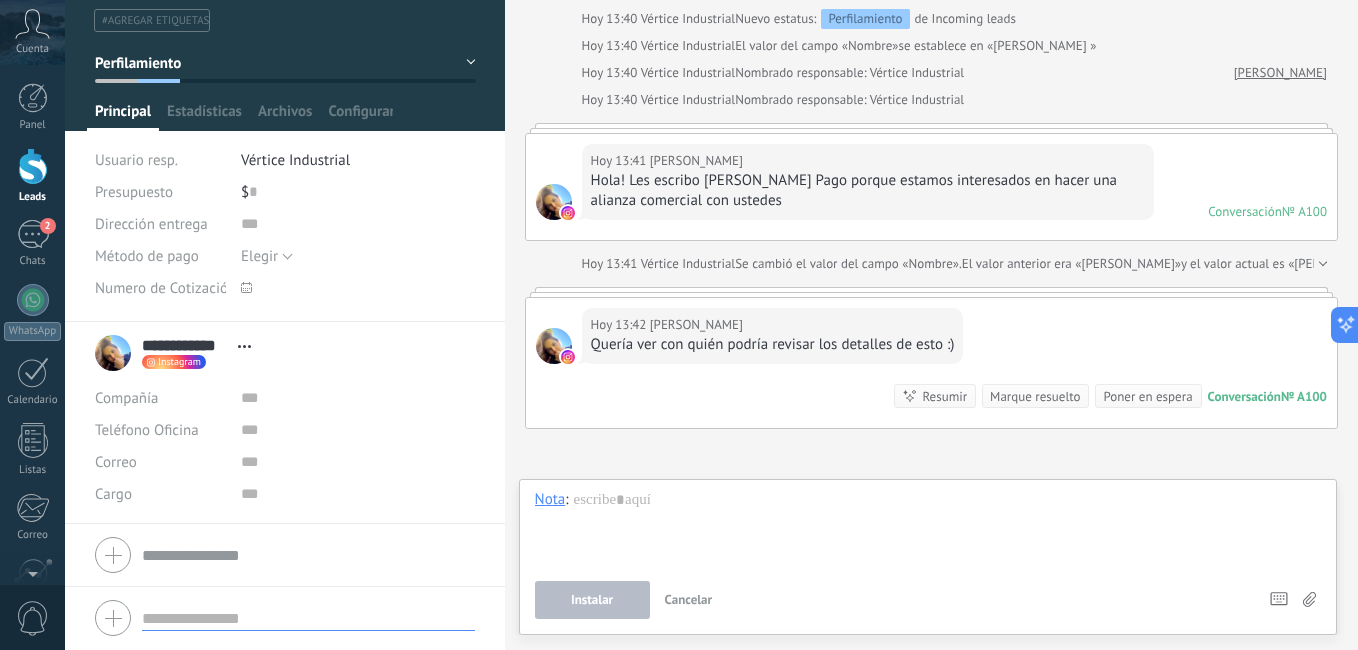 type 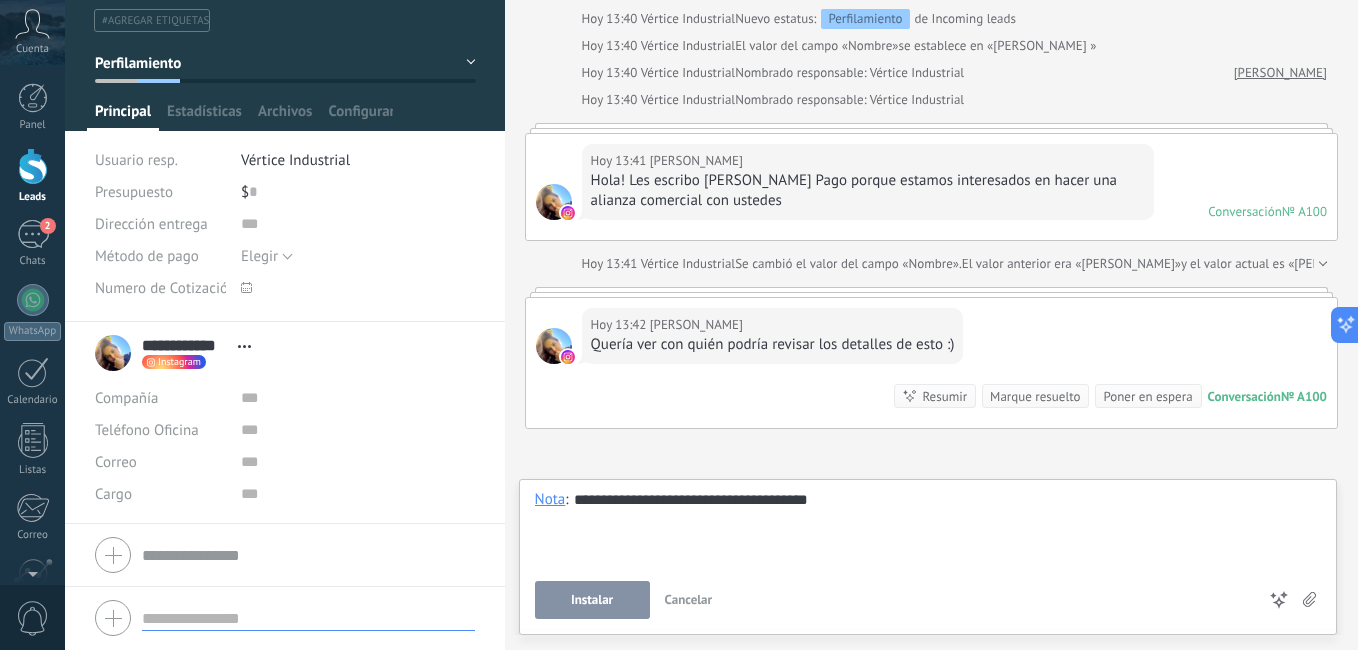 click on "Instalar" at bounding box center [592, 600] 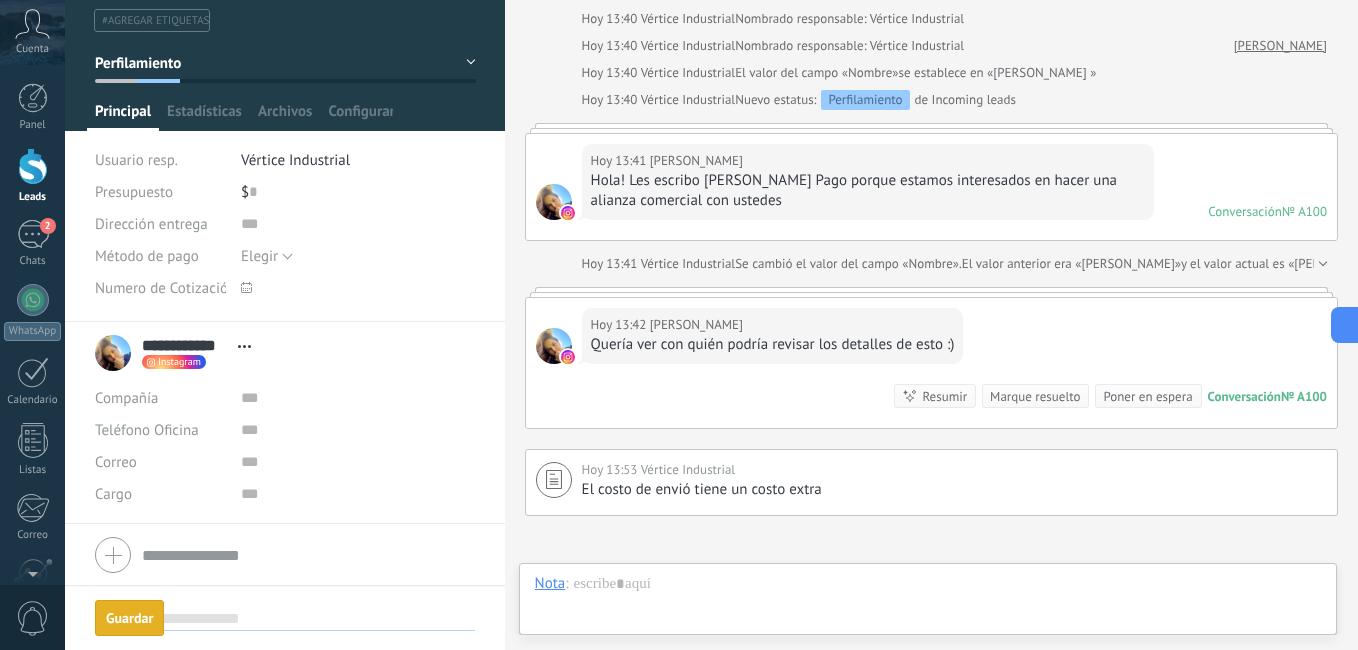 scroll, scrollTop: 1043, scrollLeft: 0, axis: vertical 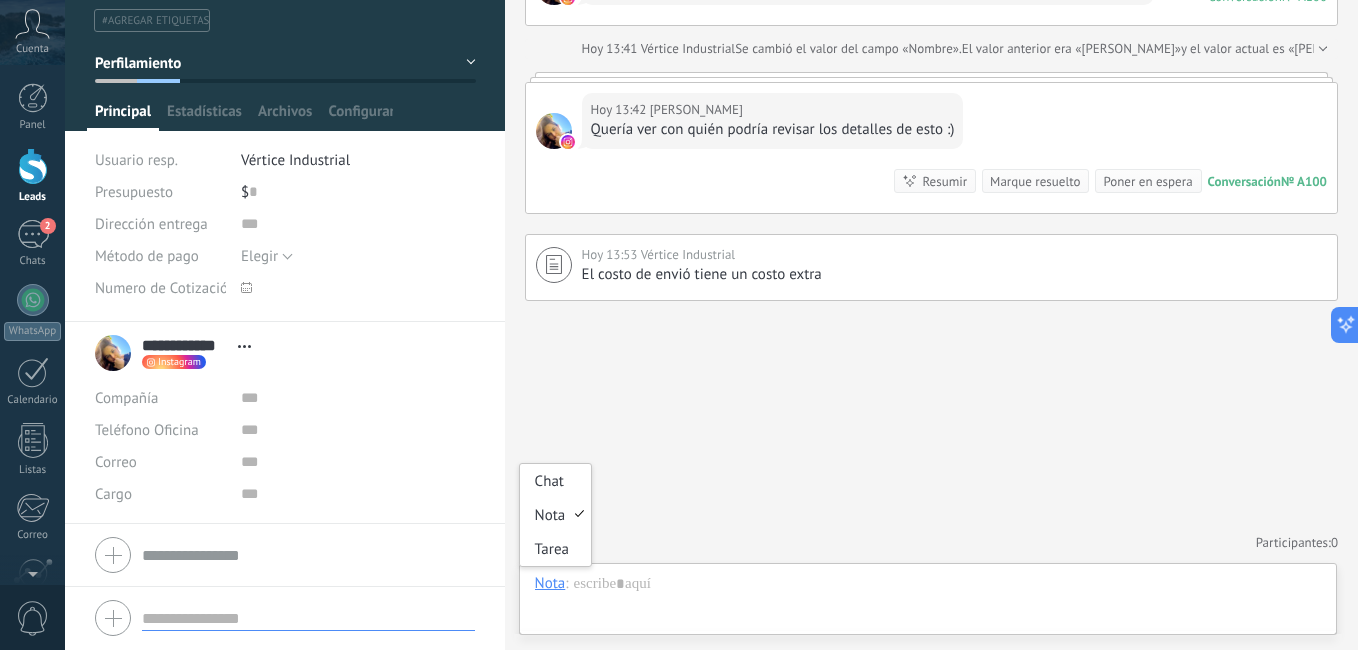 click on "Nota" at bounding box center [550, 583] 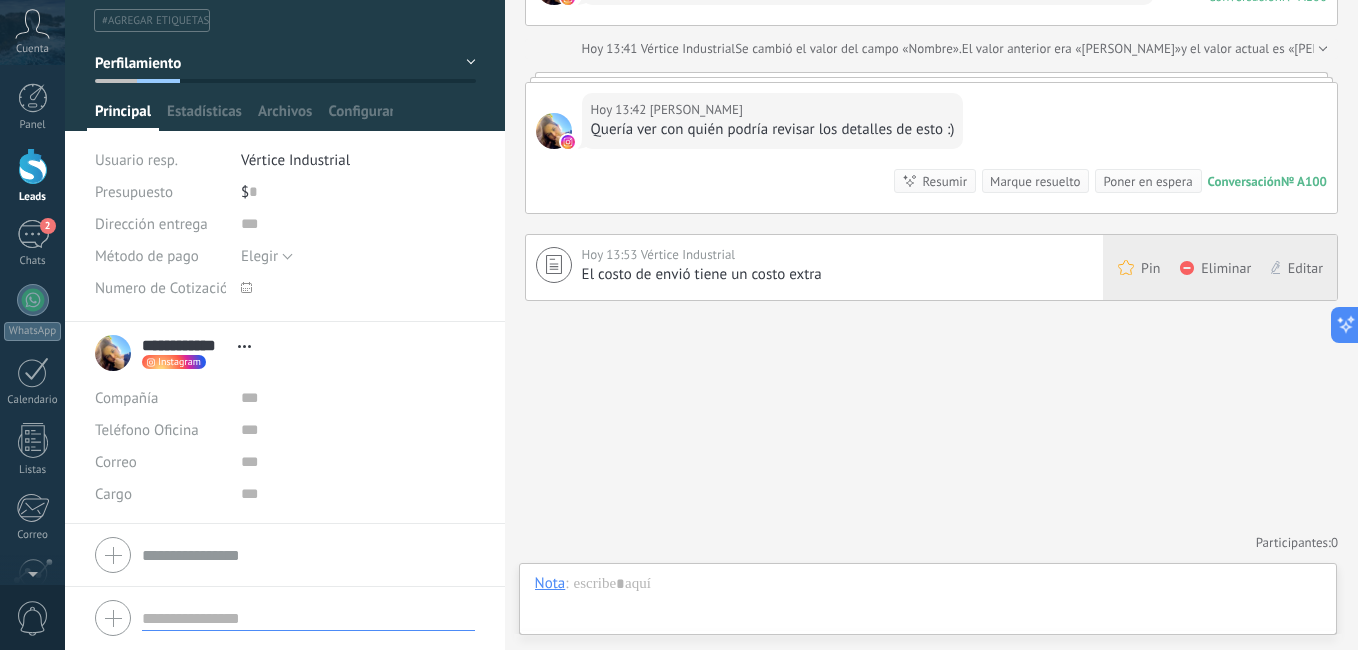 click on "Eliminar" at bounding box center (1215, 267) 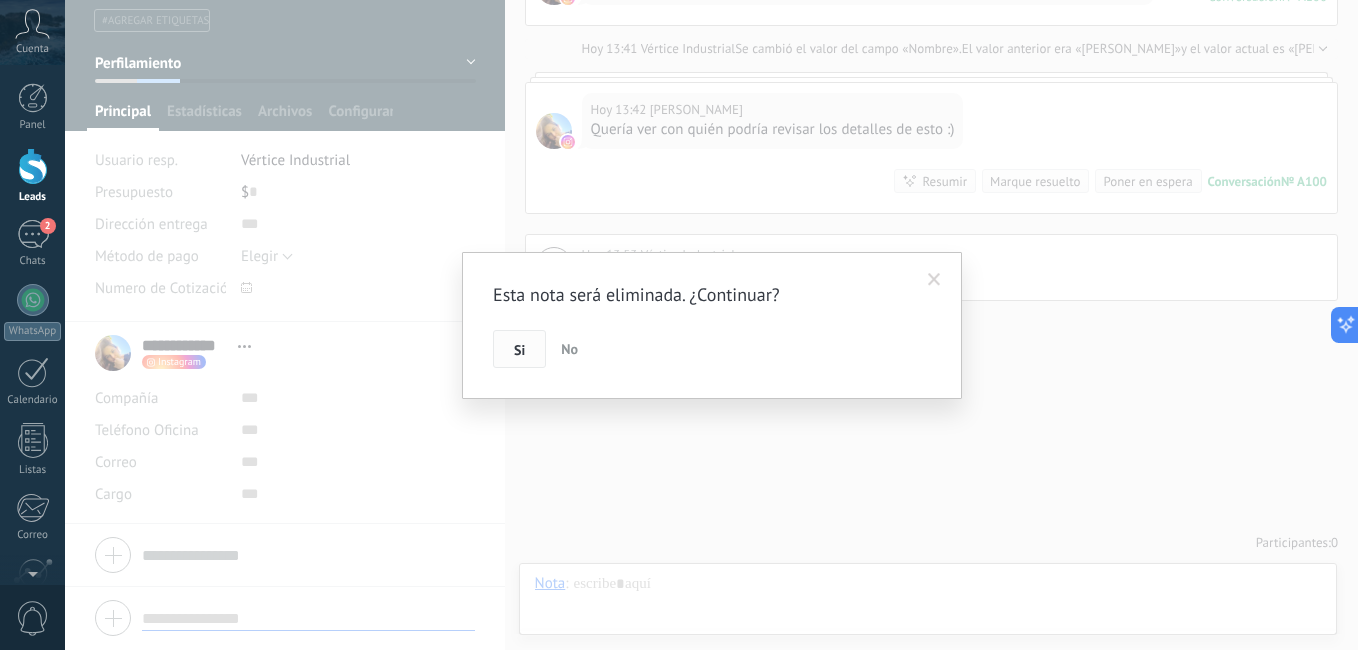 click on "Si" at bounding box center [519, 349] 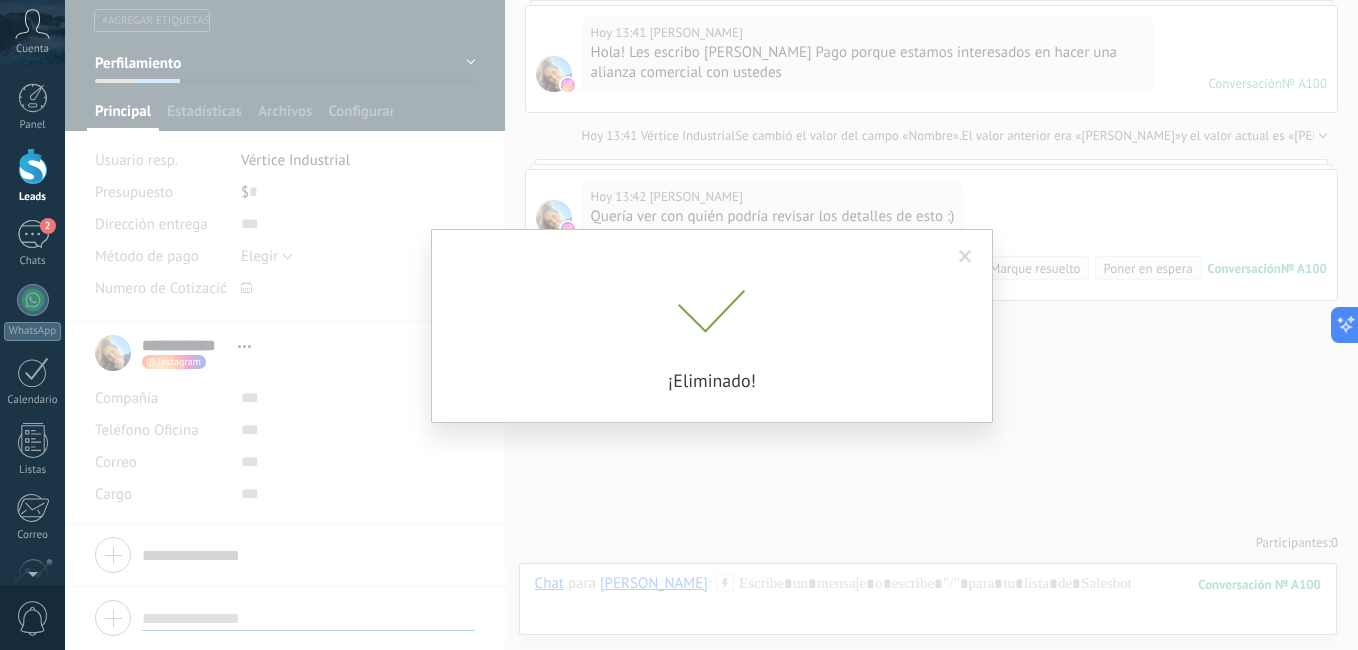 scroll, scrollTop: 956, scrollLeft: 0, axis: vertical 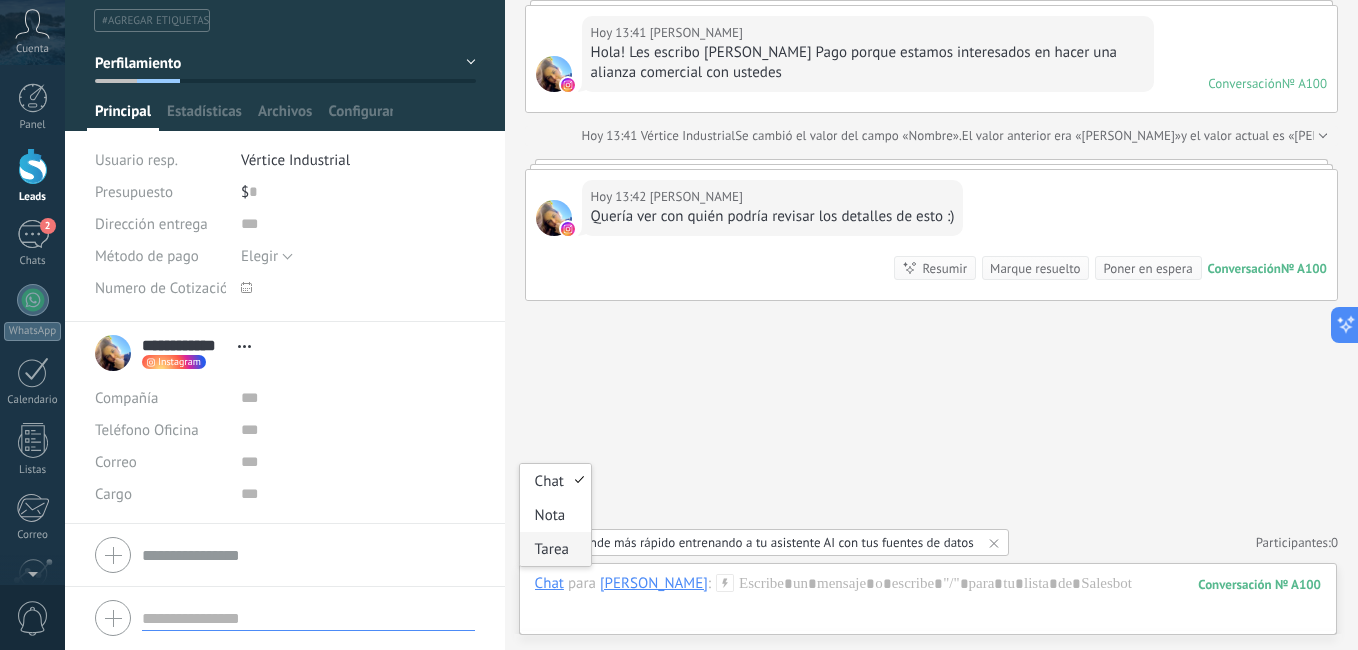 click on "Tarea" at bounding box center [555, 549] 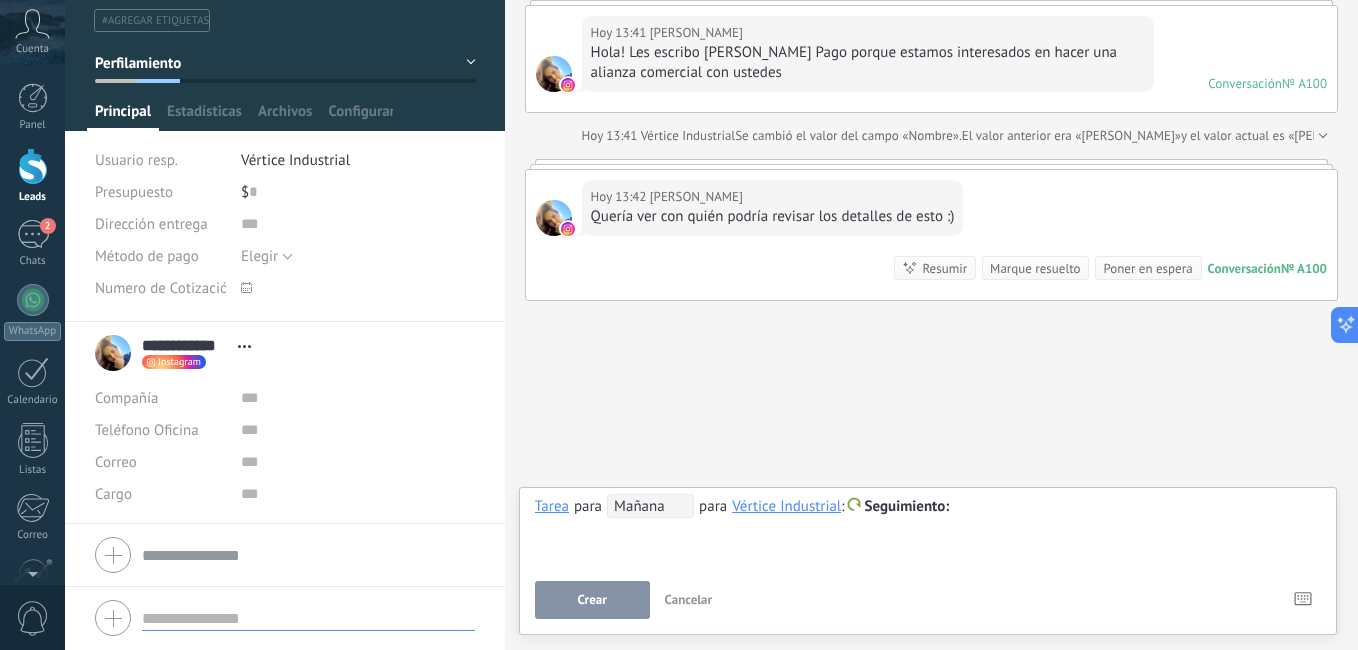 click on "Mañana" at bounding box center [650, 506] 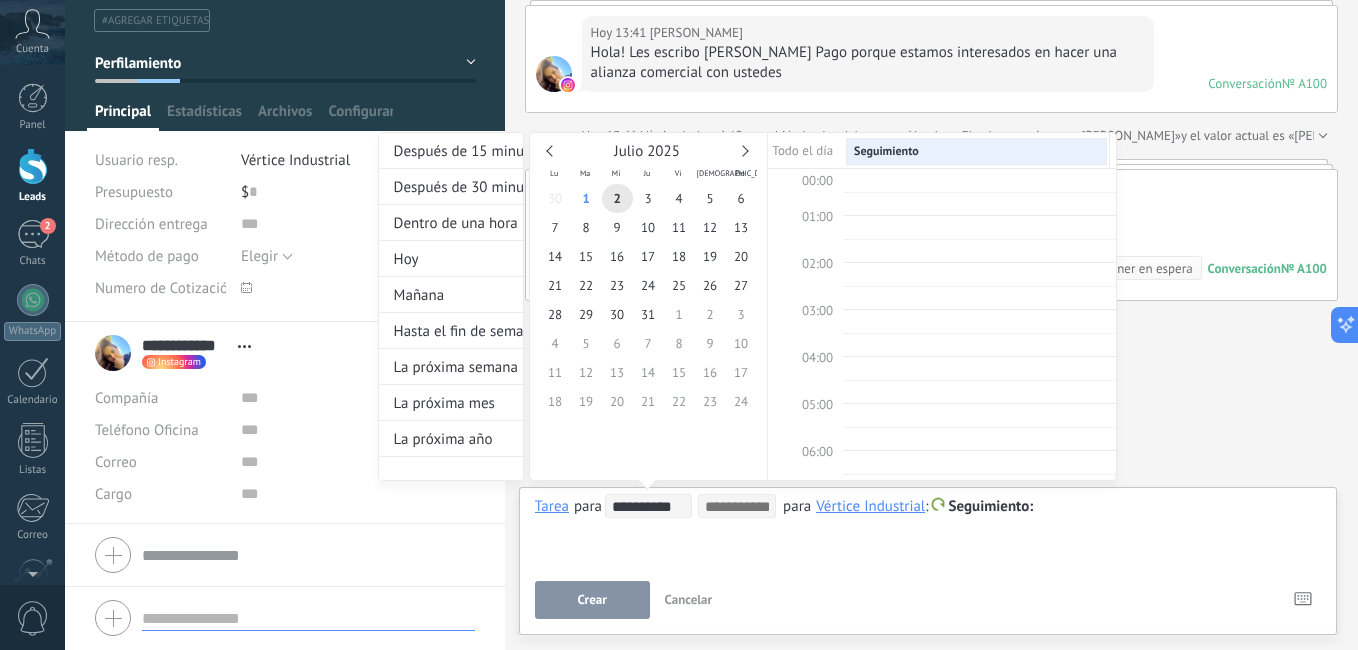 scroll, scrollTop: 377, scrollLeft: 0, axis: vertical 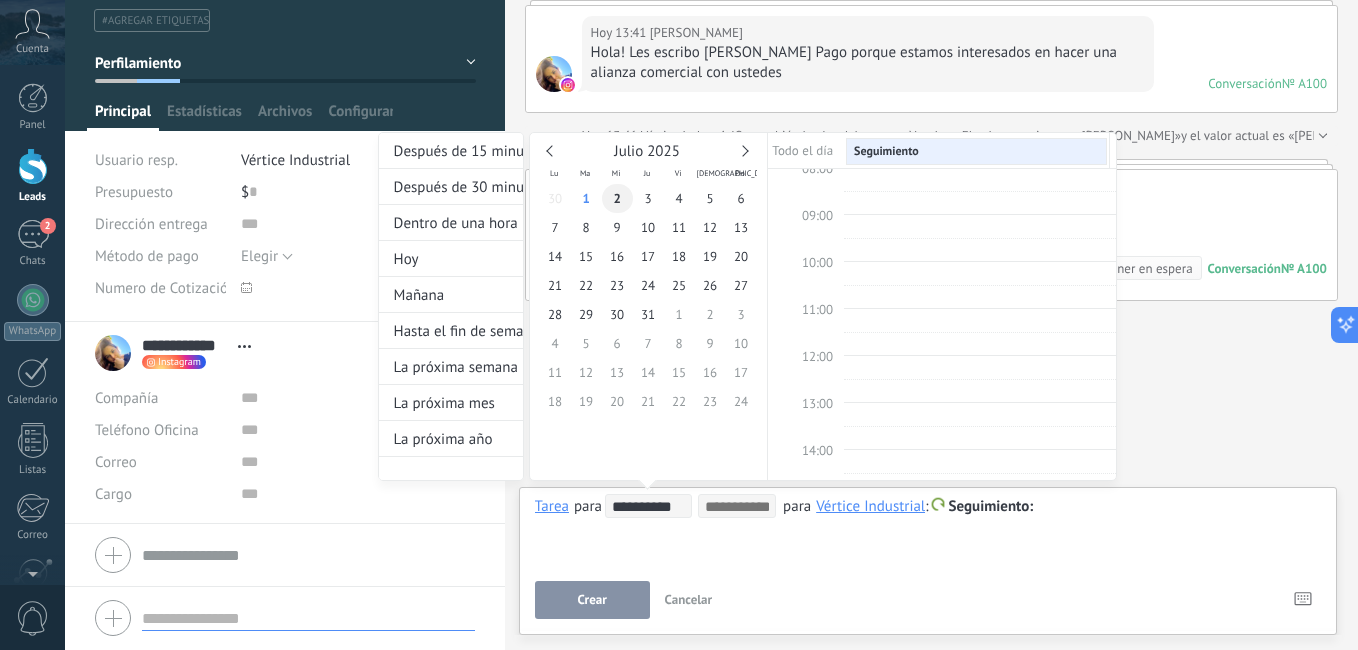 click on "2" at bounding box center (617, 198) 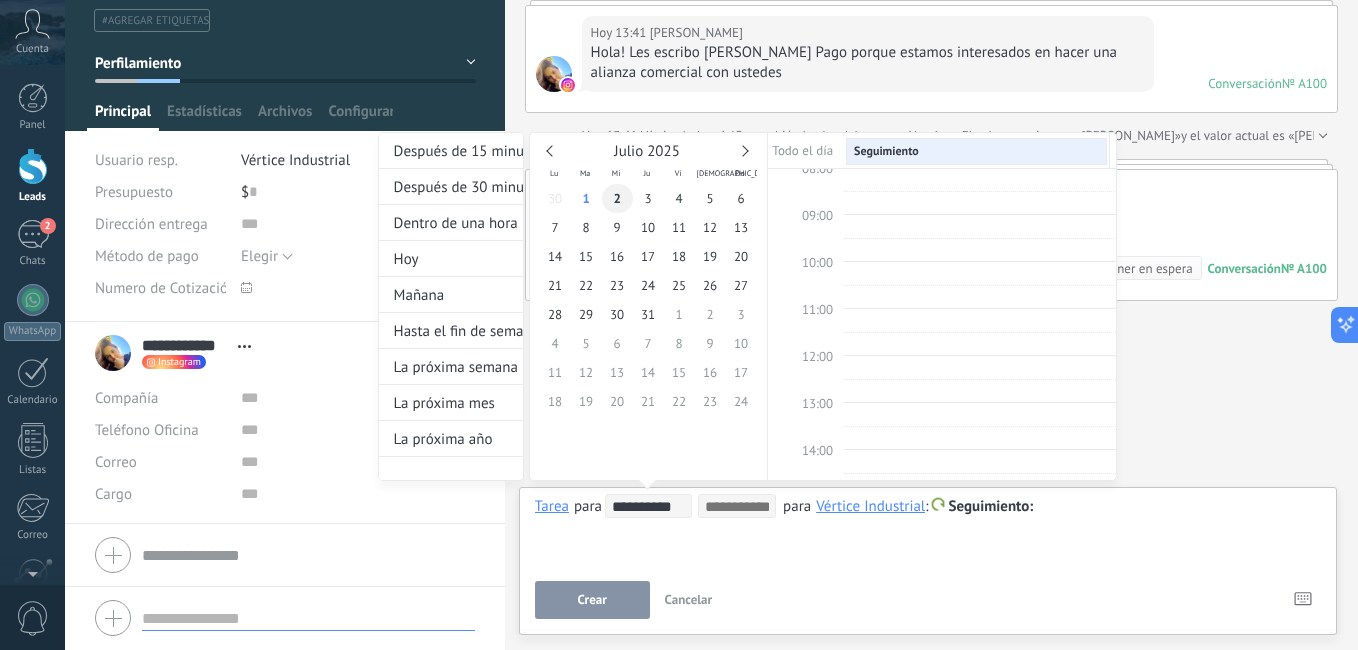 click on "2" at bounding box center [617, 198] 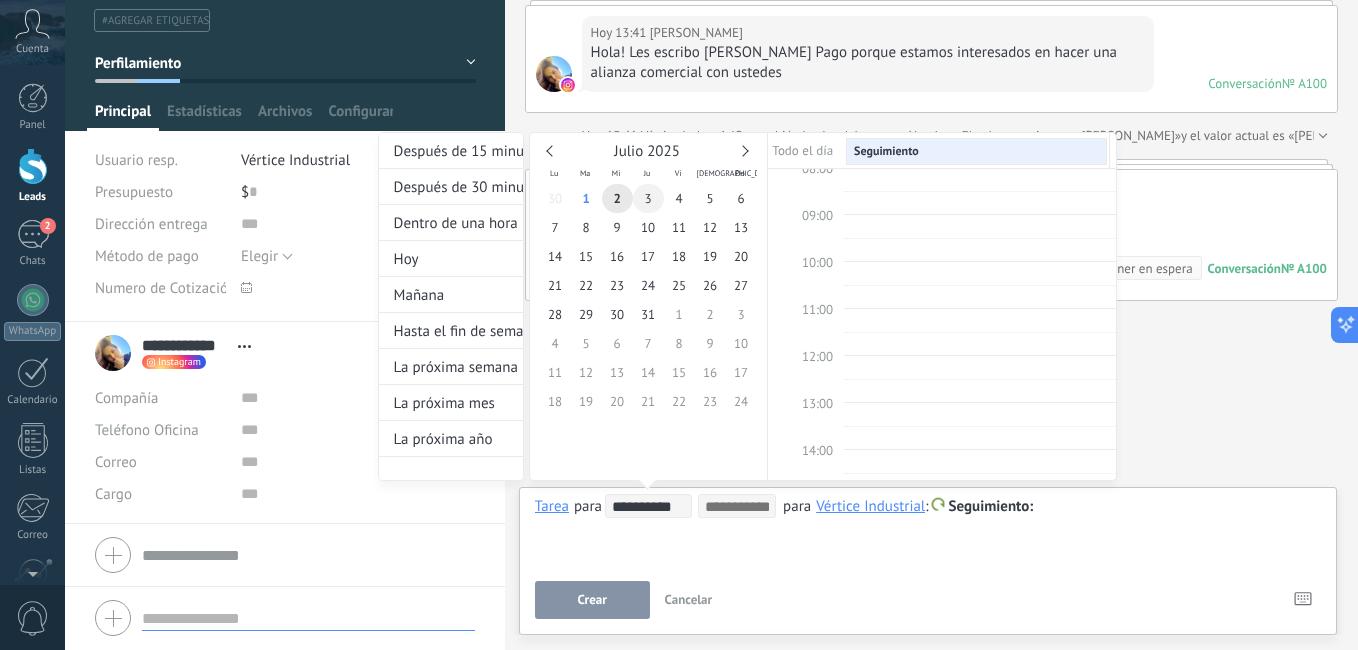 click on "3" at bounding box center (648, 198) 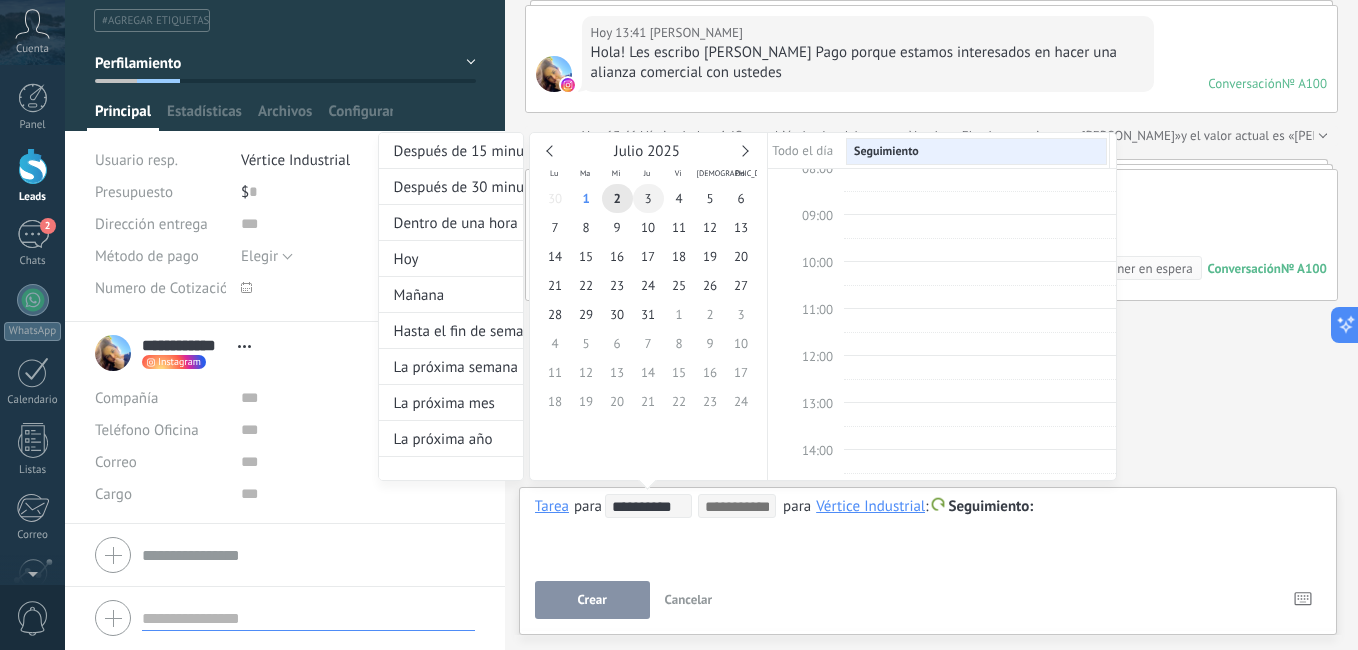 type on "**********" 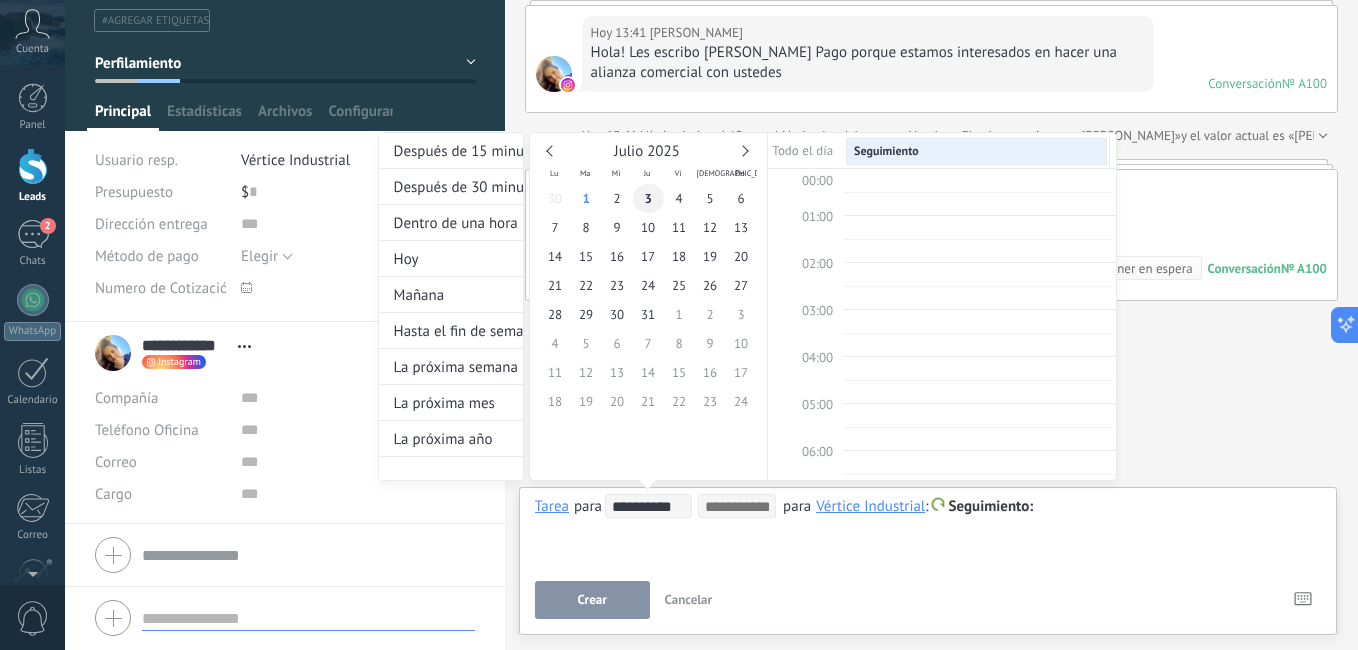scroll, scrollTop: 377, scrollLeft: 0, axis: vertical 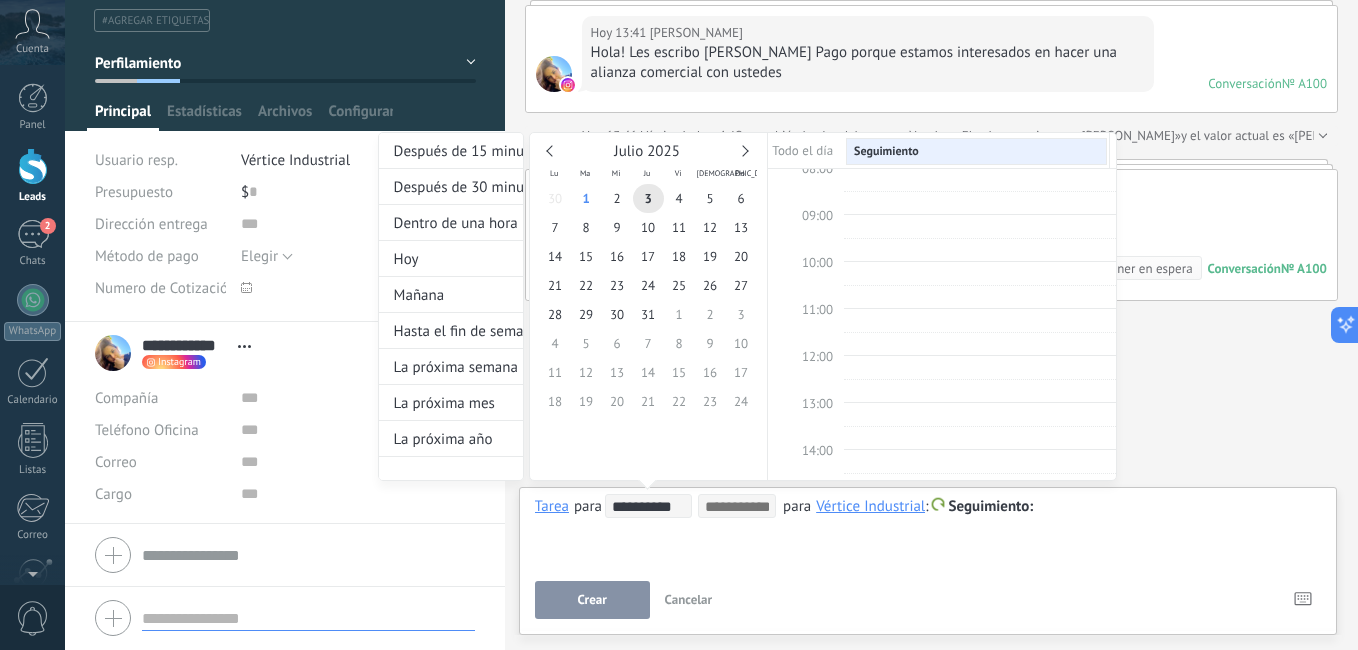 click on "09:00" at bounding box center [817, 215] 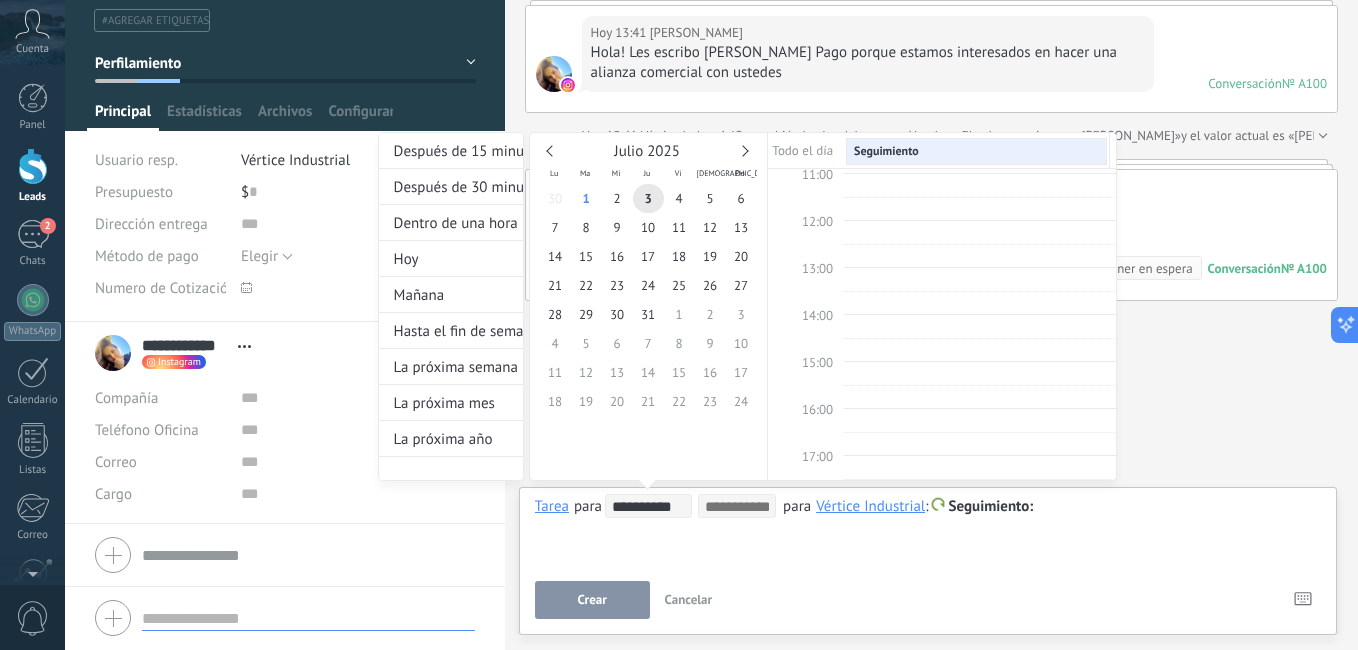 scroll, scrollTop: 507, scrollLeft: 0, axis: vertical 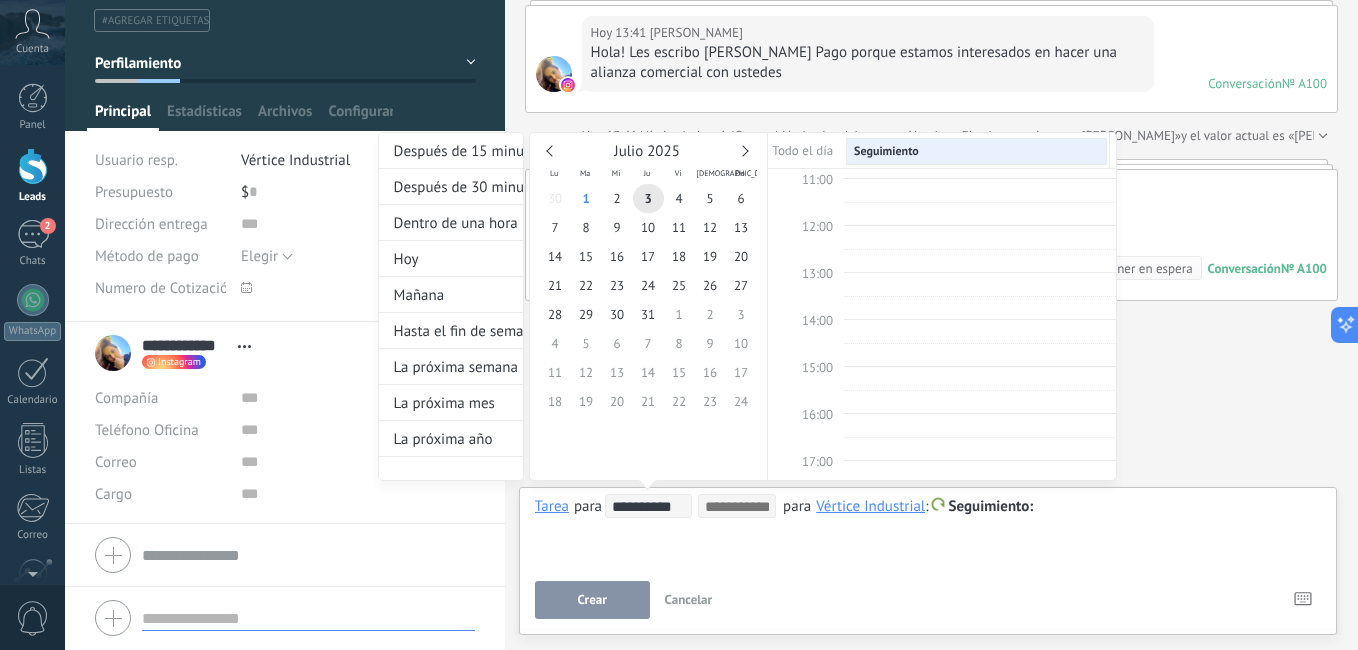 click on "16:00" at bounding box center [817, 414] 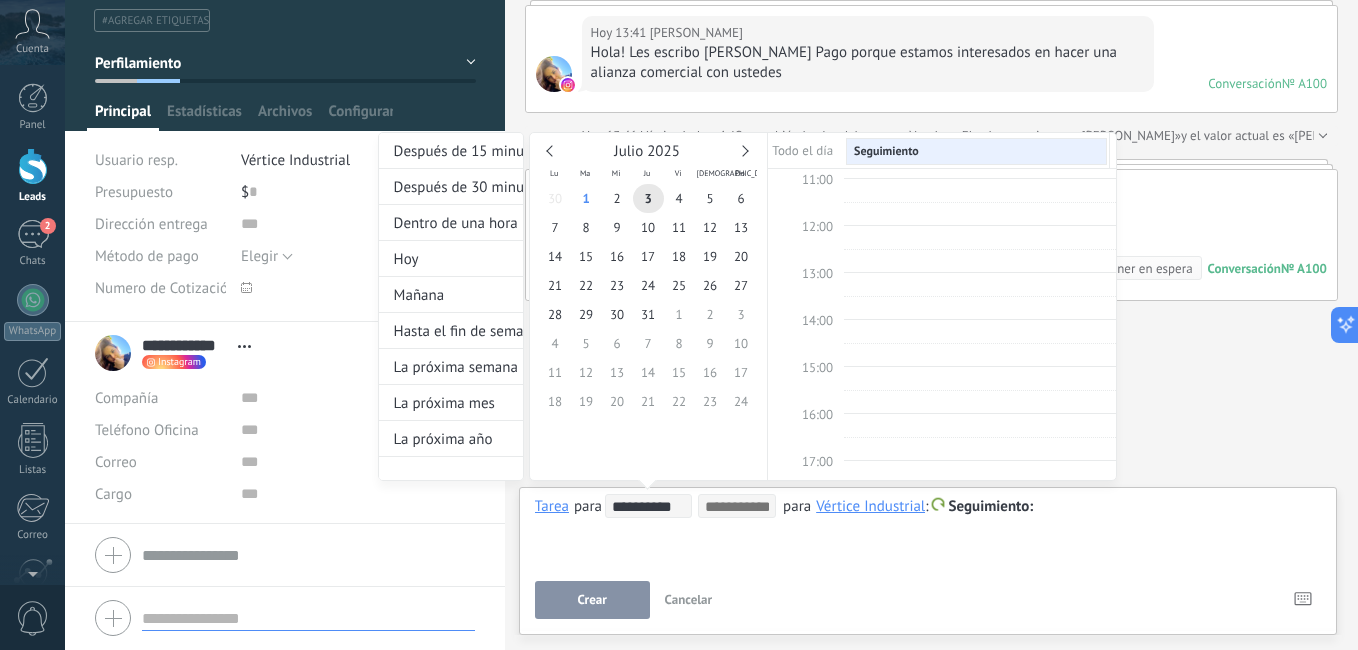 click on "16:00" at bounding box center [817, 414] 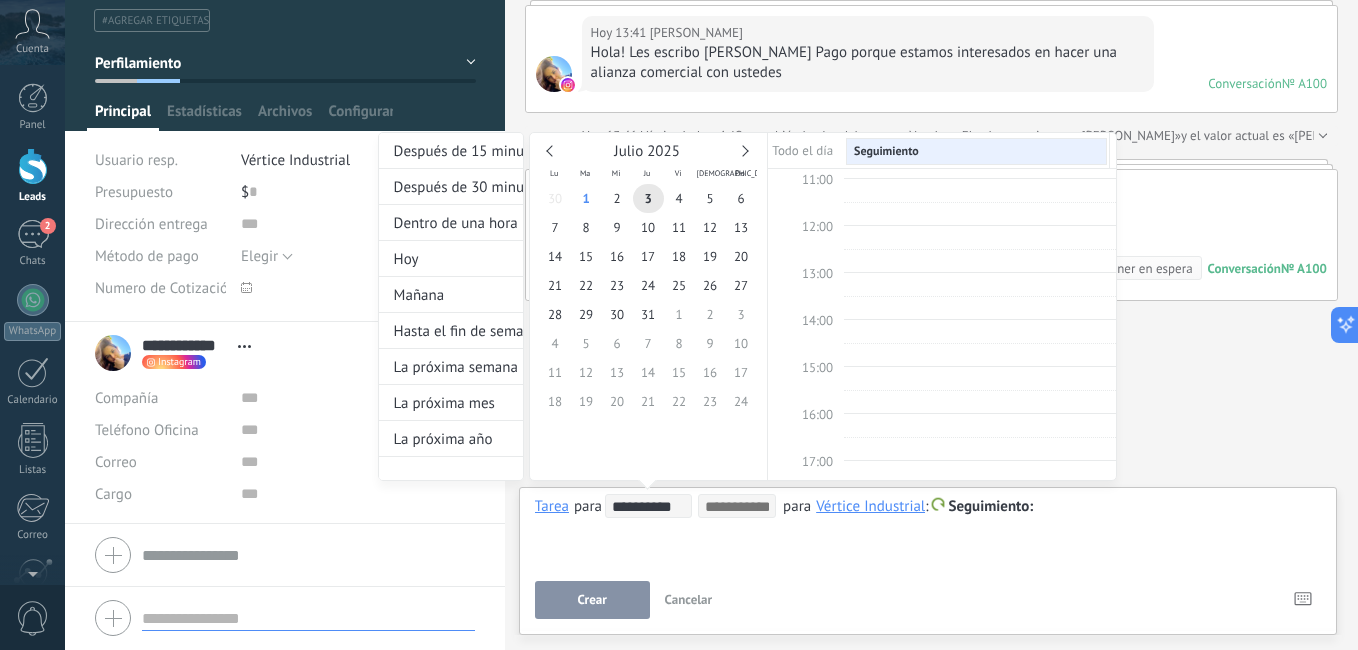 click on "11:00" at bounding box center [817, 179] 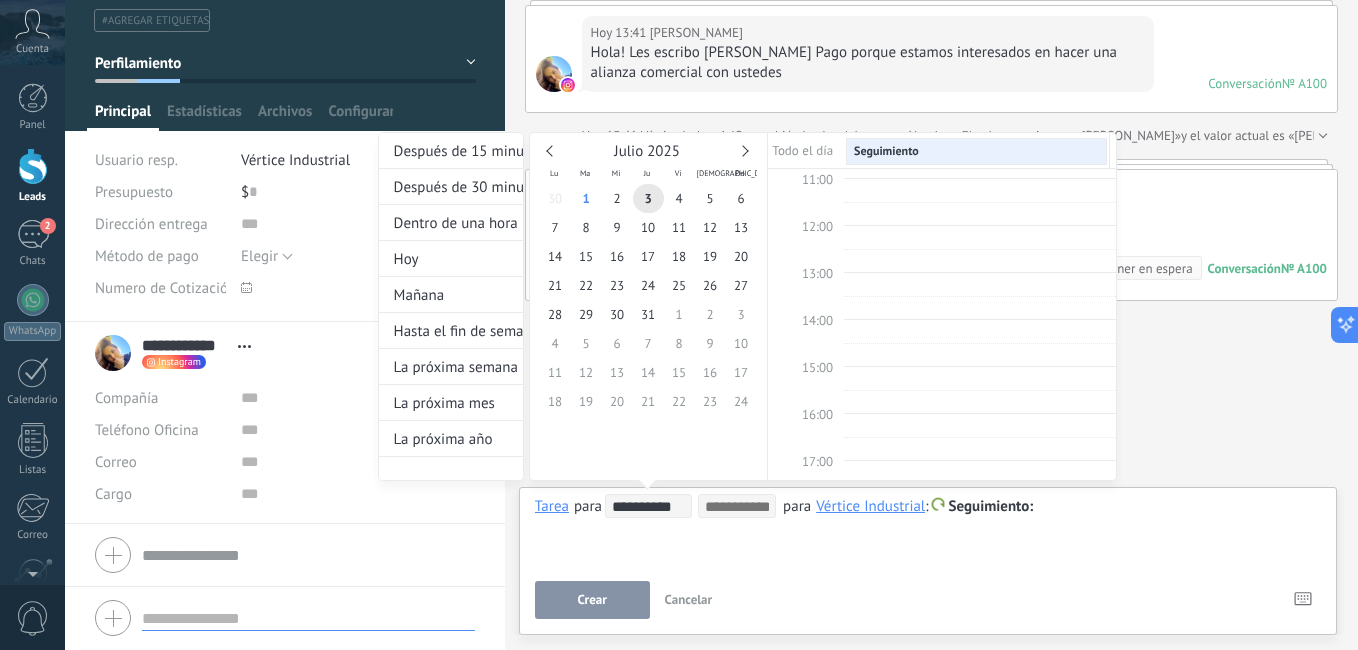 click on "11:00" at bounding box center [817, 179] 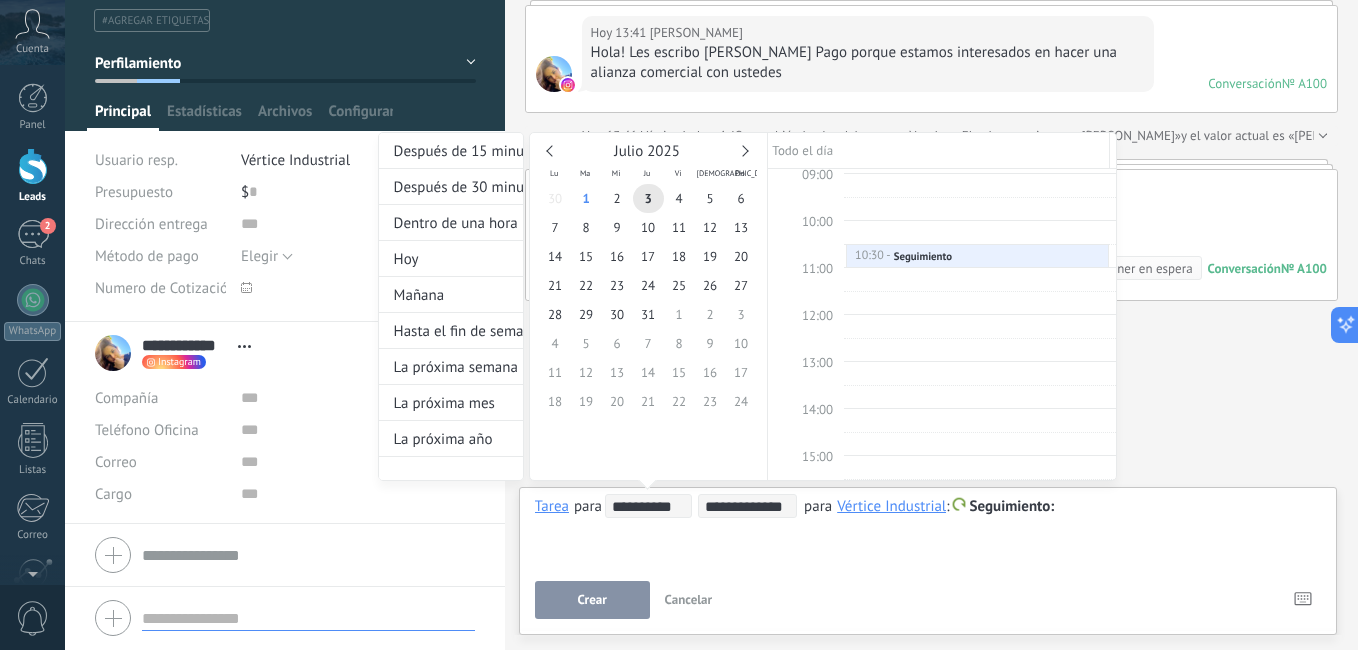 scroll, scrollTop: 367, scrollLeft: 0, axis: vertical 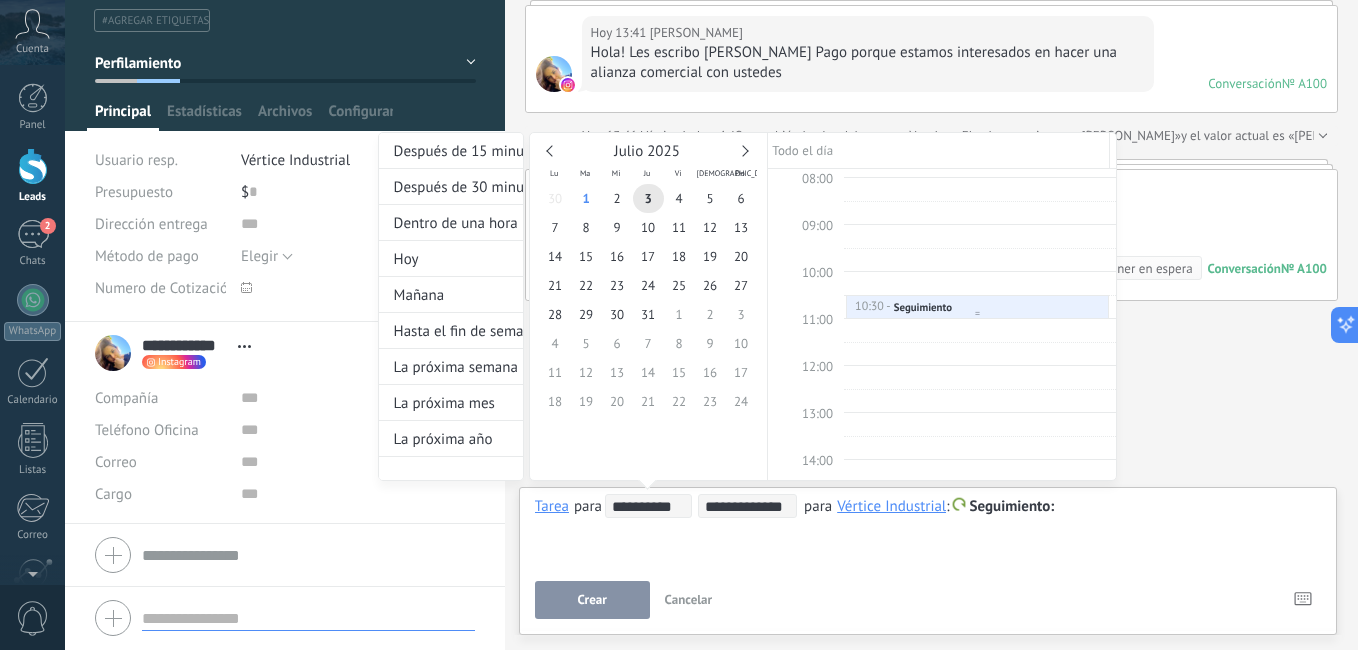click on "Seguimiento" at bounding box center [923, 307] 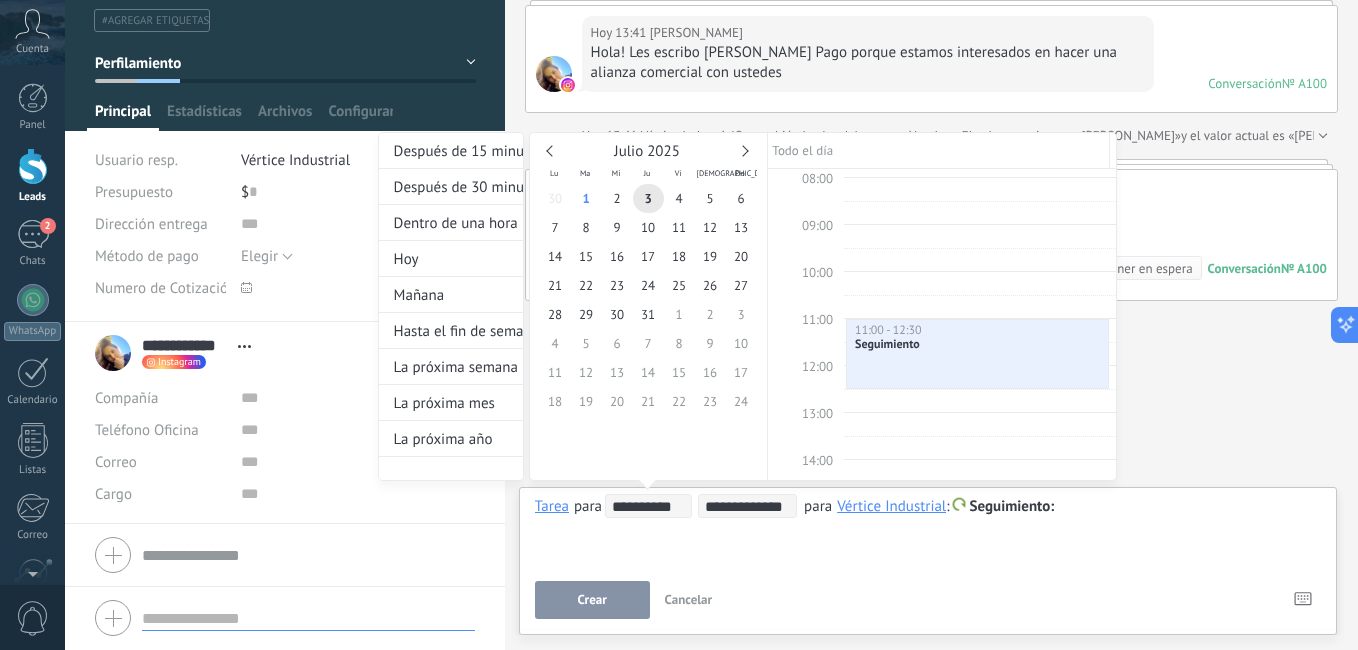 drag, startPoint x: 970, startPoint y: 336, endPoint x: 970, endPoint y: 366, distance: 30 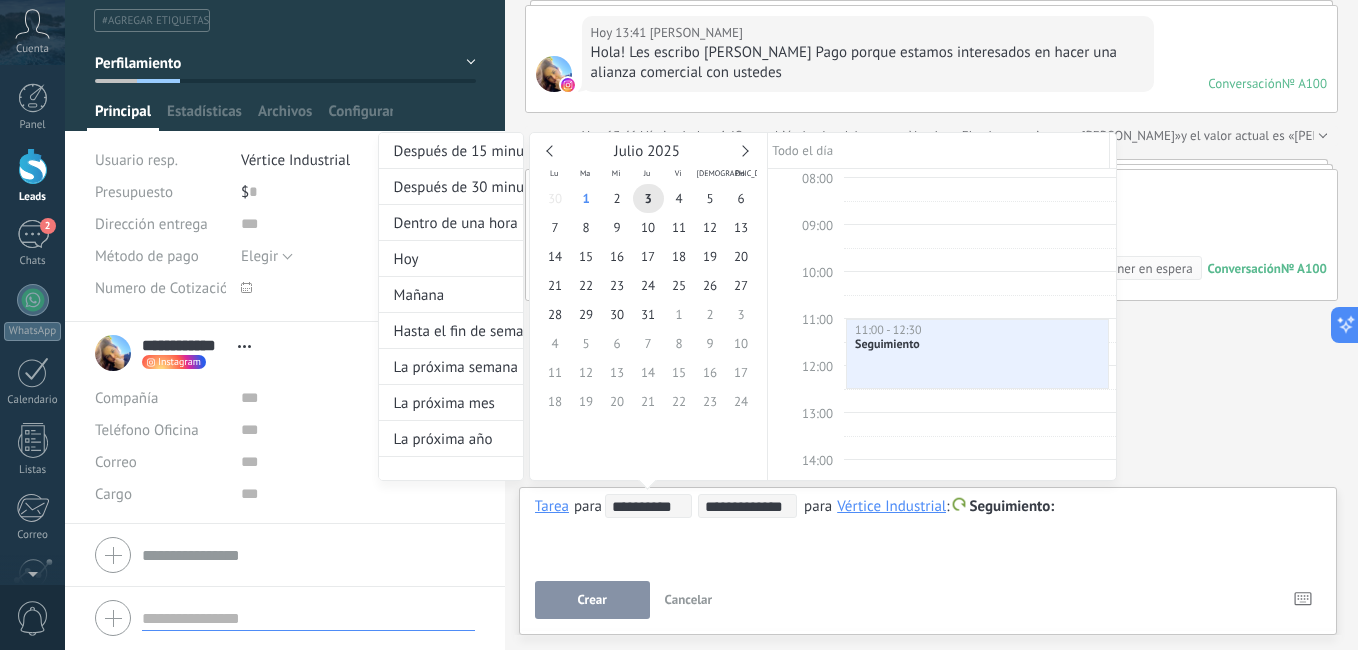 type on "**********" 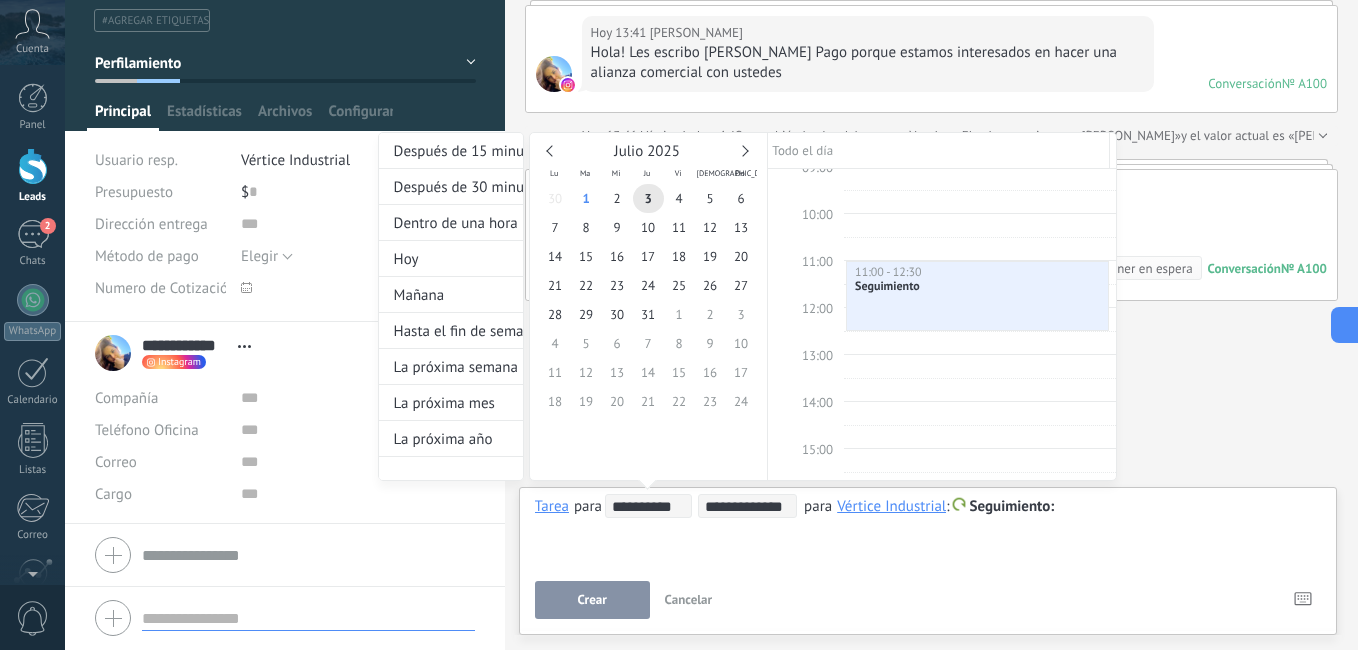 scroll, scrollTop: 411, scrollLeft: 0, axis: vertical 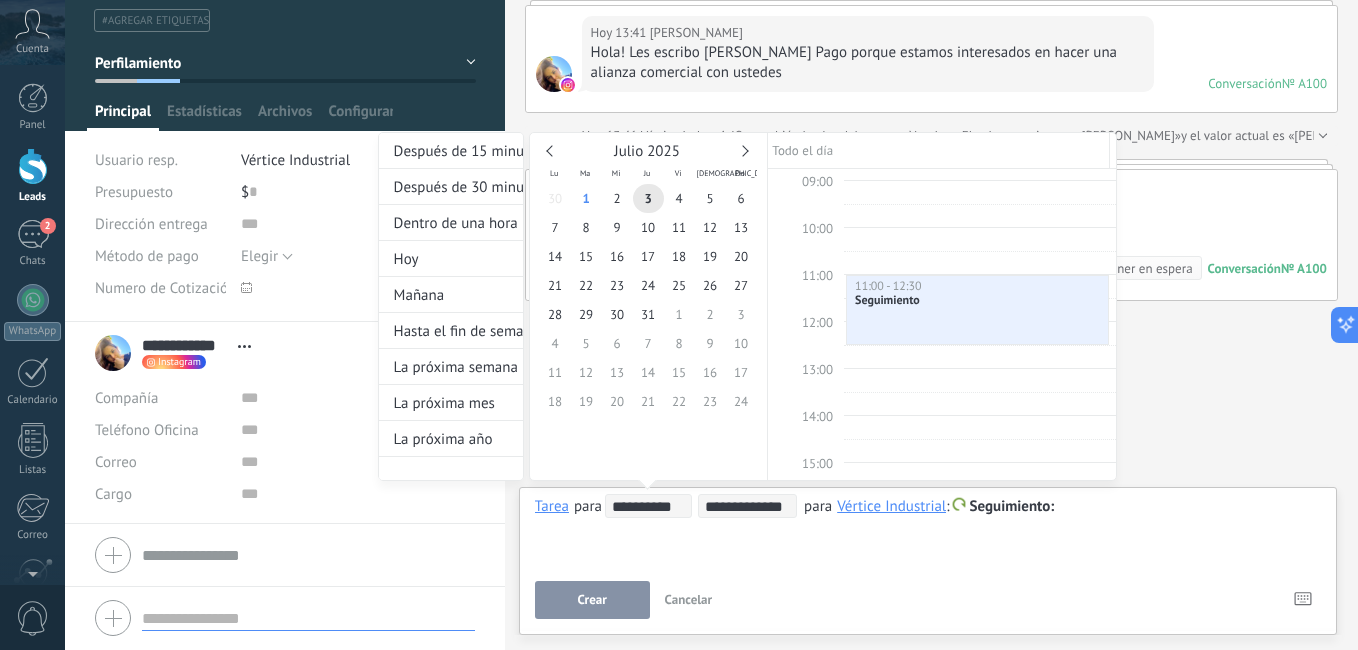 click on "**********" at bounding box center [747, 325] 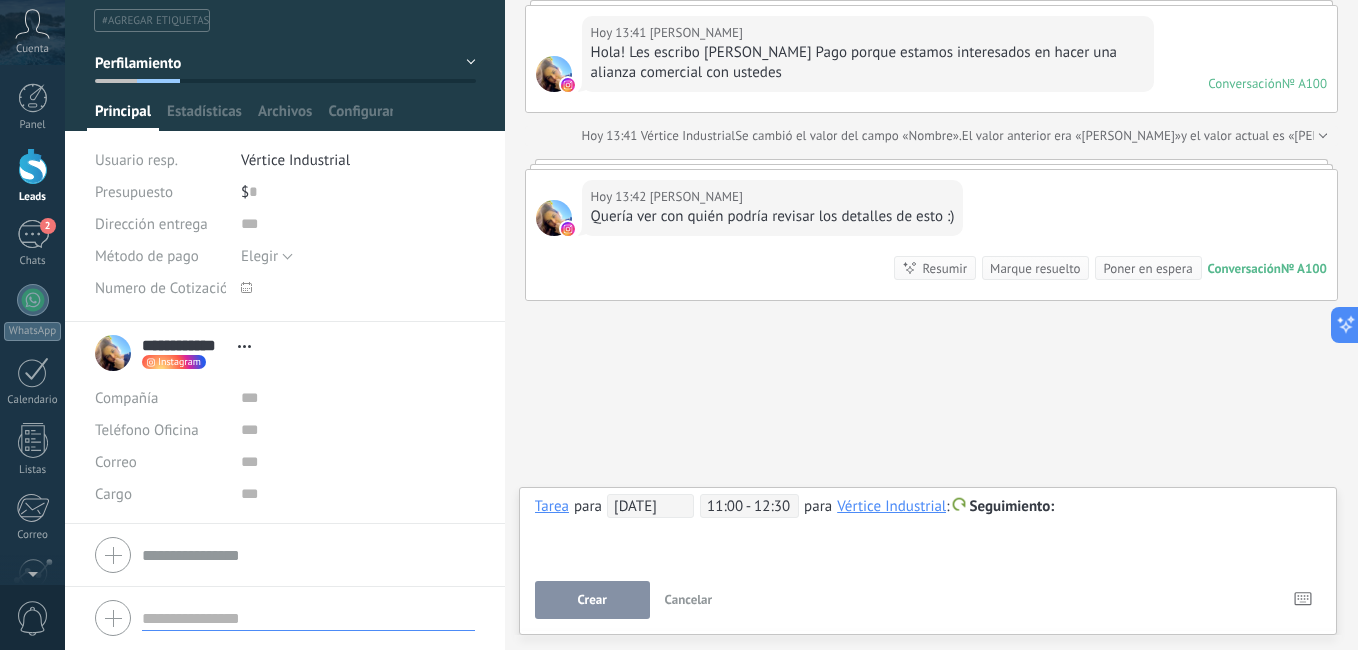 click on "Seguimiento" at bounding box center (1012, 506) 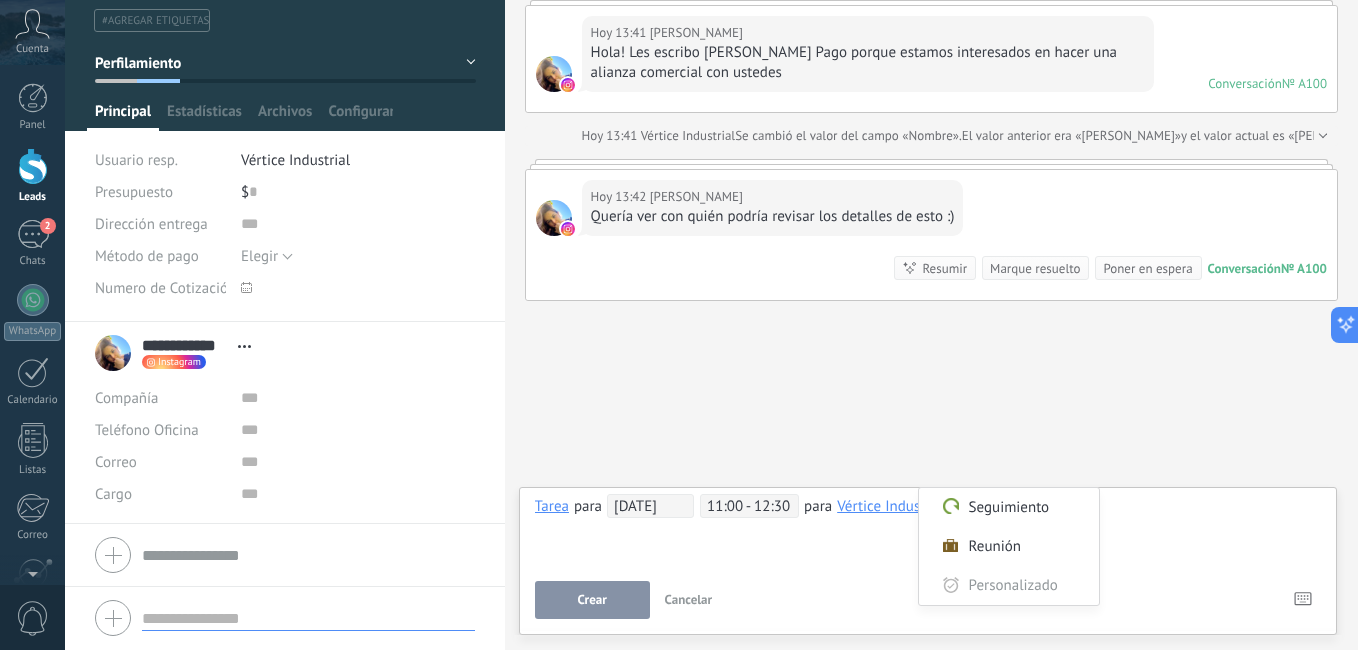 click at bounding box center (679, 325) 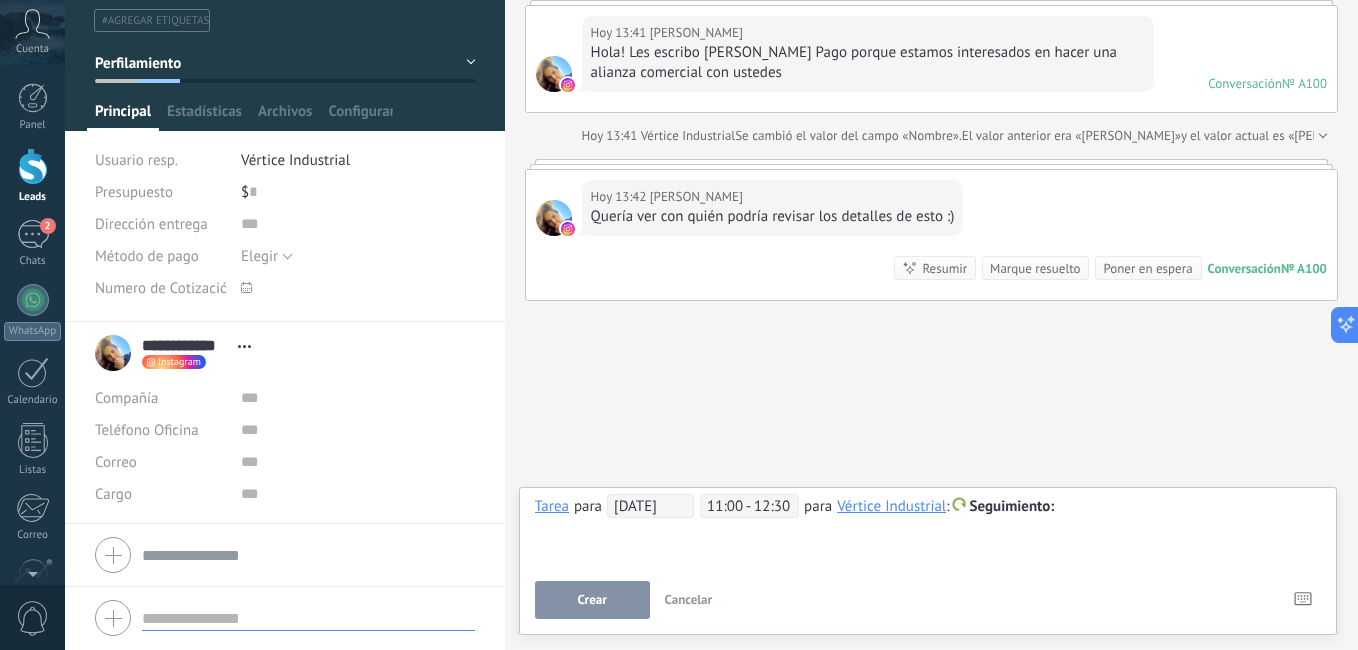 type 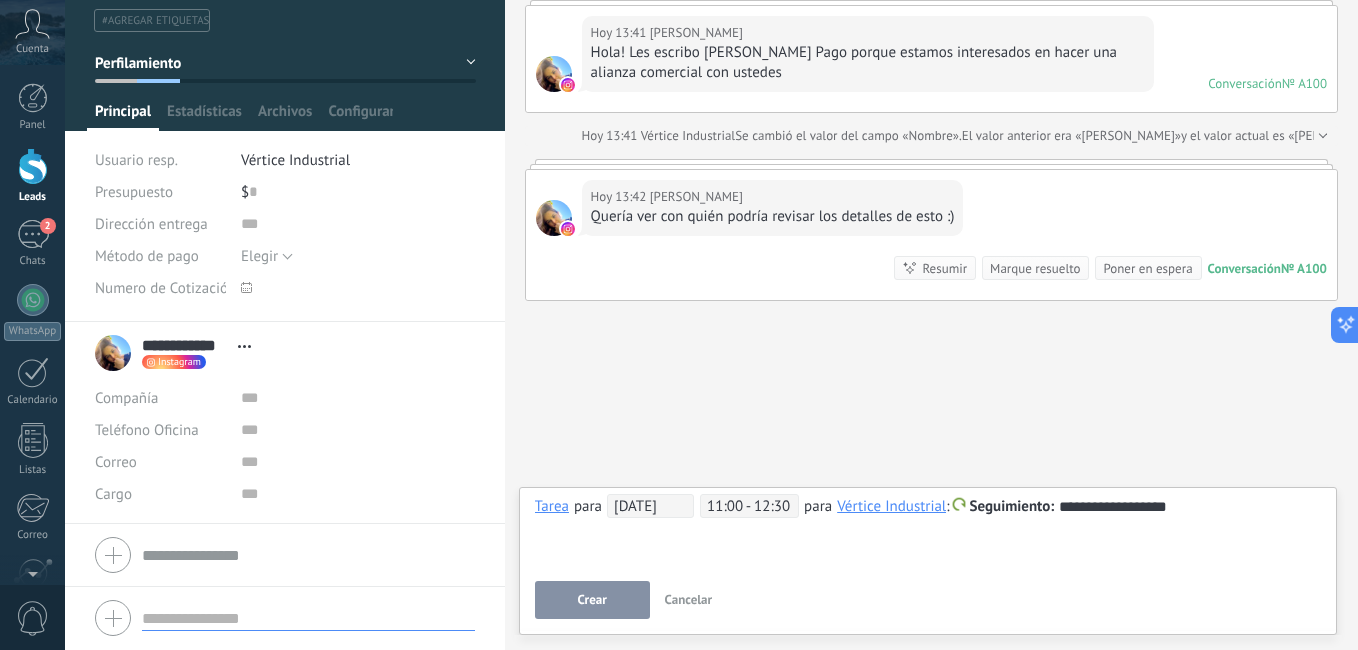 click on "Crear" at bounding box center (591, 600) 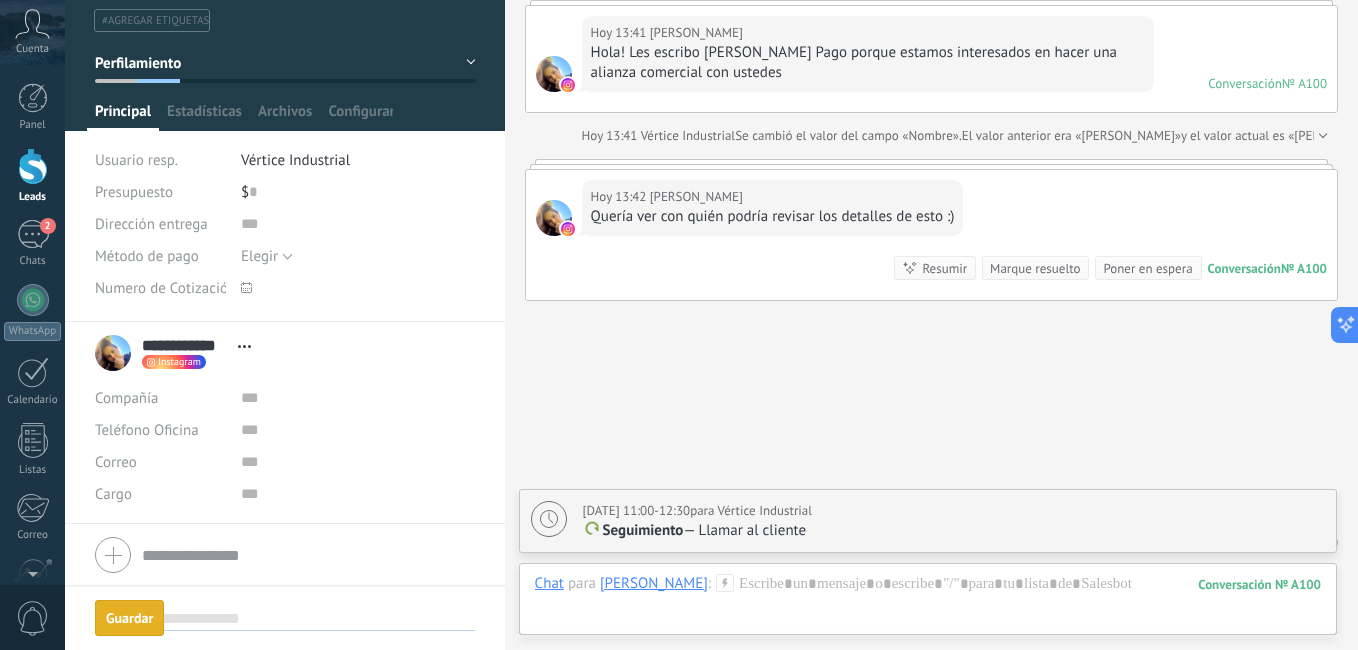 scroll, scrollTop: 1026, scrollLeft: 0, axis: vertical 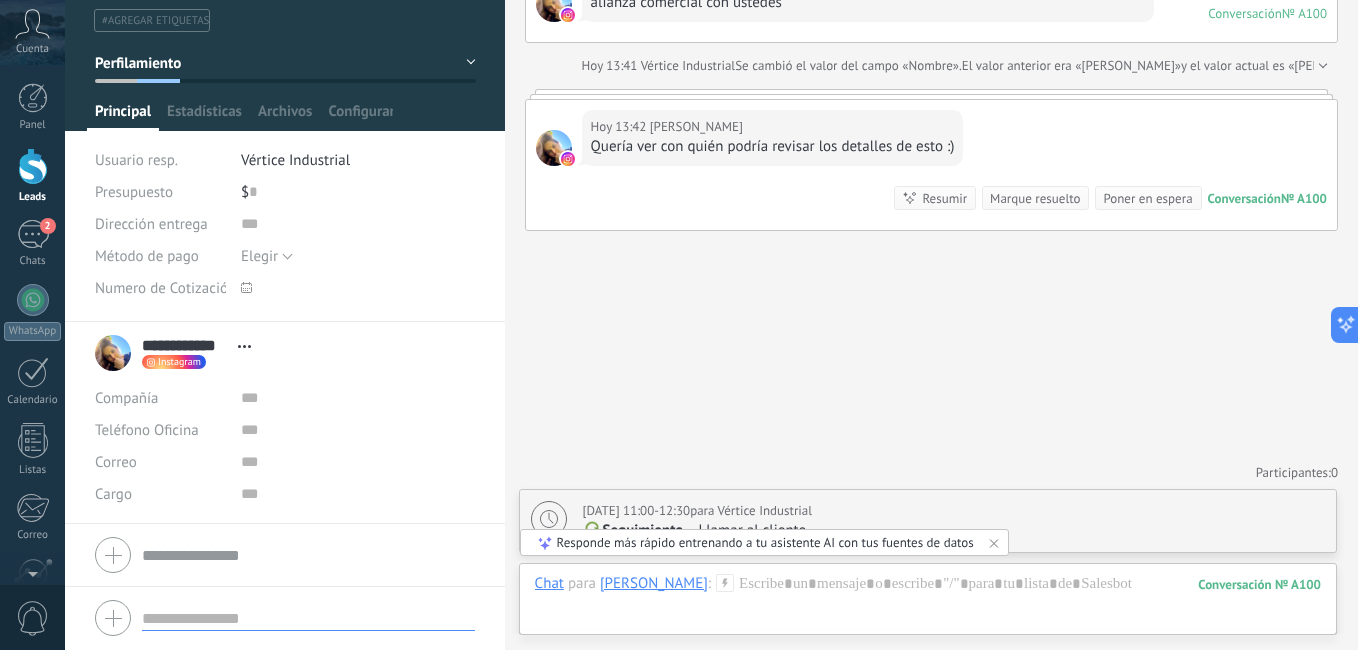click 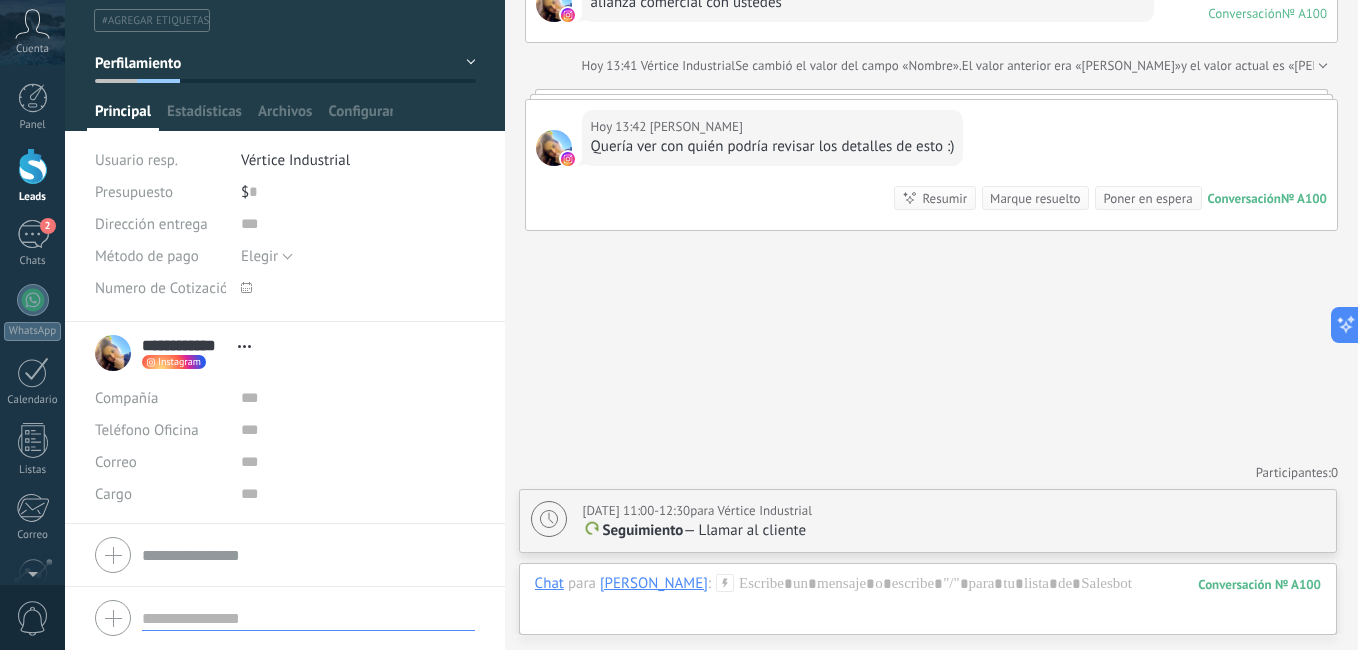 click on "03.07.2025 11:00-12:30  para Vértice Industrial" at bounding box center (954, 511) 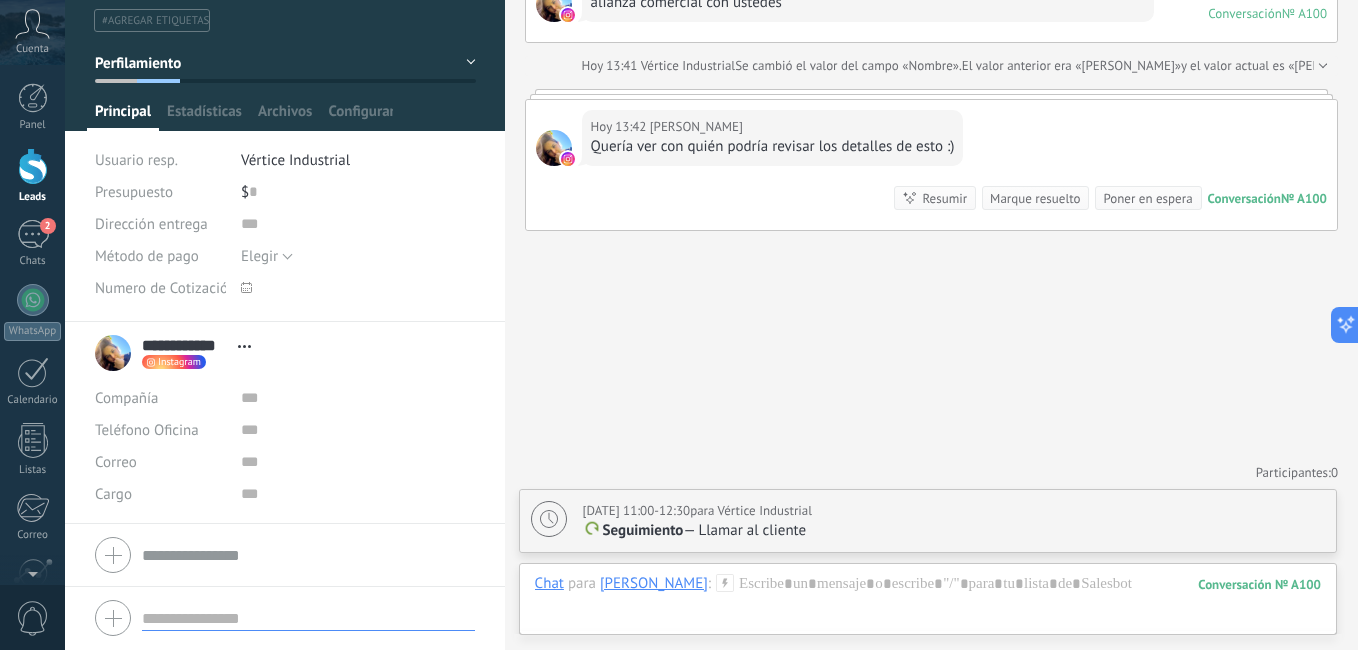 type on "**********" 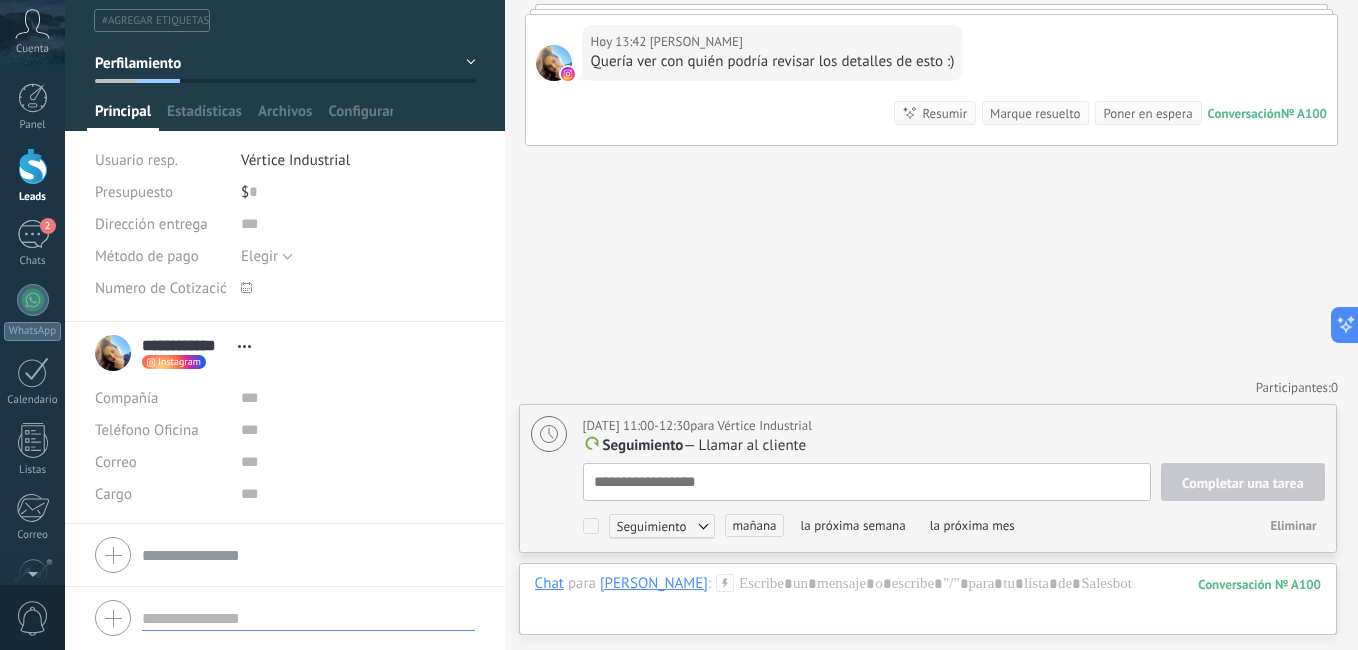 click on "Eliminar" at bounding box center (1293, 525) 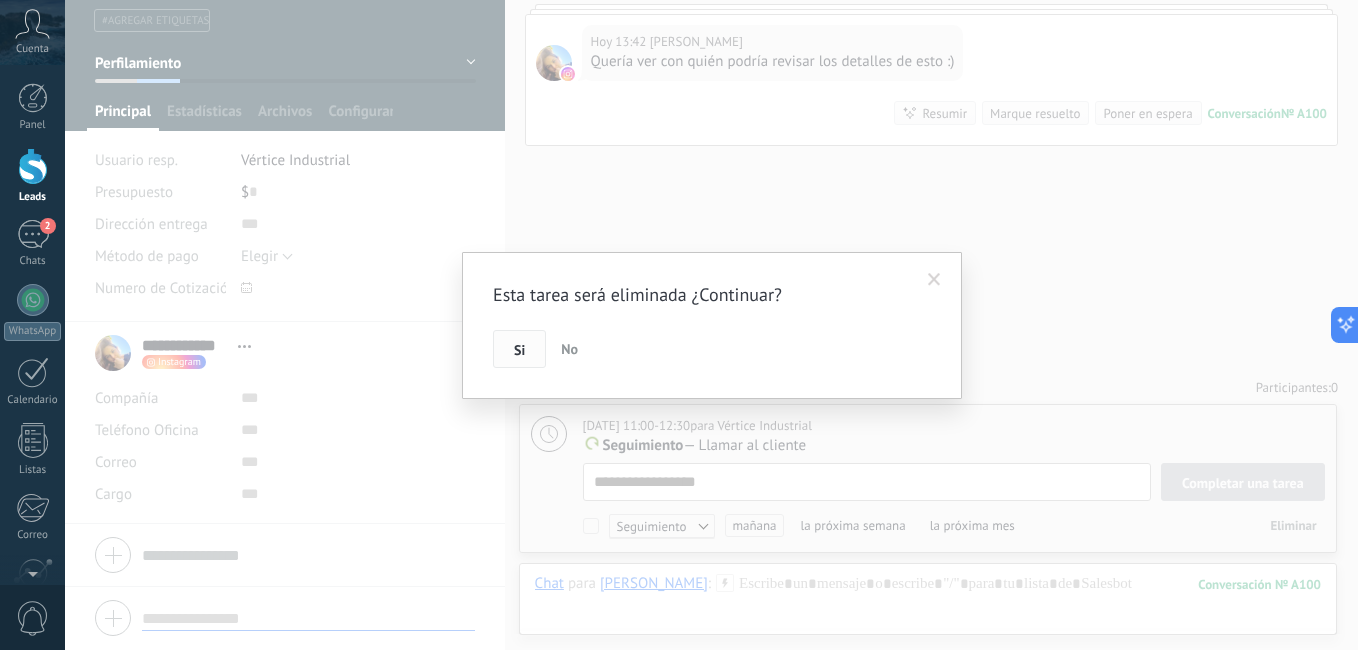 click on "Si" at bounding box center [519, 349] 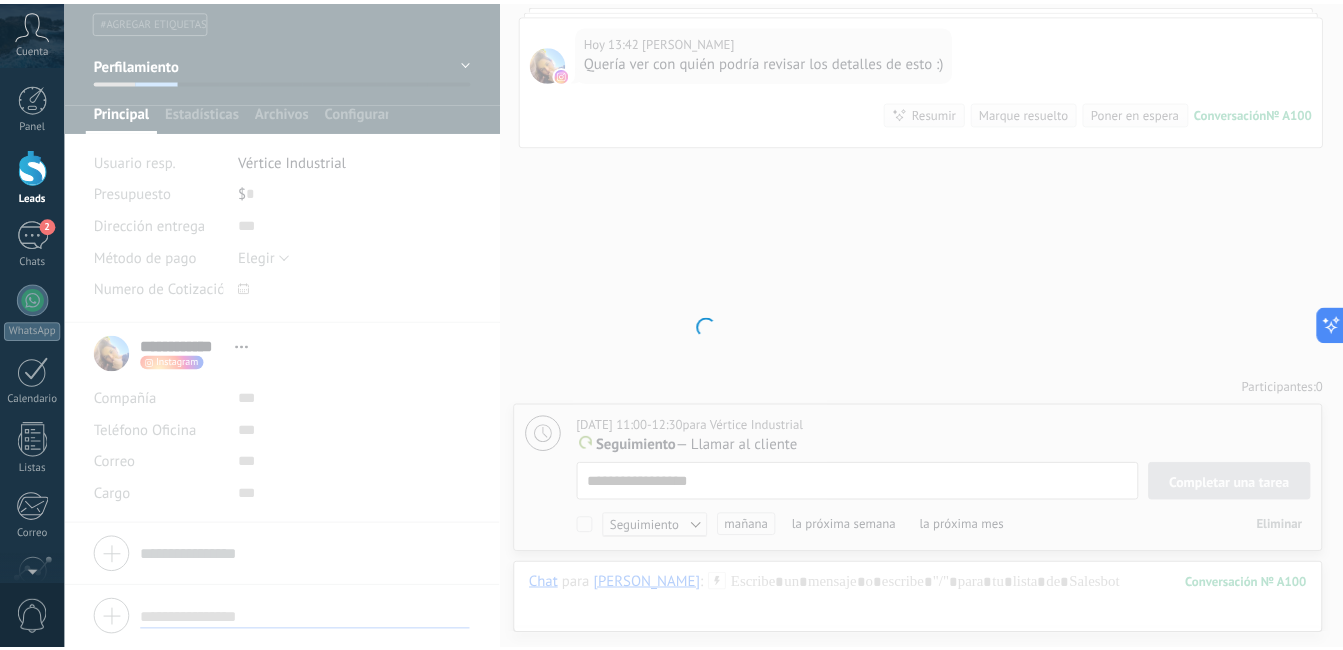 scroll, scrollTop: 956, scrollLeft: 0, axis: vertical 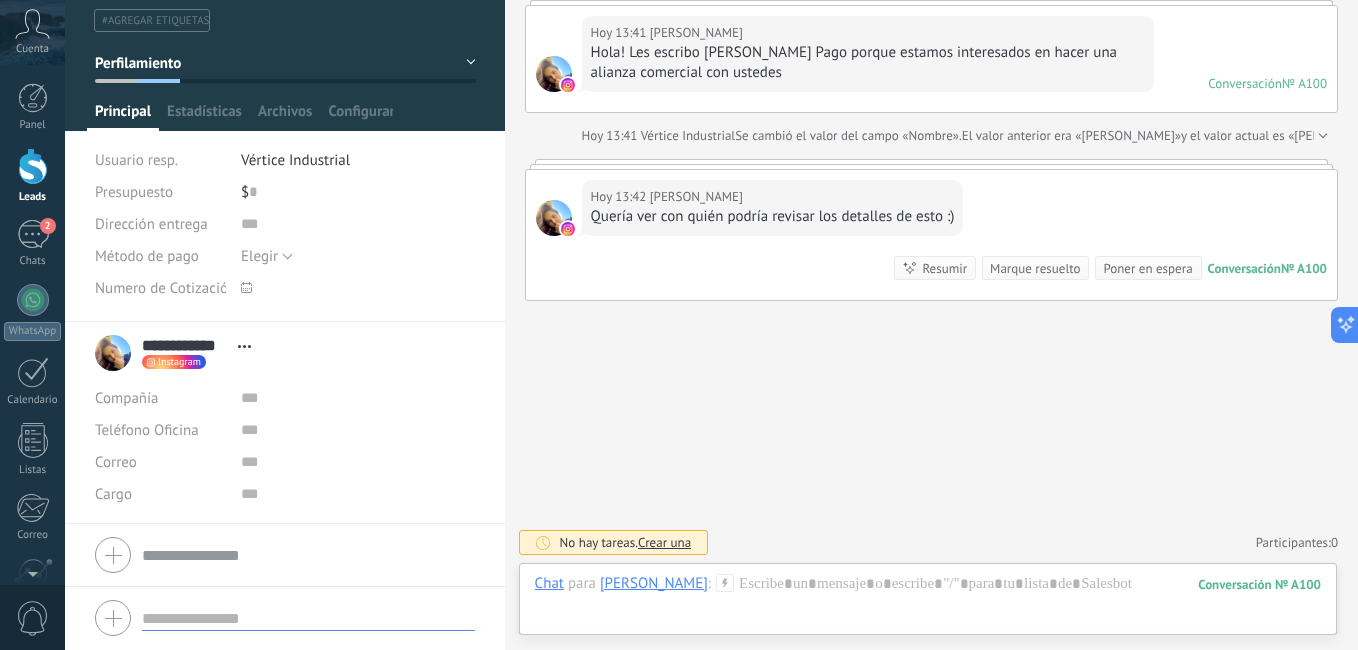 click at bounding box center (33, 166) 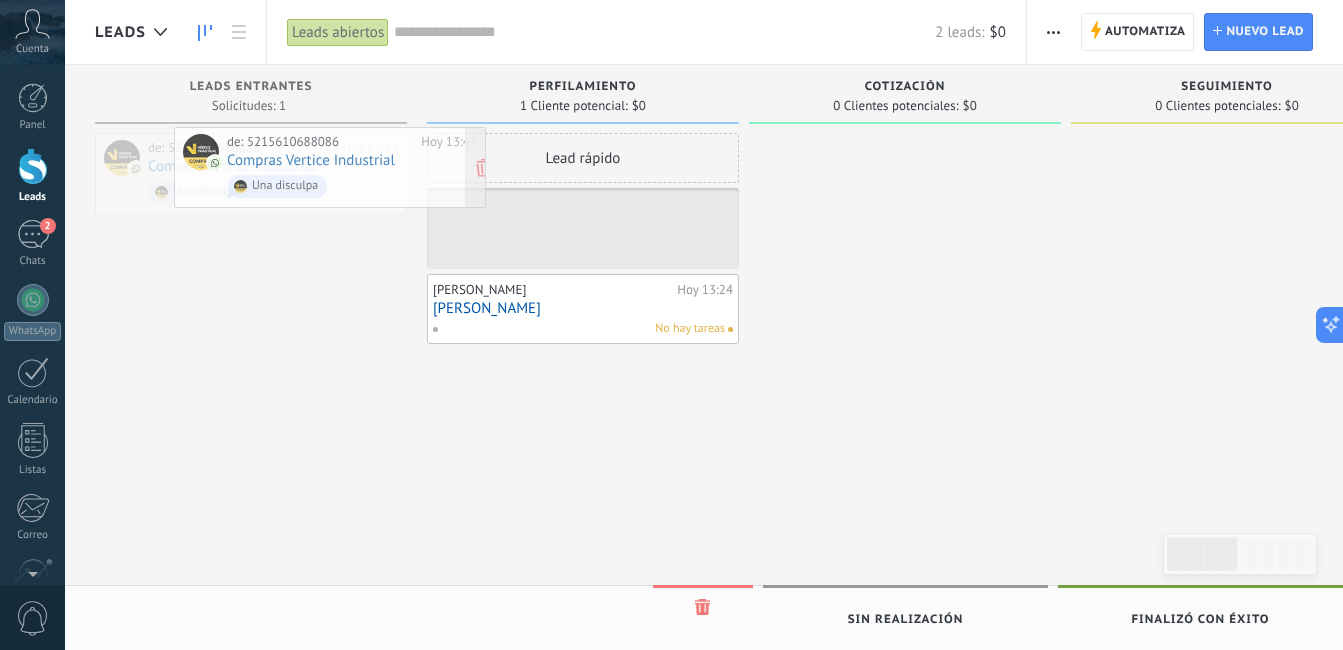 drag, startPoint x: 335, startPoint y: 204, endPoint x: 414, endPoint y: 198, distance: 79.22752 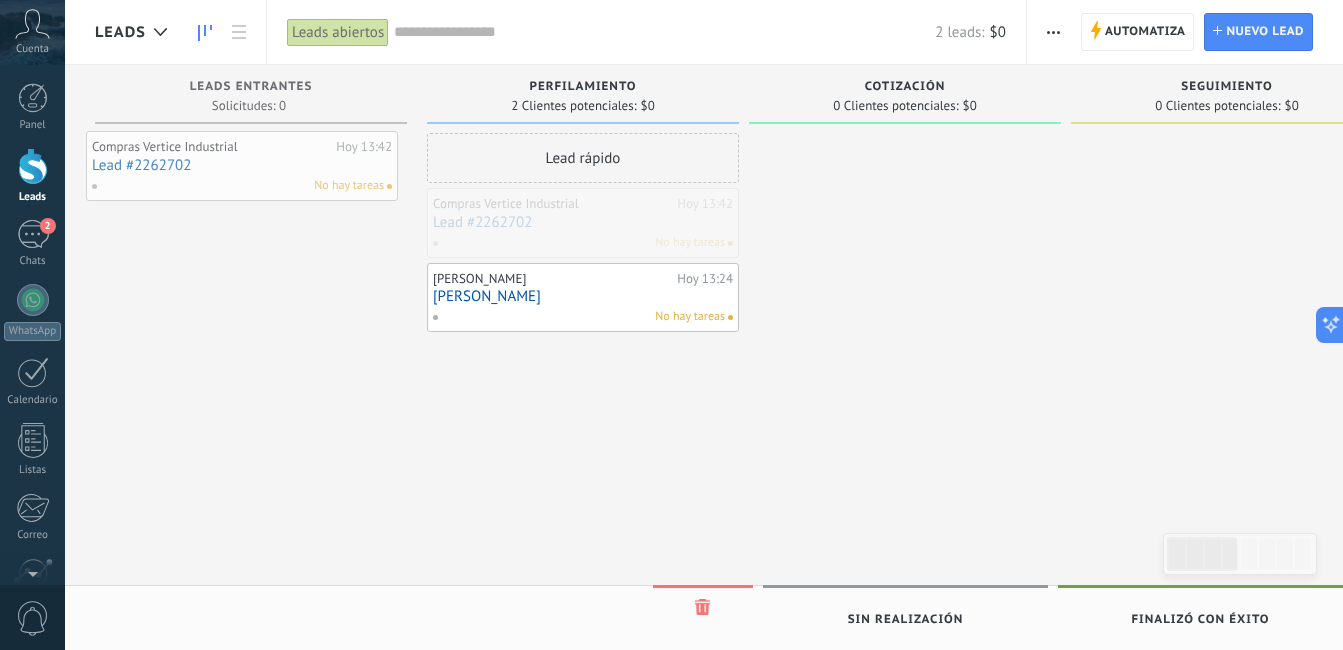 drag, startPoint x: 621, startPoint y: 210, endPoint x: 268, endPoint y: 149, distance: 358.23178 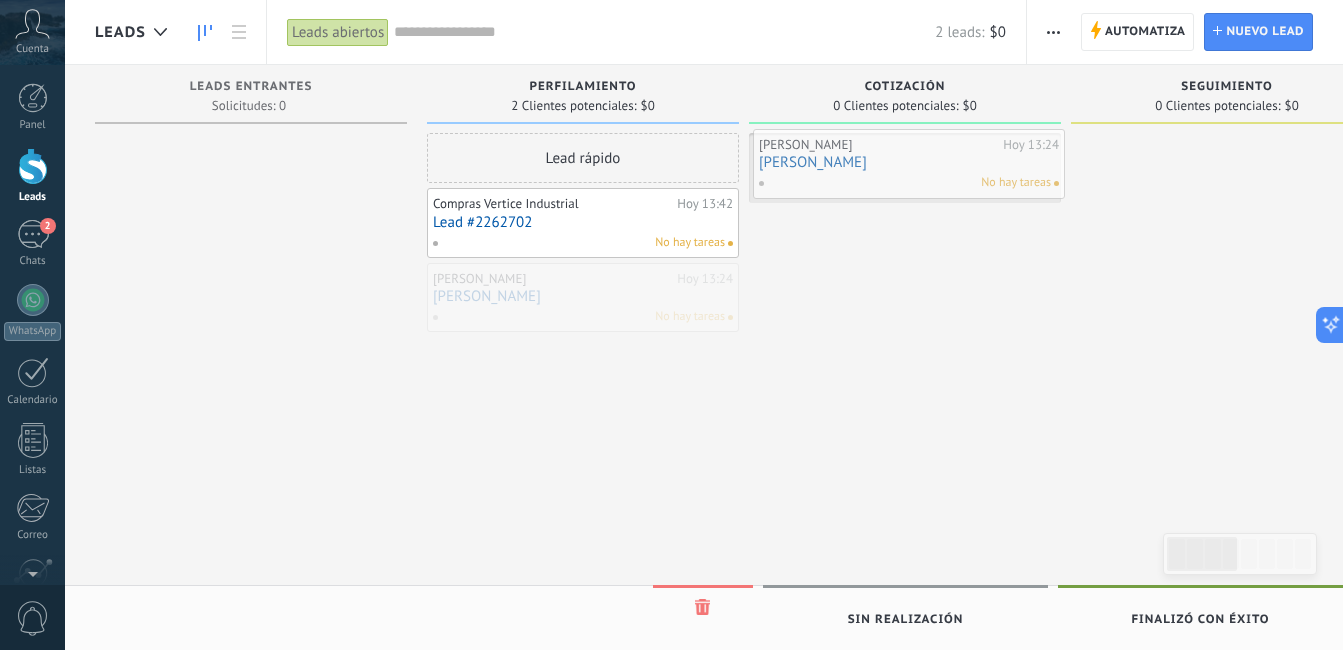 drag, startPoint x: 595, startPoint y: 306, endPoint x: 921, endPoint y: 172, distance: 352.4656 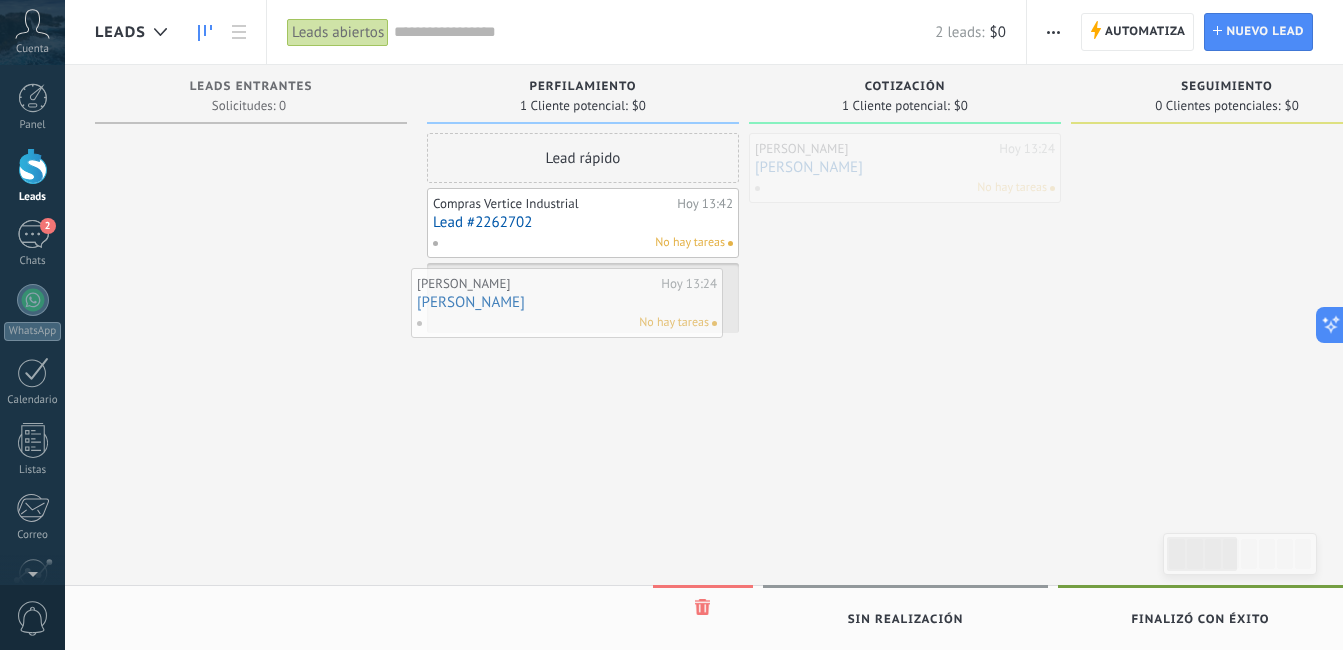 drag, startPoint x: 920, startPoint y: 178, endPoint x: 590, endPoint y: 317, distance: 358.0796 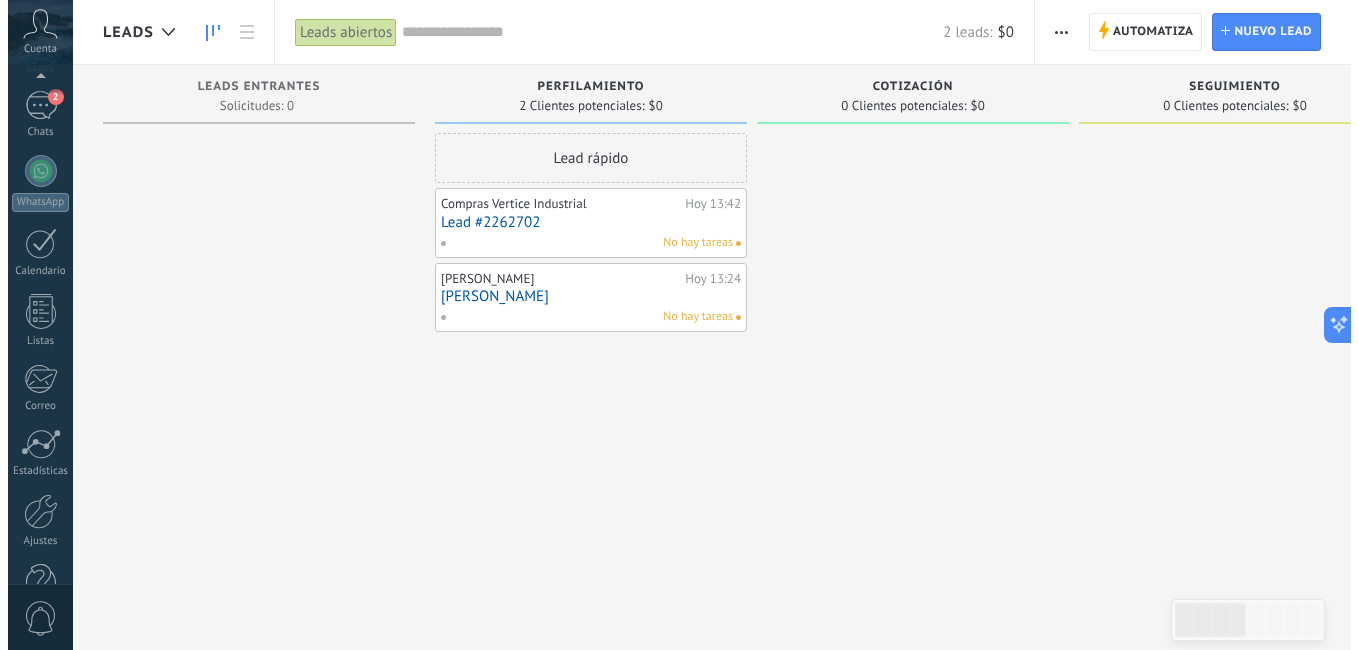 scroll, scrollTop: 182, scrollLeft: 0, axis: vertical 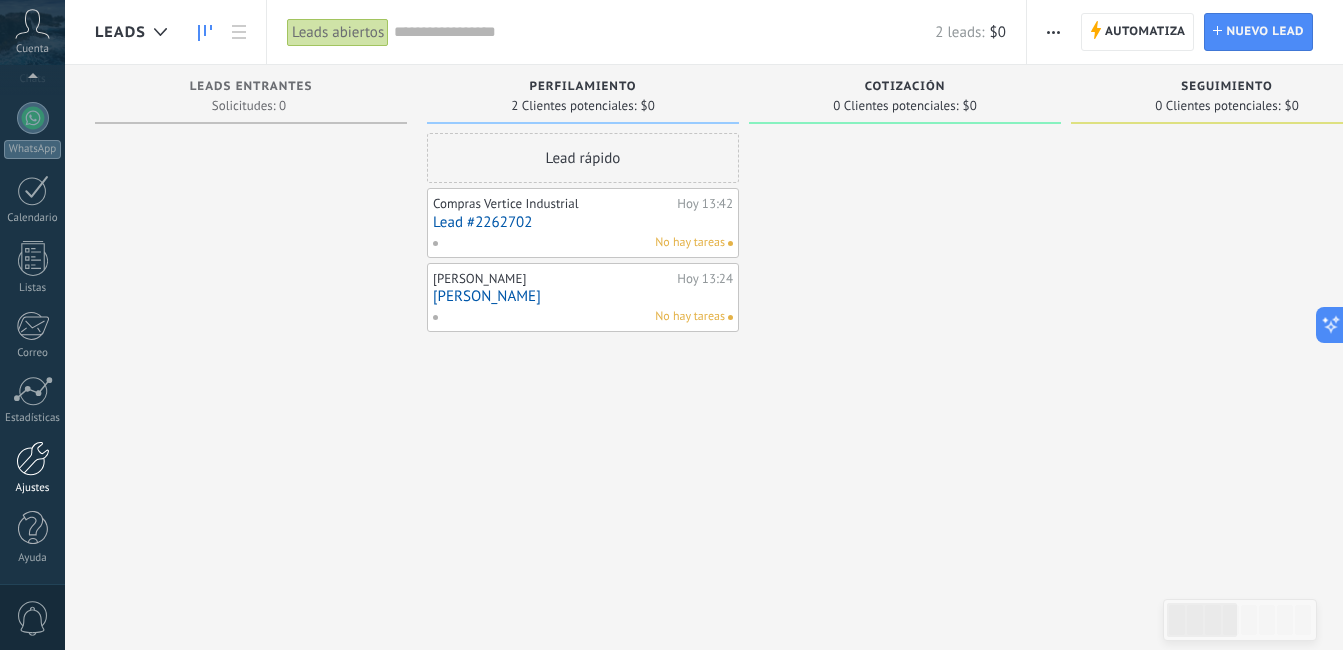 click on "Ajustes" at bounding box center [32, 468] 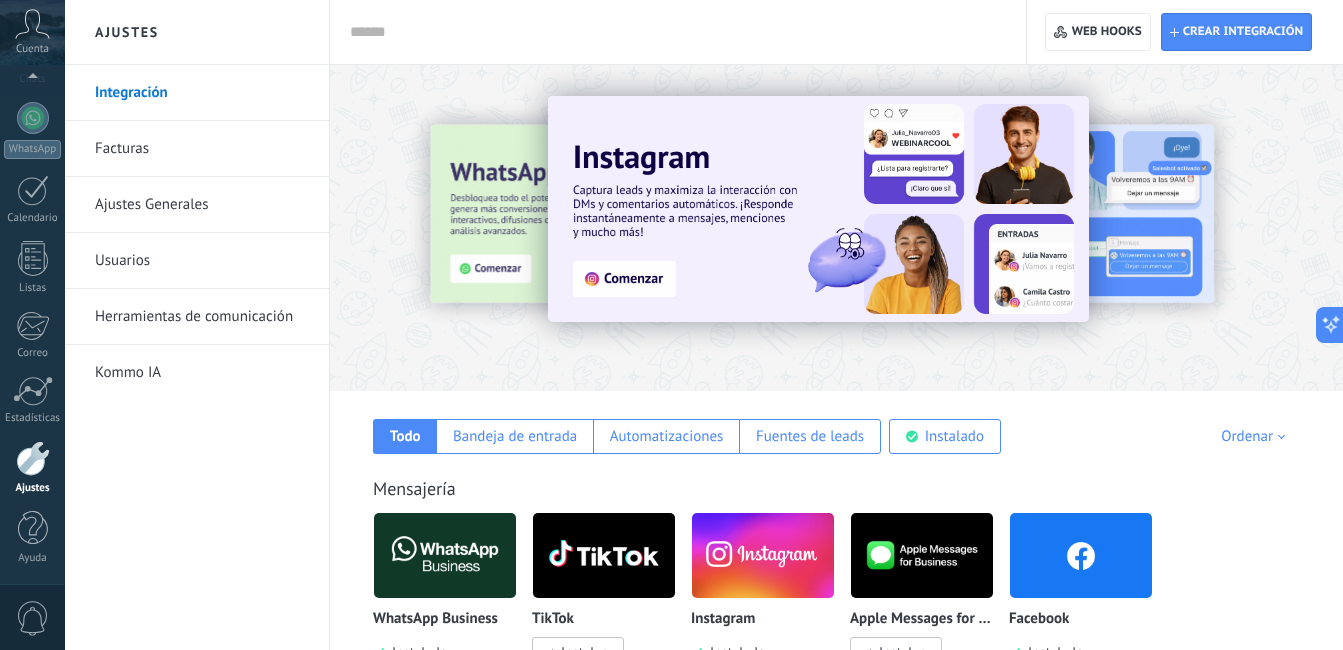 click on "Usuarios" at bounding box center (202, 261) 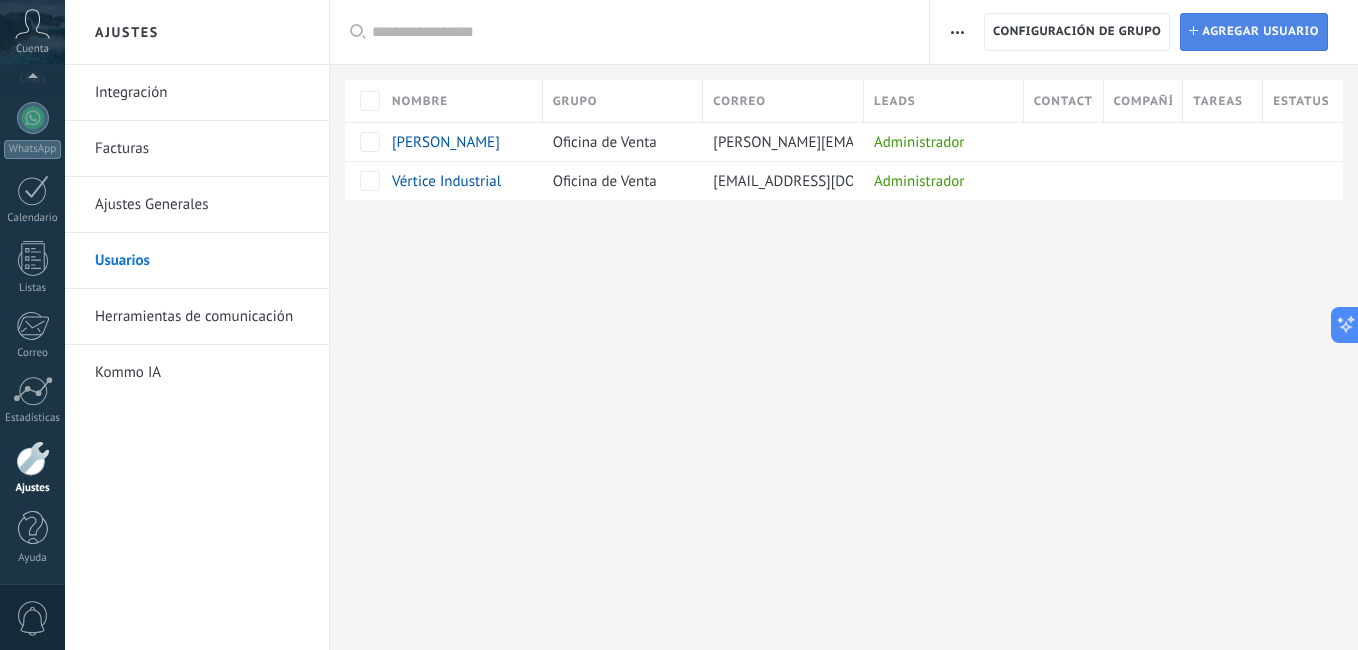 click on "Agregar usuario" at bounding box center (1260, 32) 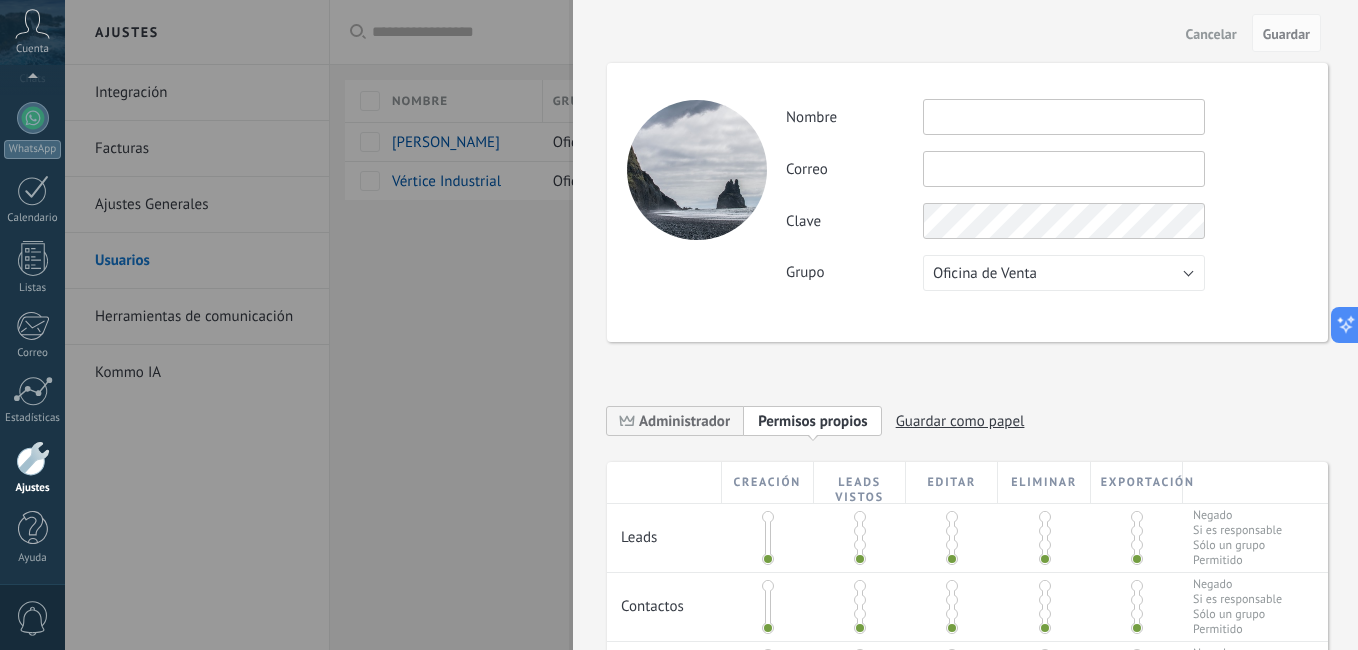 click at bounding box center (1064, 117) 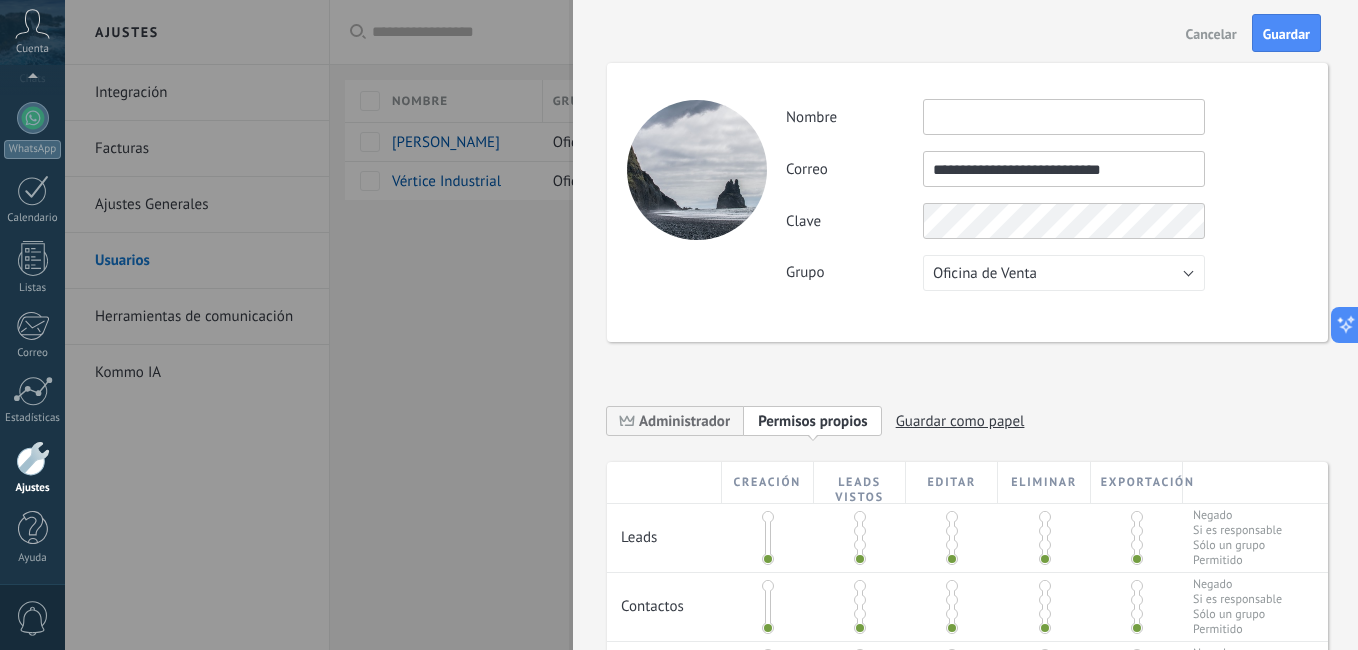 type on "**********" 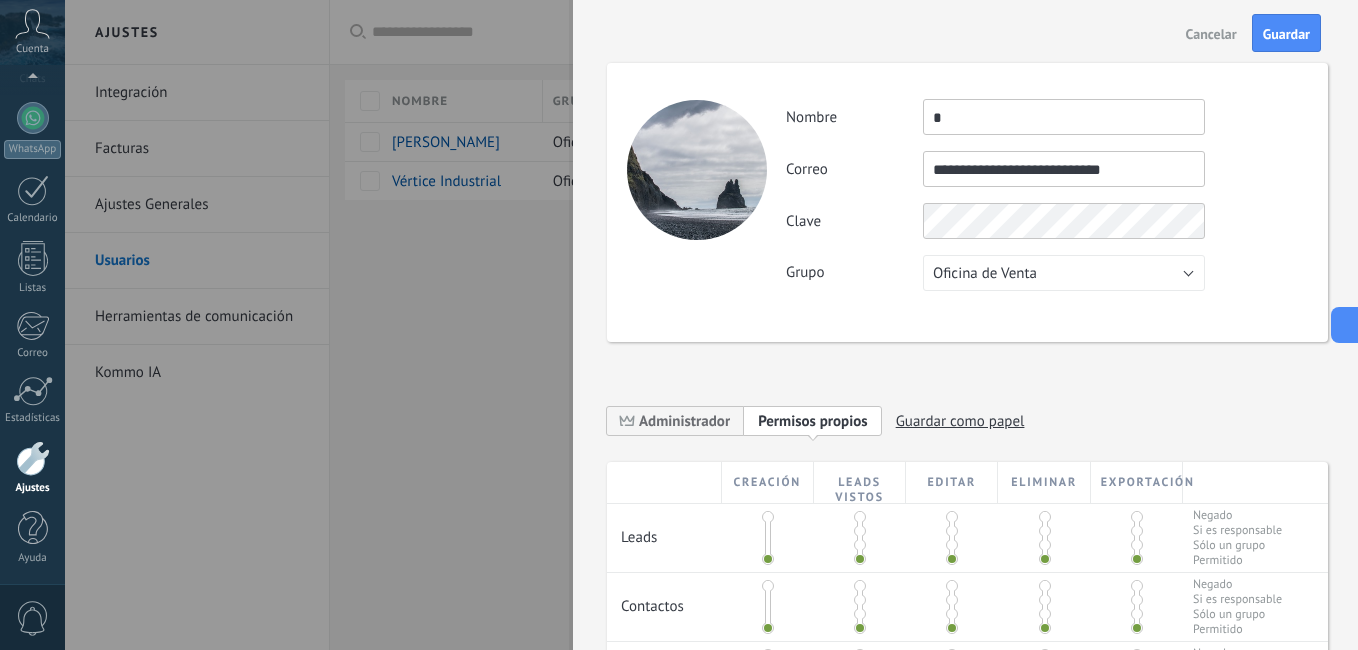 type 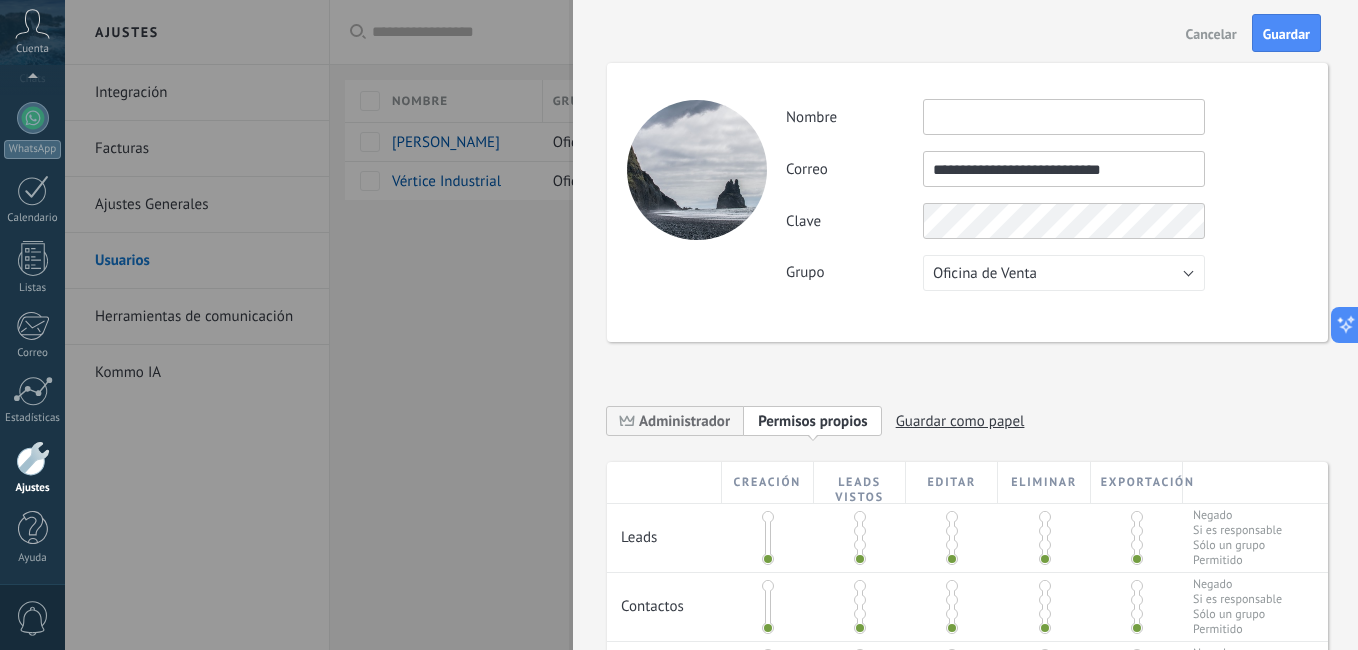 click on "**********" at bounding box center [1064, 169] 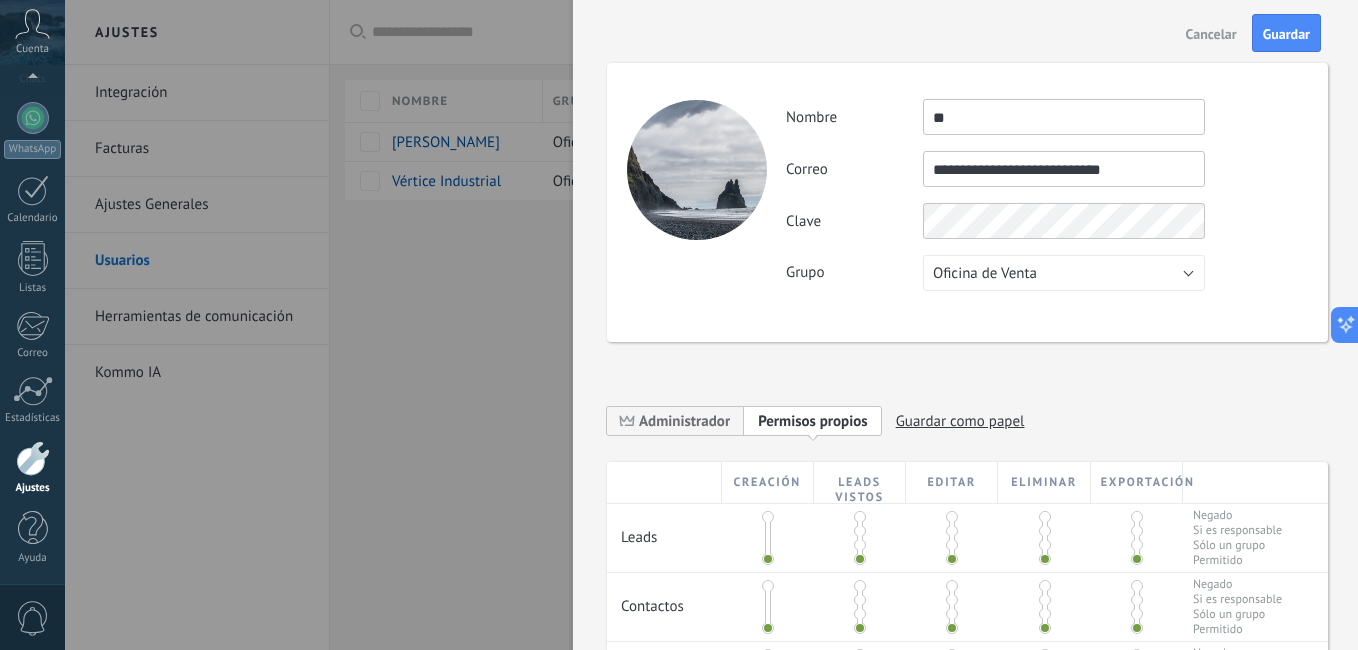 type on "*" 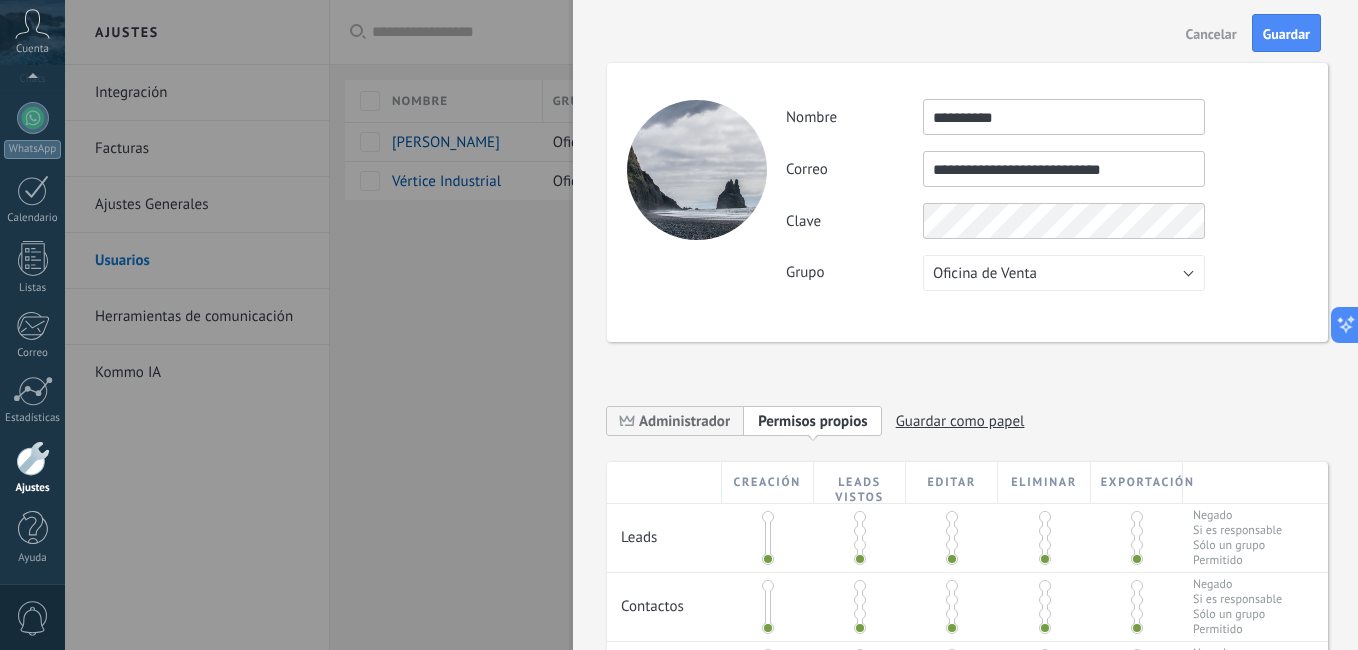 type on "**********" 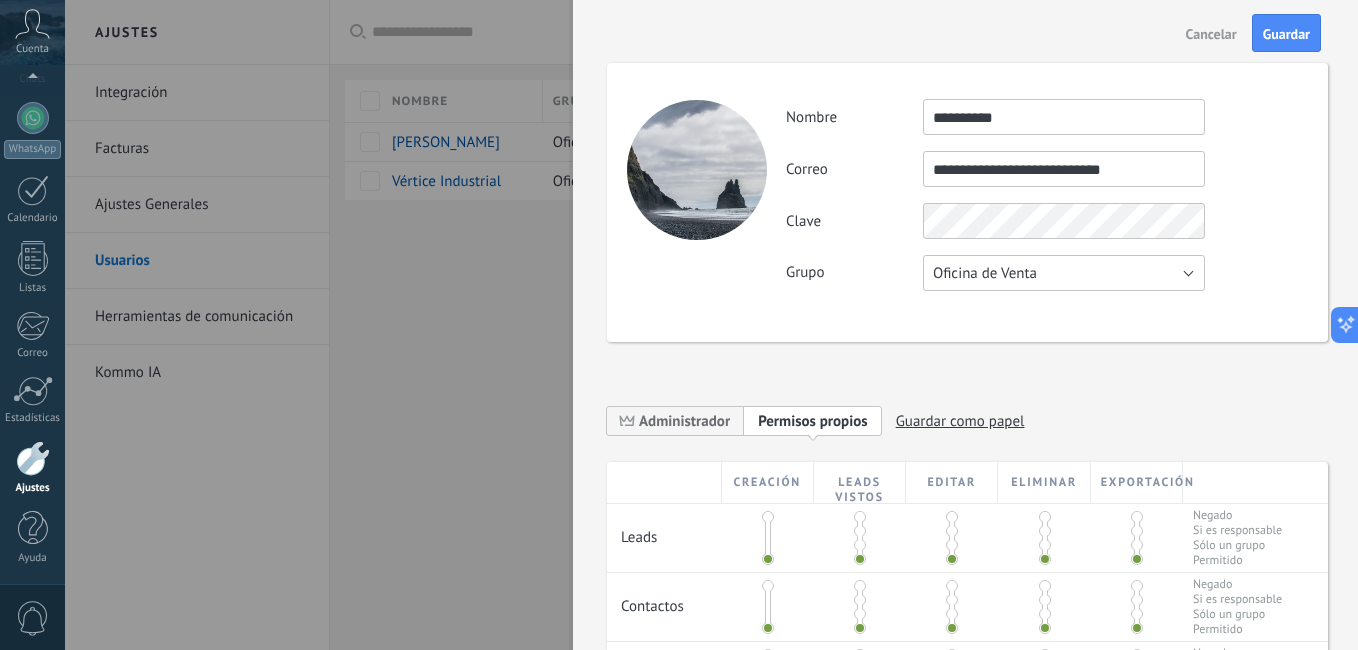 click on "Oficina de Venta" at bounding box center (1064, 273) 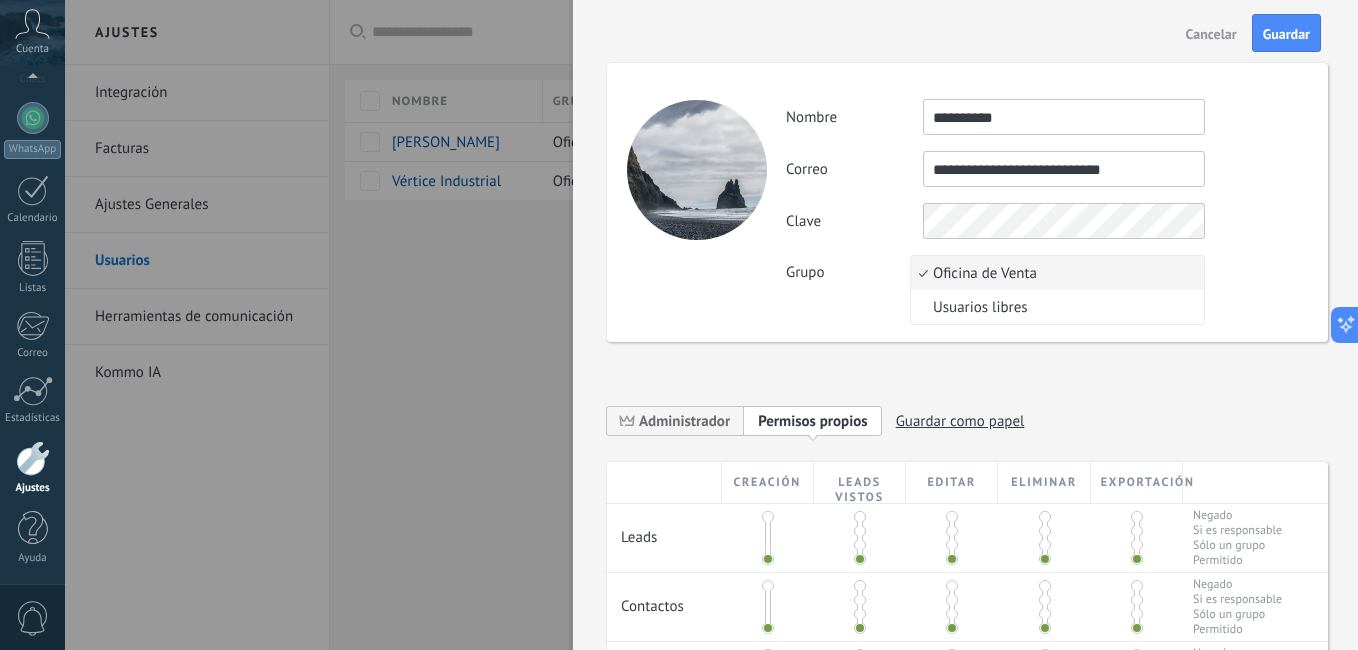 click on "**********" at bounding box center [967, 202] 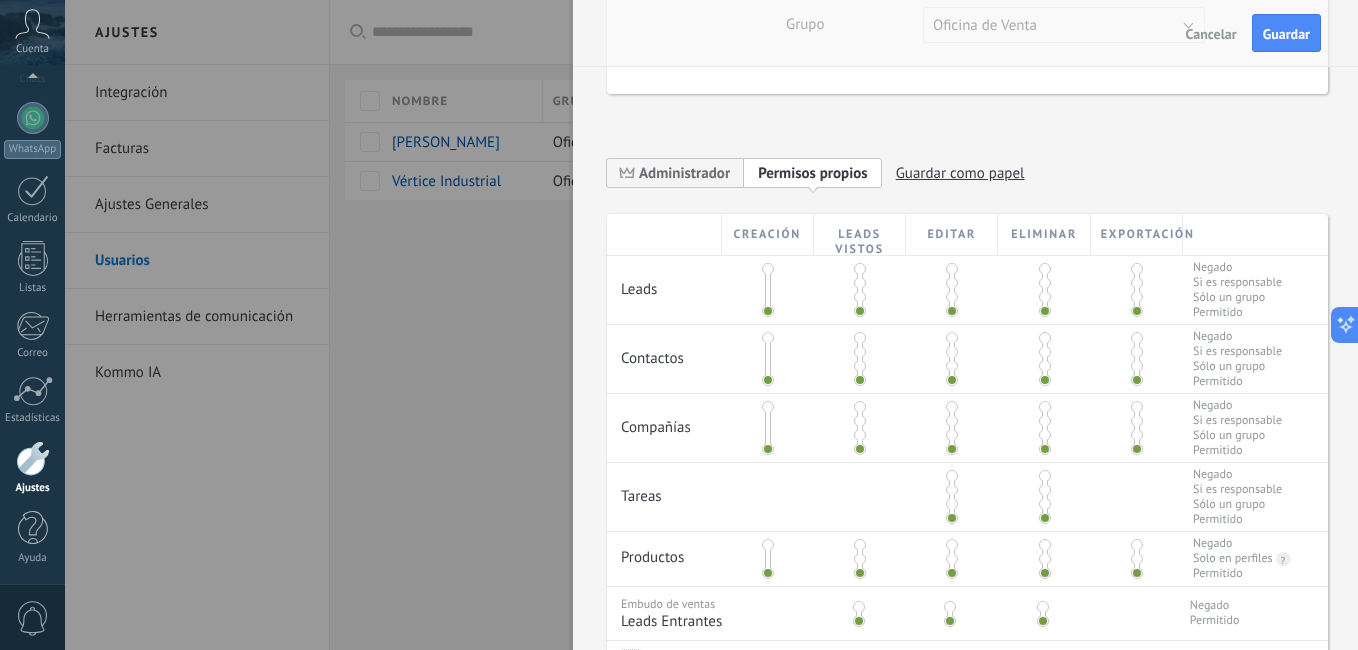 scroll, scrollTop: 266, scrollLeft: 0, axis: vertical 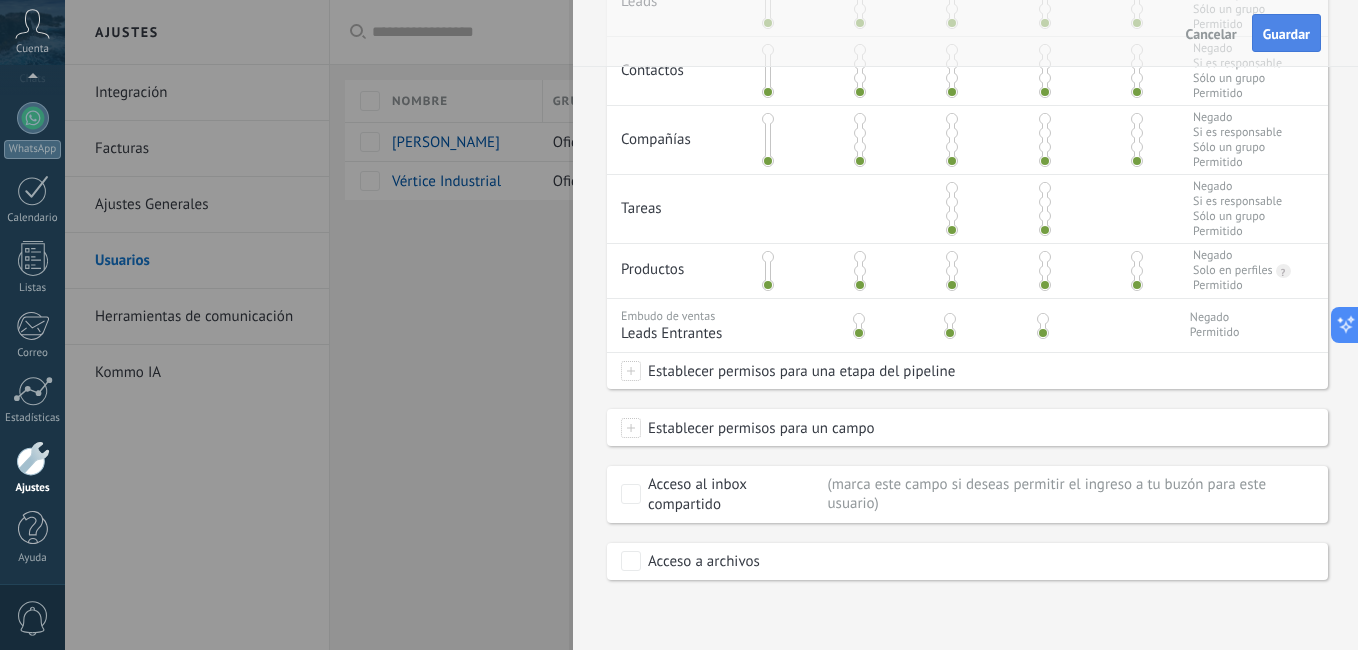 click on "Guardar" at bounding box center [1286, 33] 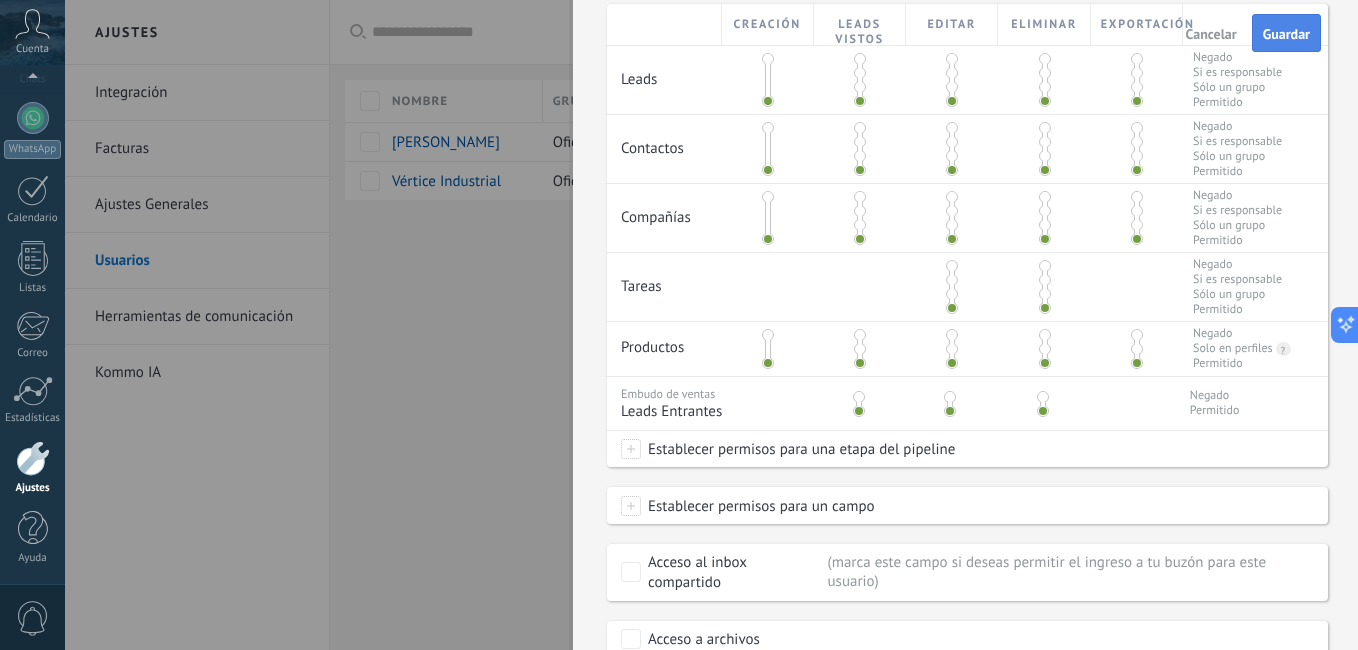 scroll, scrollTop: 0, scrollLeft: 0, axis: both 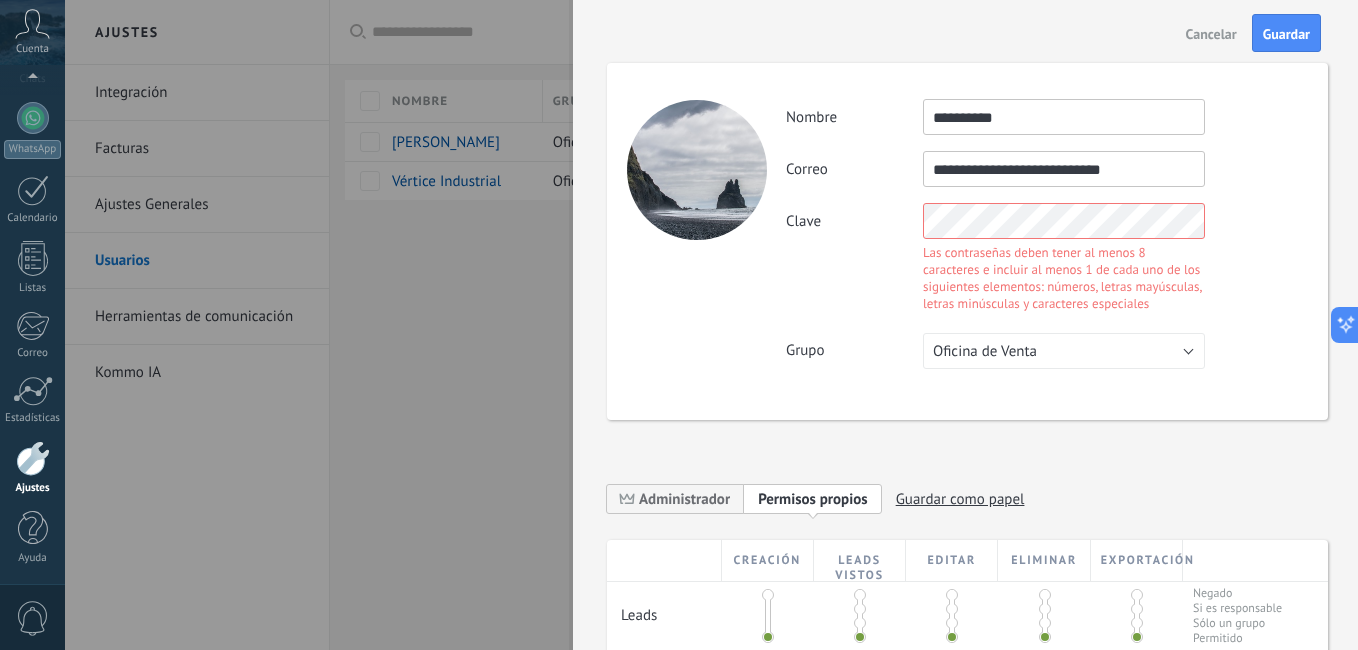 click on "Clave Las contraseñas deben tener al menos 8 caracteres e incluir al menos 1 de cada uno de los siguientes elementos: números, letras mayúsculas, letras minúsculas y caracteres especiales" at bounding box center [1046, 260] 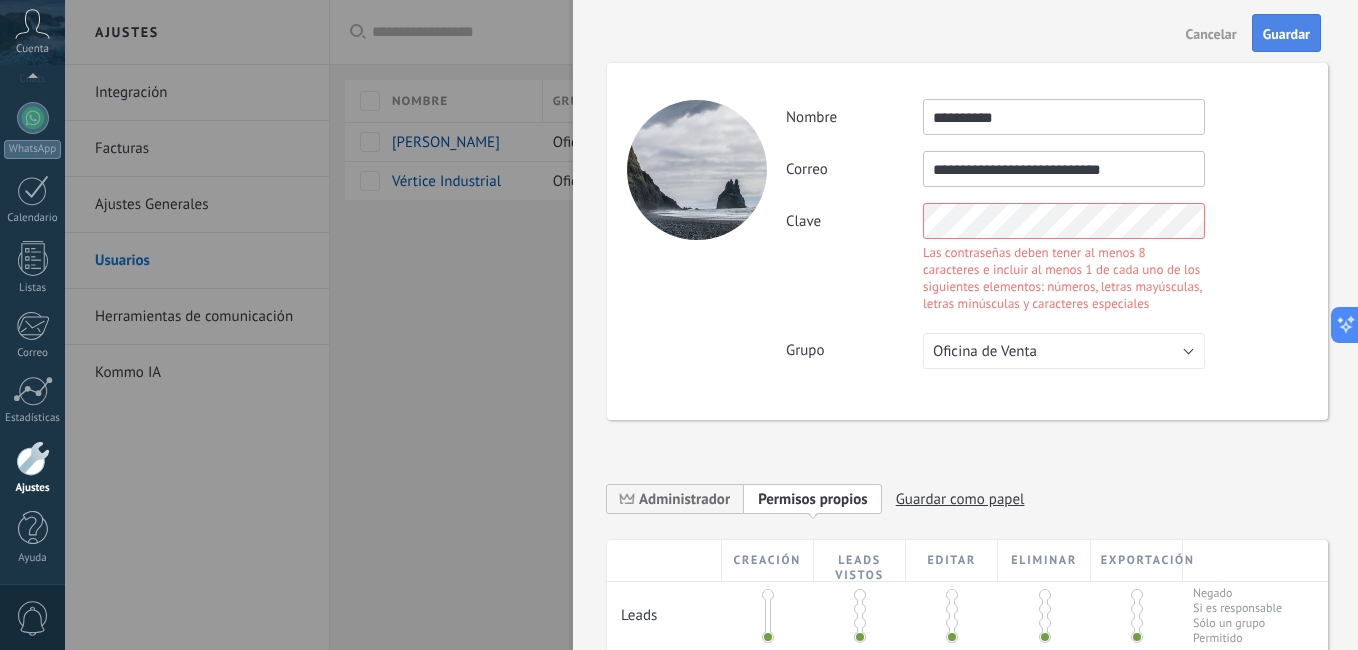 click on "Guardar" at bounding box center [1286, 34] 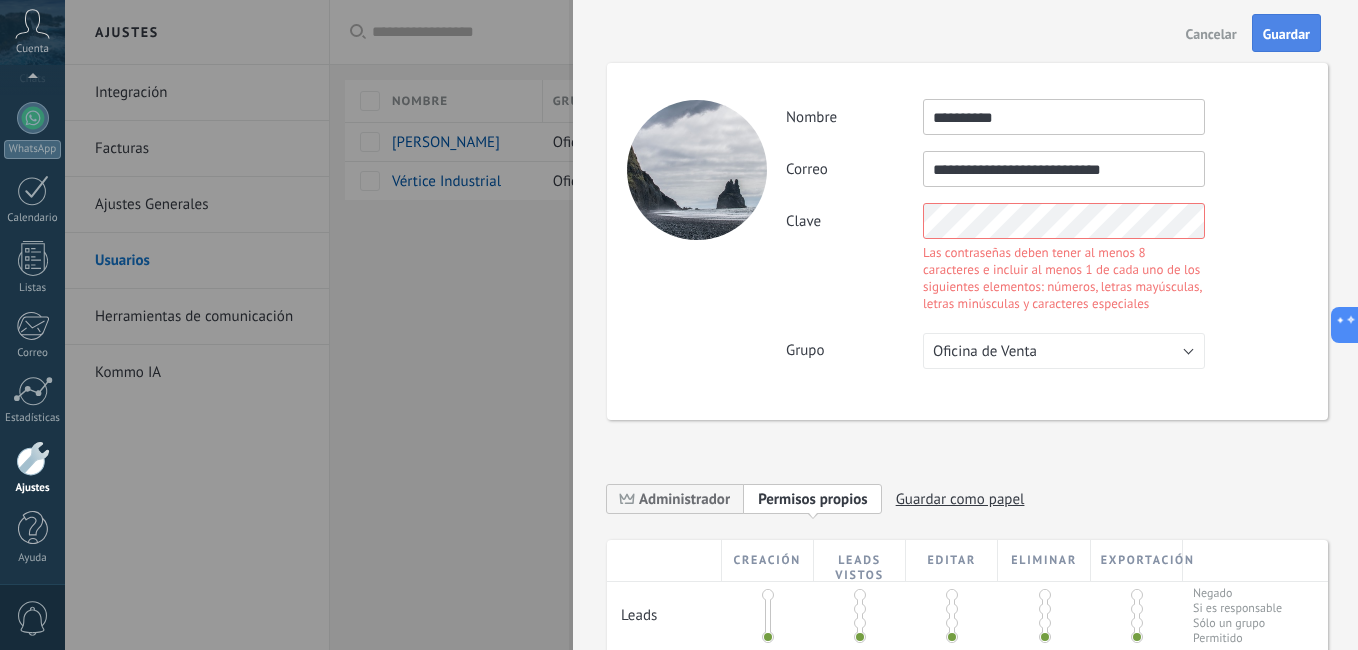 click on "Guardar" at bounding box center [1286, 34] 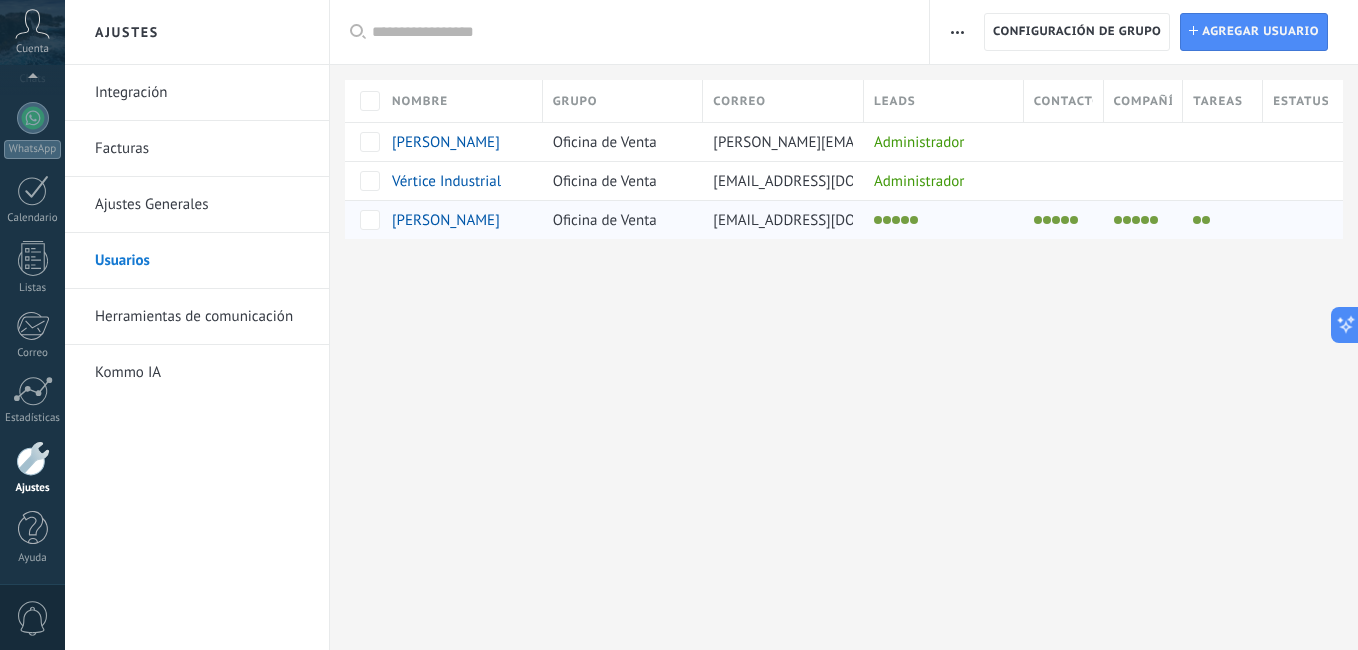 click at bounding box center [914, 220] 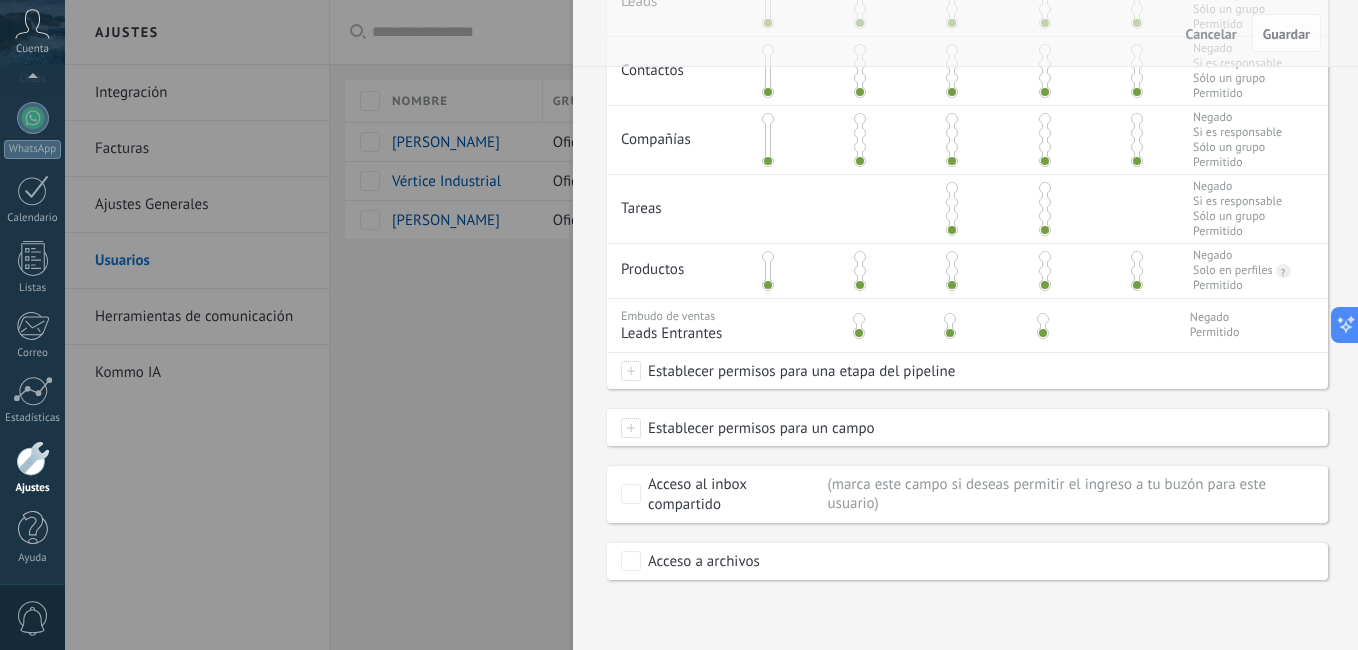 scroll, scrollTop: 0, scrollLeft: 0, axis: both 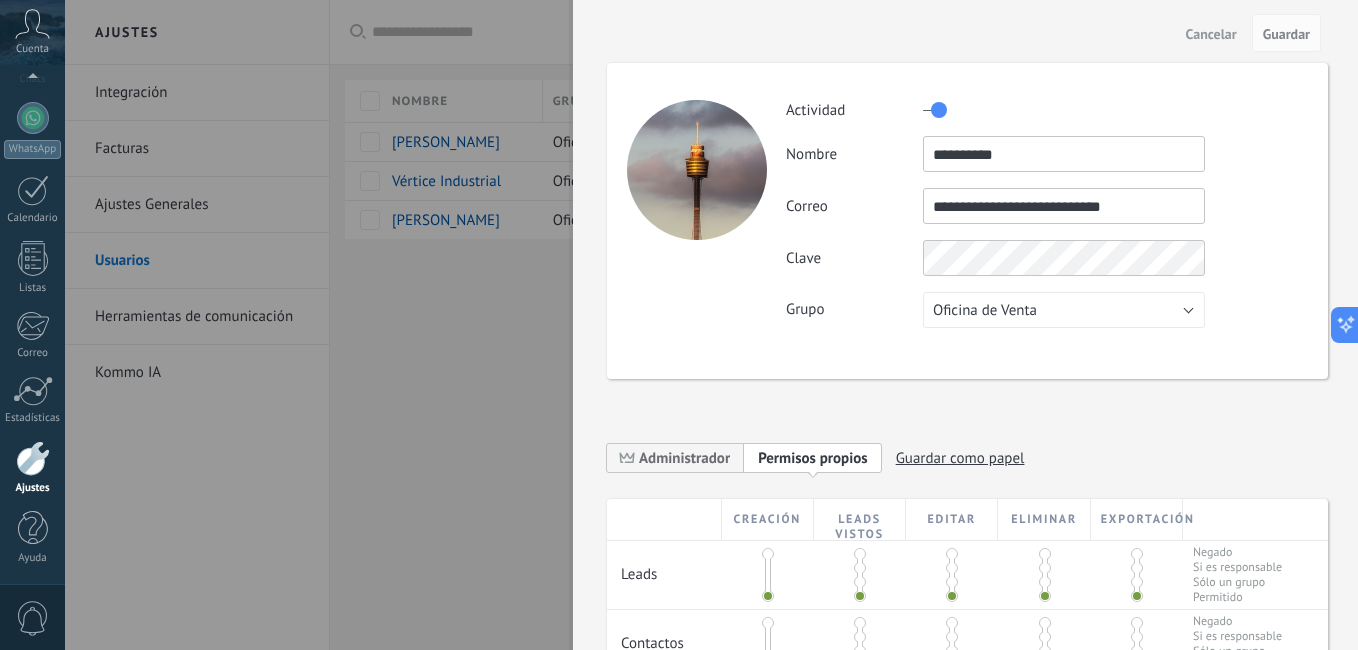click at bounding box center [679, 325] 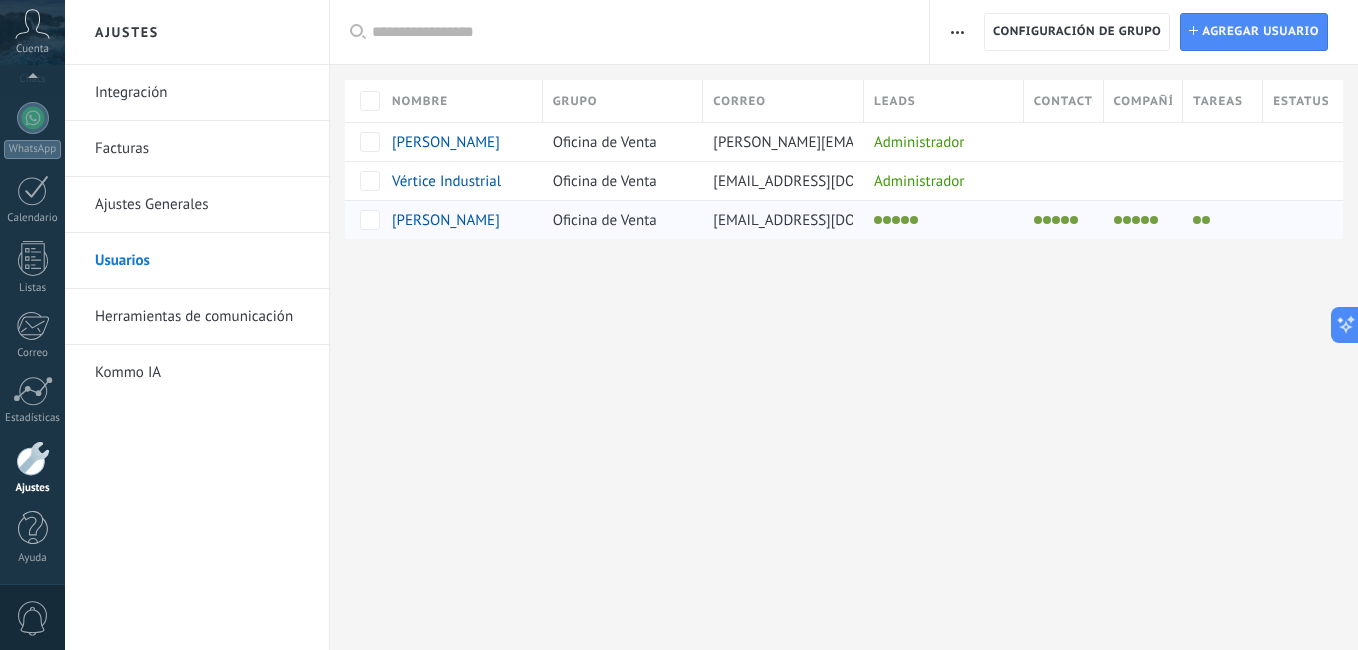 click on "Oficina de Venta" at bounding box center [605, 220] 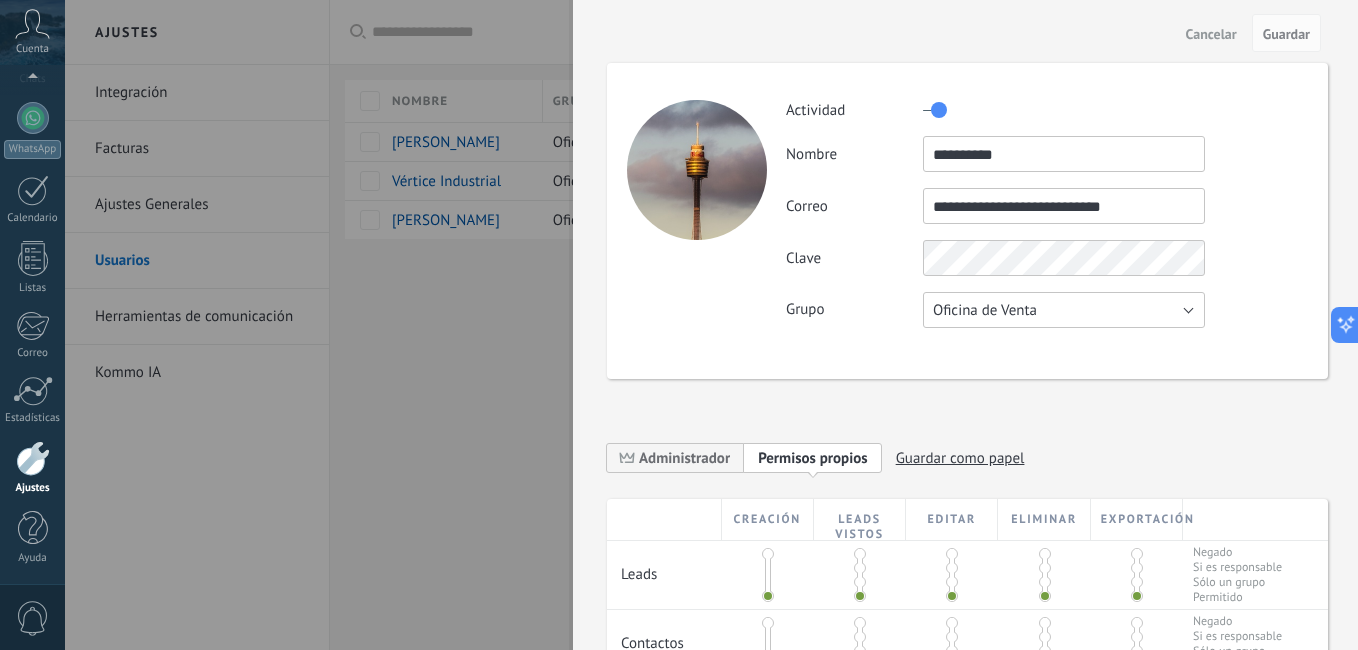 click on "Oficina de Venta" at bounding box center (1064, 310) 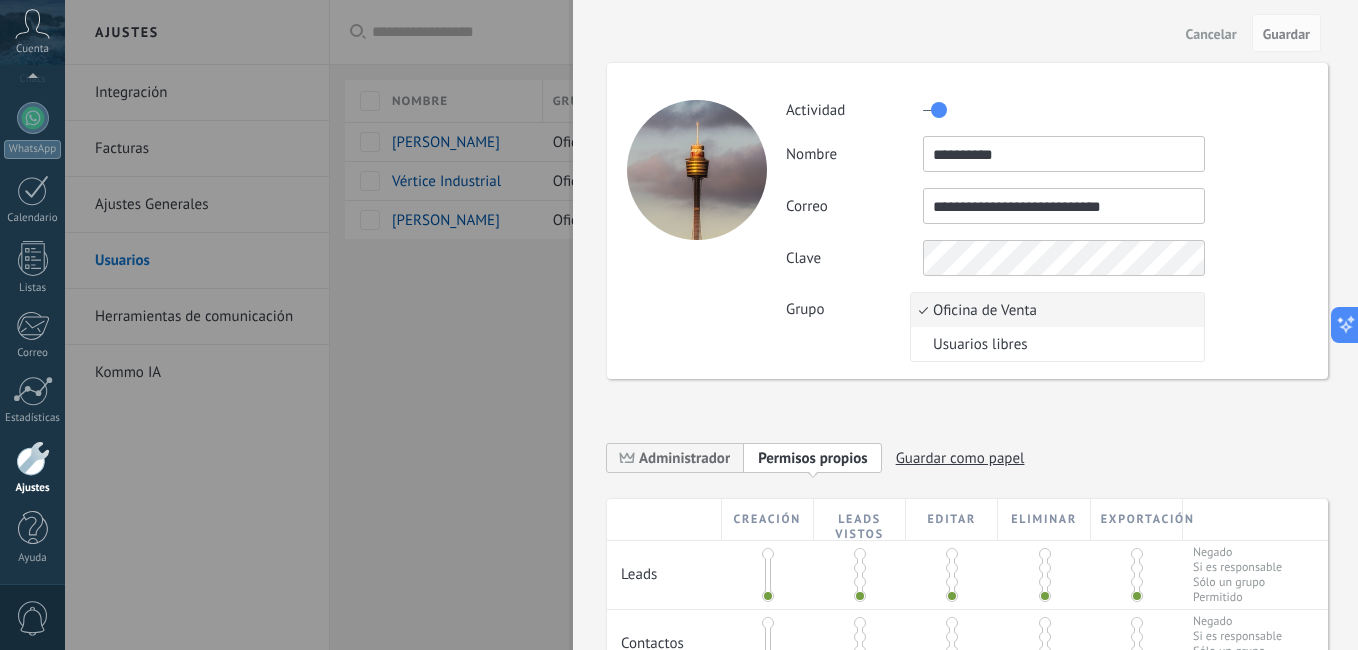 click at bounding box center (679, 325) 